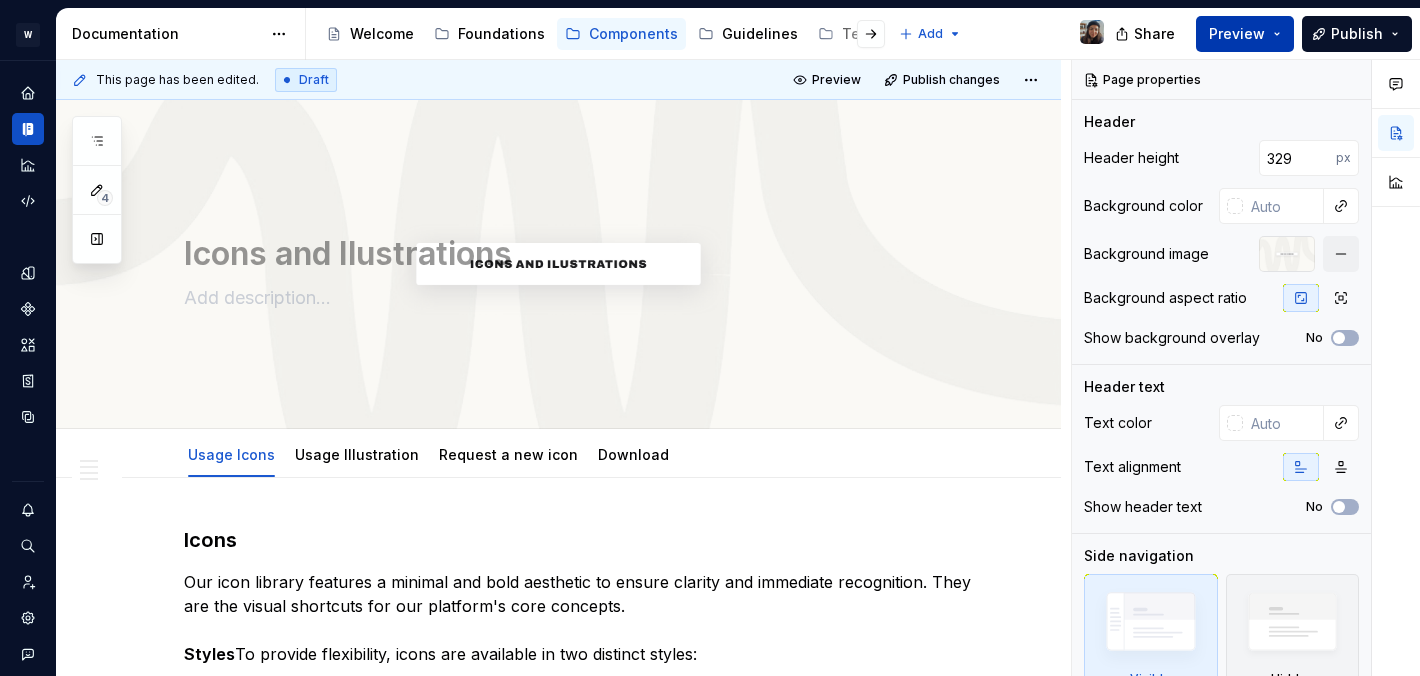 scroll, scrollTop: 0, scrollLeft: 0, axis: both 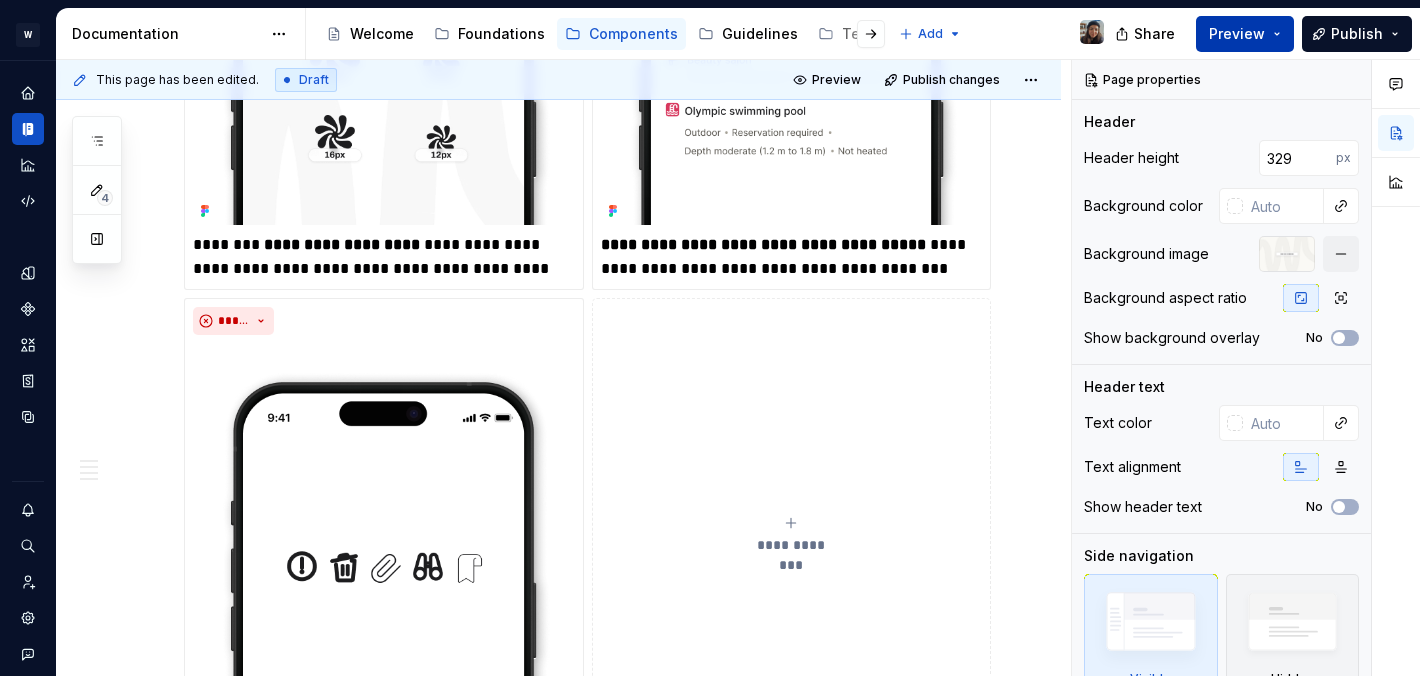 click on "Preview" at bounding box center (1245, 34) 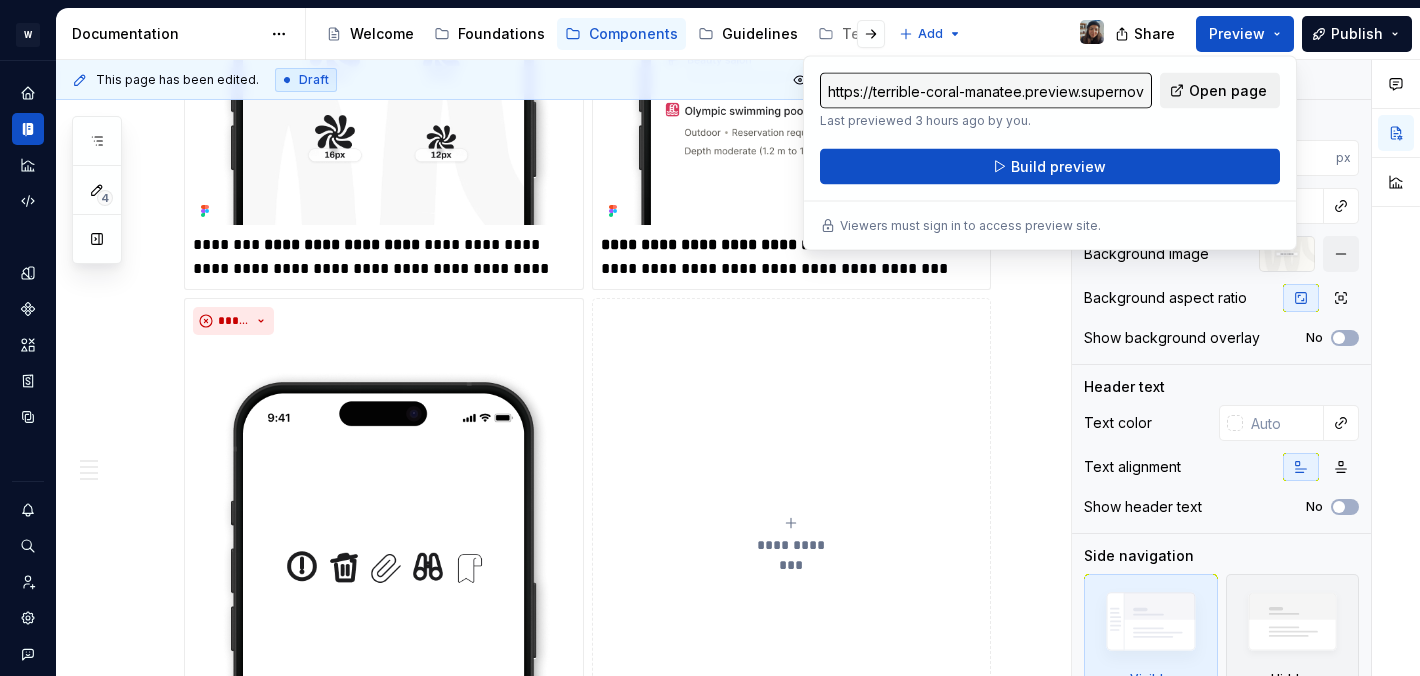 click on "Open page" at bounding box center [1228, 91] 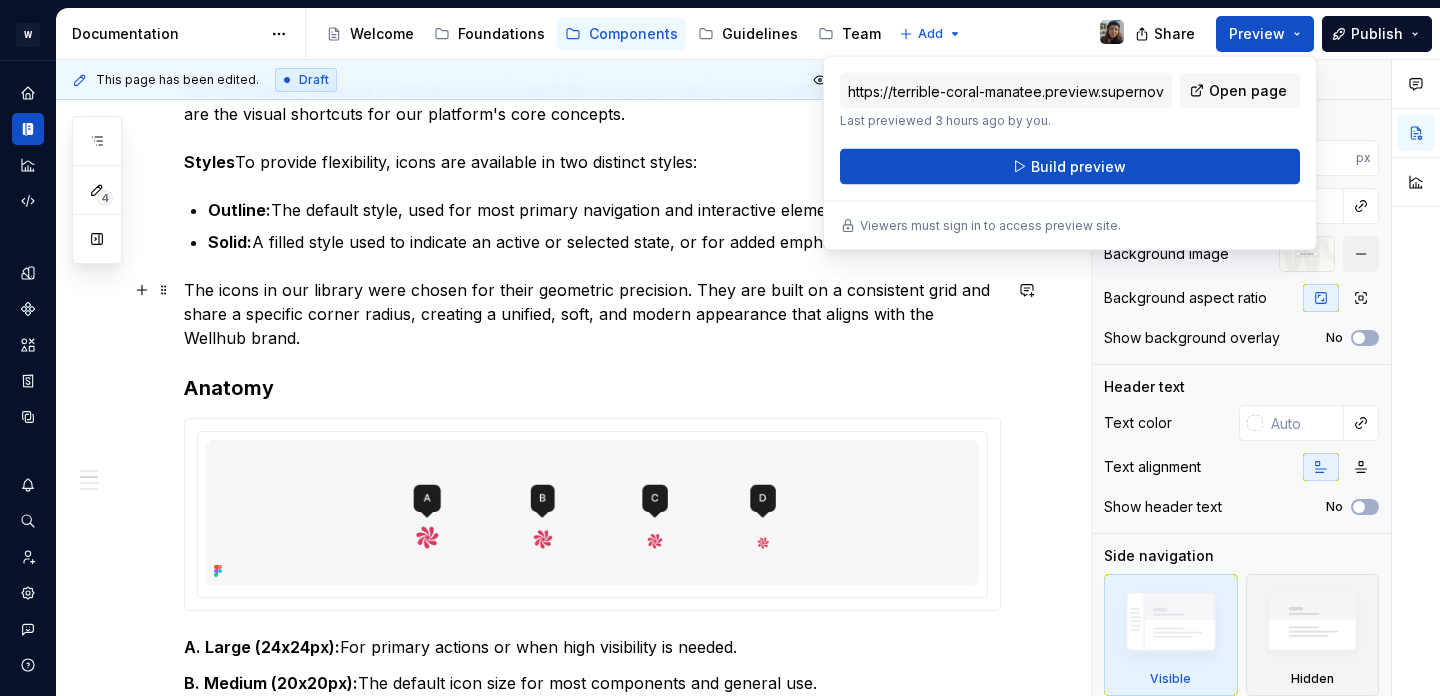 scroll, scrollTop: 514, scrollLeft: 0, axis: vertical 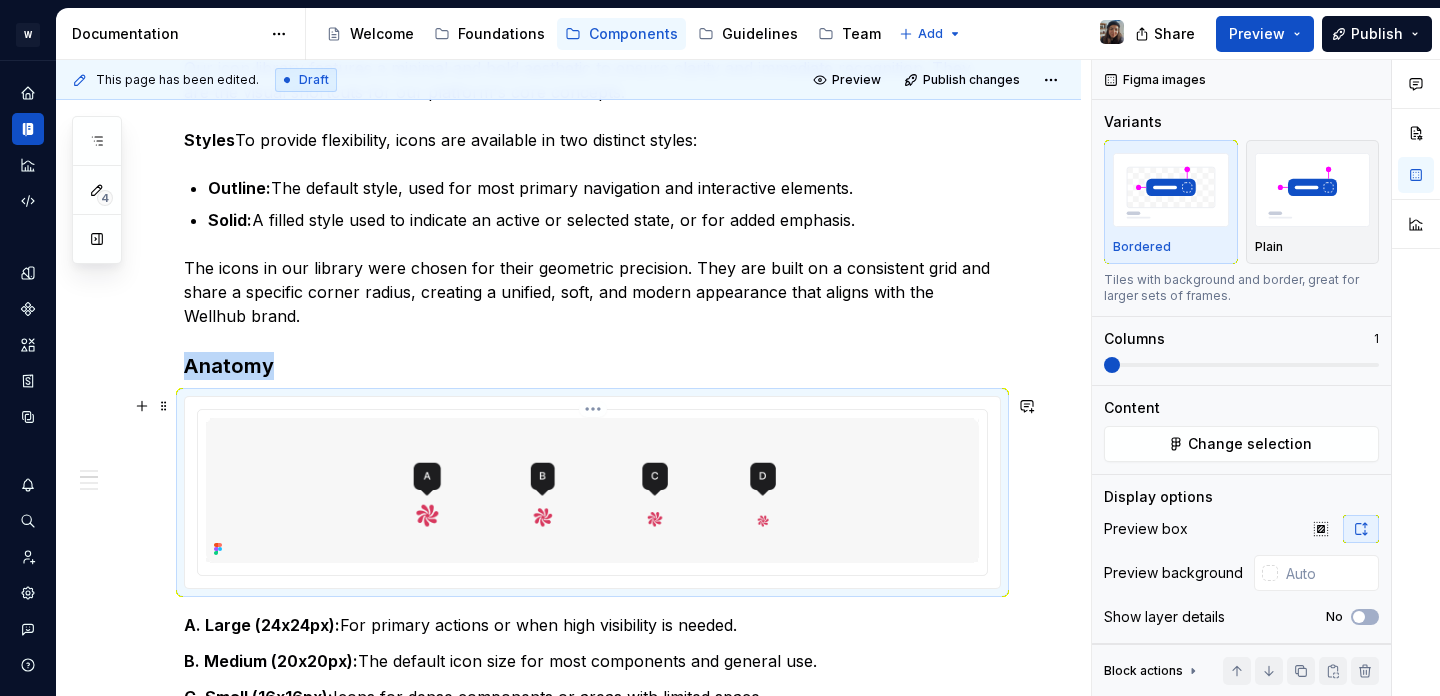 click at bounding box center [592, 490] 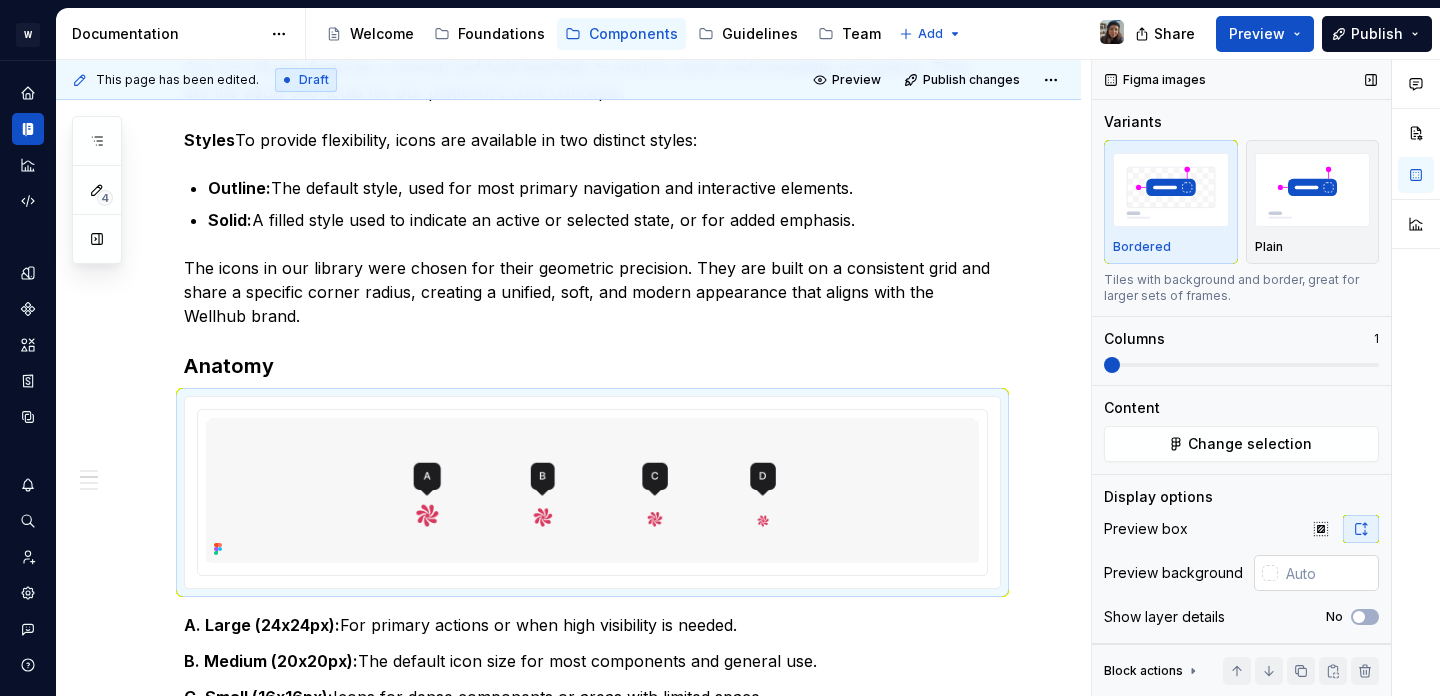 click at bounding box center [1328, 573] 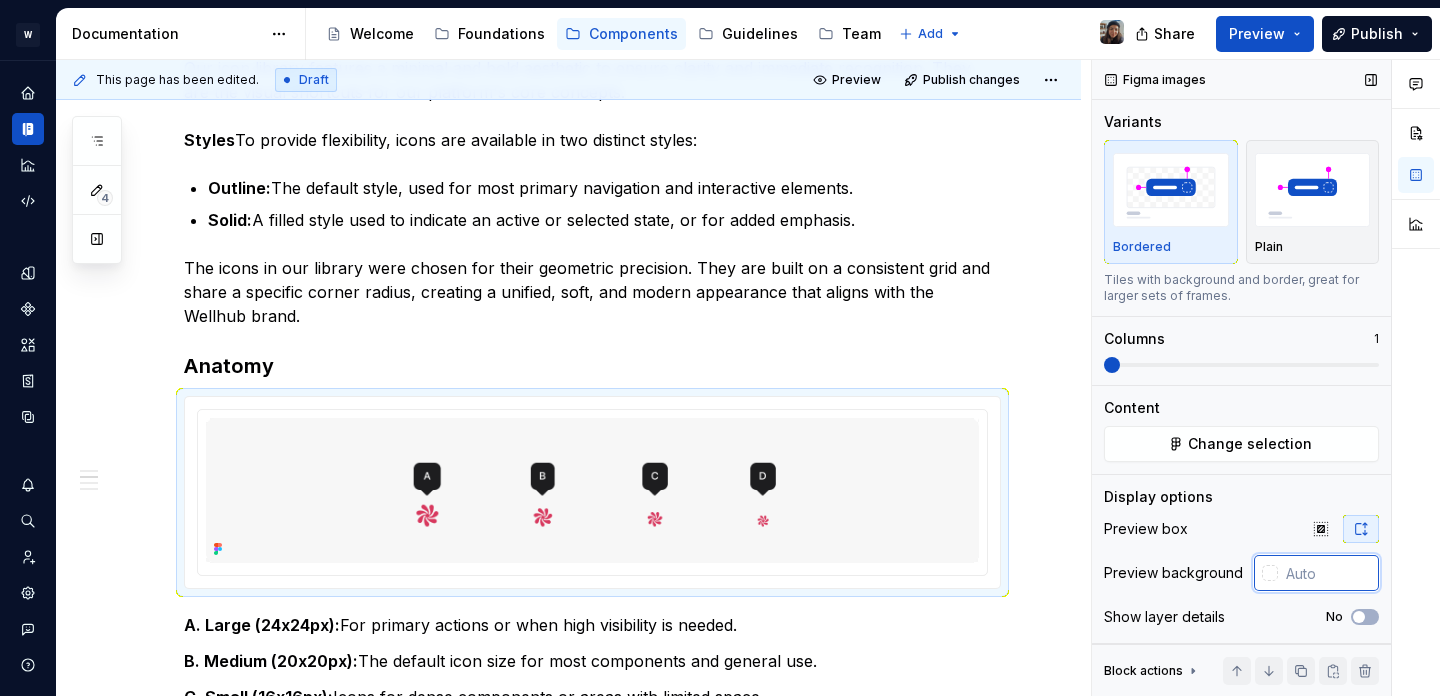 paste on "F7F7F7" 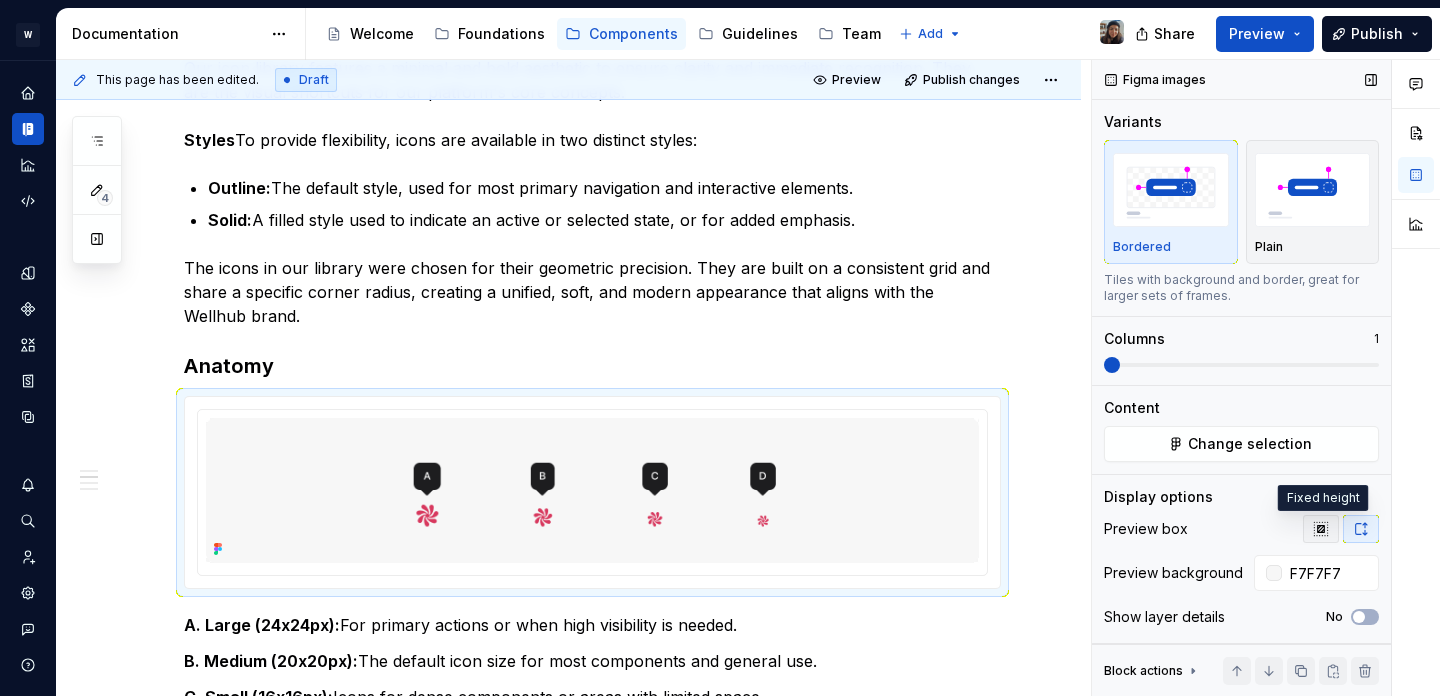 type on "#F7F7F7" 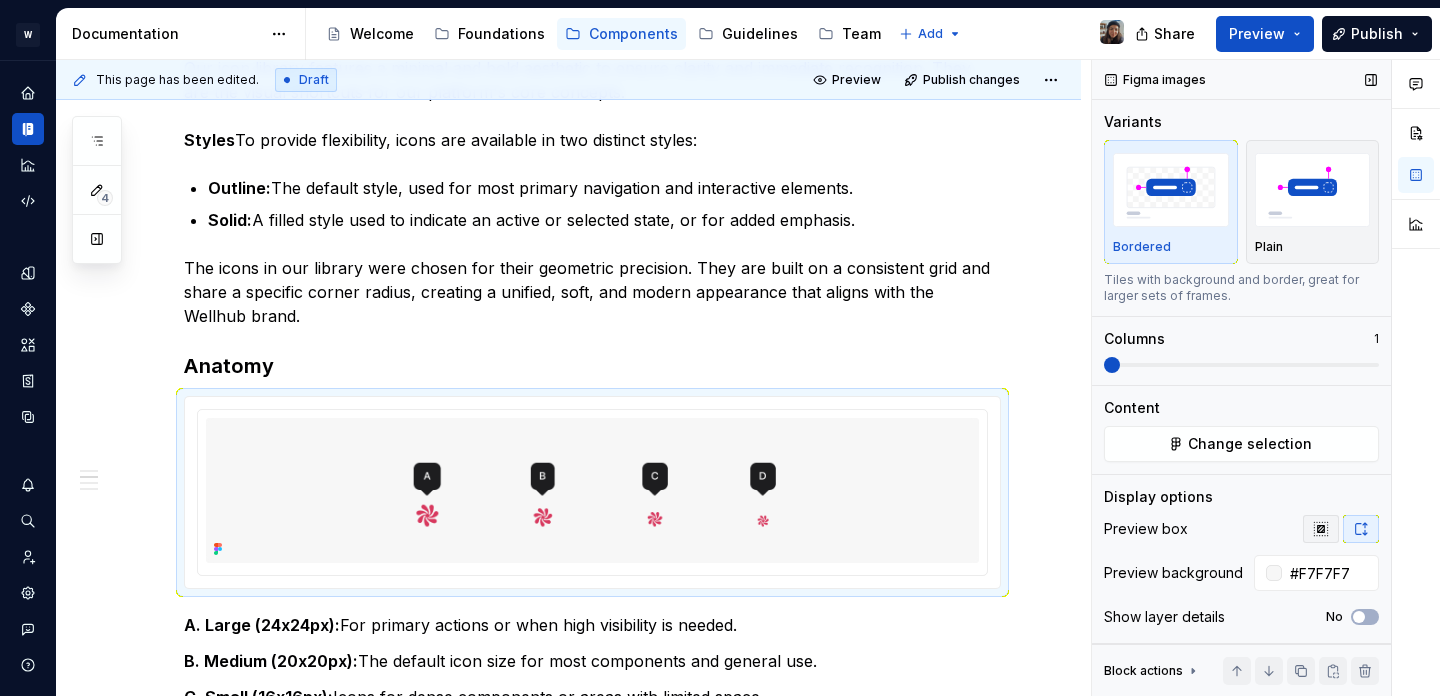 click 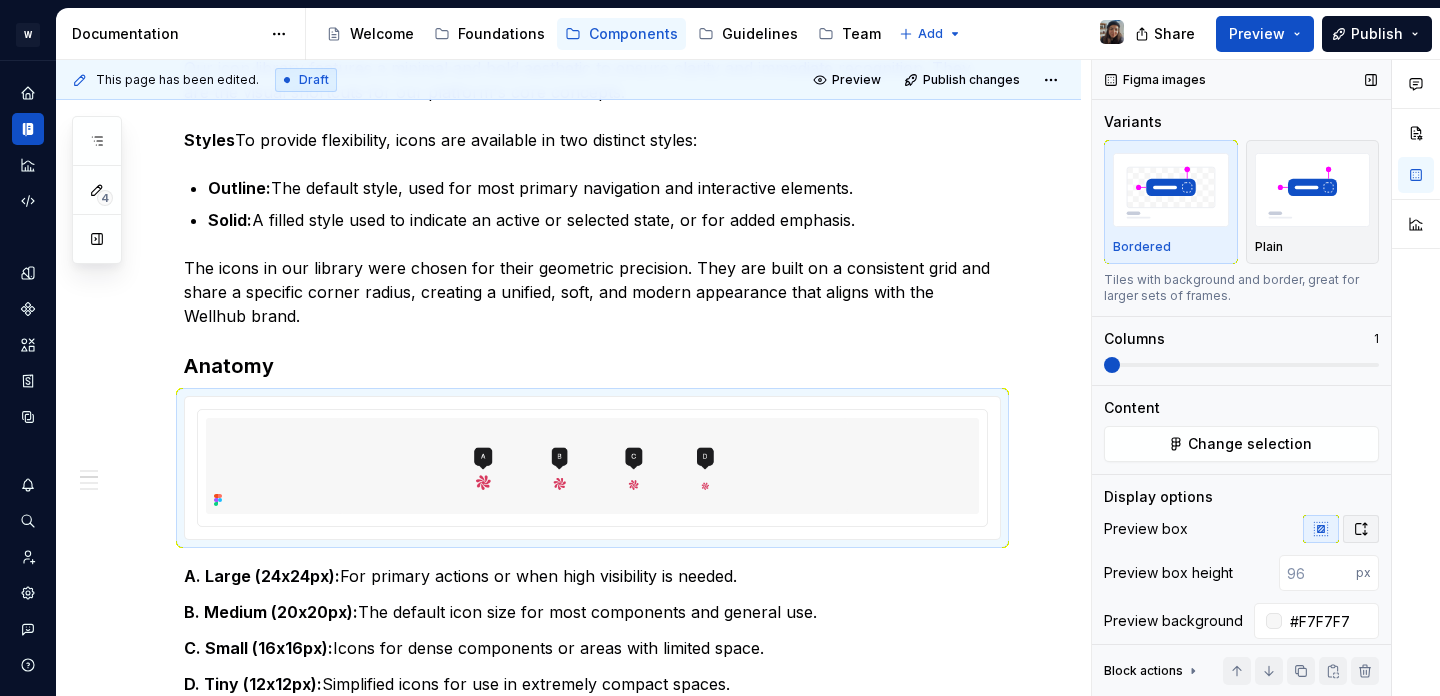 click 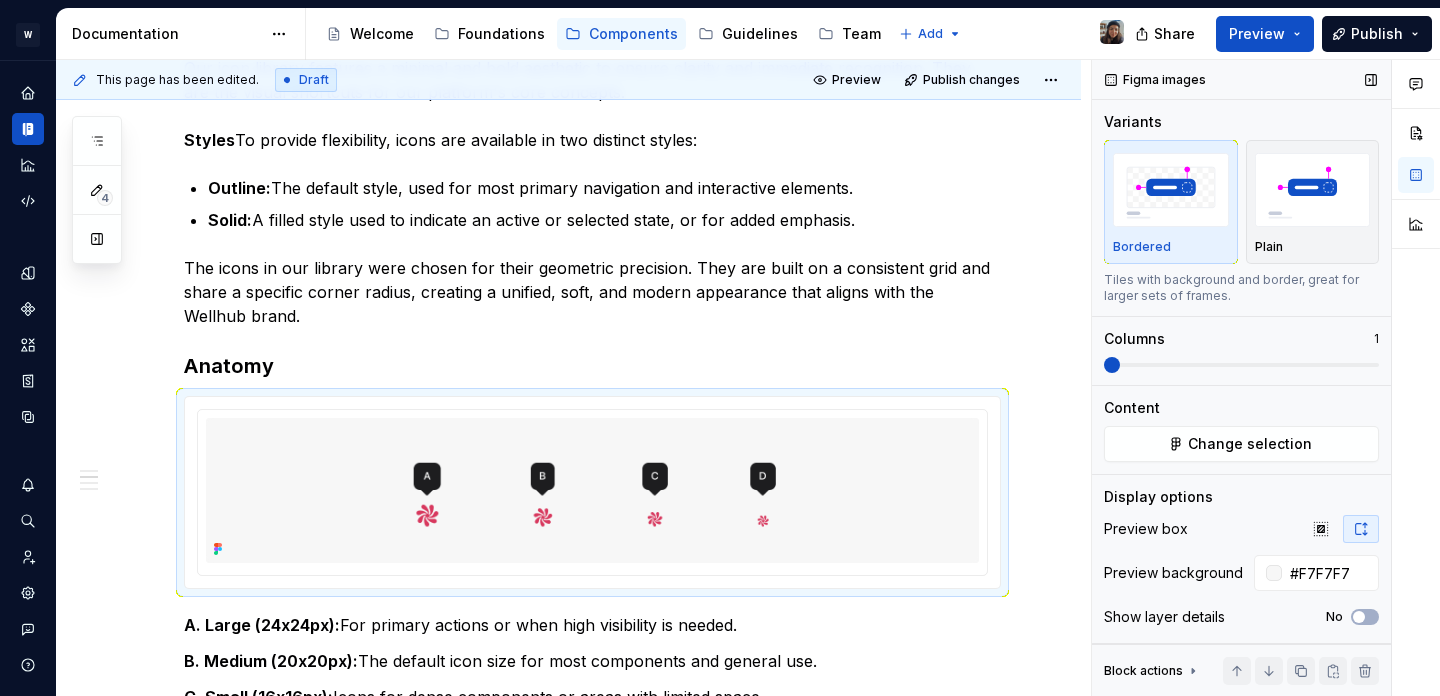 scroll, scrollTop: 12, scrollLeft: 0, axis: vertical 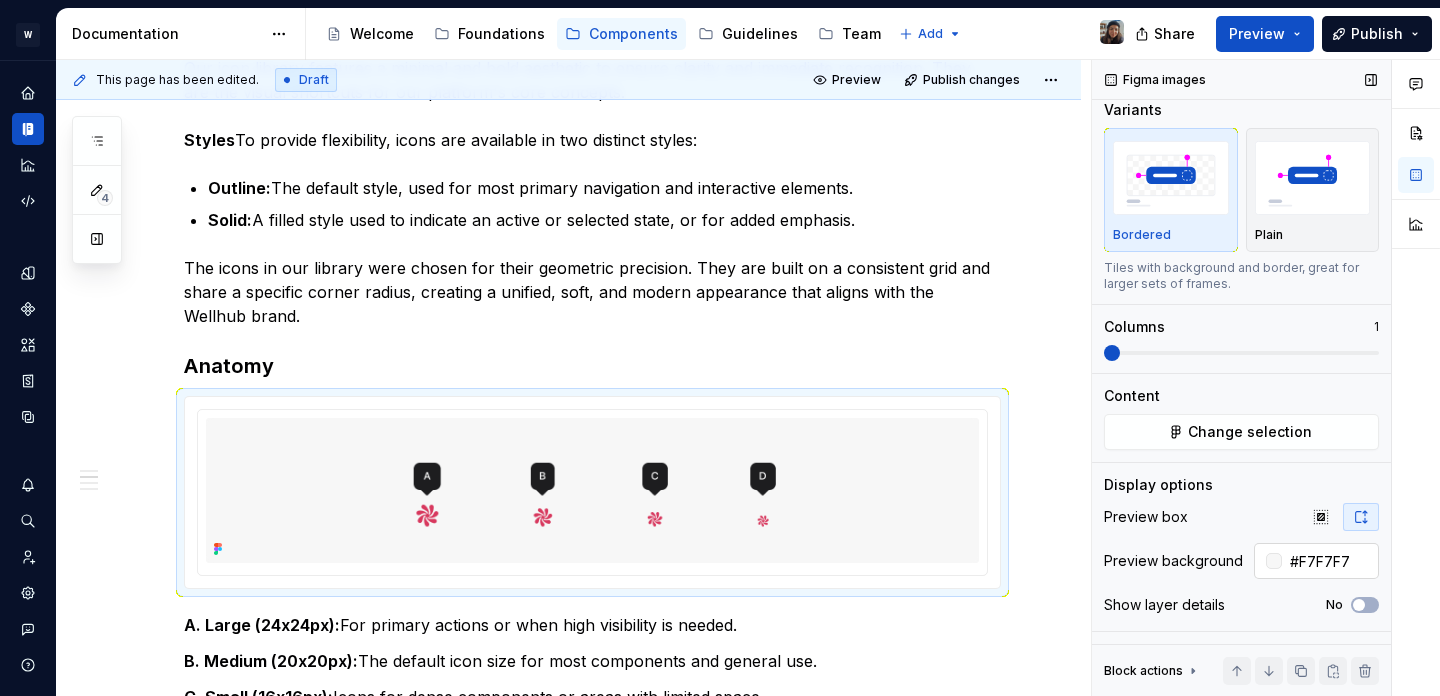 click on "#F7F7F7" at bounding box center (1330, 561) 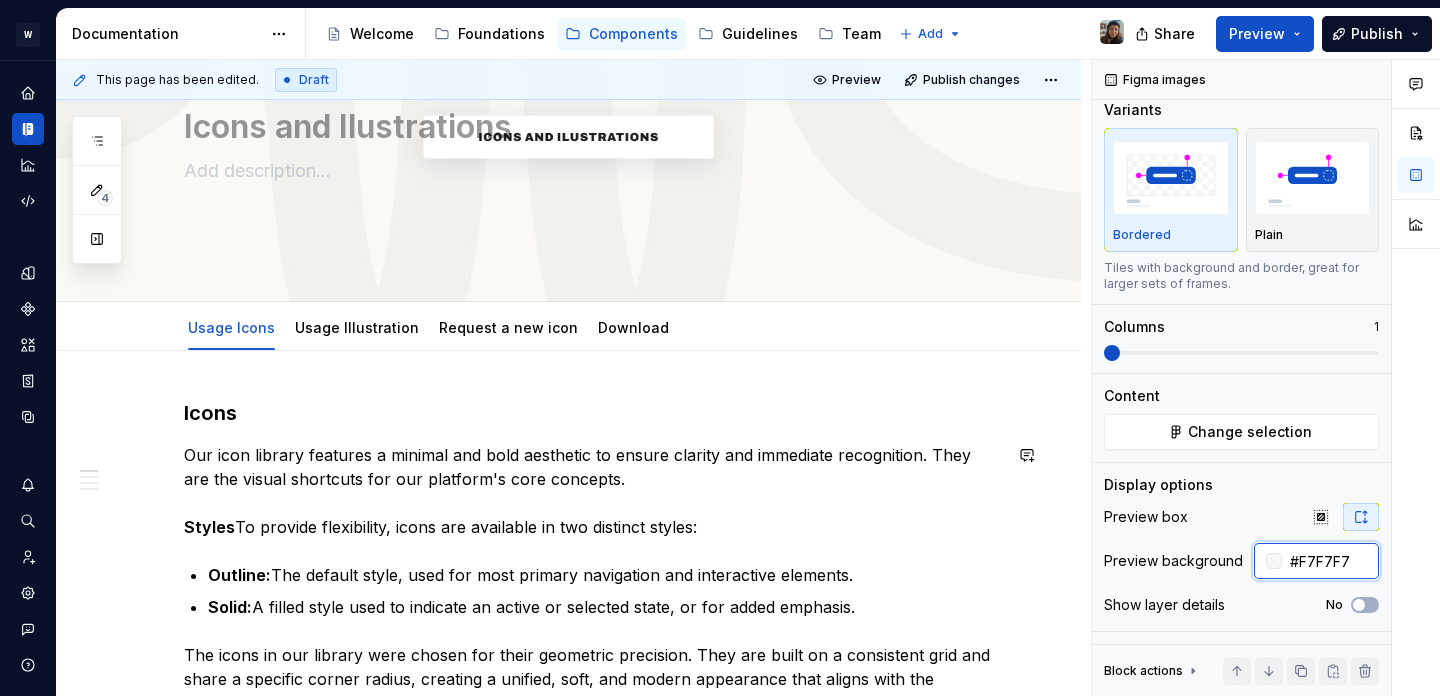 scroll, scrollTop: 0, scrollLeft: 0, axis: both 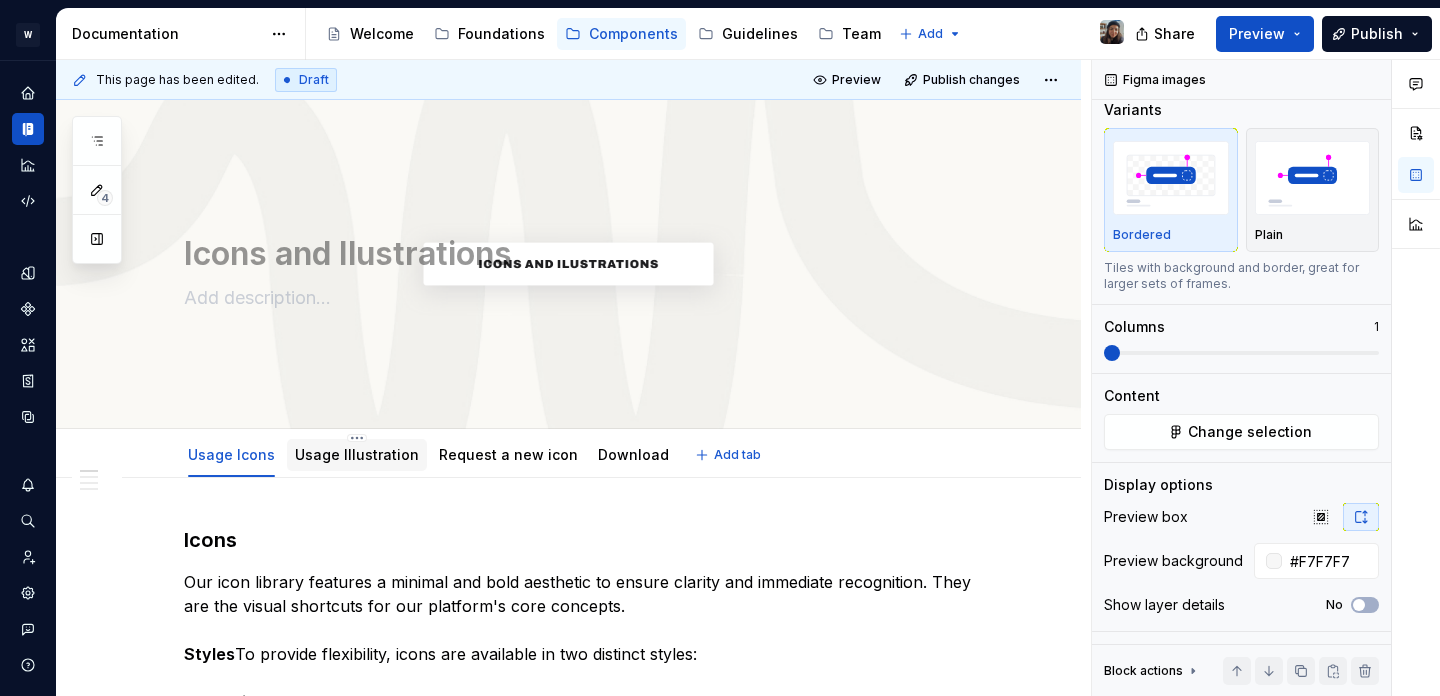 click on "Usage Illustration" at bounding box center [357, 454] 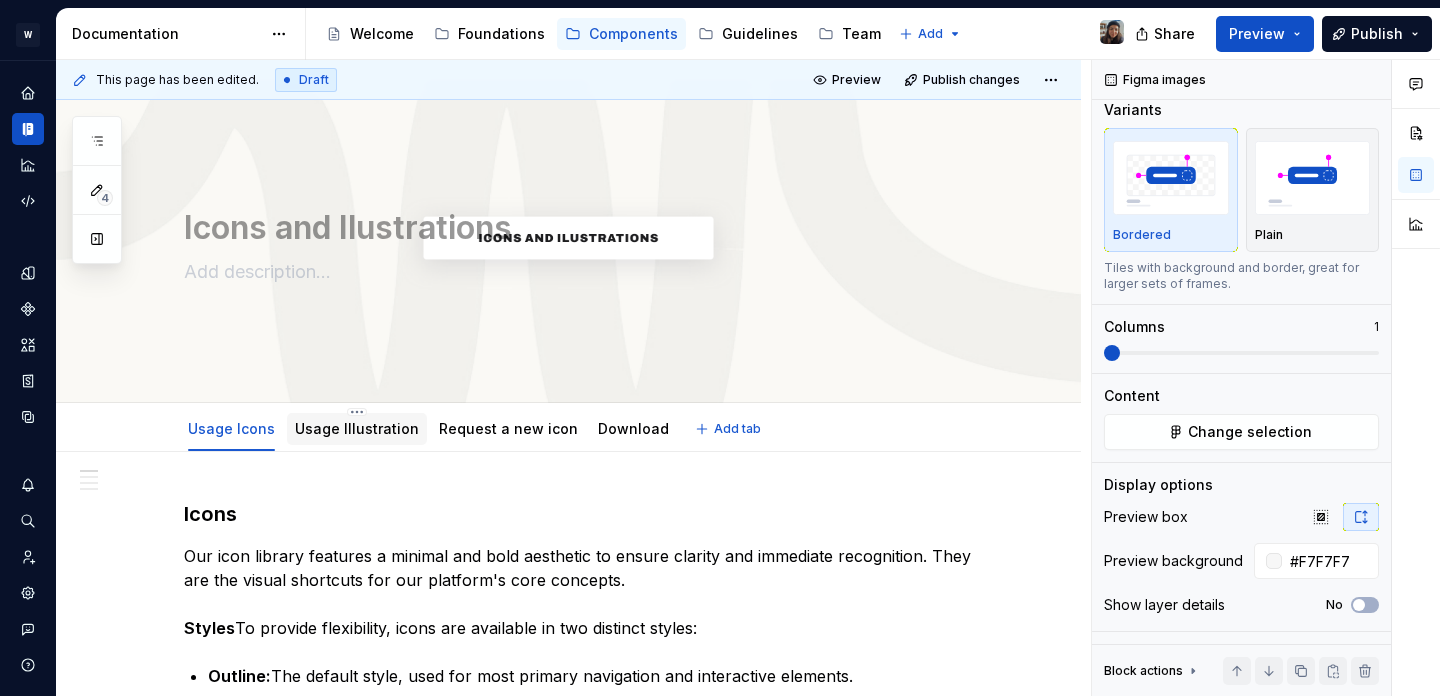 scroll, scrollTop: 0, scrollLeft: 0, axis: both 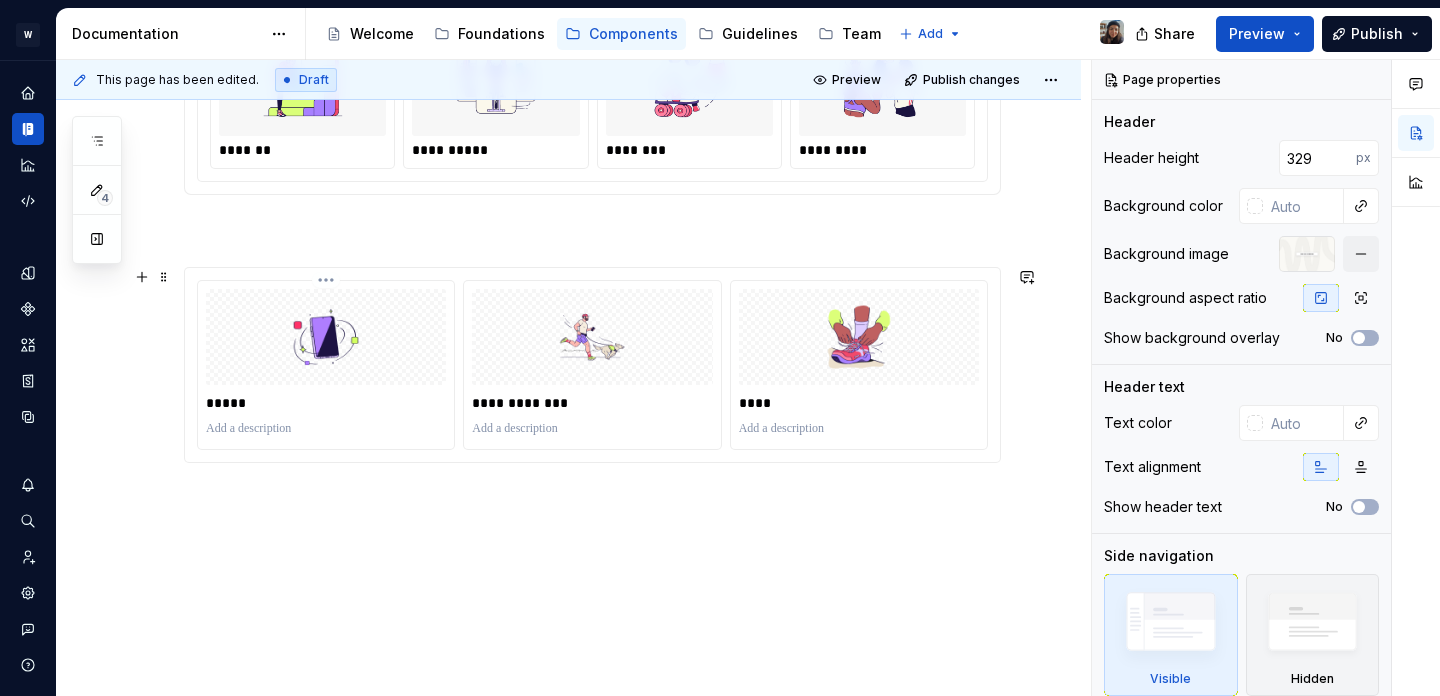 click on "*****" at bounding box center [328, 403] 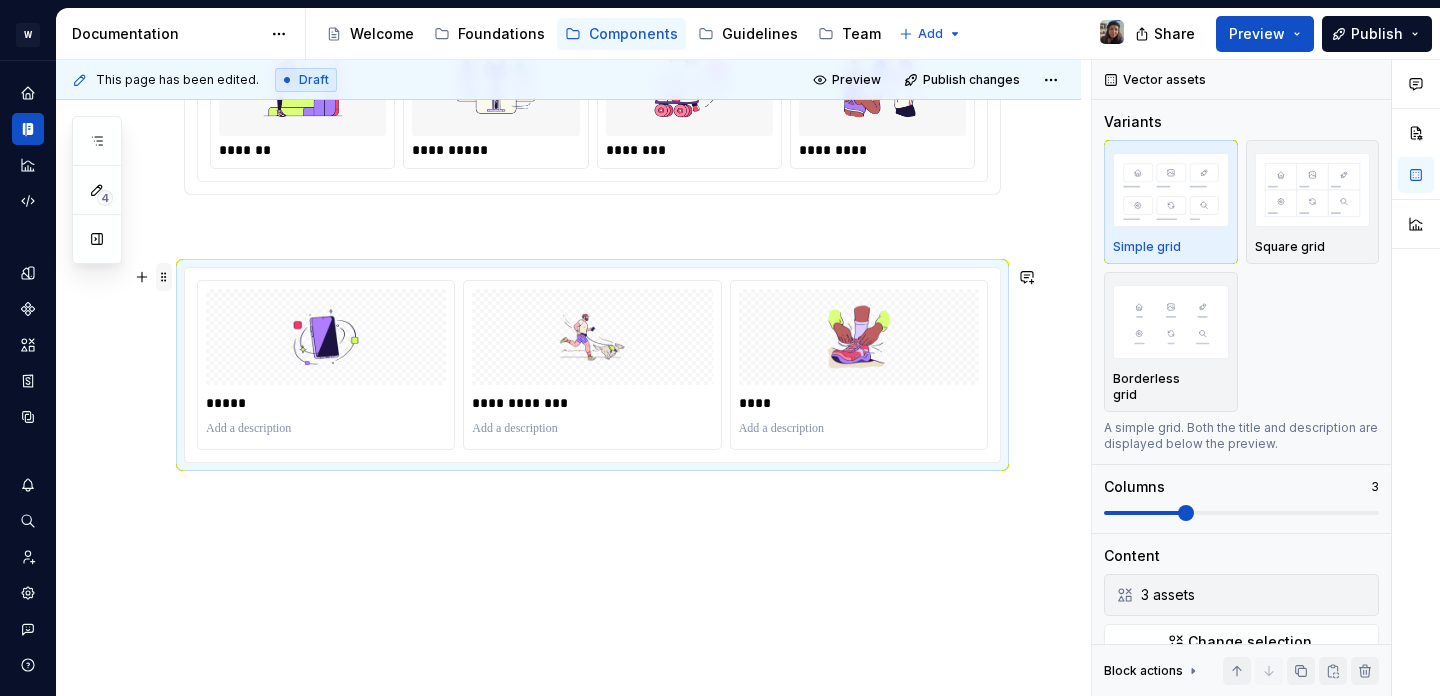 click at bounding box center (164, 277) 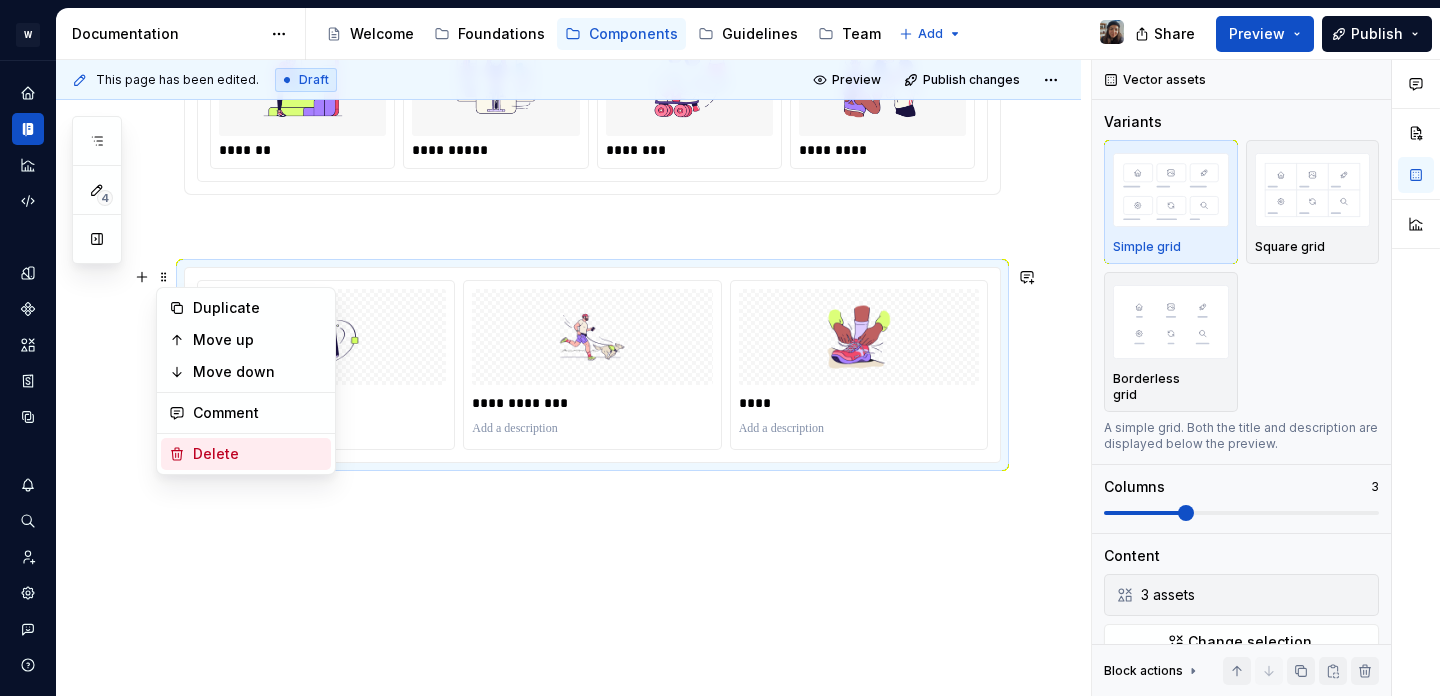 click on "Delete" at bounding box center [258, 454] 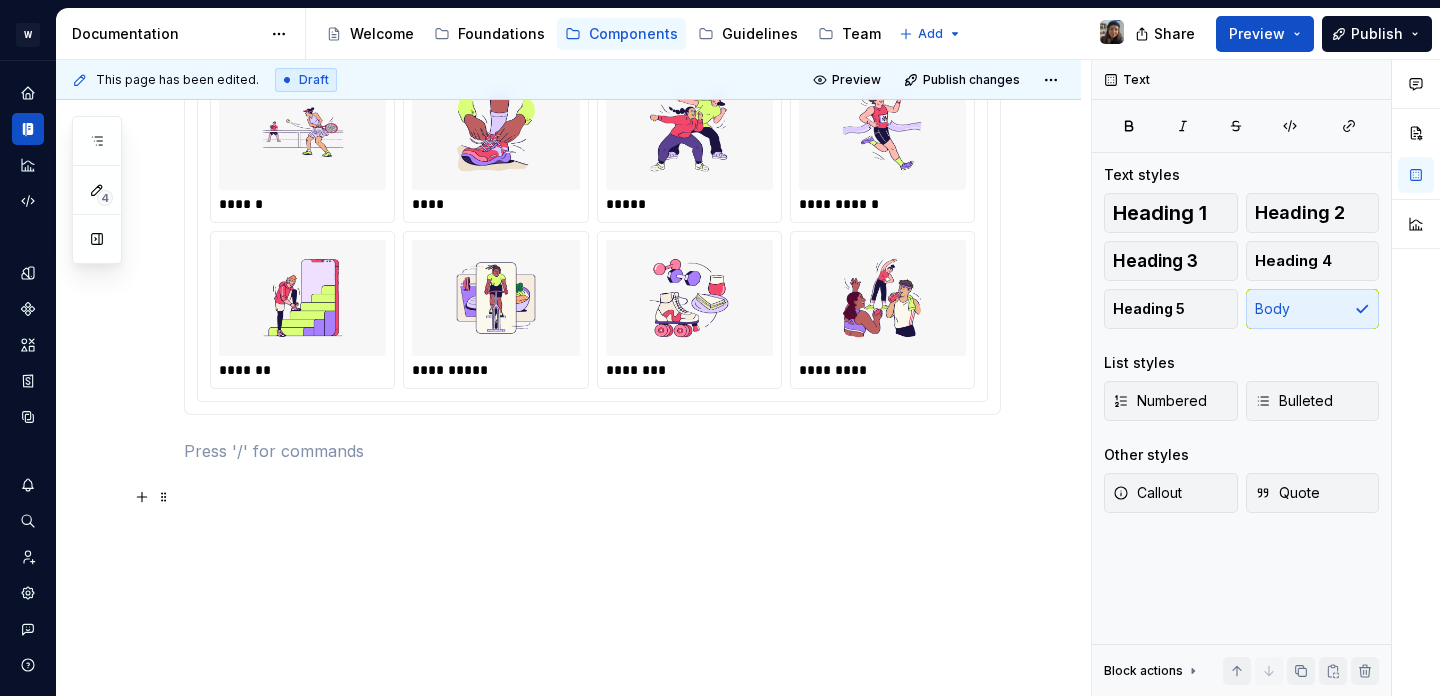 scroll, scrollTop: 1135, scrollLeft: 0, axis: vertical 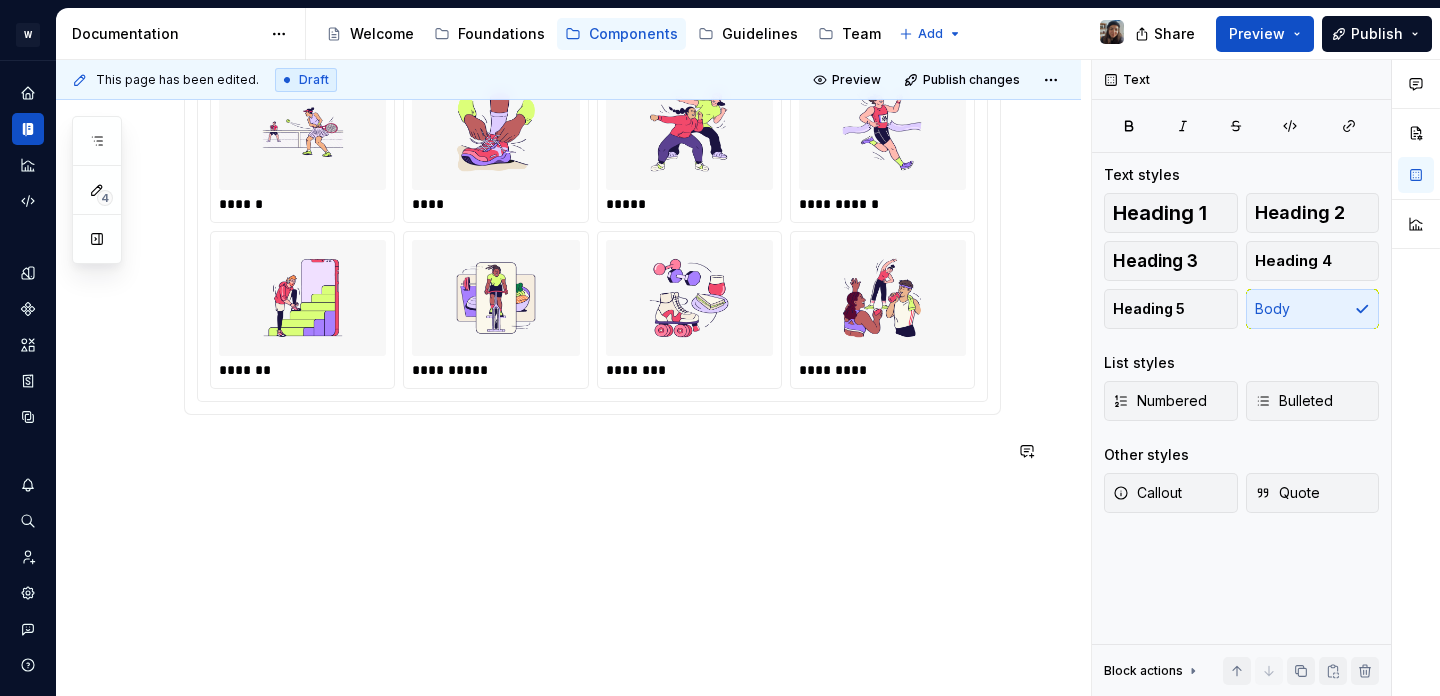 click on "**********" at bounding box center [568, 19] 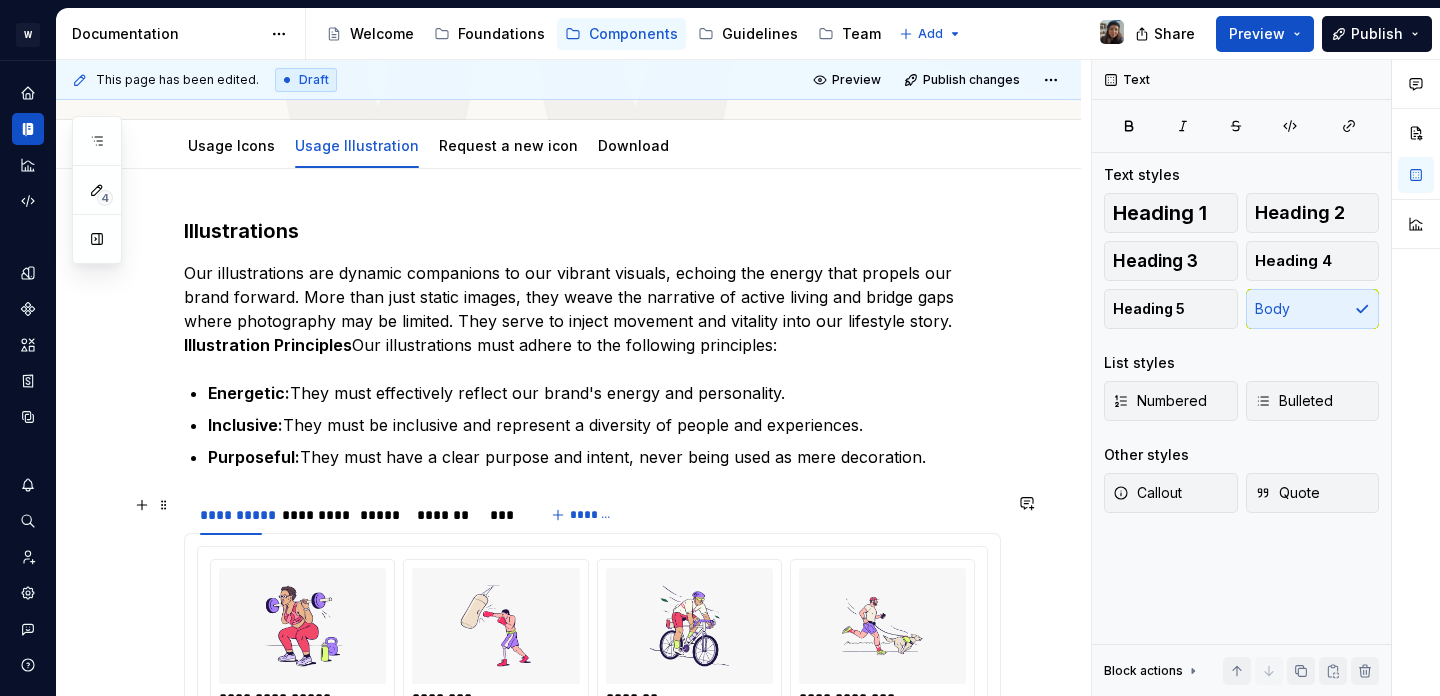 scroll, scrollTop: 305, scrollLeft: 0, axis: vertical 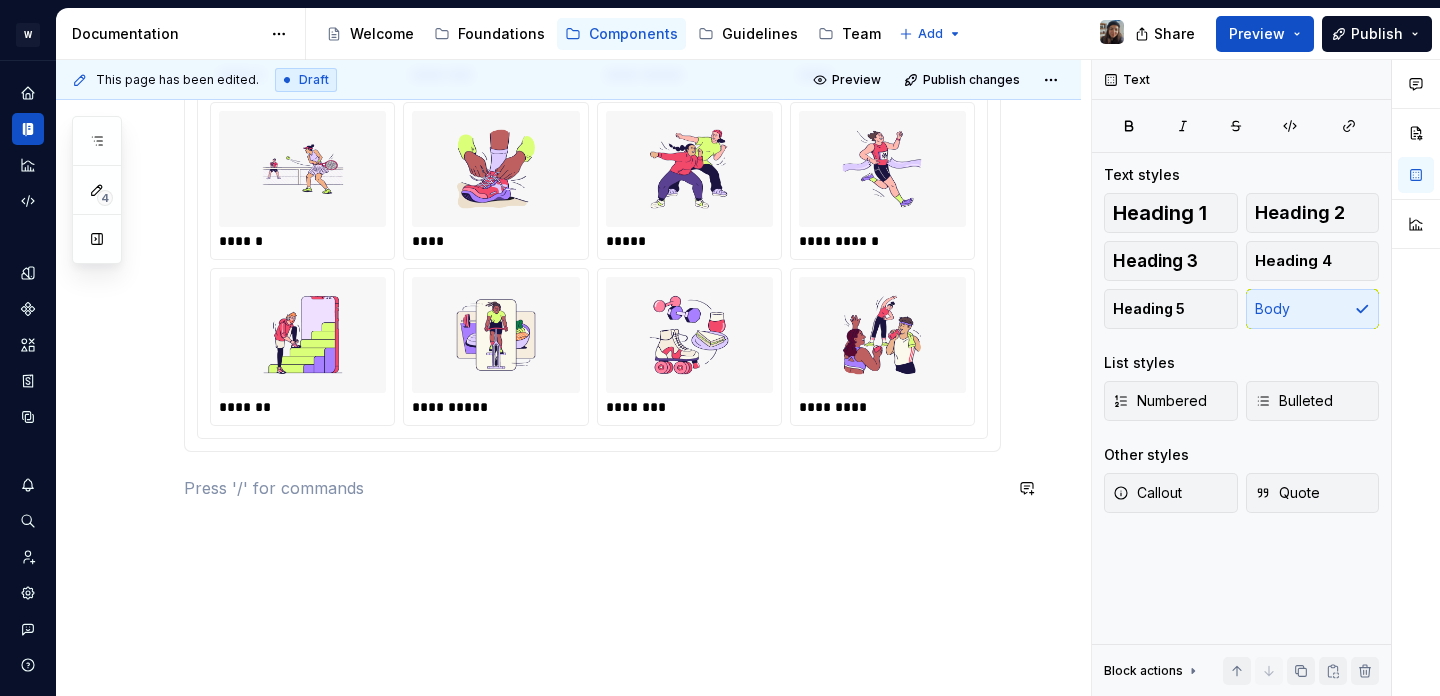 click on "**********" at bounding box center (592, -24) 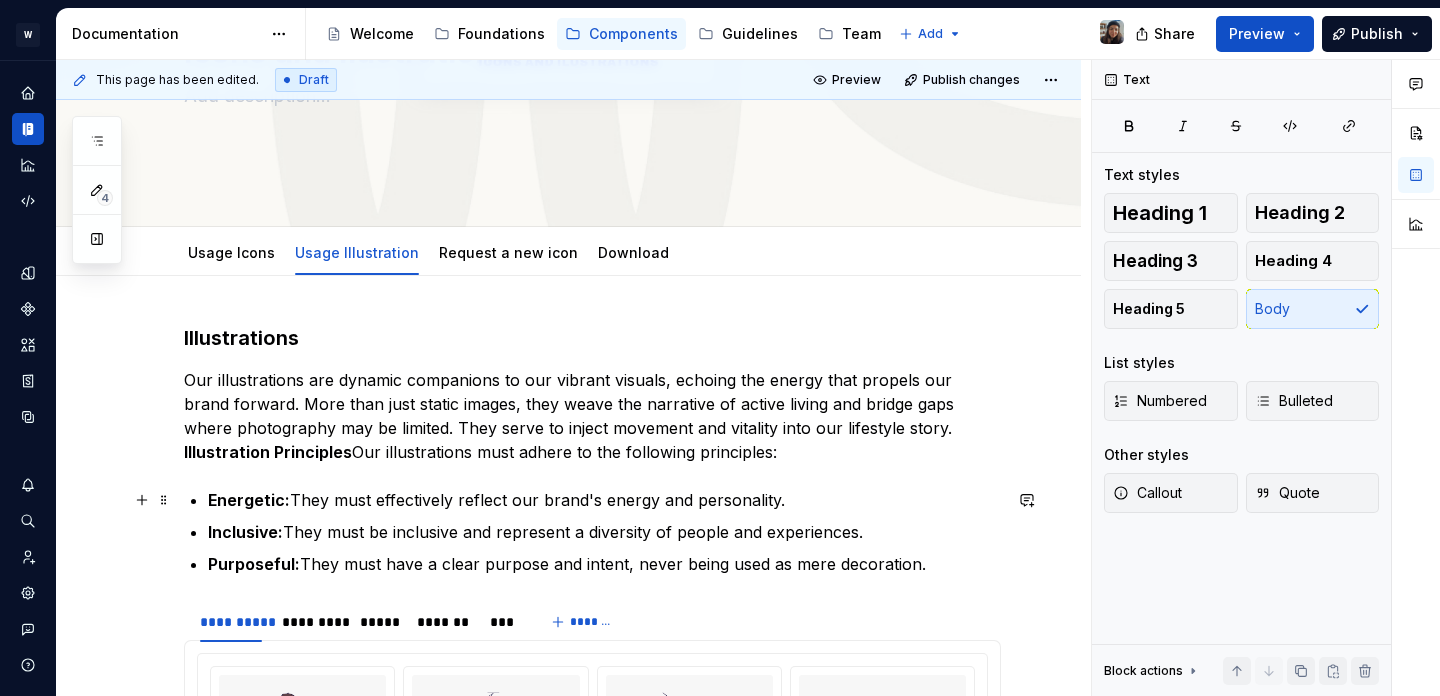 scroll, scrollTop: 182, scrollLeft: 0, axis: vertical 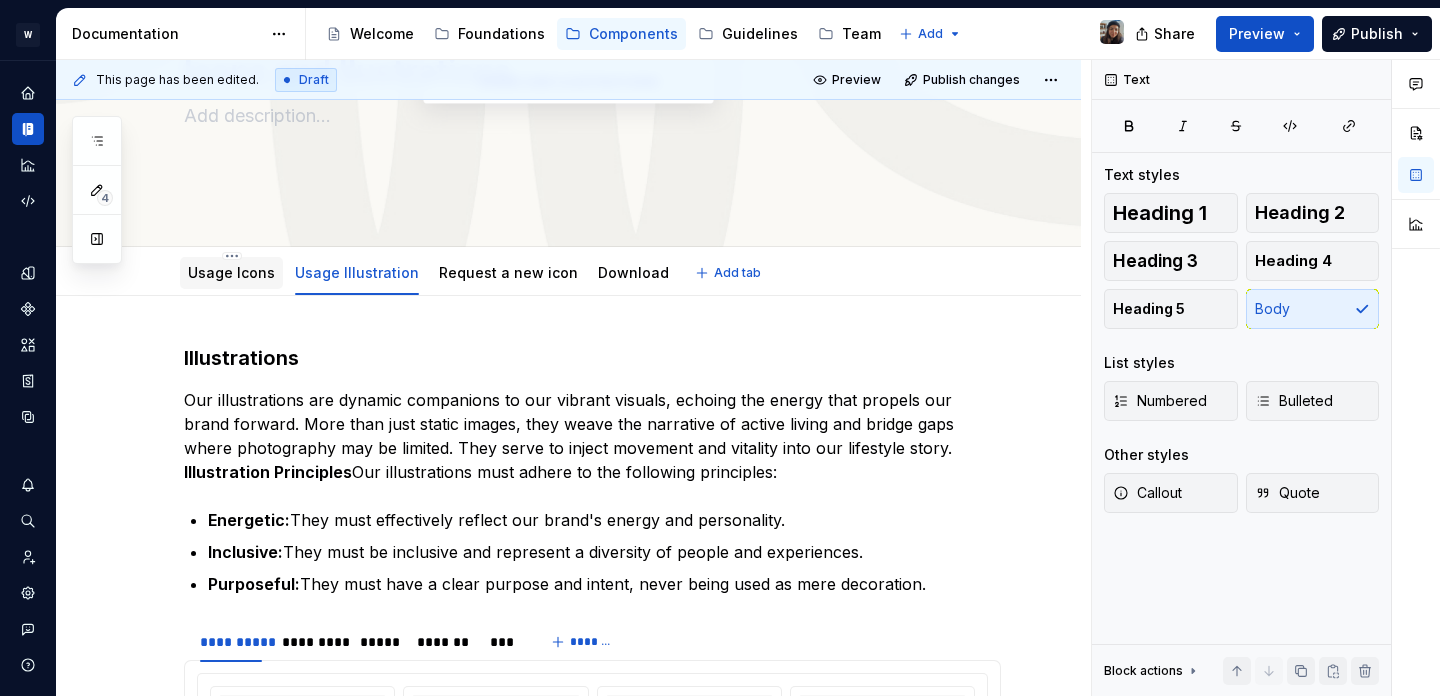 click on "Usage Icons" at bounding box center [231, 273] 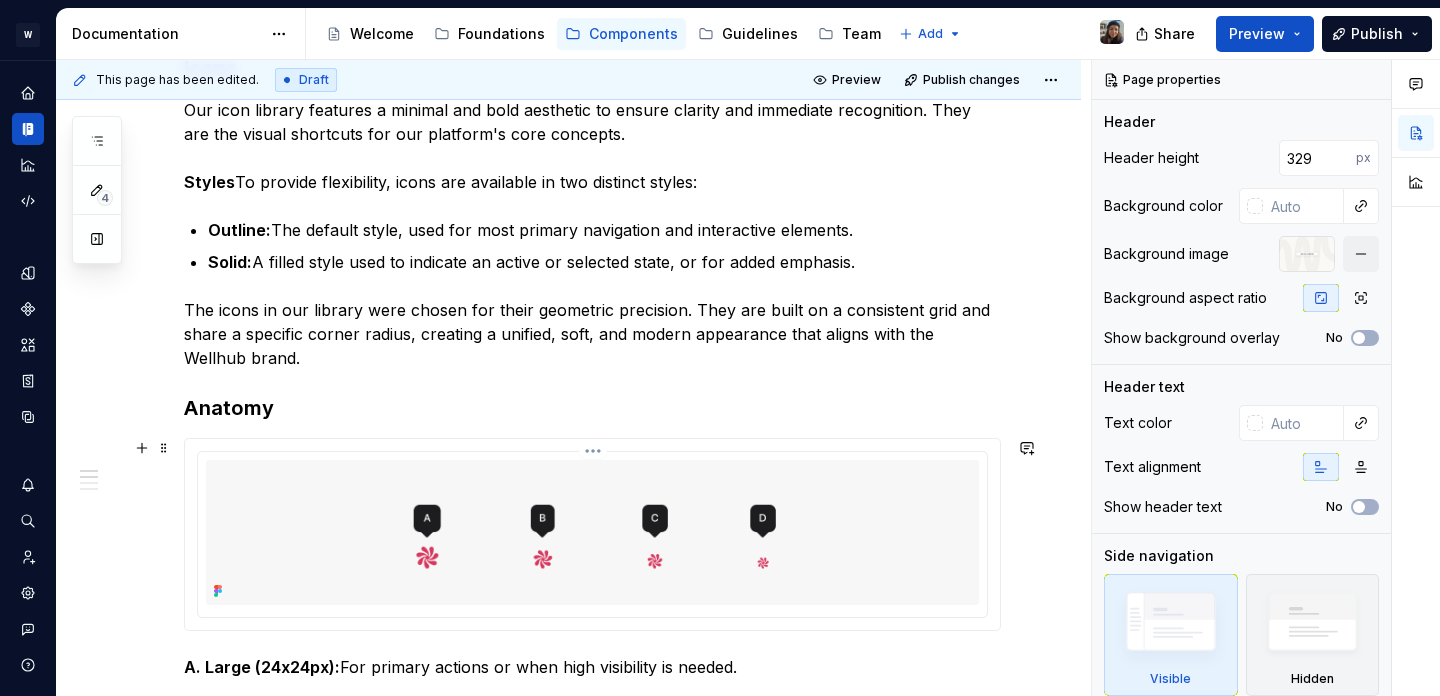 scroll, scrollTop: 305, scrollLeft: 0, axis: vertical 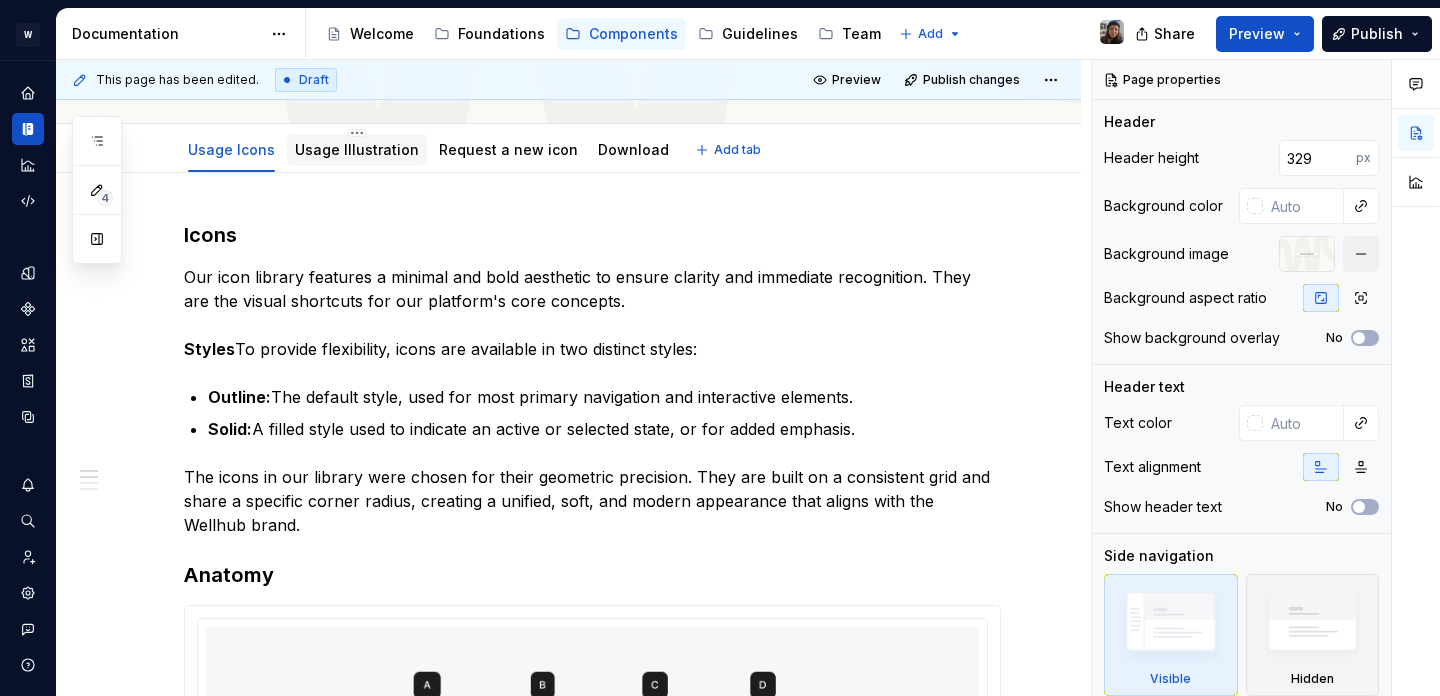 click on "Usage Illustration" at bounding box center (357, 150) 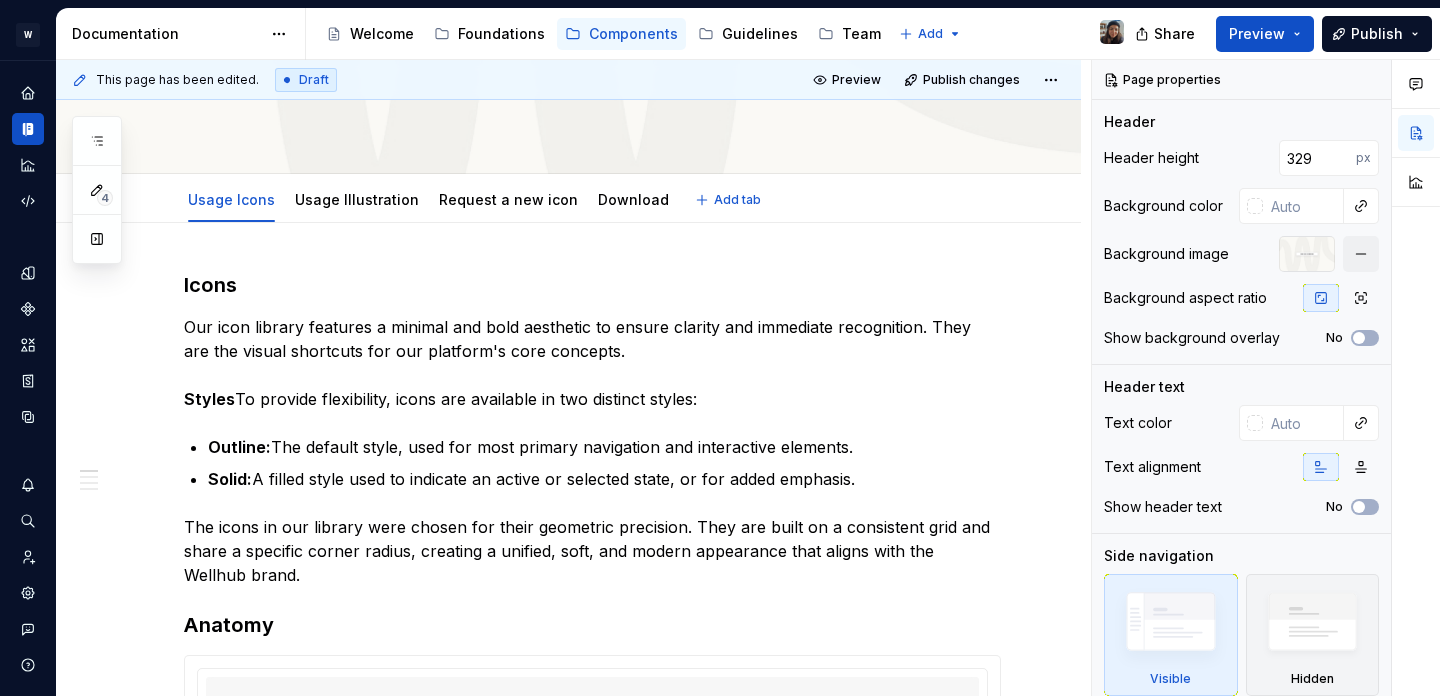 scroll, scrollTop: 51, scrollLeft: 0, axis: vertical 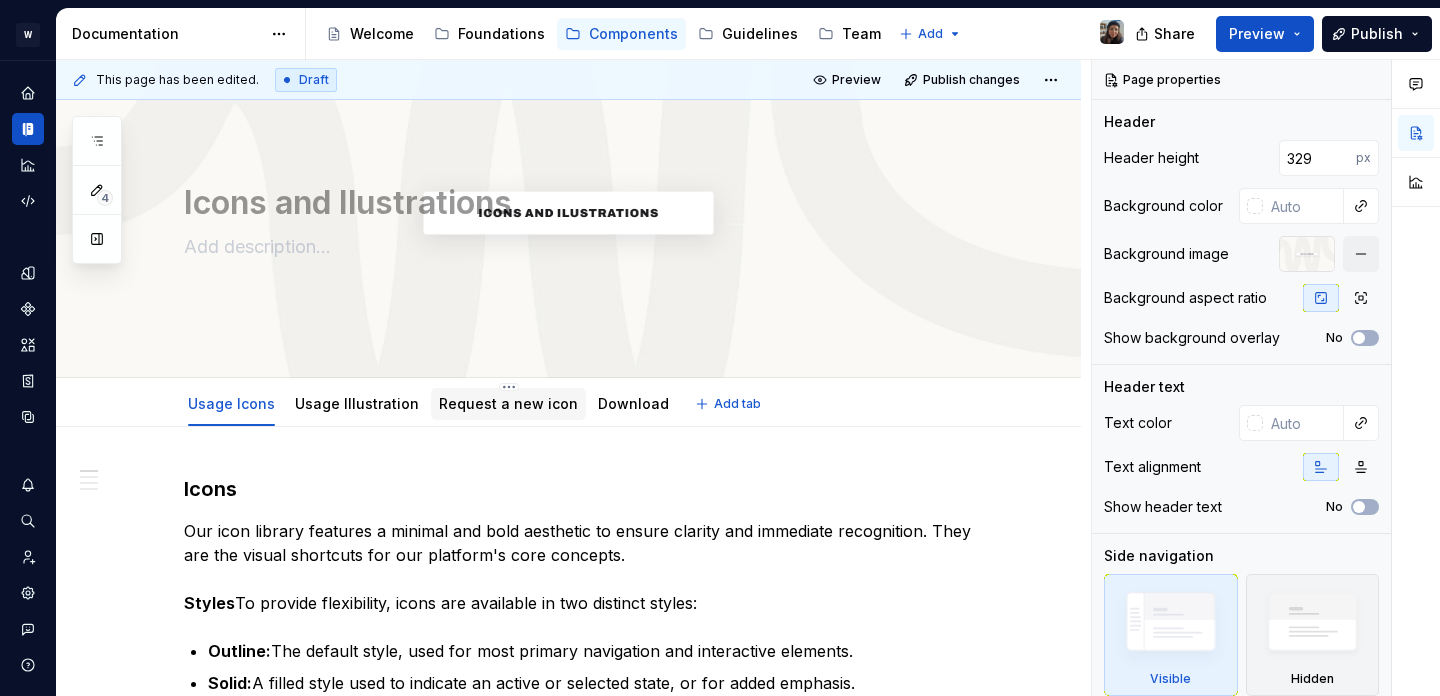 click on "Request a new icon" at bounding box center (508, 404) 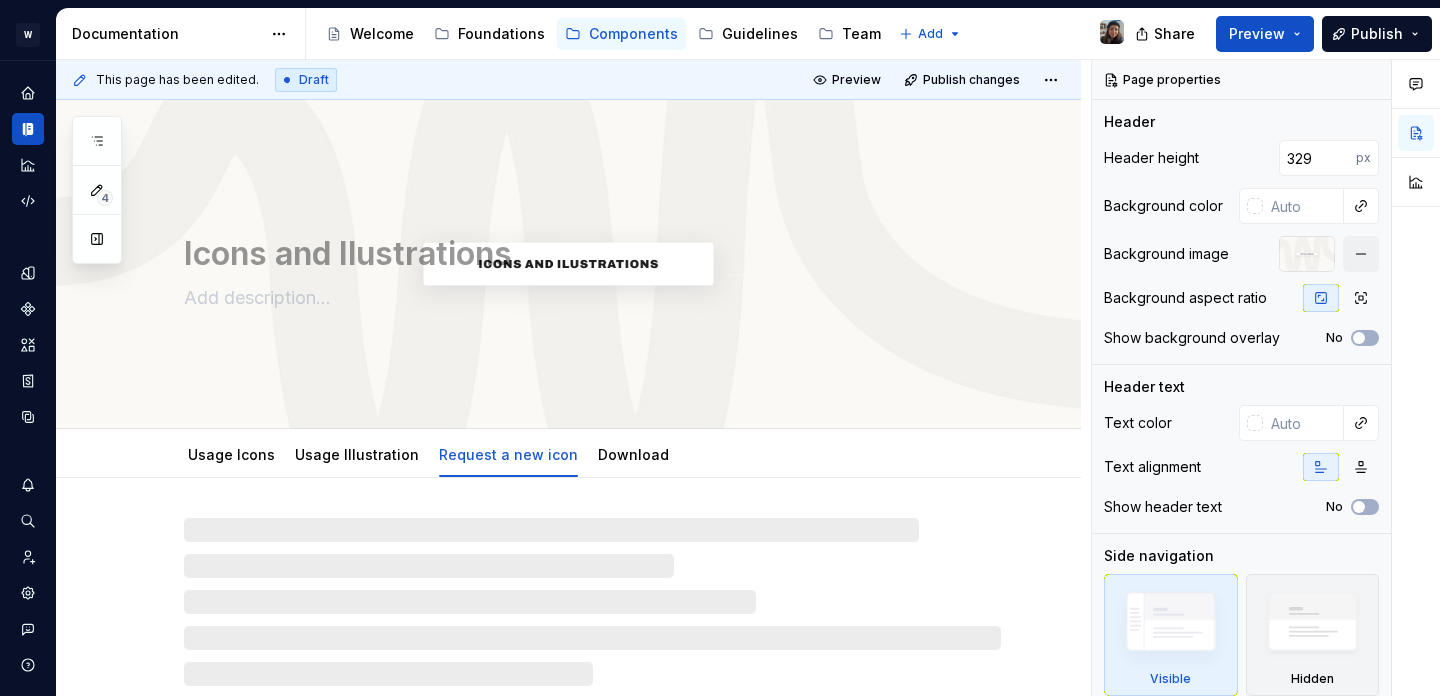 type on "*" 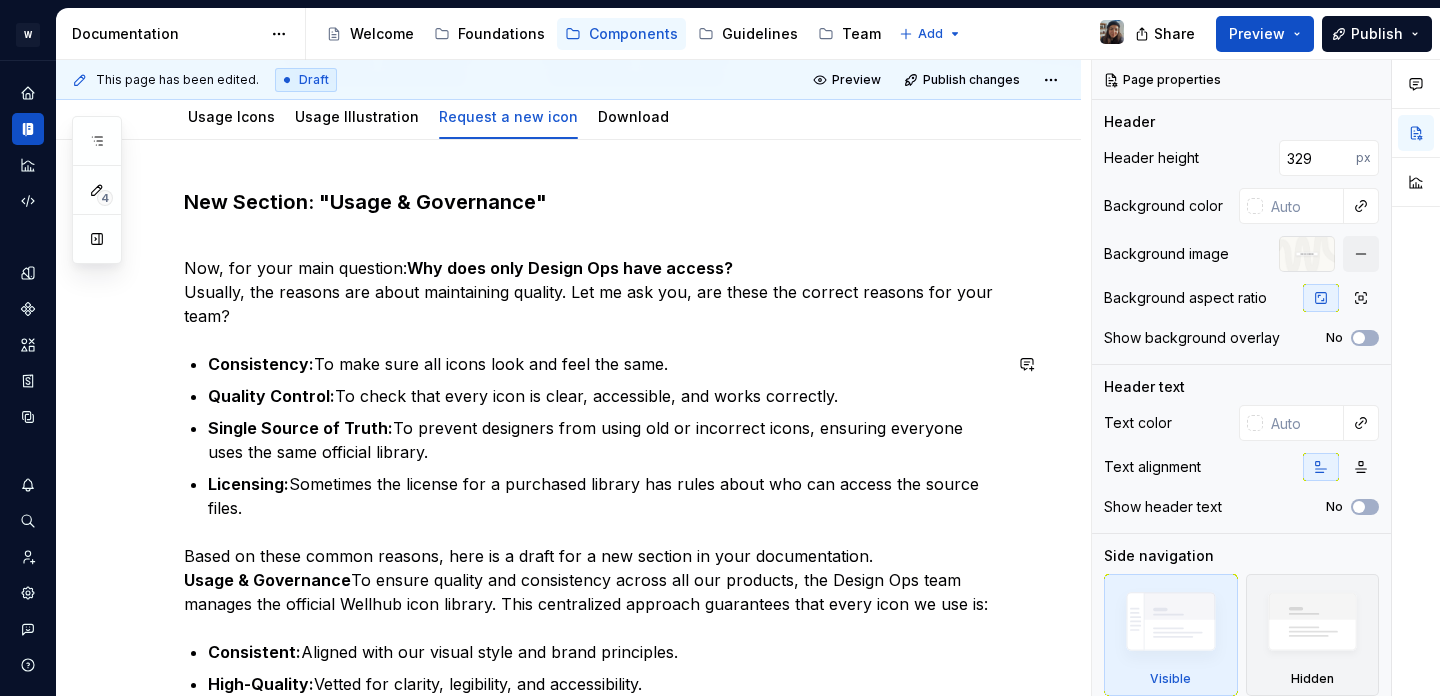 scroll, scrollTop: 344, scrollLeft: 0, axis: vertical 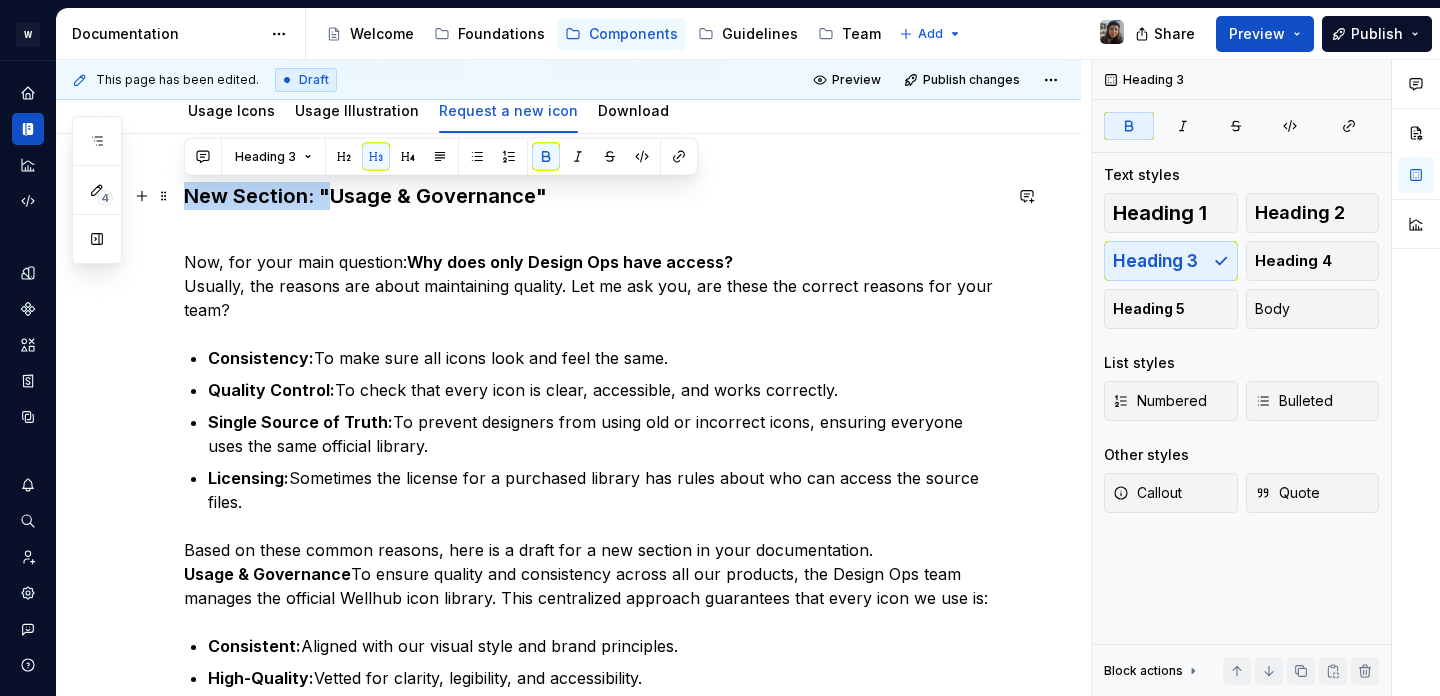 drag, startPoint x: 333, startPoint y: 198, endPoint x: 181, endPoint y: 198, distance: 152 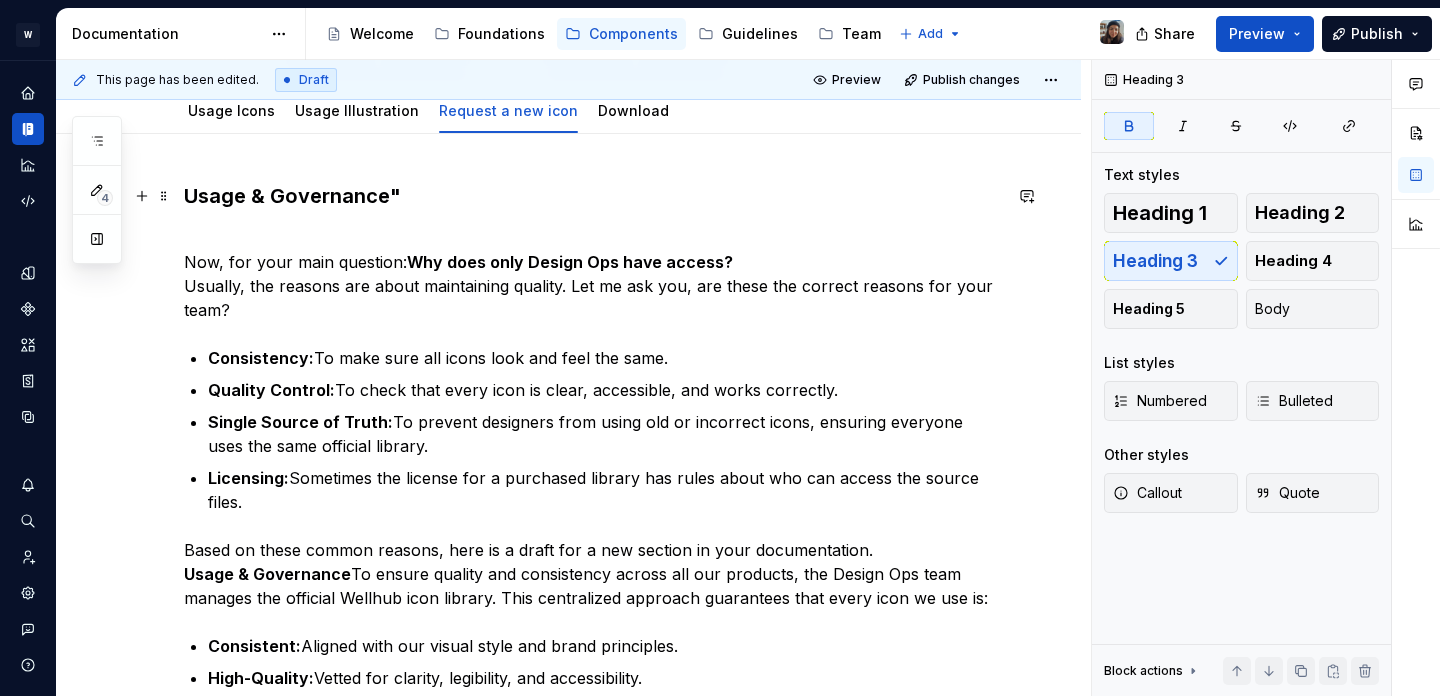 click on "Usage & Governance"" at bounding box center [592, 196] 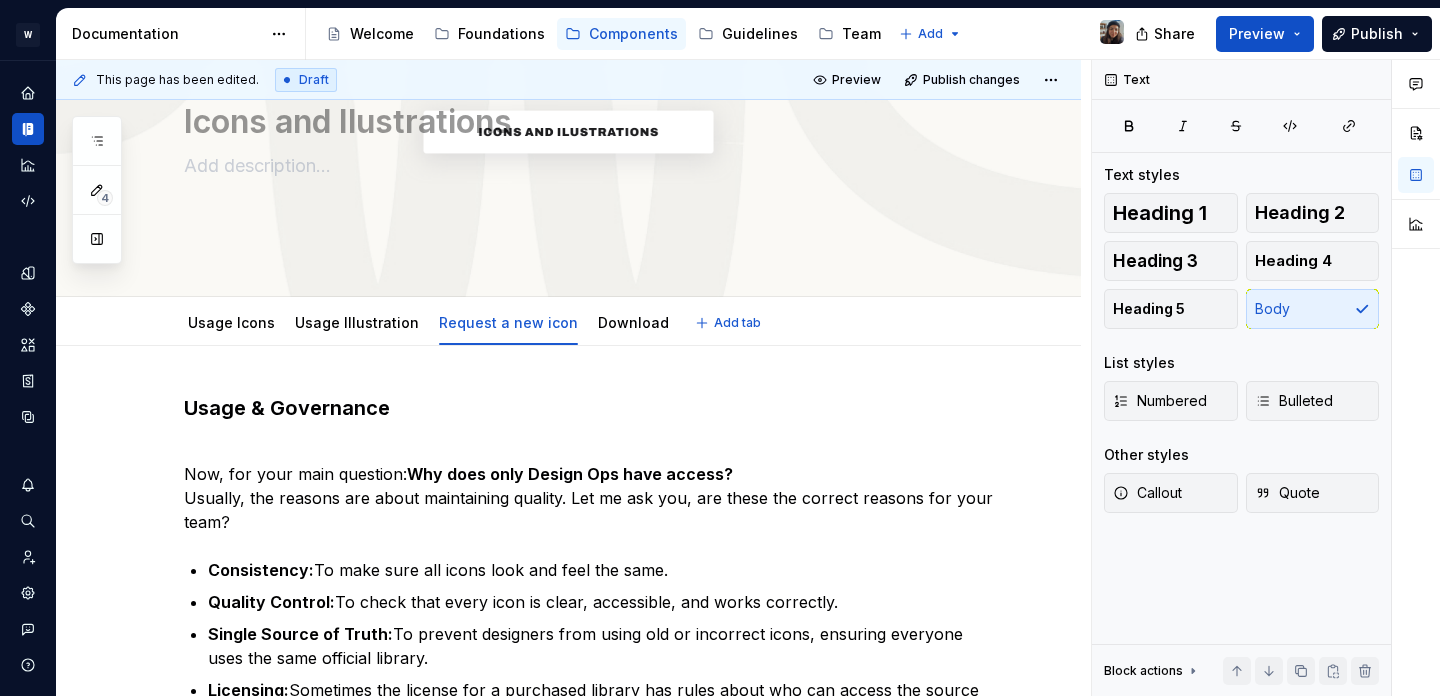 scroll, scrollTop: 112, scrollLeft: 0, axis: vertical 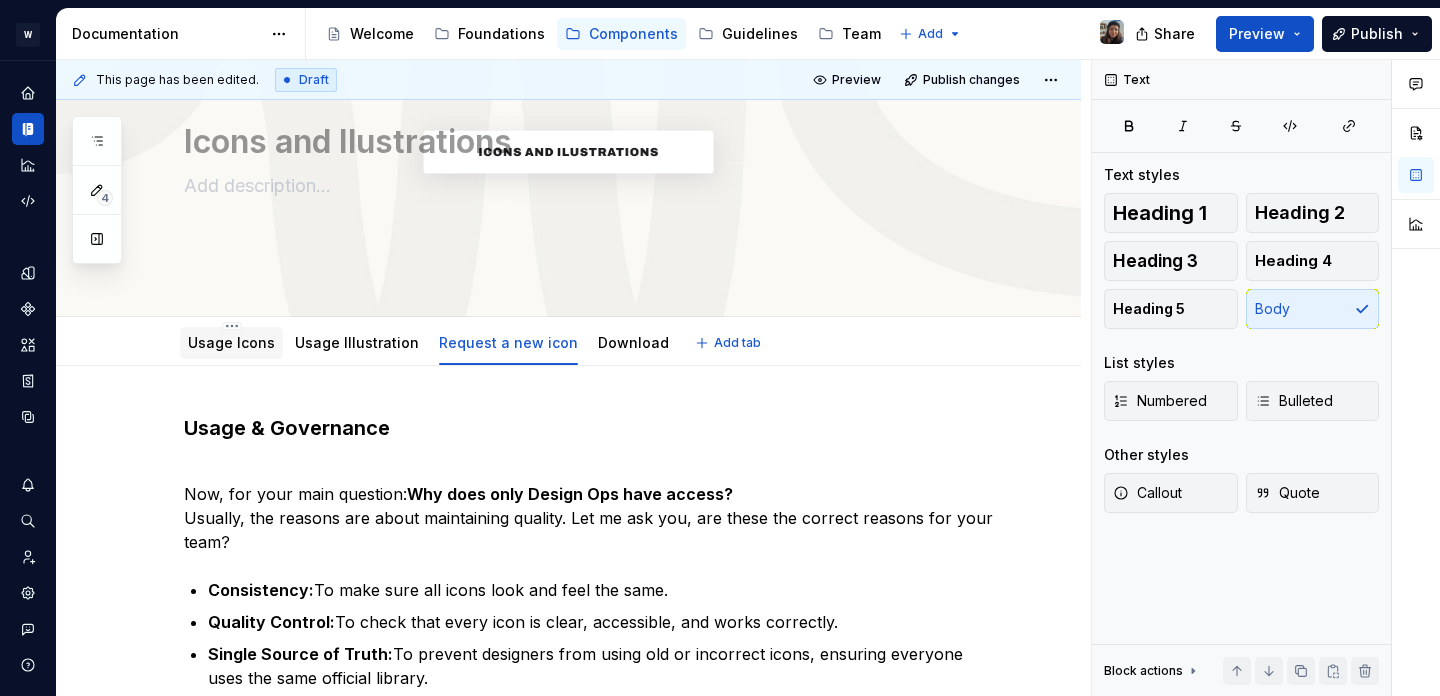 click on "Usage Icons" at bounding box center (231, 343) 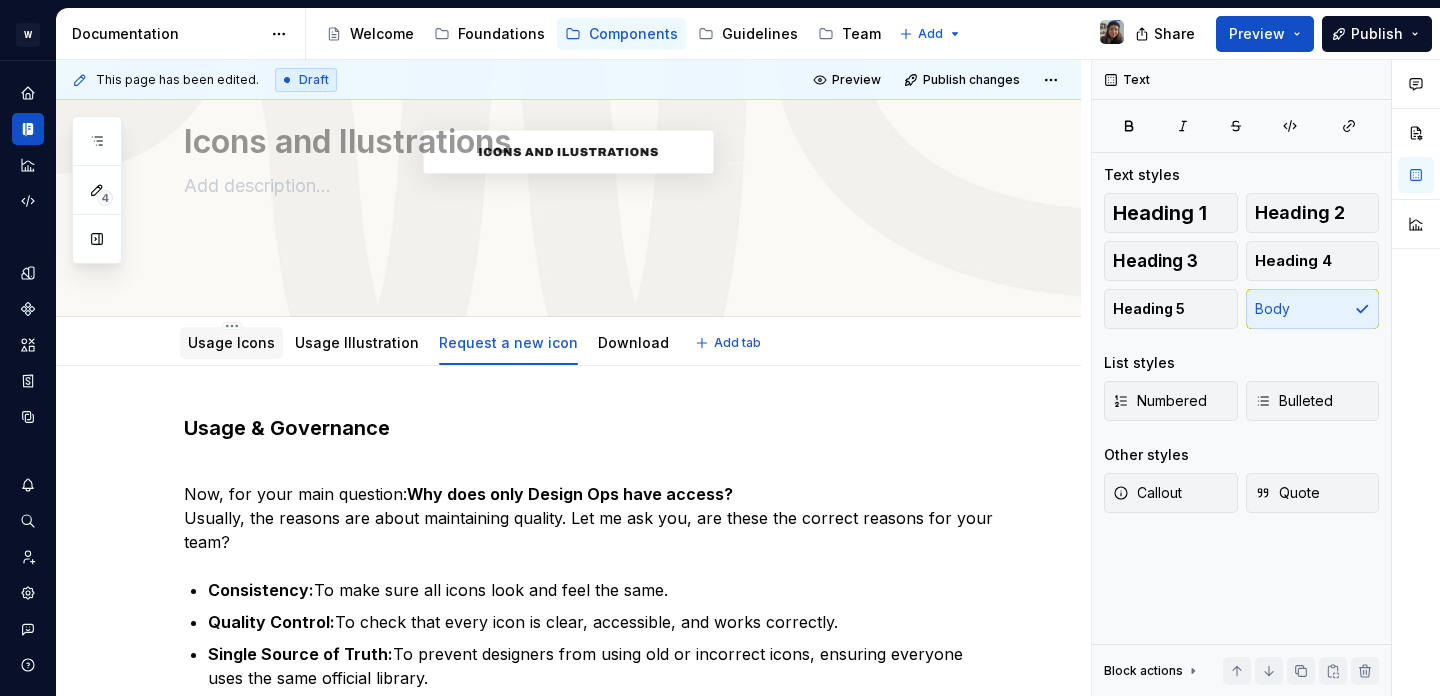 click on "Usage Icons" at bounding box center [231, 342] 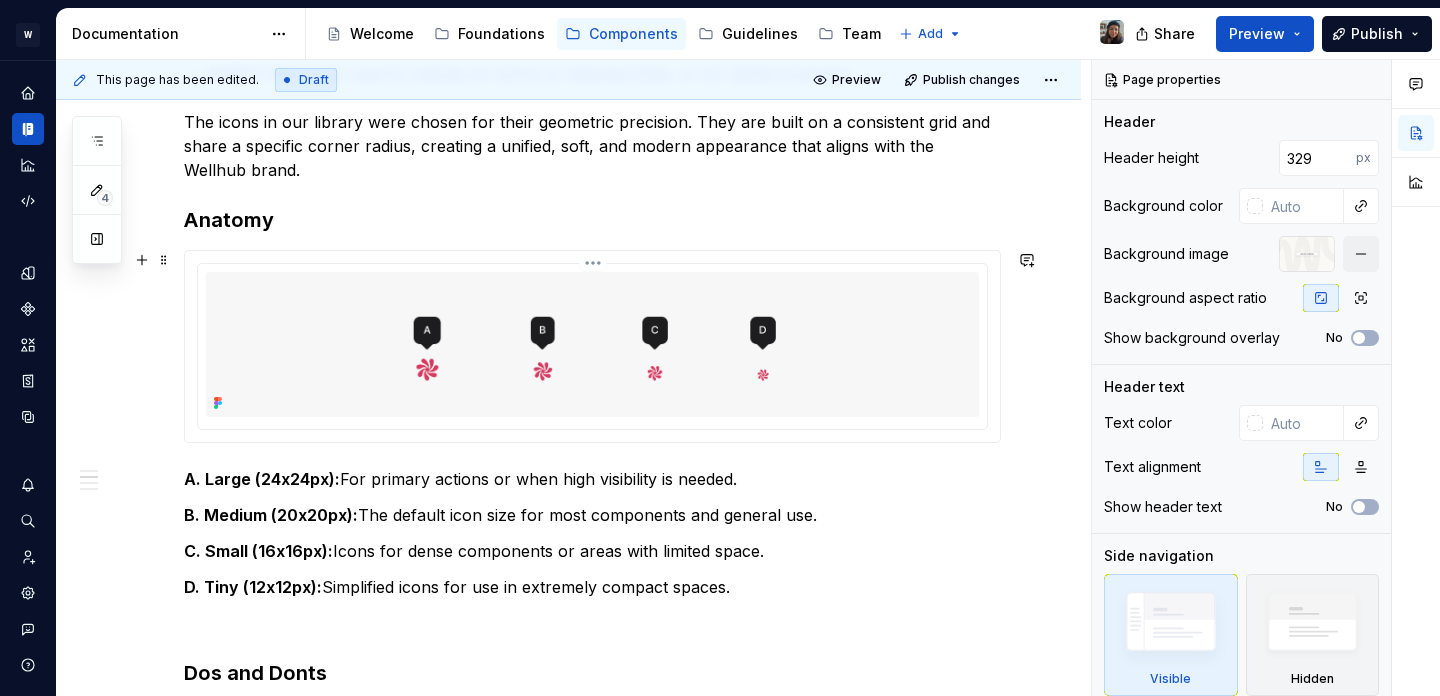 type on "*" 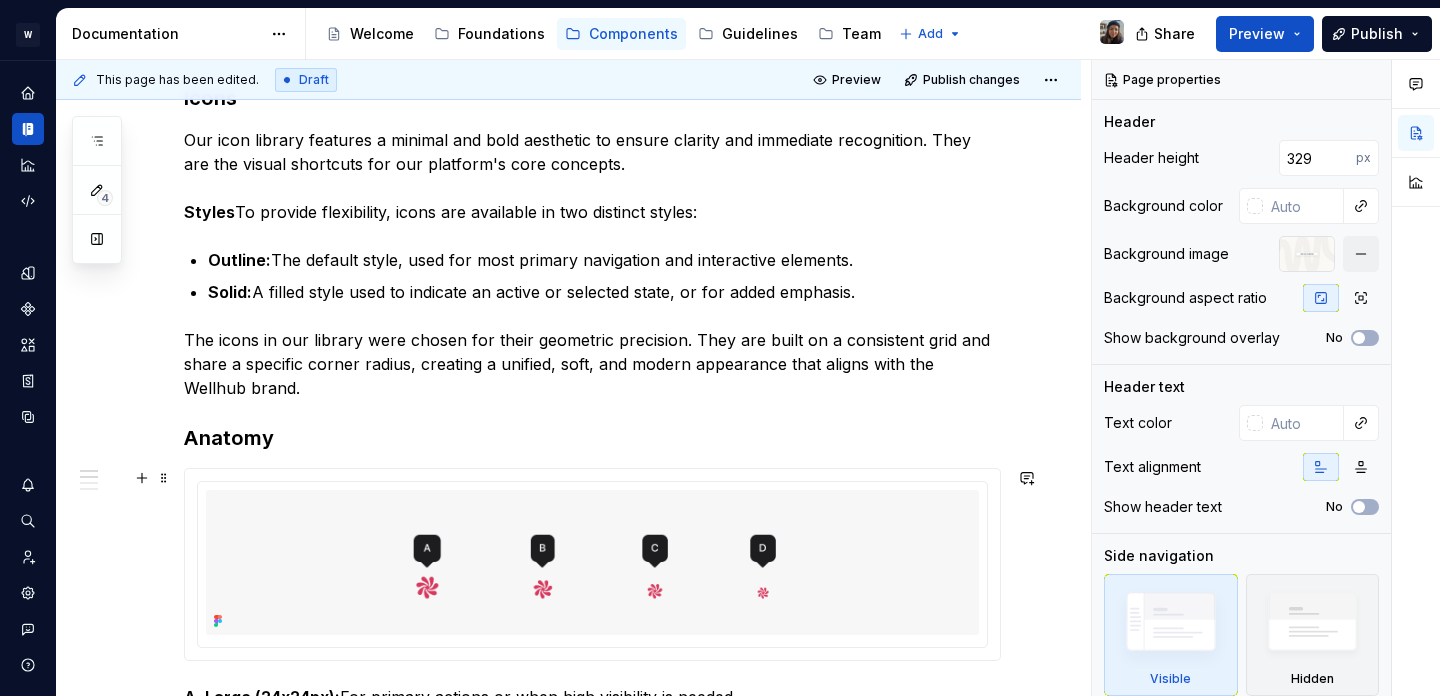 scroll, scrollTop: 380, scrollLeft: 0, axis: vertical 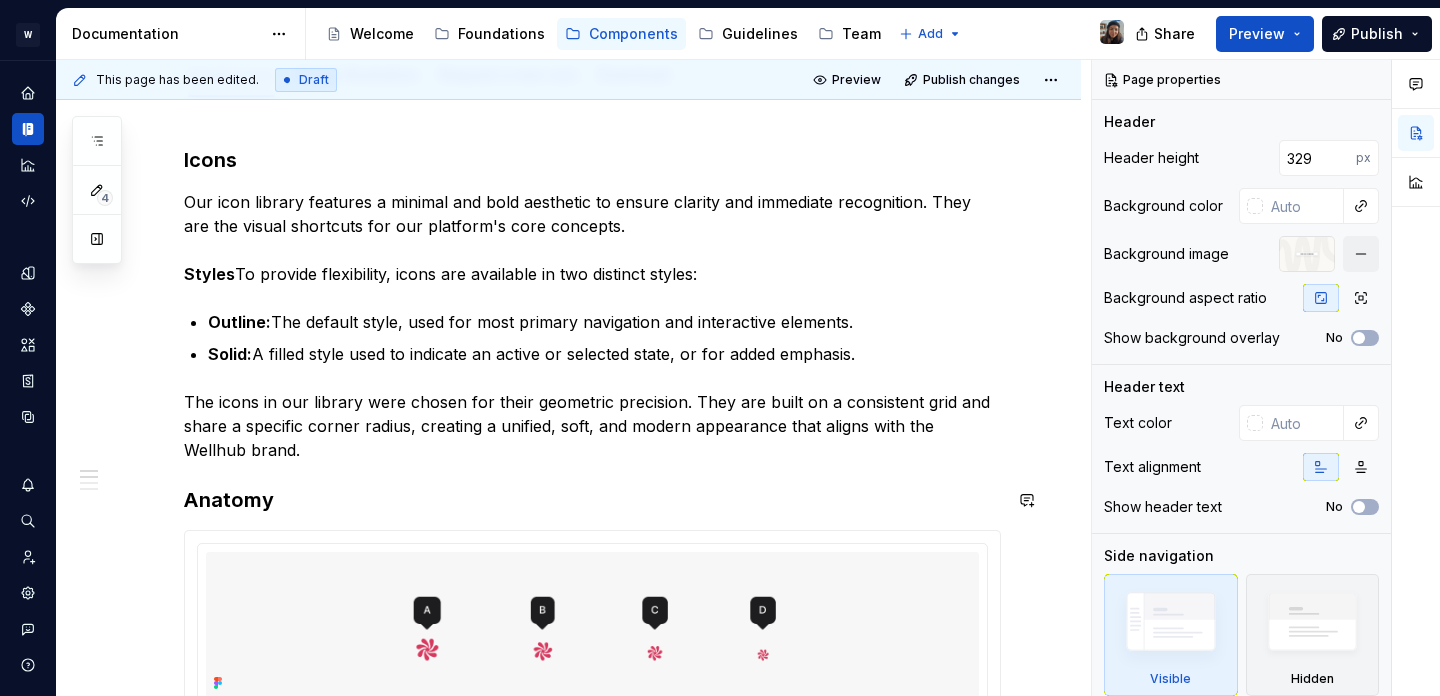 click on "**********" at bounding box center (592, 1803) 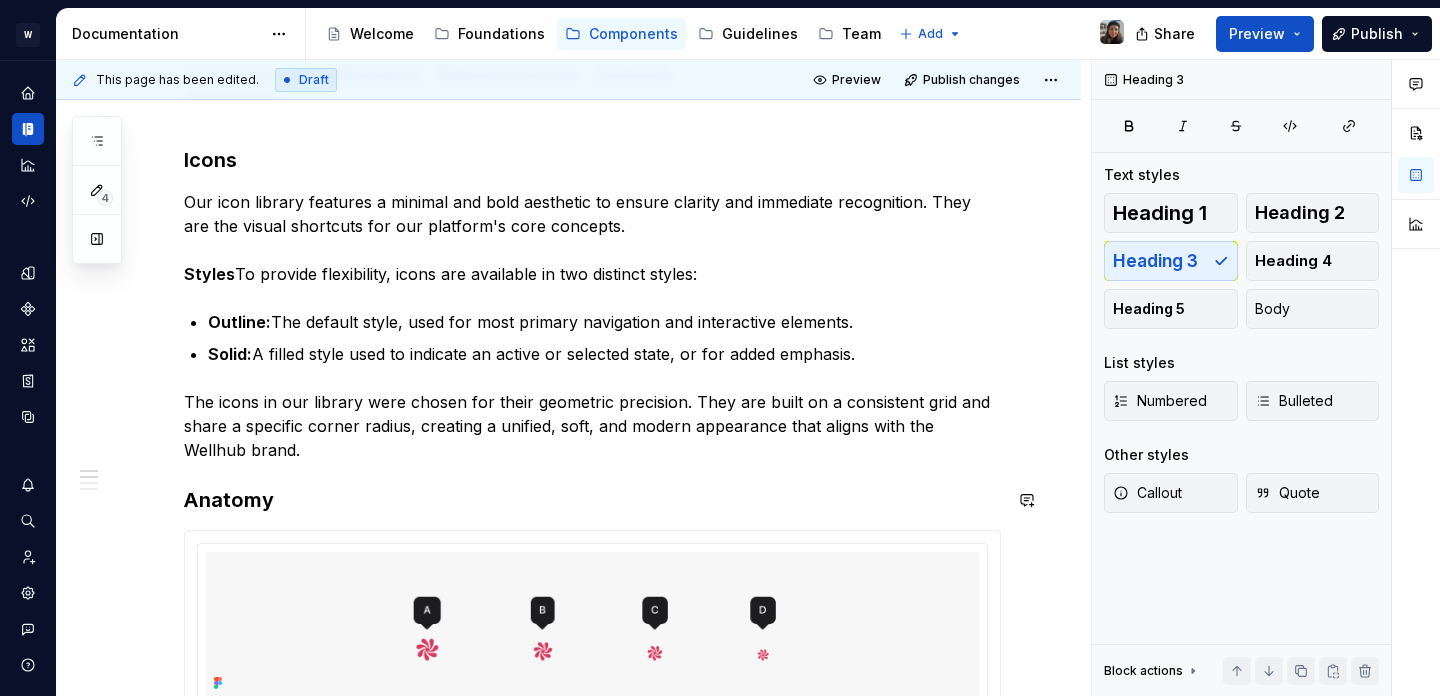 click on "**********" at bounding box center (592, 1803) 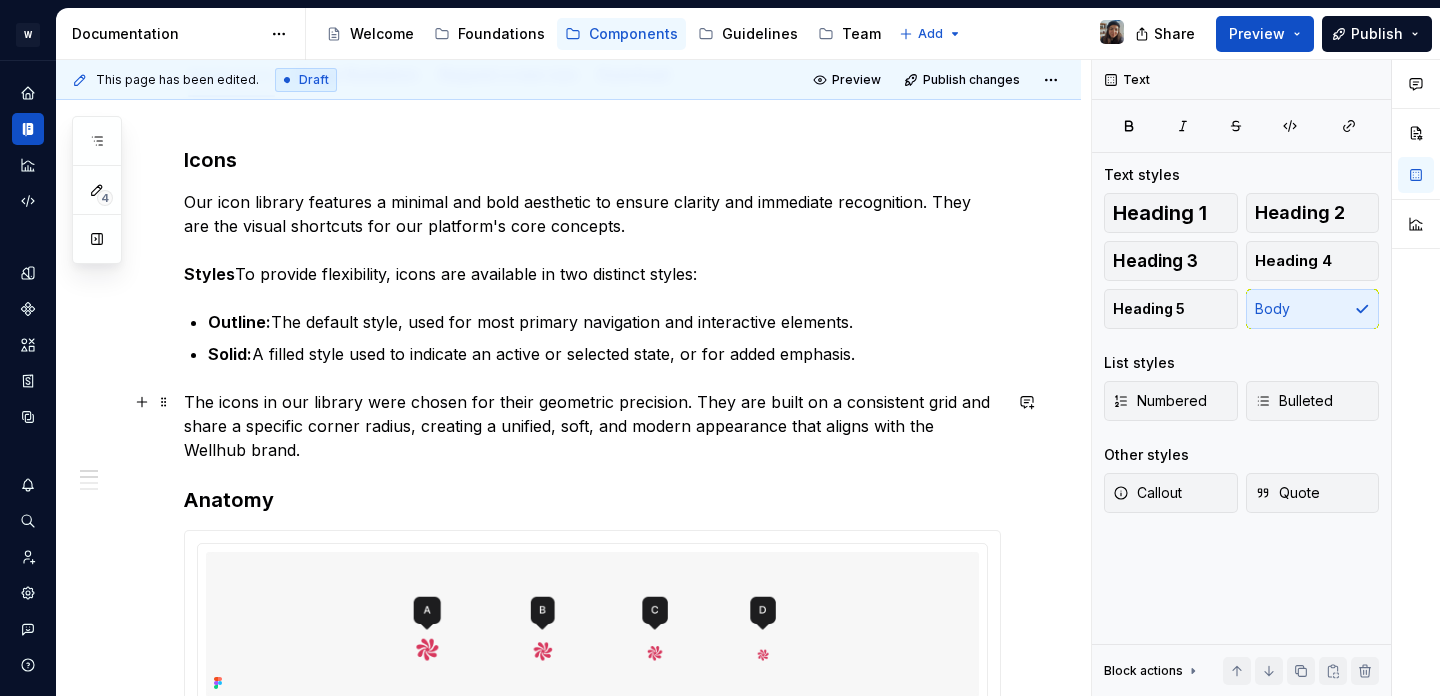 click on "The icons in our library were chosen for their geometric precision. They are built on a consistent grid and share a specific corner radius, creating a unified, soft, and modern appearance that aligns with the Wellhub brand." at bounding box center (592, 426) 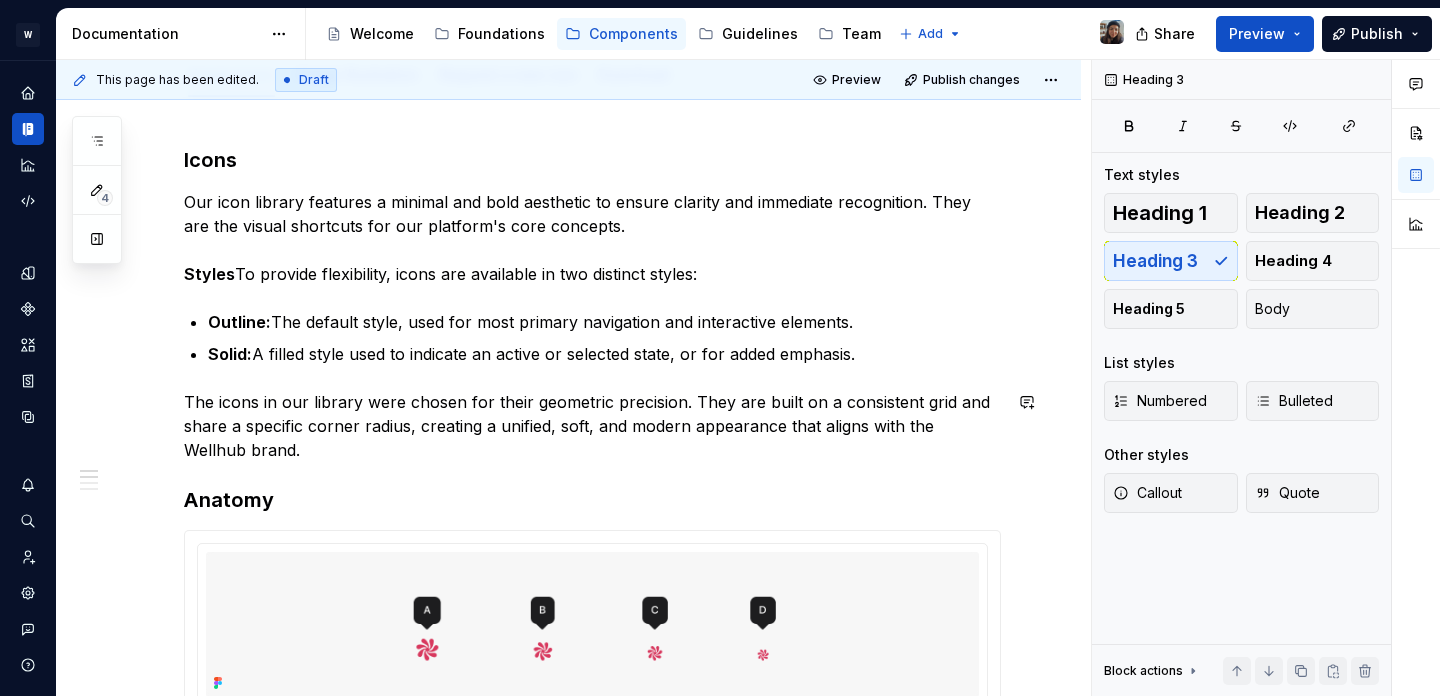 click on "**********" at bounding box center (592, 1803) 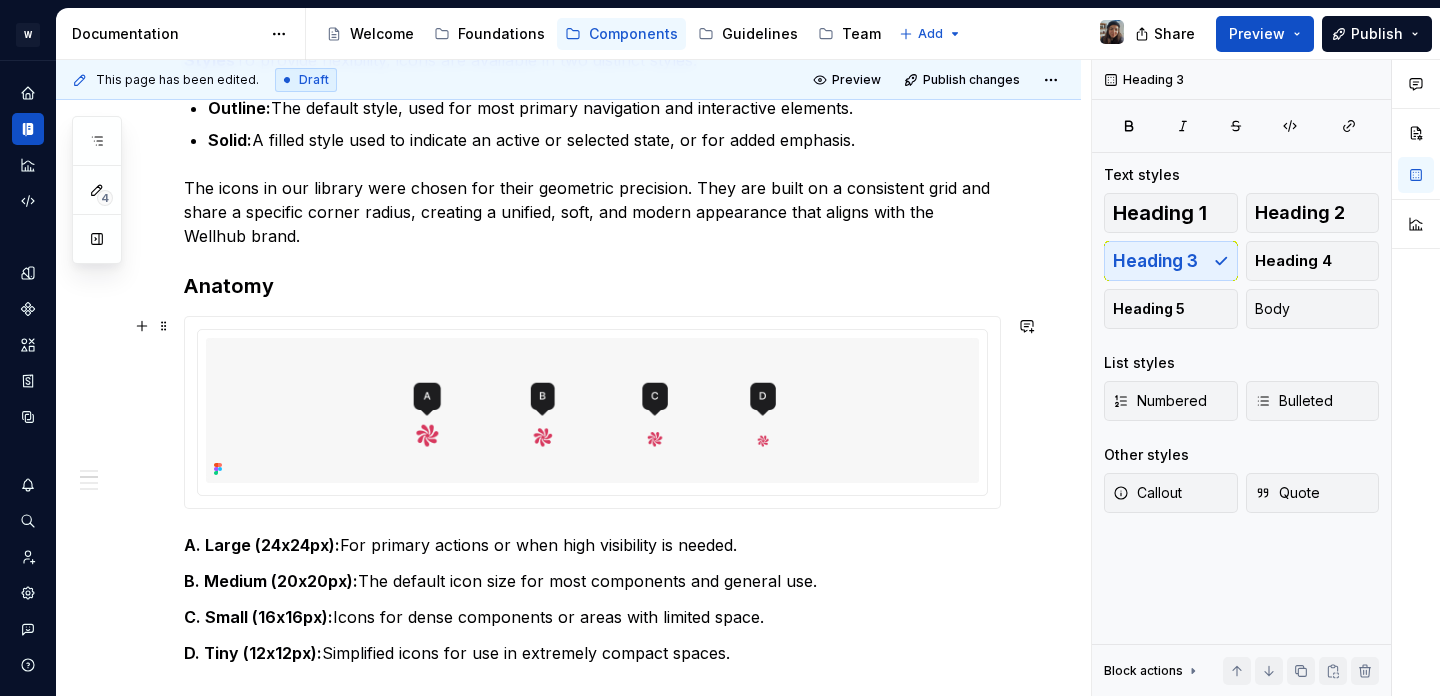 scroll, scrollTop: 574, scrollLeft: 0, axis: vertical 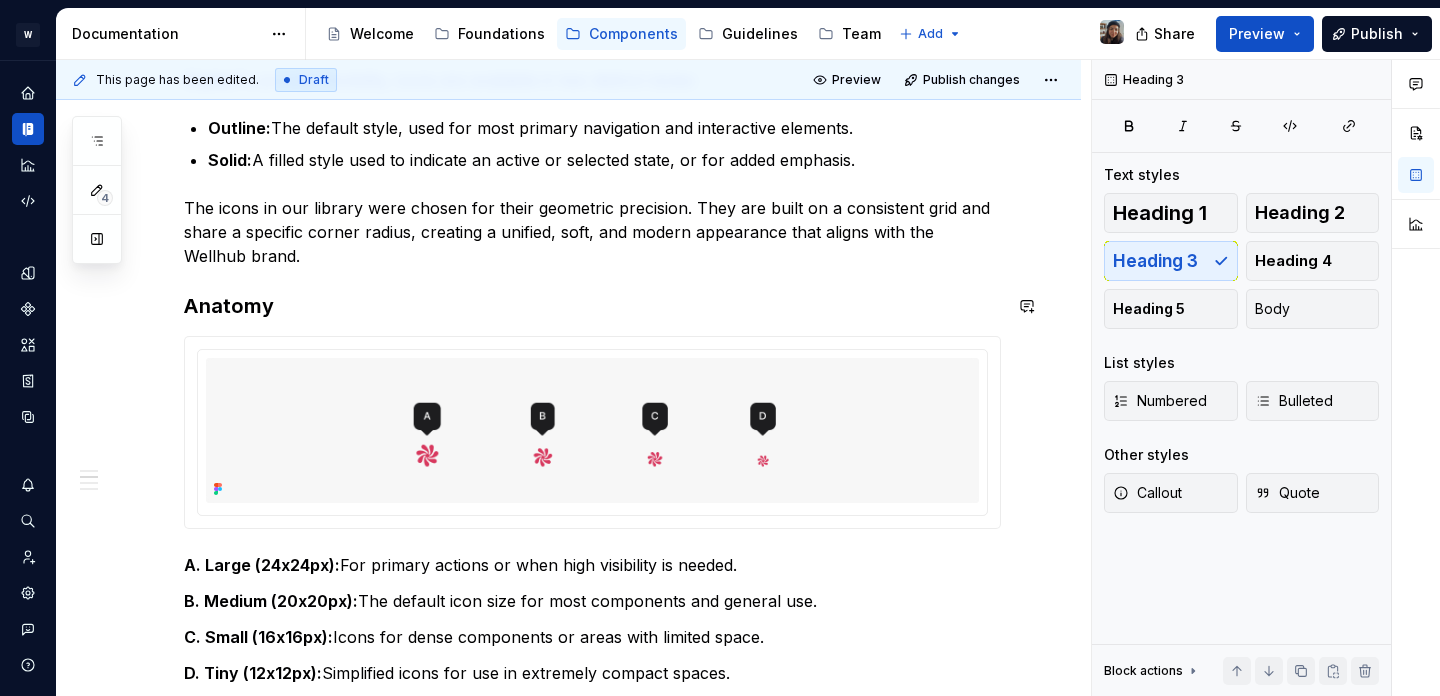 click on "**********" at bounding box center (592, 1609) 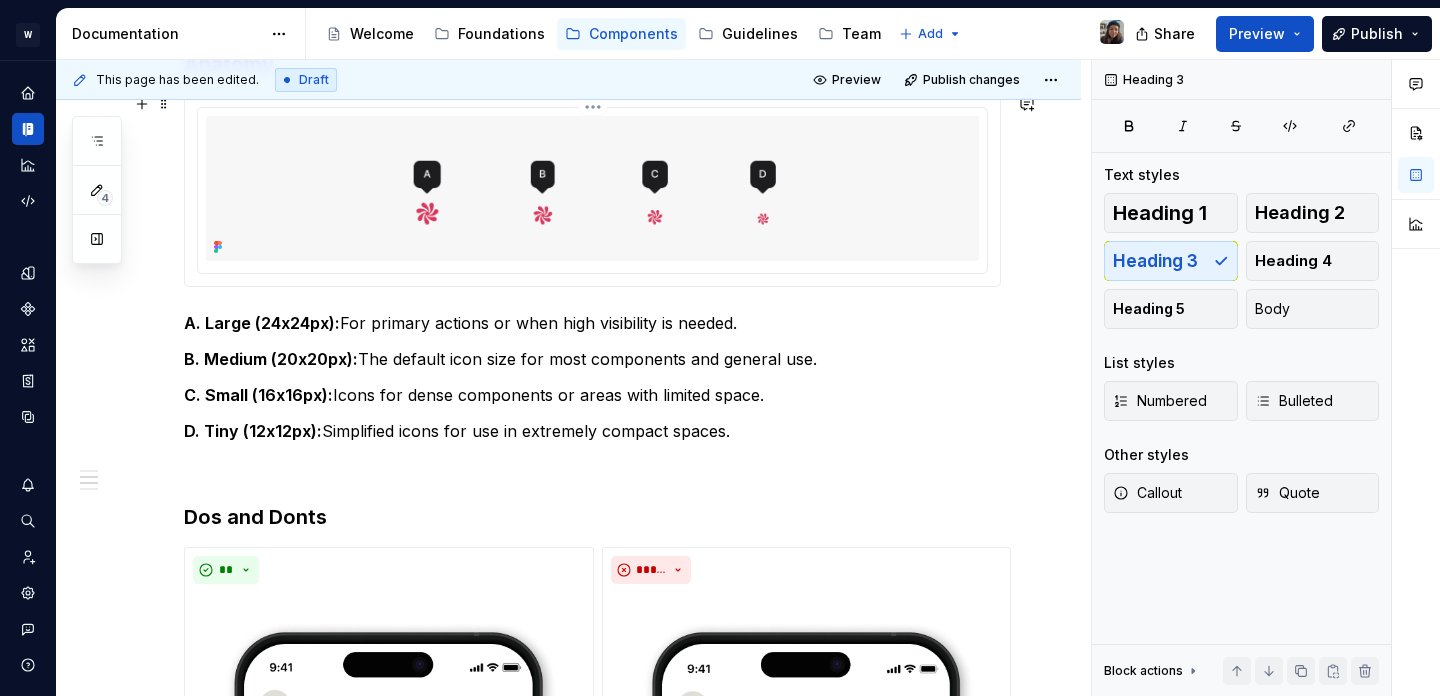 scroll, scrollTop: 928, scrollLeft: 0, axis: vertical 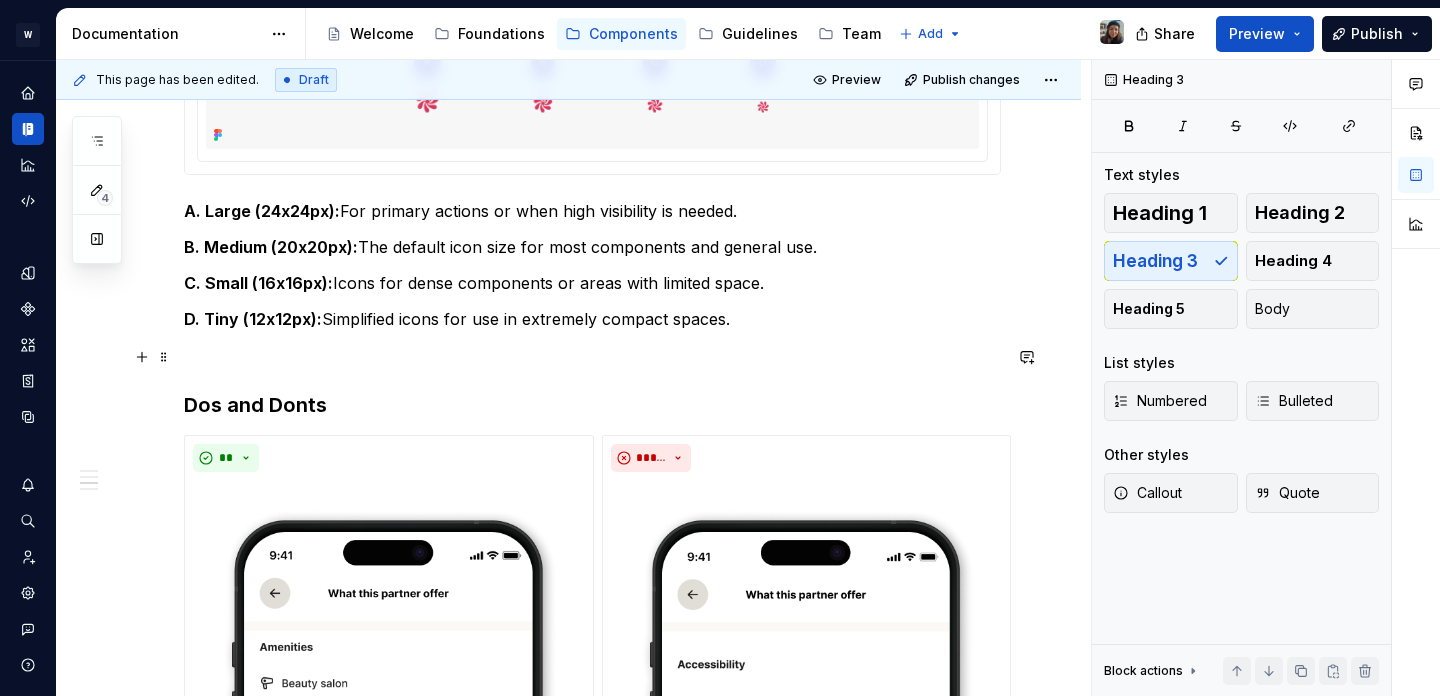 click on "**********" at bounding box center (592, 1255) 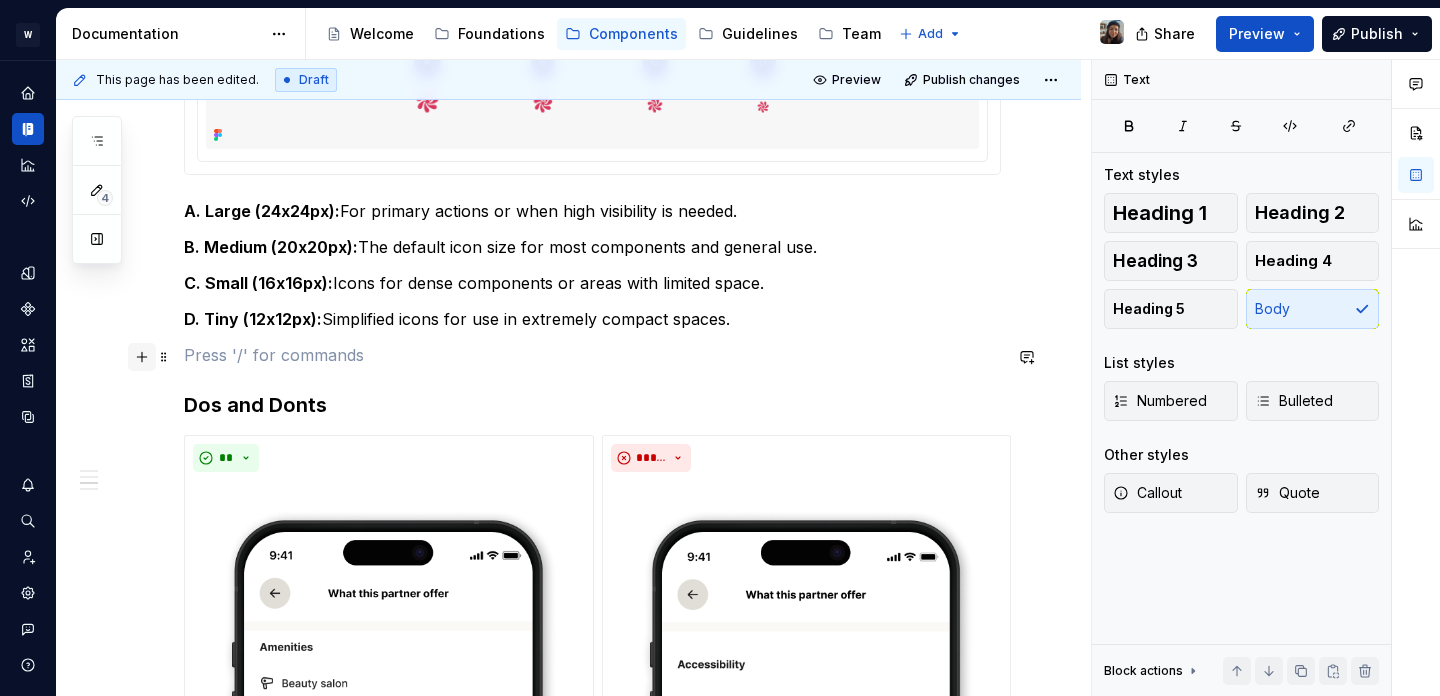 click at bounding box center (142, 357) 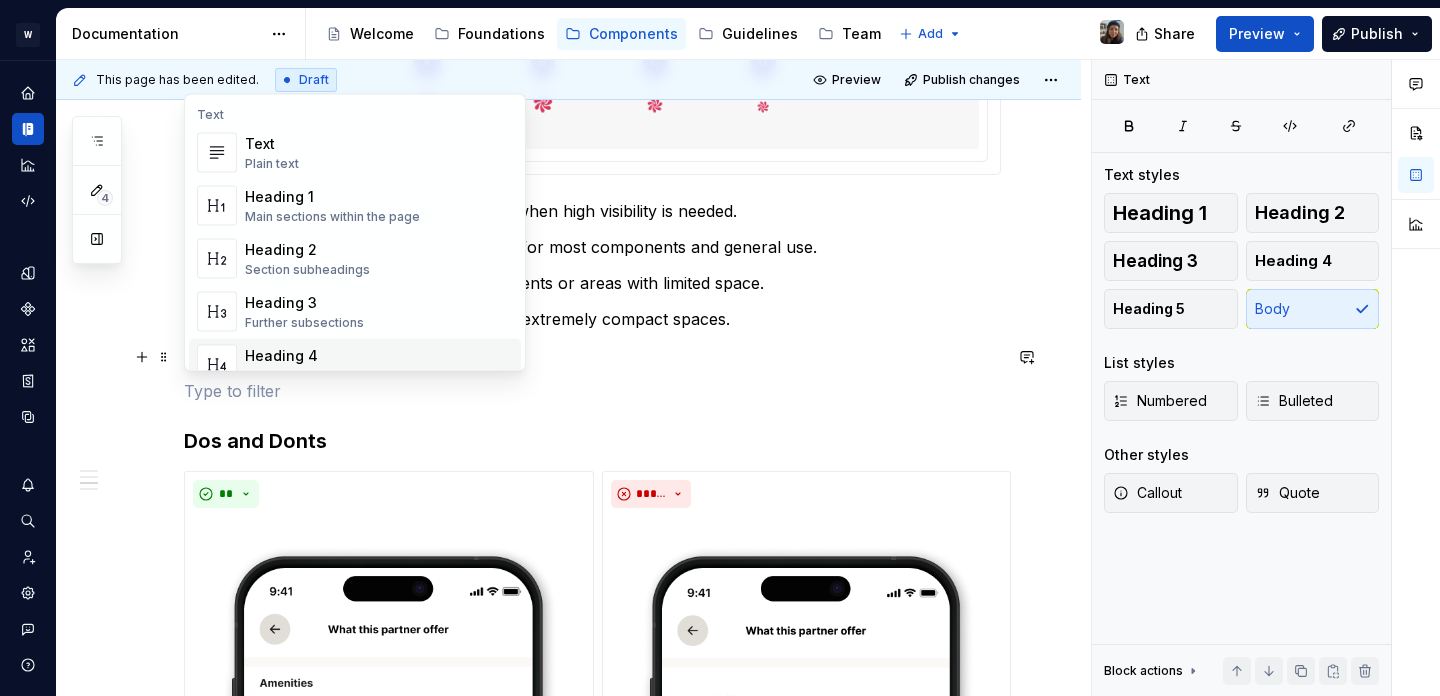type 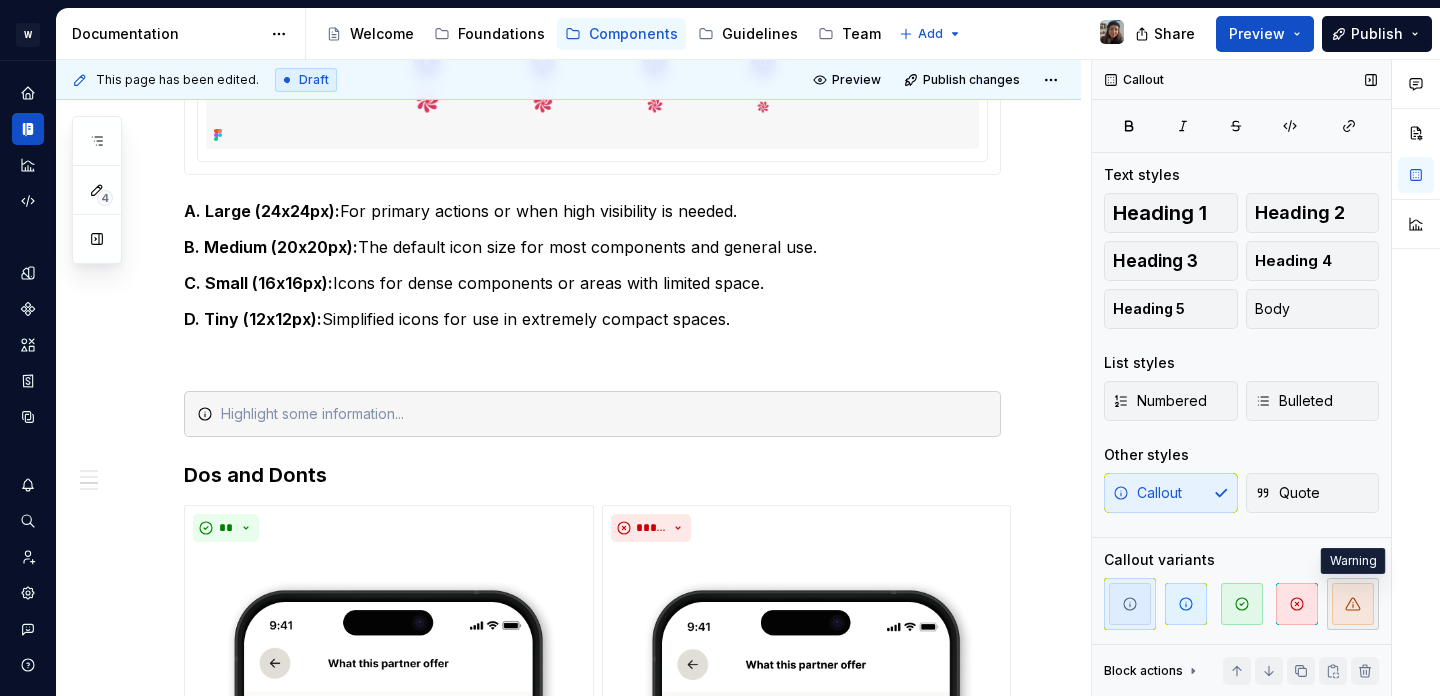 click at bounding box center (1353, 604) 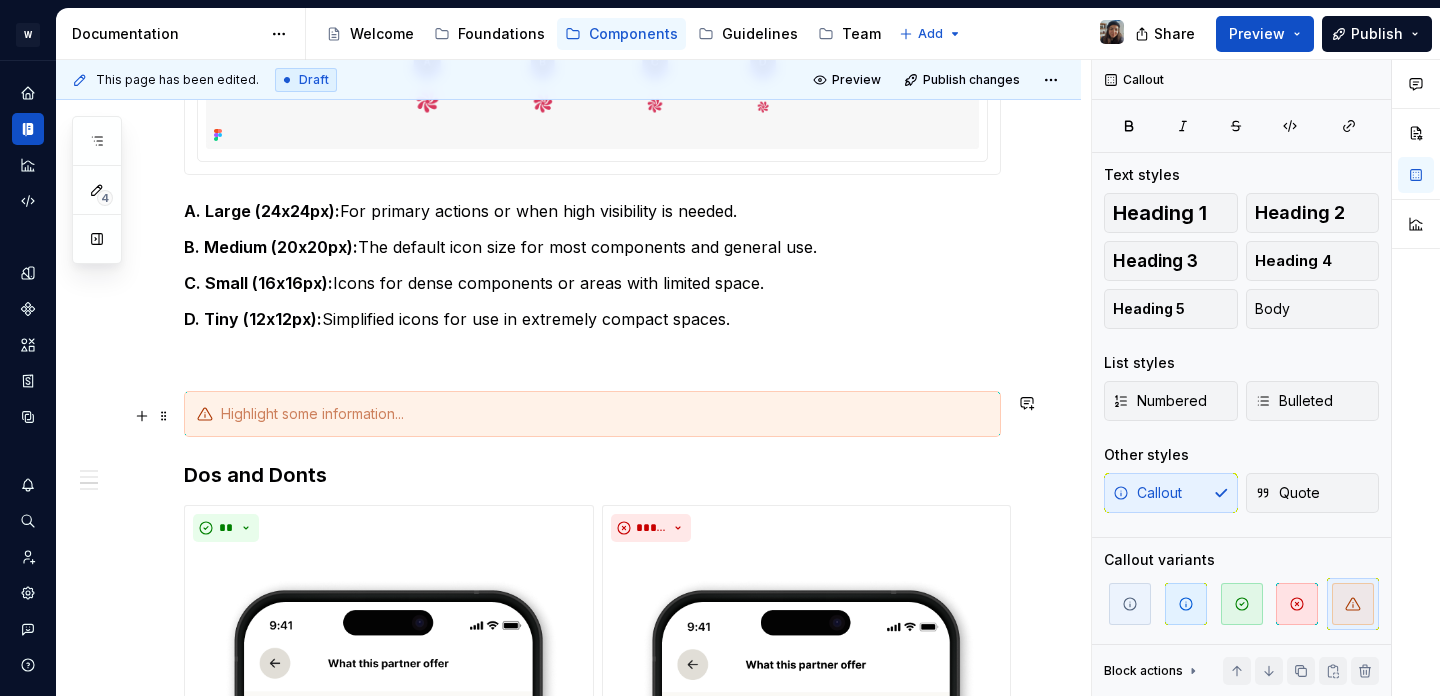 click at bounding box center [604, 414] 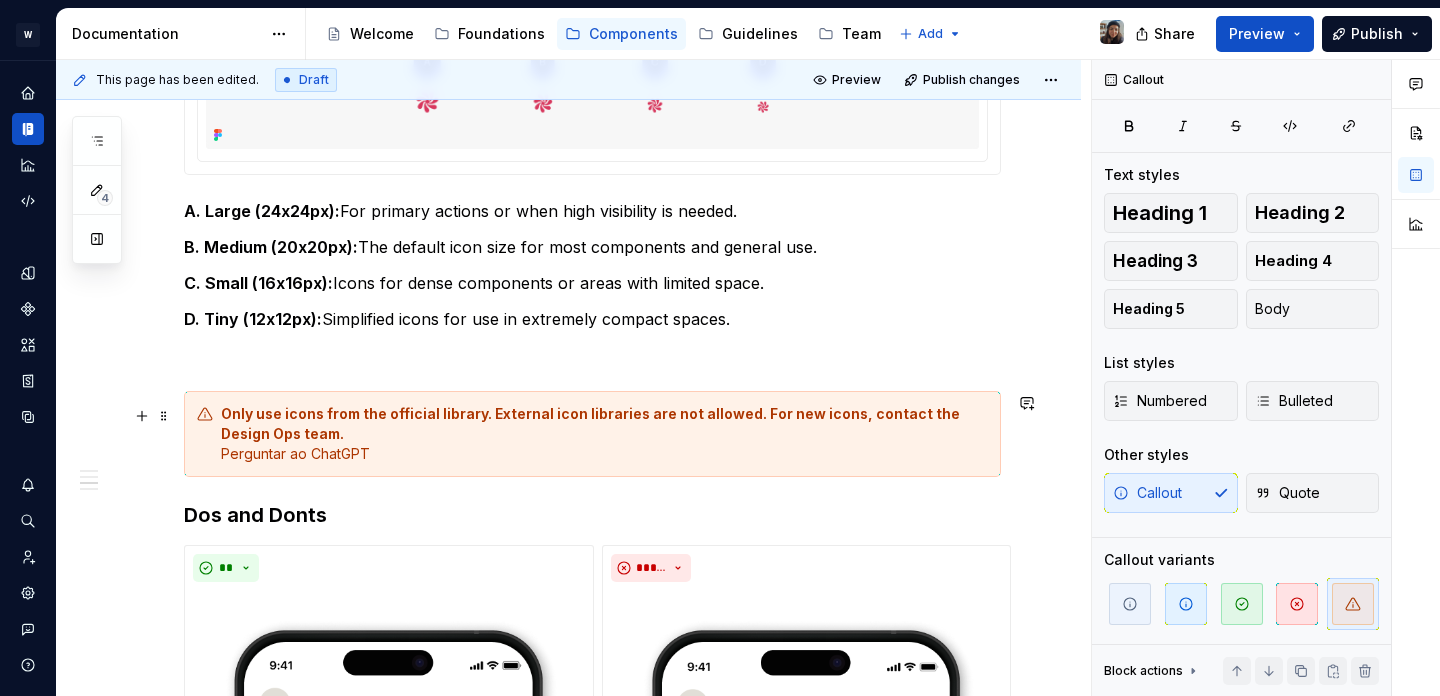 click on "Only use icons from the official library. External icon libraries are not allowed. For new icons, contact the Design Ops team. Perguntar ao ChatGPT" at bounding box center (604, 434) 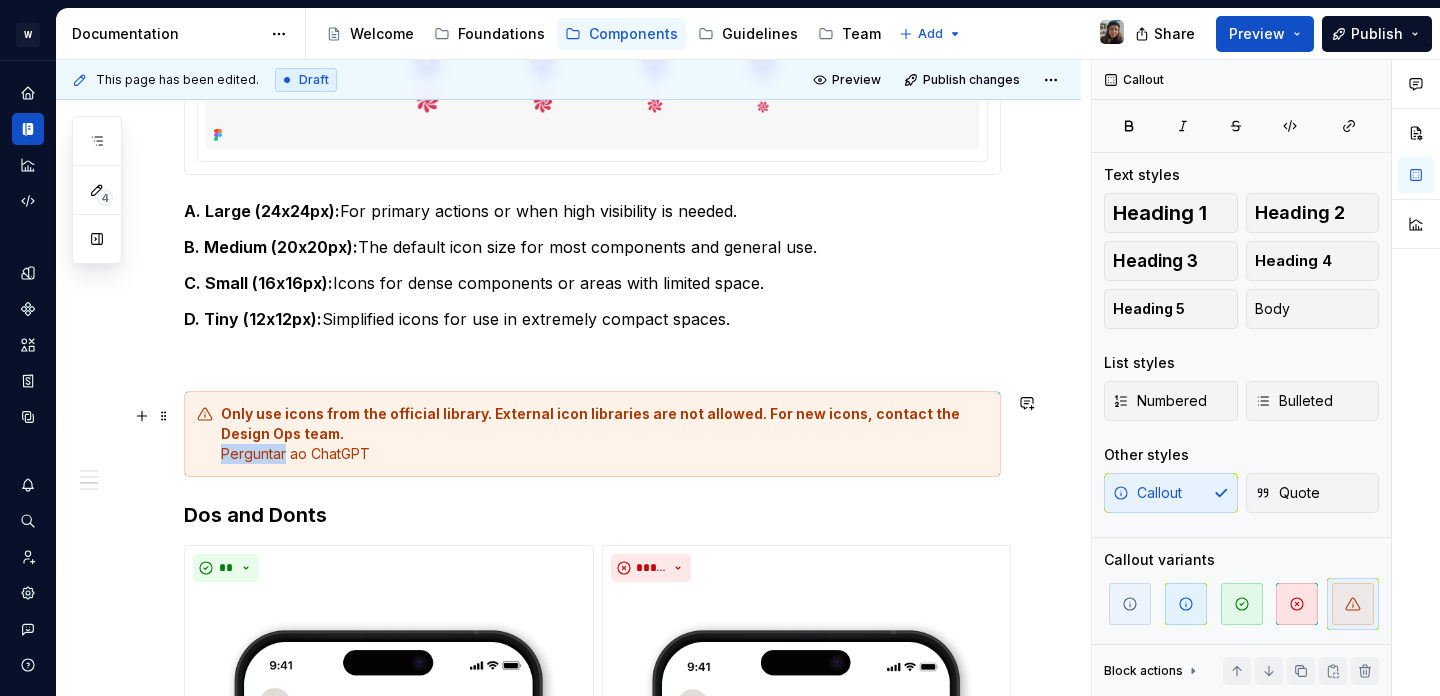 click on "Only use icons from the official library. External icon libraries are not allowed. For new icons, contact the Design Ops team. Perguntar ao ChatGPT" at bounding box center [604, 434] 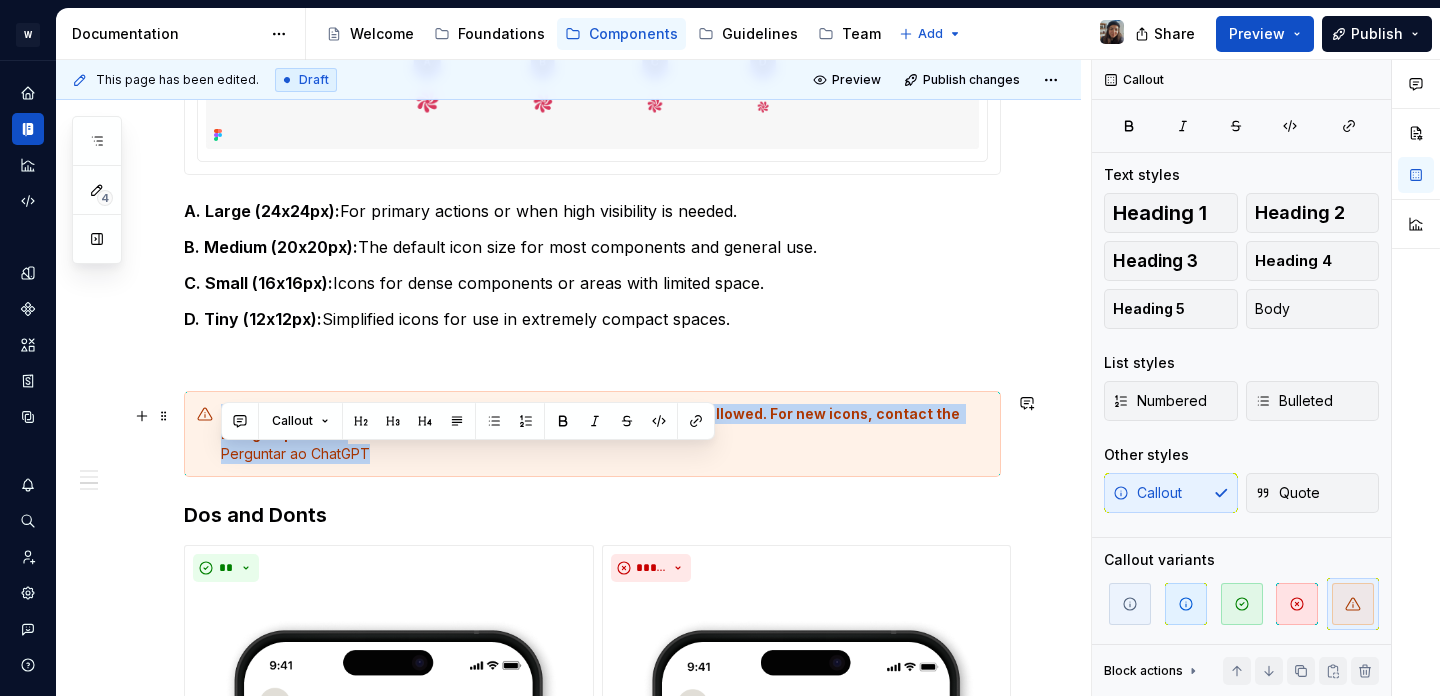click on "Only use icons from the official library. External icon libraries are not allowed. For new icons, contact the Design Ops team. Perguntar ao ChatGPT" at bounding box center [604, 434] 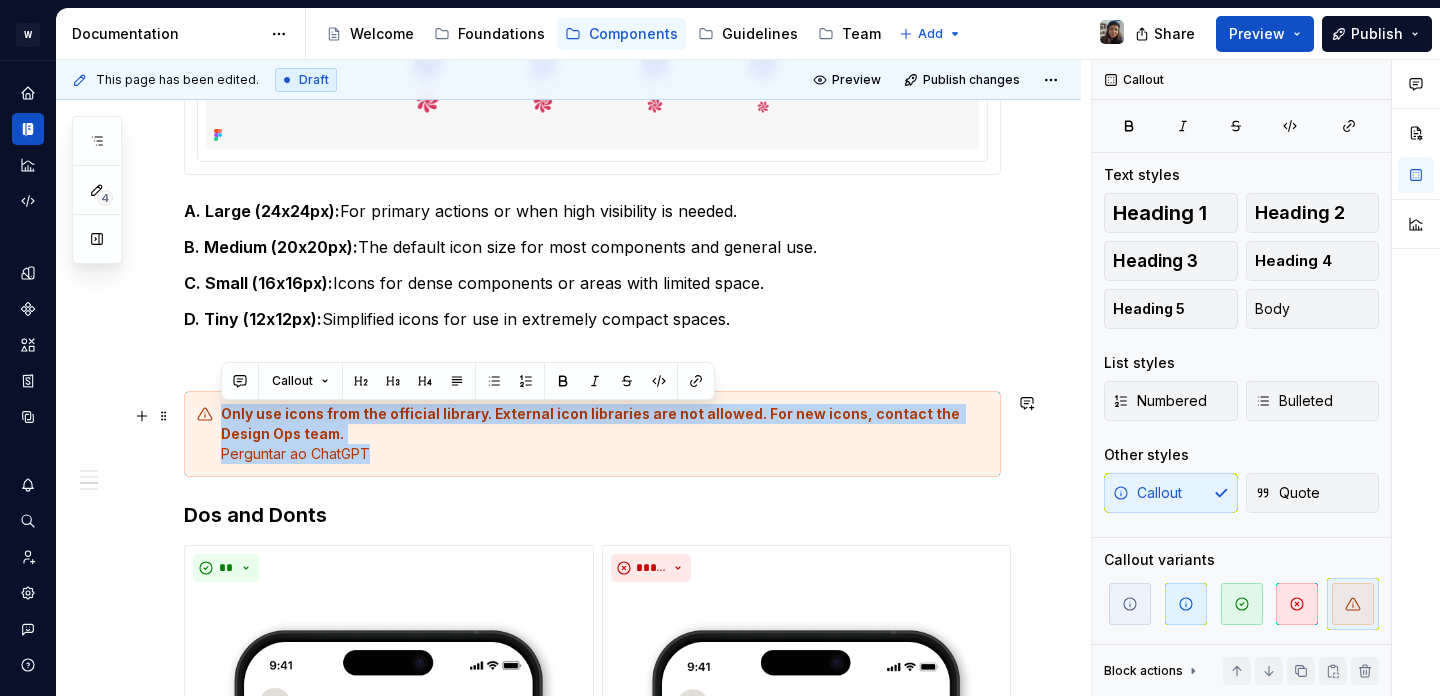 click on "Only use icons from the official library. External icon libraries are not allowed. For new icons, contact the Design Ops team. Perguntar ao ChatGPT" at bounding box center (604, 434) 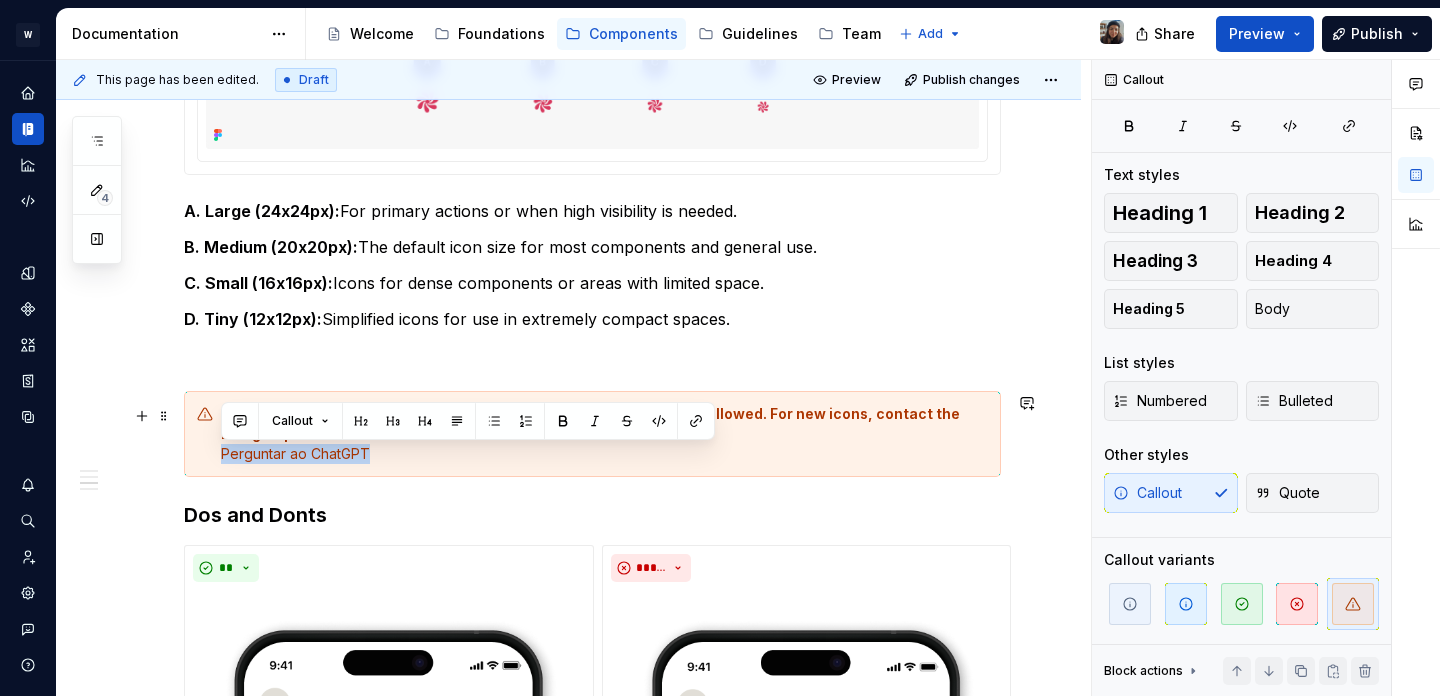 drag, startPoint x: 401, startPoint y: 465, endPoint x: 187, endPoint y: 459, distance: 214.08409 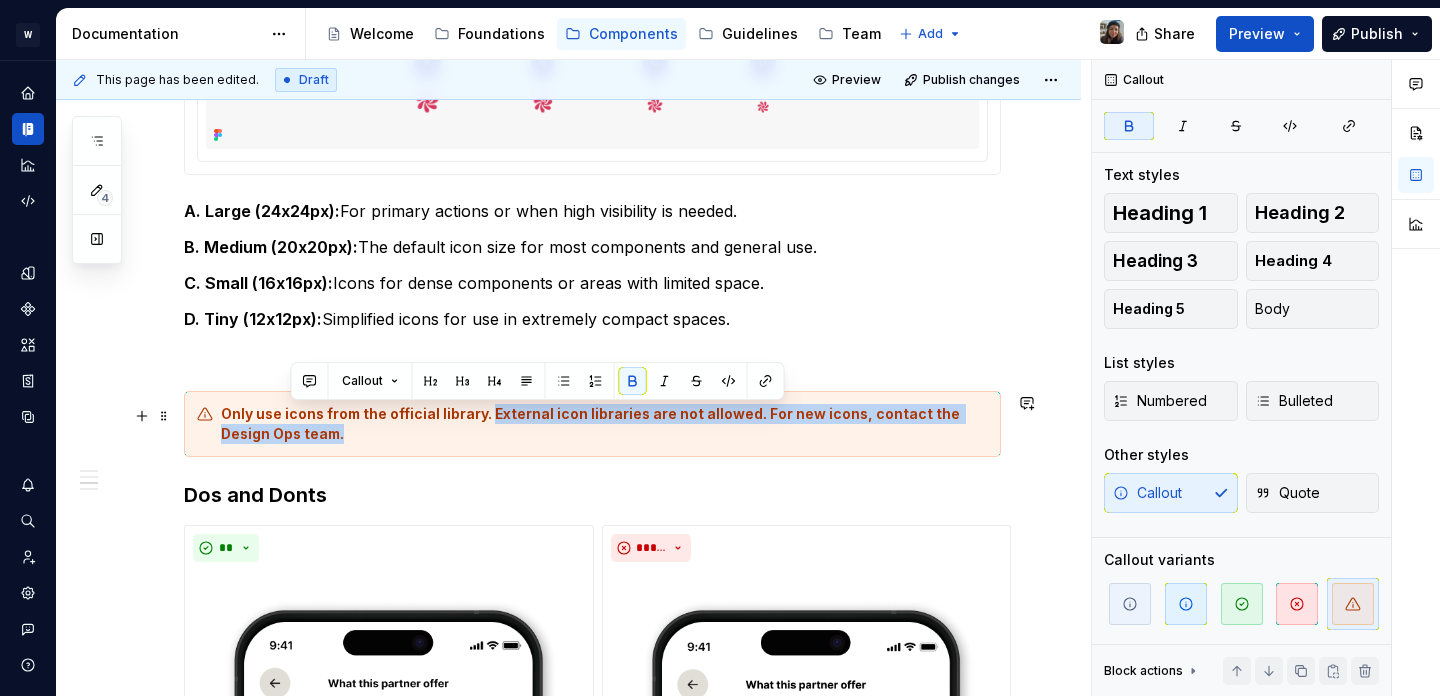 drag, startPoint x: 485, startPoint y: 414, endPoint x: 520, endPoint y: 433, distance: 39.824615 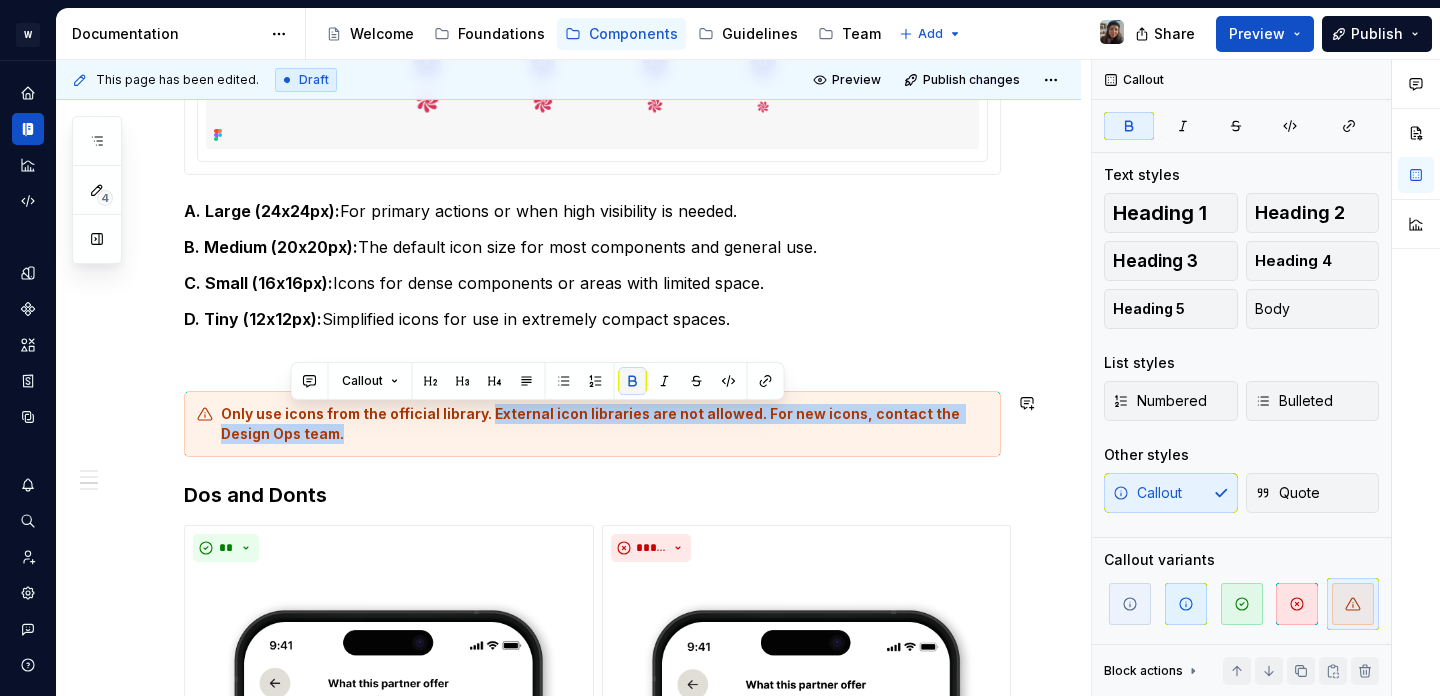 click at bounding box center (633, 381) 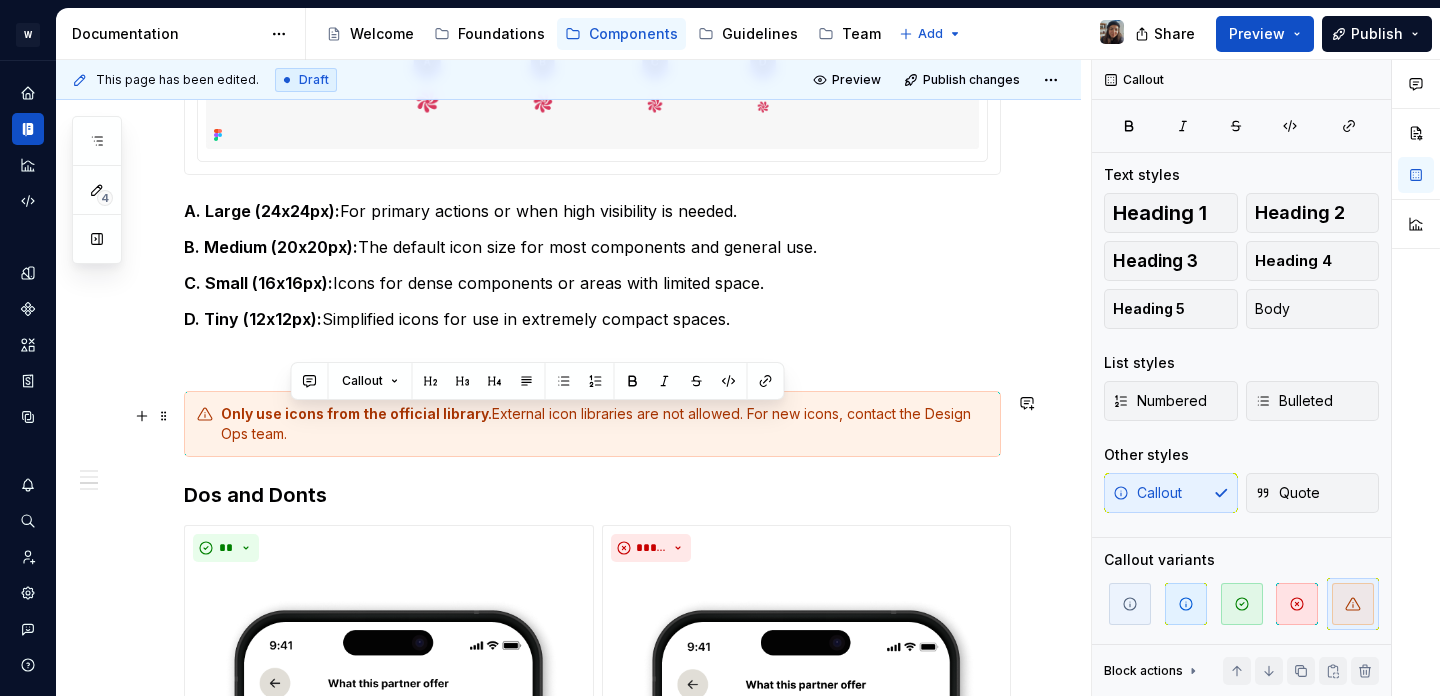 click on "Only use icons from the official library. External icon libraries are not allowed. For new icons, contact the Design Ops team." at bounding box center (604, 424) 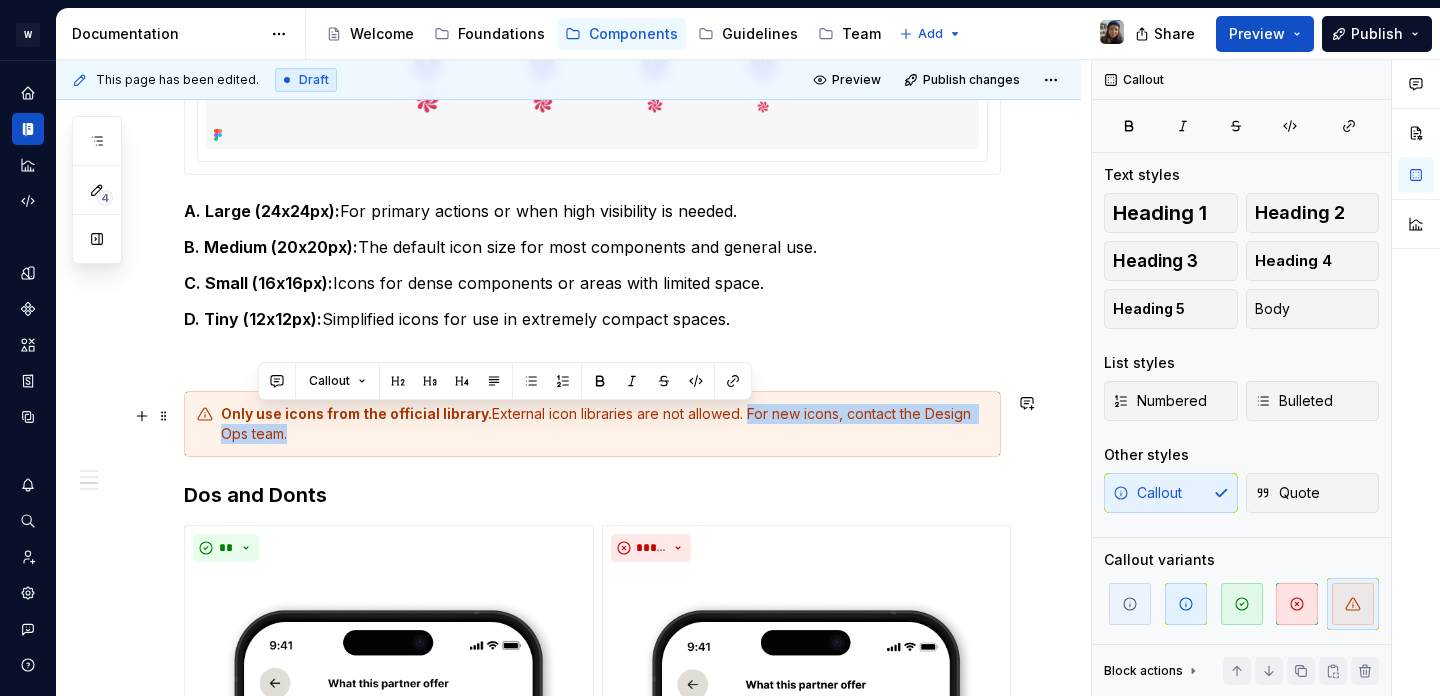drag, startPoint x: 744, startPoint y: 415, endPoint x: 803, endPoint y: 442, distance: 64.884514 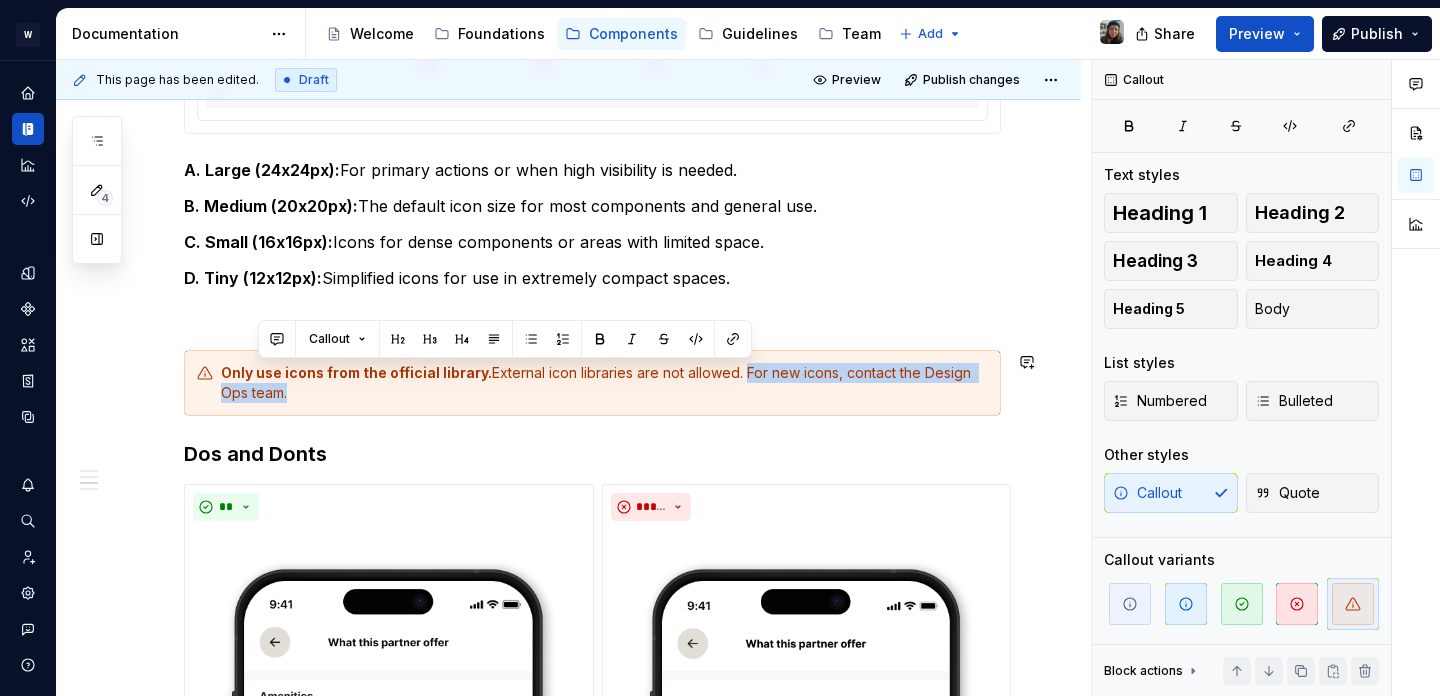 scroll, scrollTop: 970, scrollLeft: 0, axis: vertical 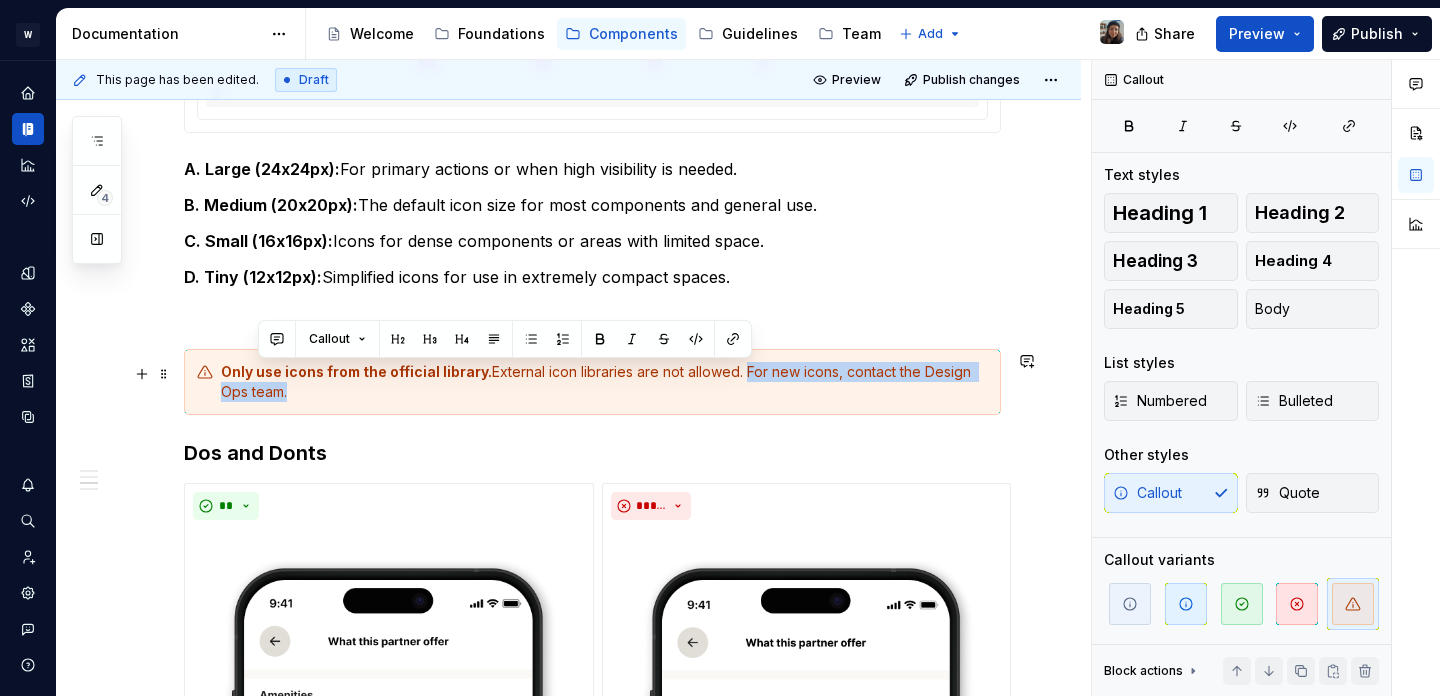 click on "Only use icons from the official library. External icon libraries are not allowed. For new icons, contact the Design Ops team." at bounding box center (604, 382) 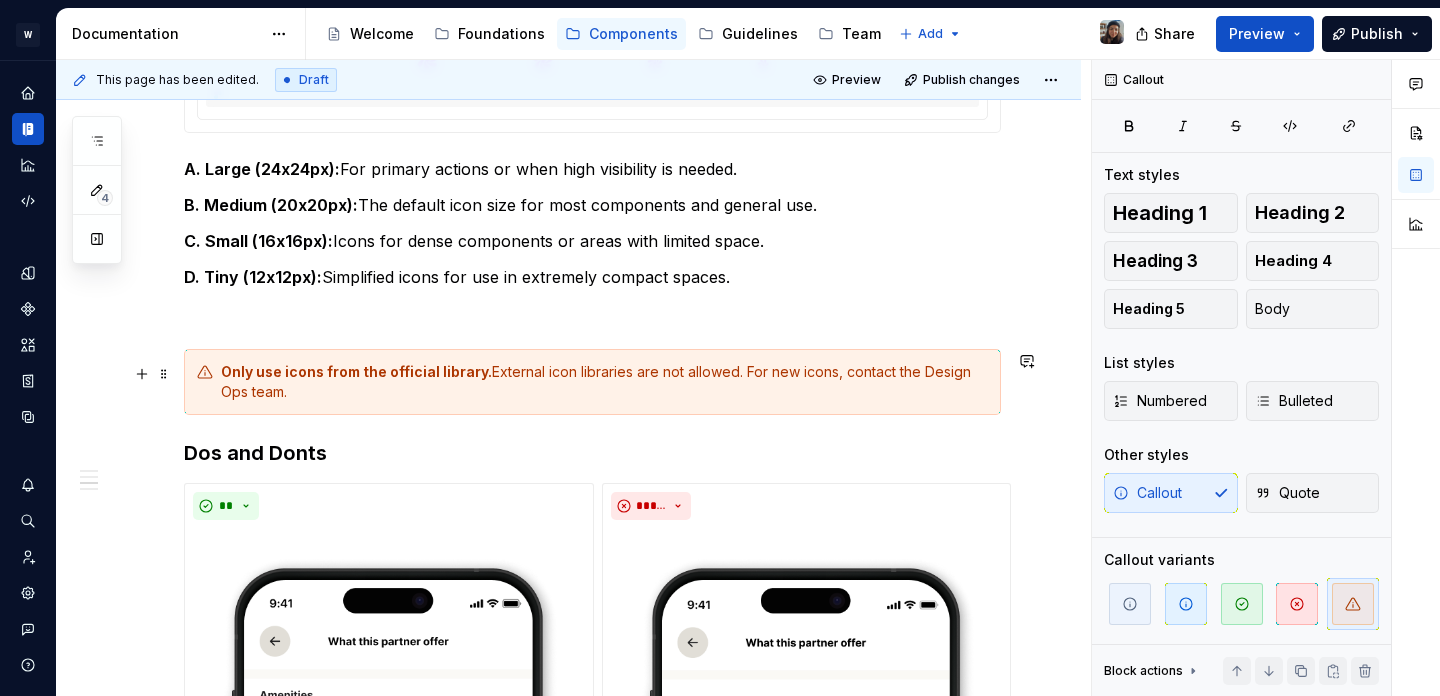 click on "Only use icons from the official library. External icon libraries are not allowed. For new icons, contact the Design Ops team." at bounding box center [604, 382] 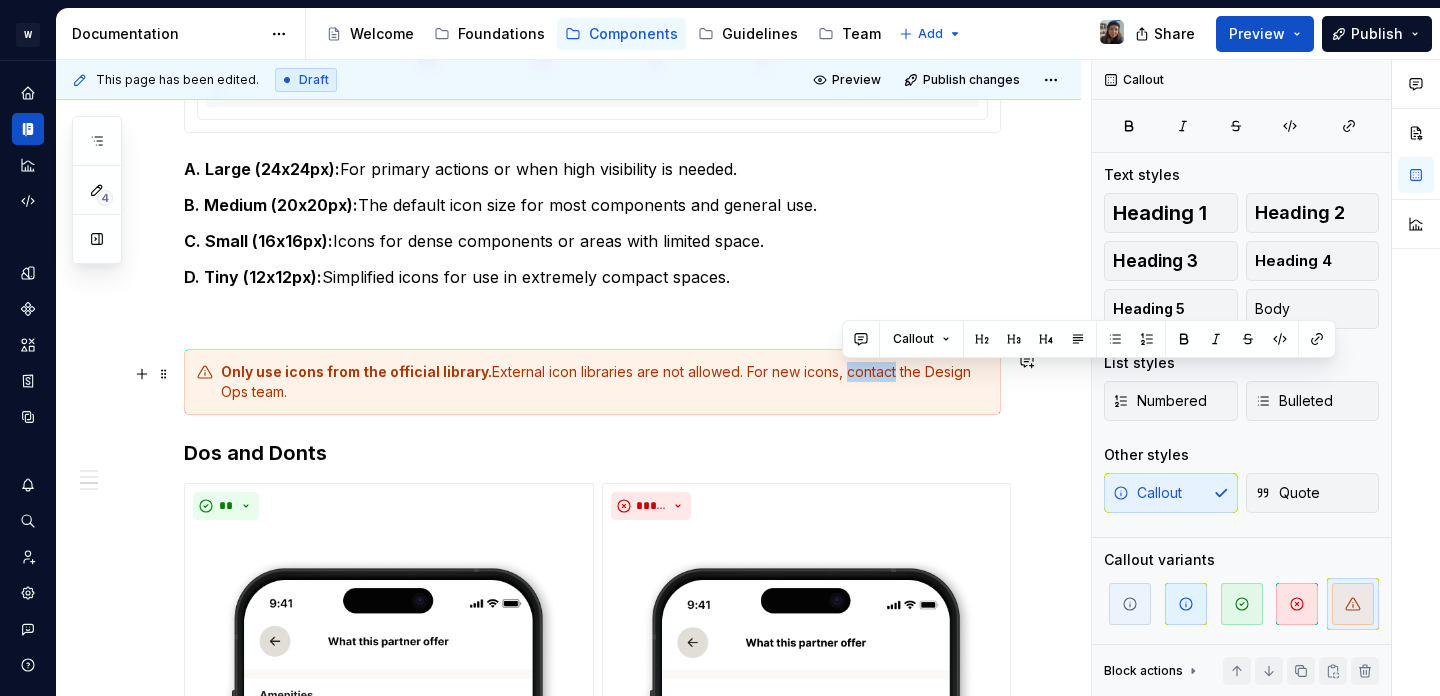 click on "Only use icons from the official library. External icon libraries are not allowed. For new icons, contact the Design Ops team." at bounding box center [604, 382] 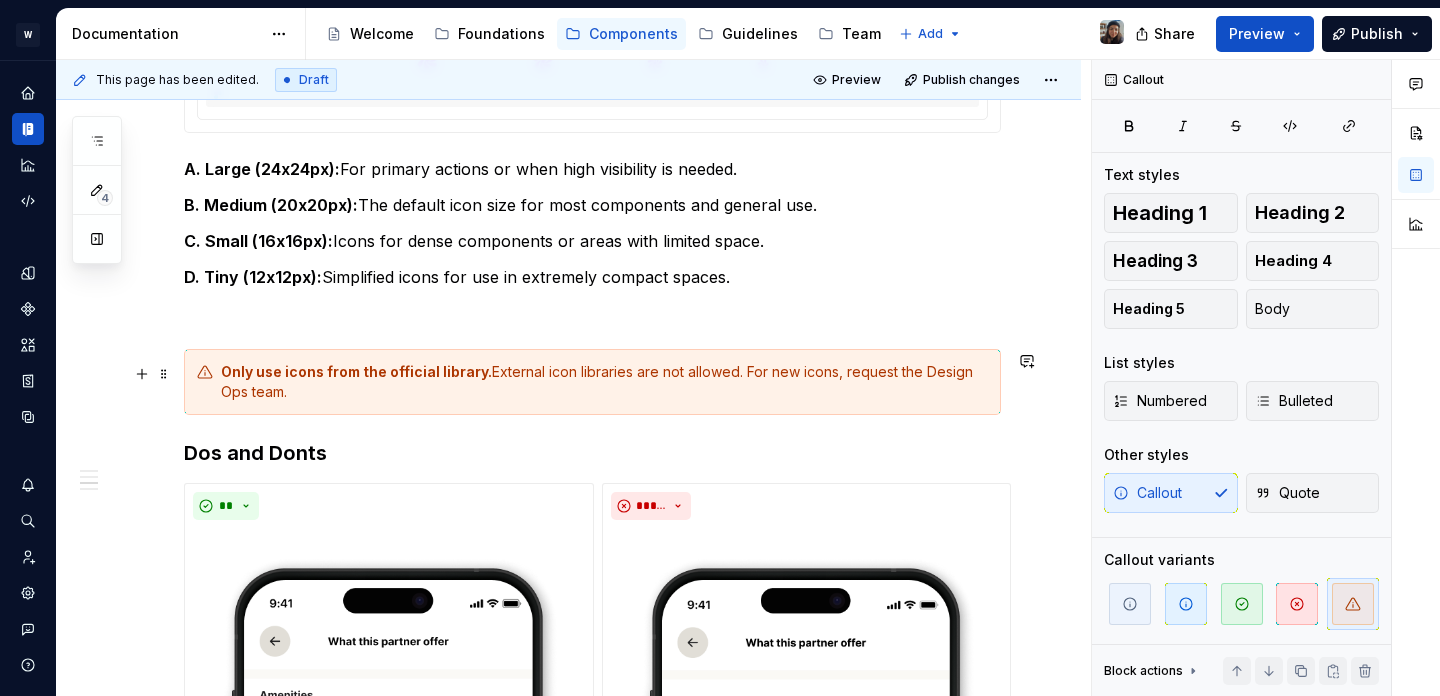 click on "Only use icons from the official library. External icon libraries are not allowed. For new icons, request the Design Ops team." at bounding box center (604, 382) 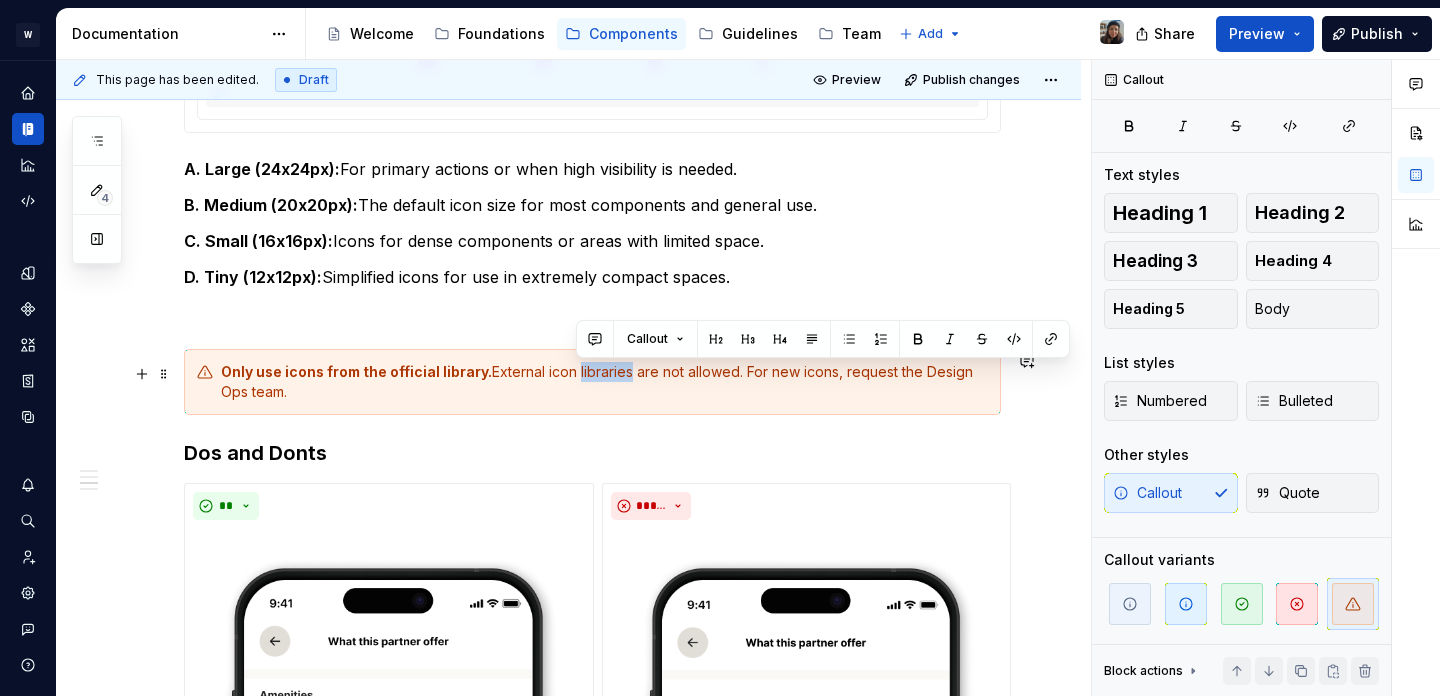 click on "Only use icons from the official library. External icon libraries are not allowed. For new icons, request the Design Ops team." at bounding box center (604, 382) 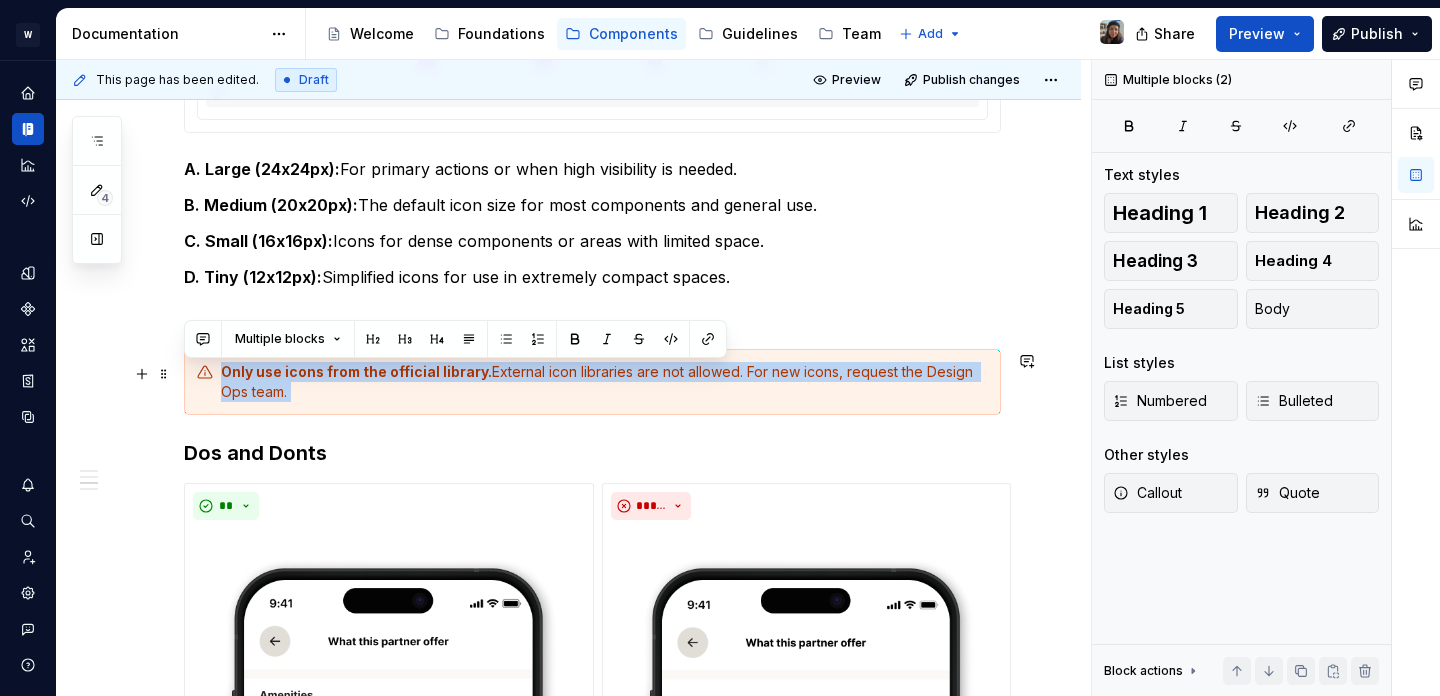click on "Only use icons from the official library. External icon libraries are not allowed. For new icons, request the Design Ops team." at bounding box center [604, 382] 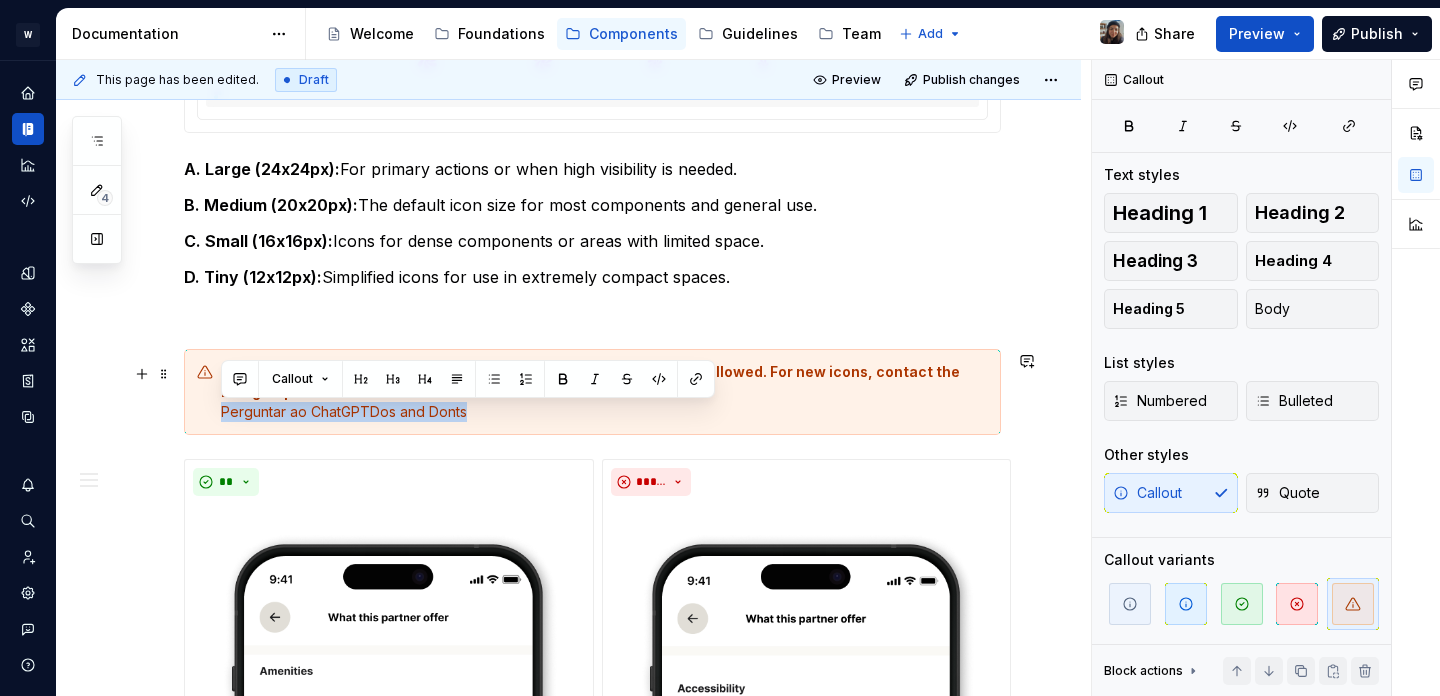 drag, startPoint x: 503, startPoint y: 406, endPoint x: 193, endPoint y: 415, distance: 310.1306 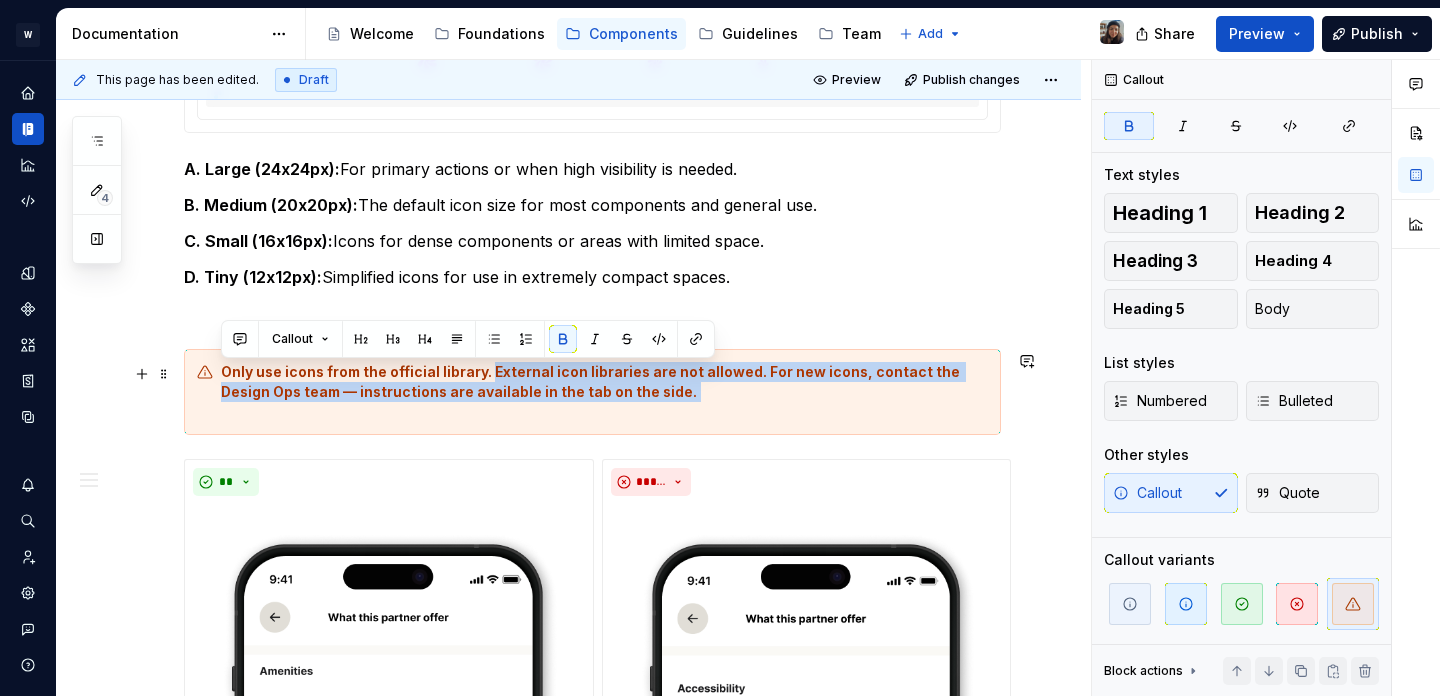 drag, startPoint x: 489, startPoint y: 376, endPoint x: 663, endPoint y: 405, distance: 176.40012 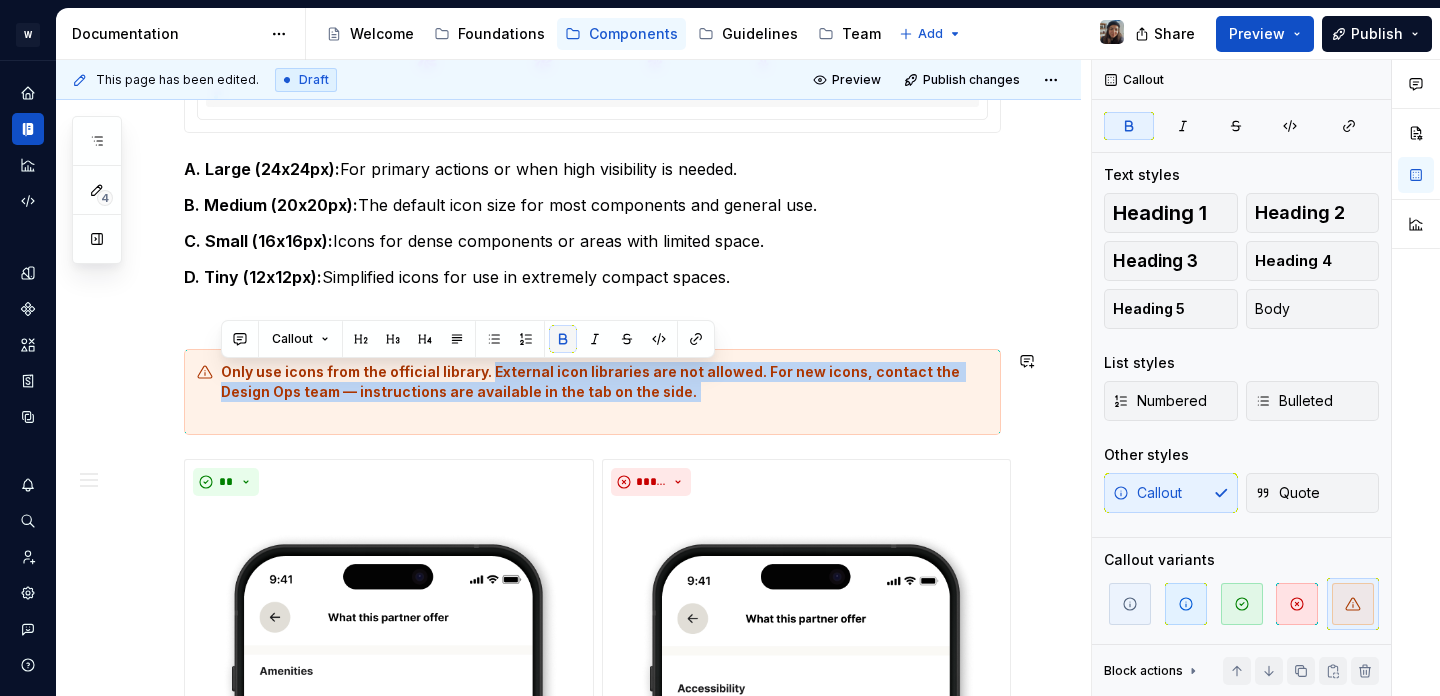 click at bounding box center [563, 339] 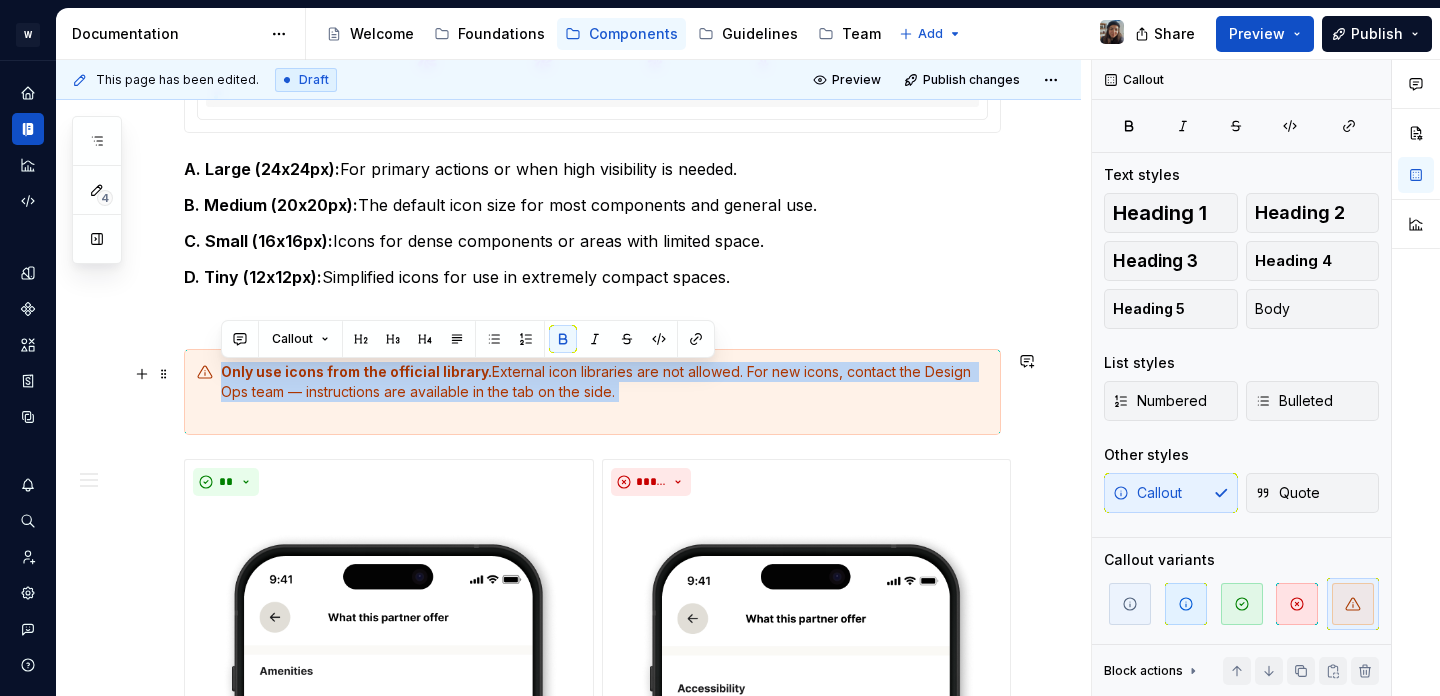 click on "Only use icons from the official library. External icon libraries are not allowed. For new icons, contact the Design Ops team — instructions are available in the tab on the side." at bounding box center [604, 392] 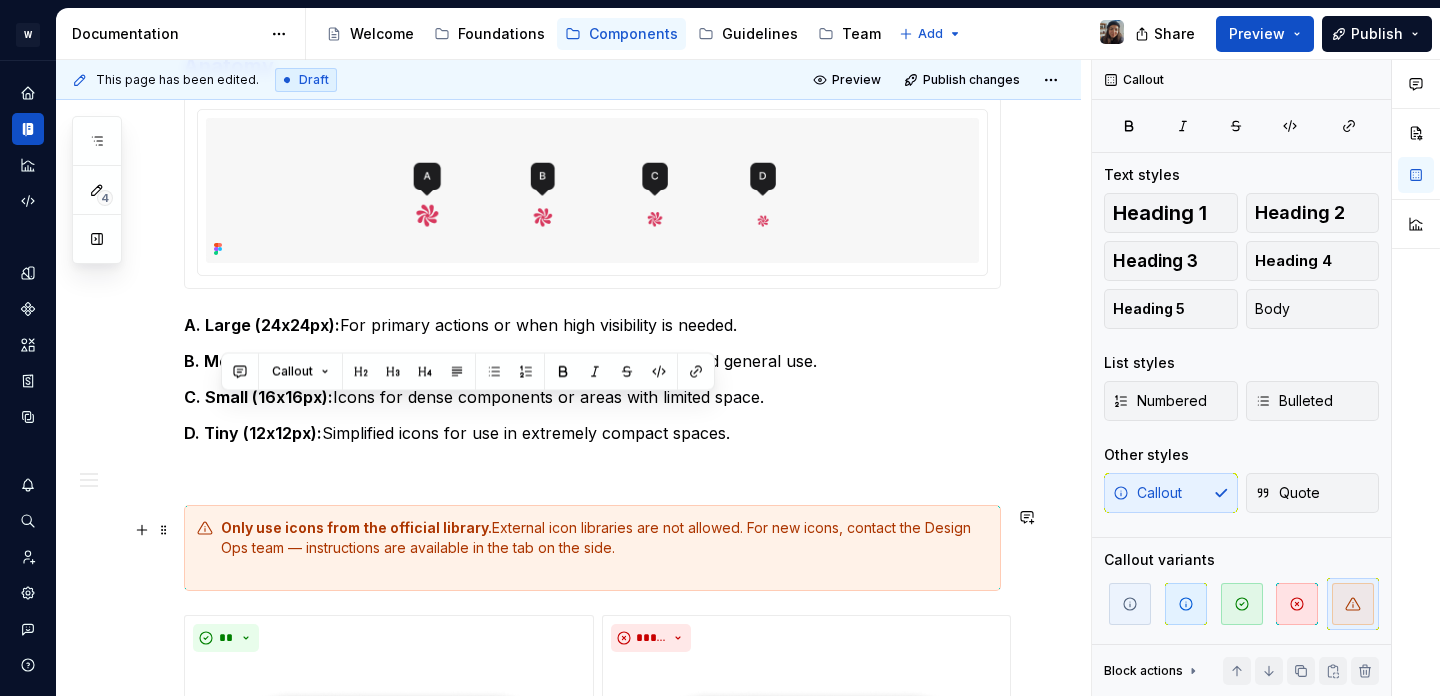 scroll, scrollTop: 956, scrollLeft: 0, axis: vertical 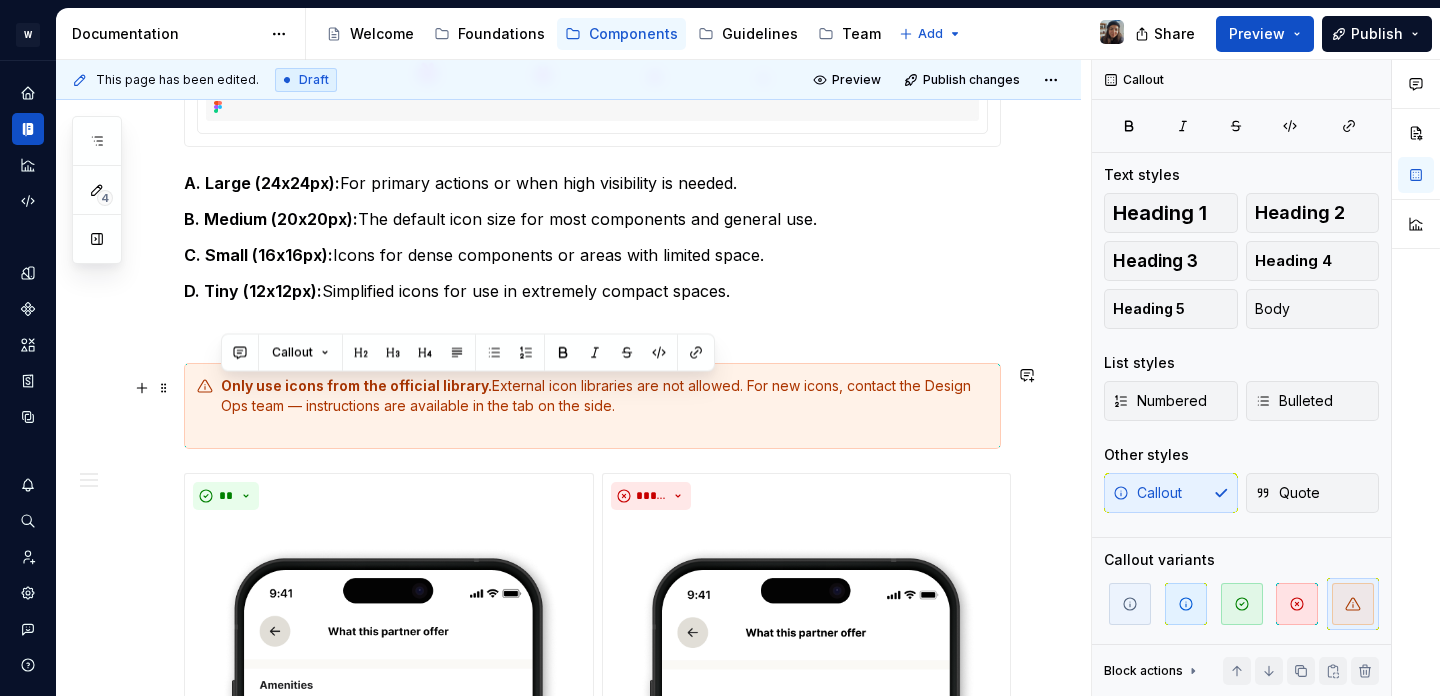 click on "Only use icons from the official library. External icon libraries are not allowed. For new icons, contact the Design Ops team — instructions are available in the tab on the side." at bounding box center (604, 406) 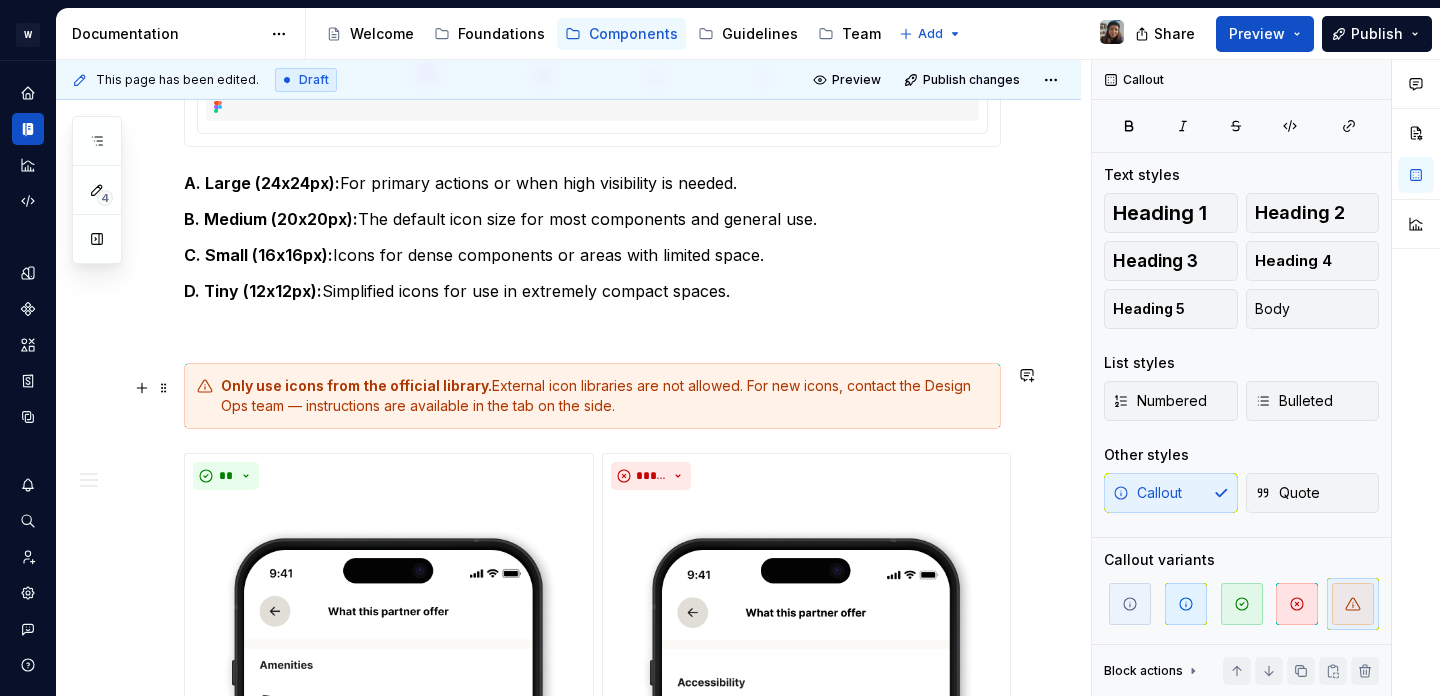click on "Only use icons from the official library. External icon libraries are not allowed. For new icons, contact the Design Ops team — instructions are available in the tab on the side." at bounding box center (604, 396) 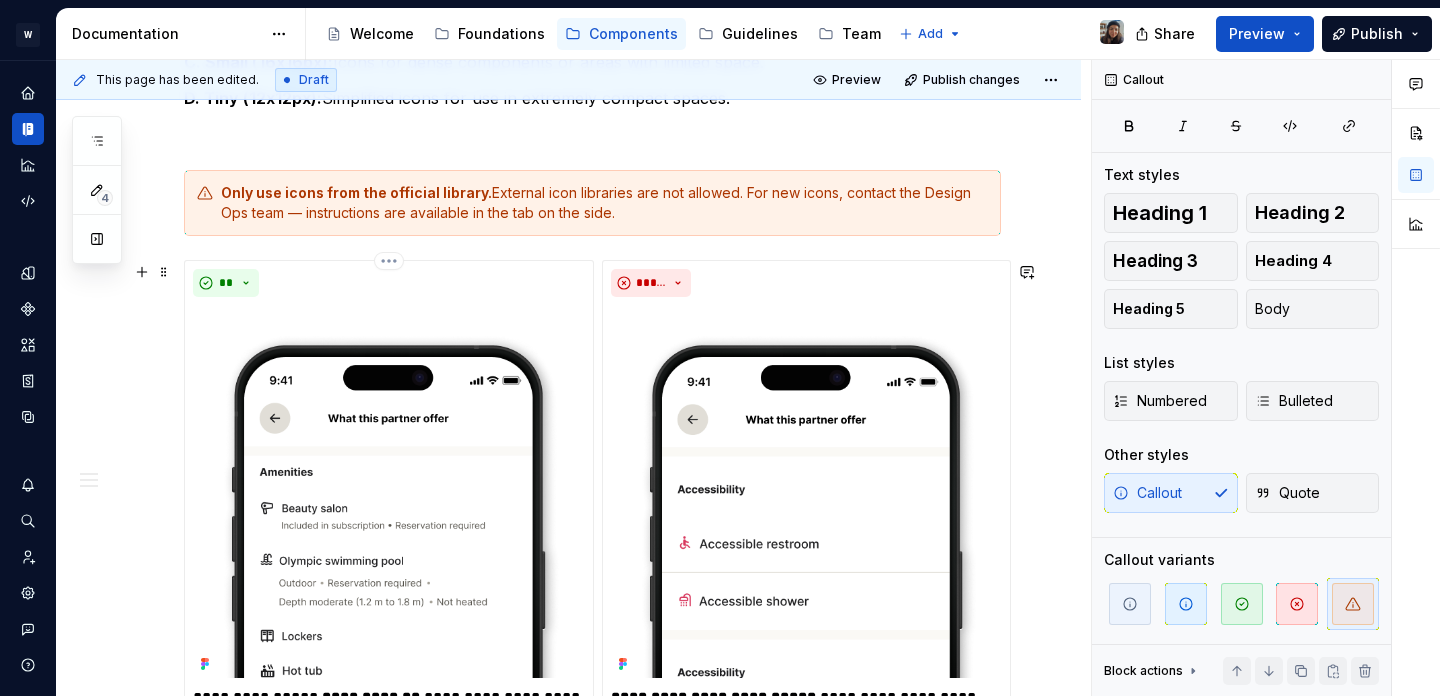 scroll, scrollTop: 1123, scrollLeft: 0, axis: vertical 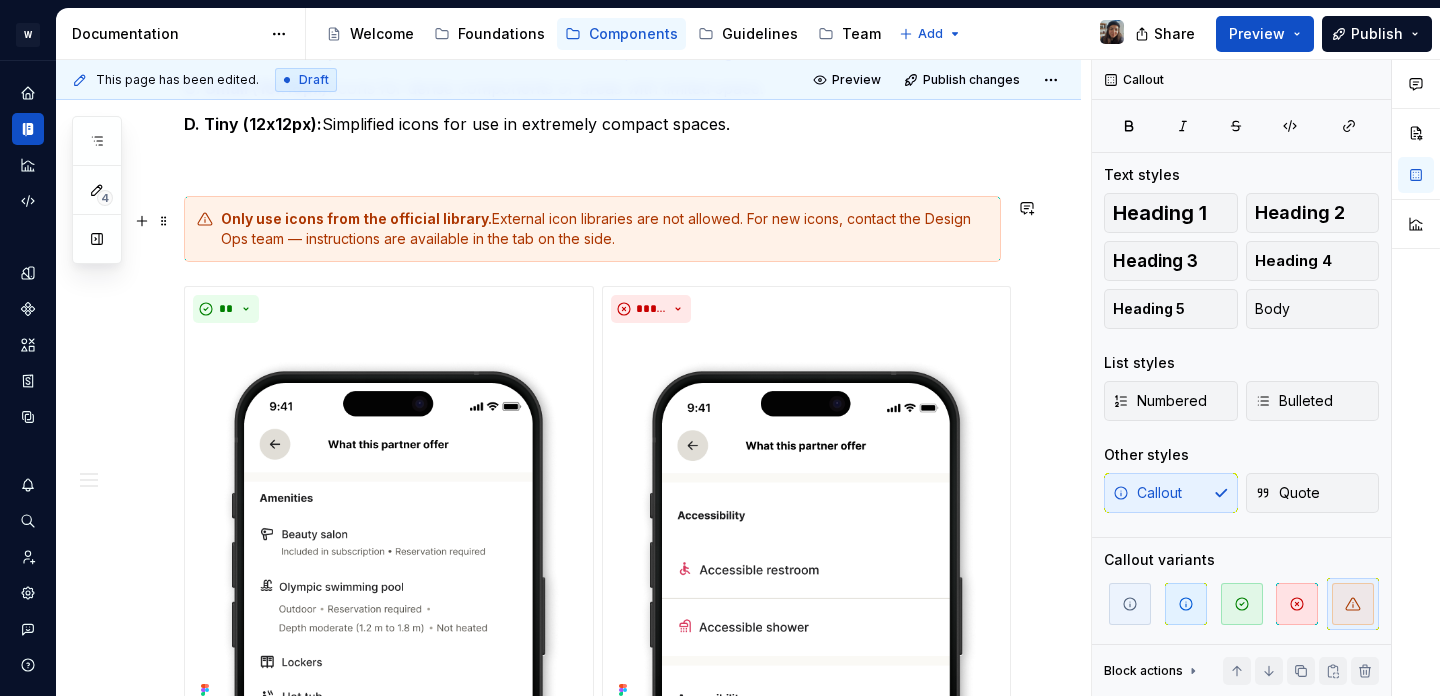 click on "Only use icons from the official library. External icon libraries are not allowed. For new icons, contact the Design Ops team — instructions are available in the tab on the side." at bounding box center (604, 229) 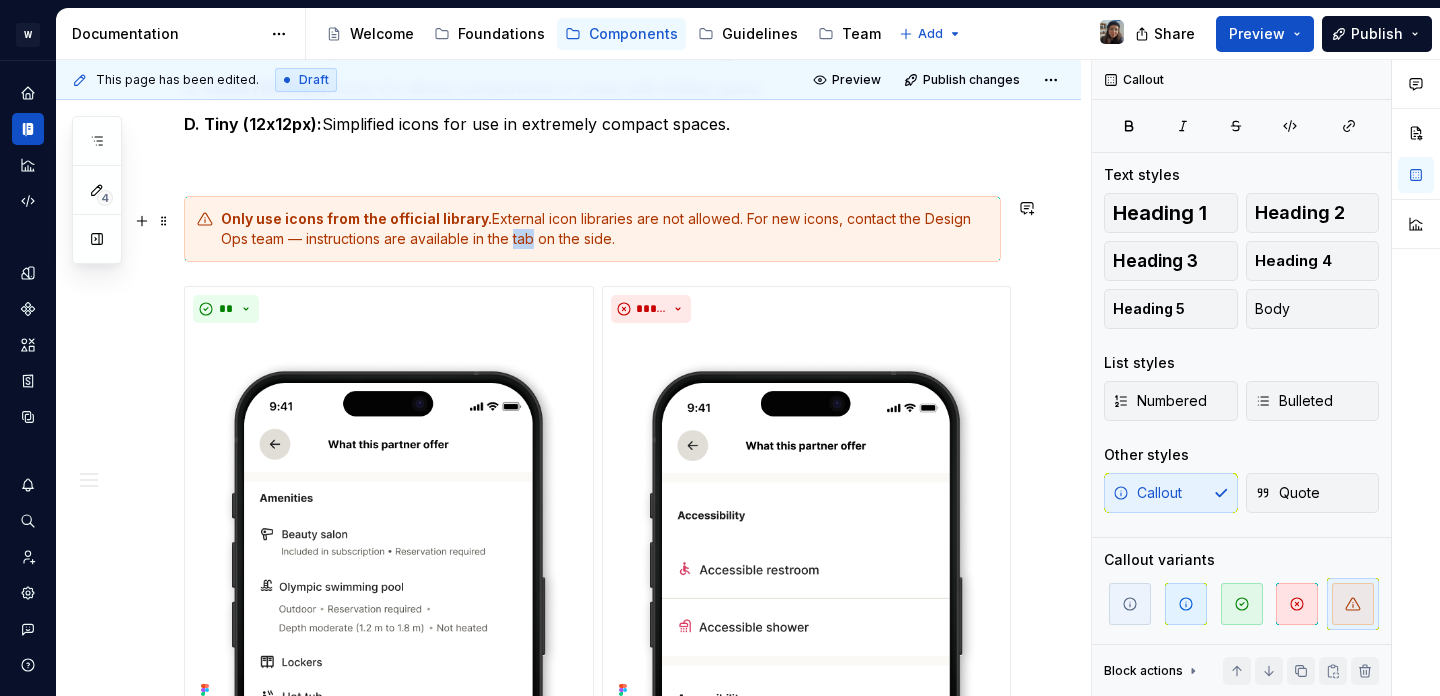 click on "Only use icons from the official library. External icon libraries are not allowed. For new icons, contact the Design Ops team — instructions are available in the tab on the side." at bounding box center (604, 229) 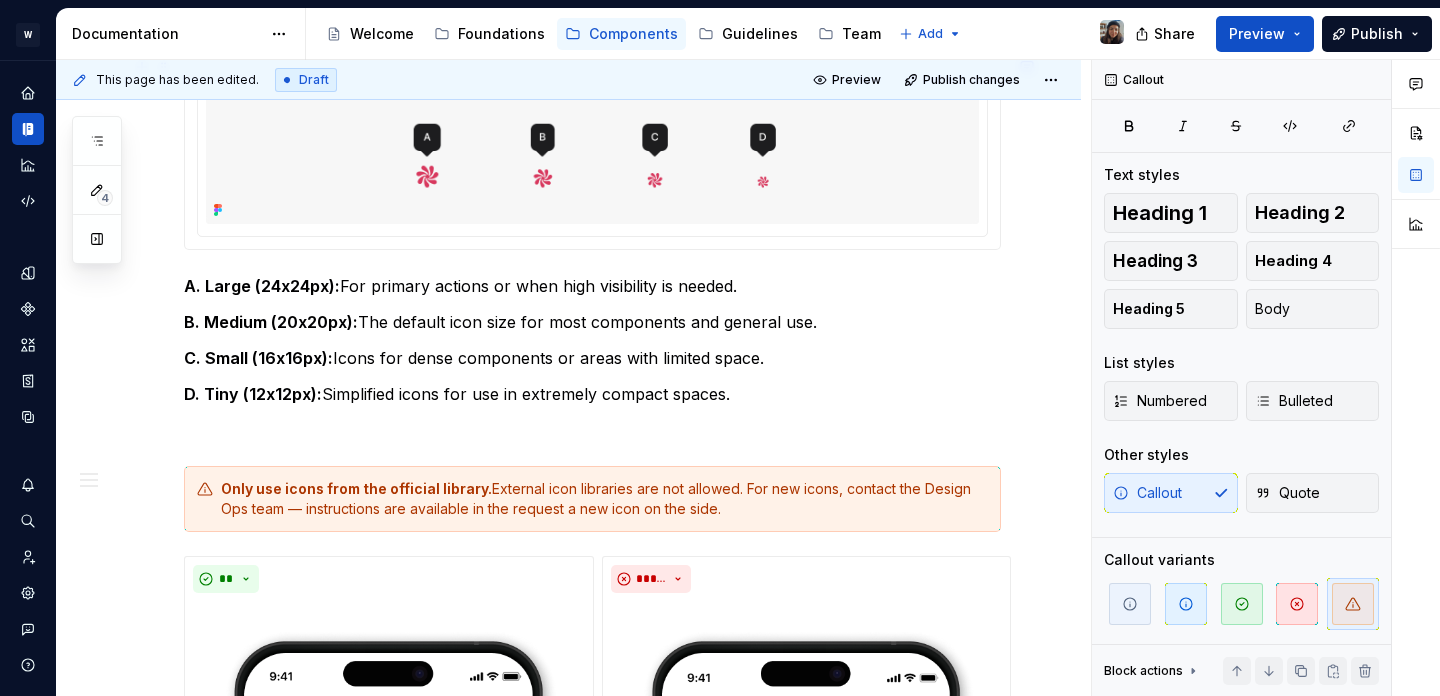 scroll, scrollTop: 861, scrollLeft: 0, axis: vertical 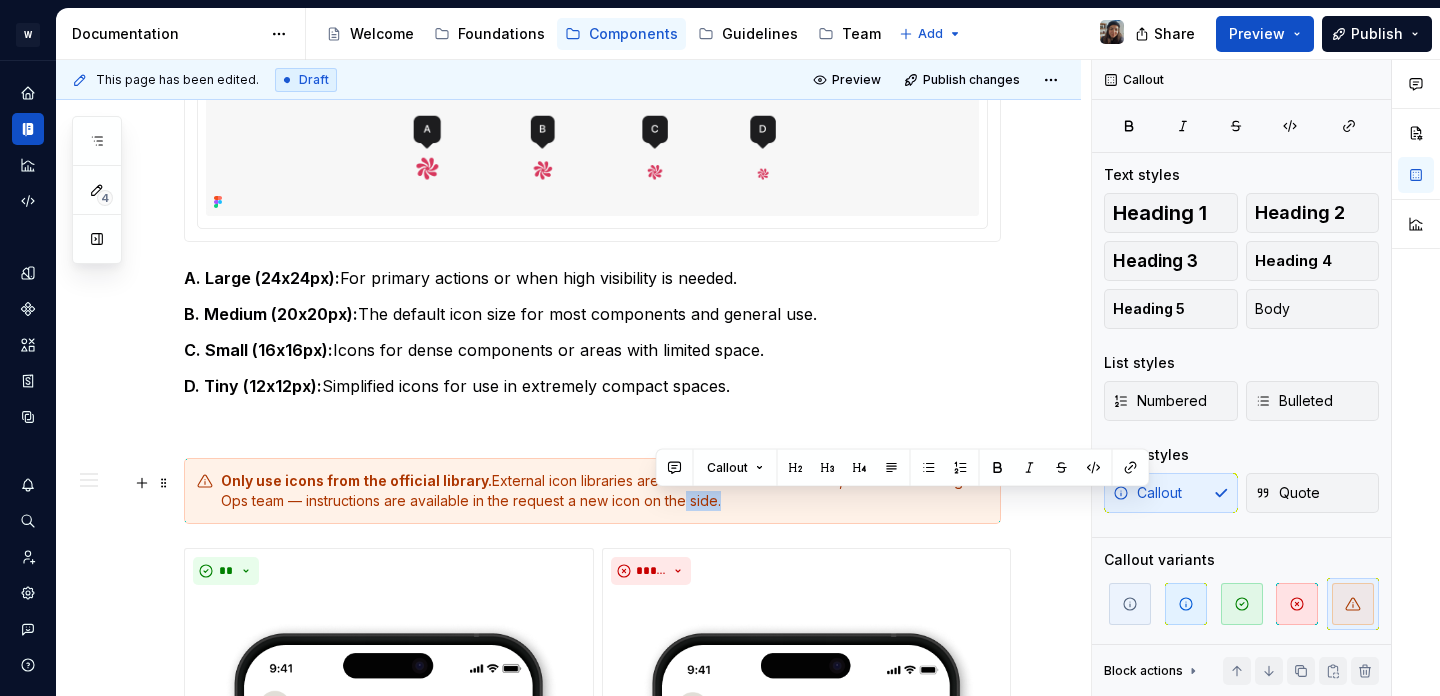 drag, startPoint x: 691, startPoint y: 505, endPoint x: 657, endPoint y: 506, distance: 34.0147 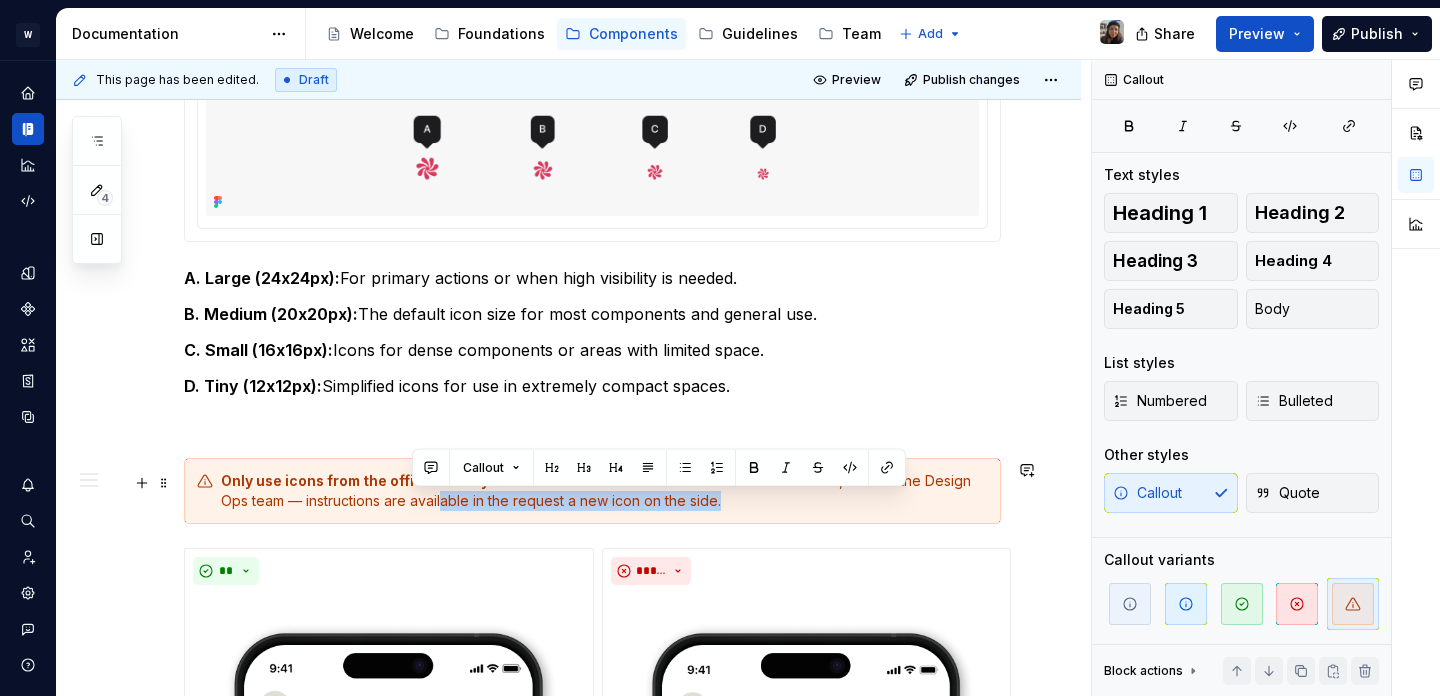 drag, startPoint x: 691, startPoint y: 503, endPoint x: 415, endPoint y: 498, distance: 276.0453 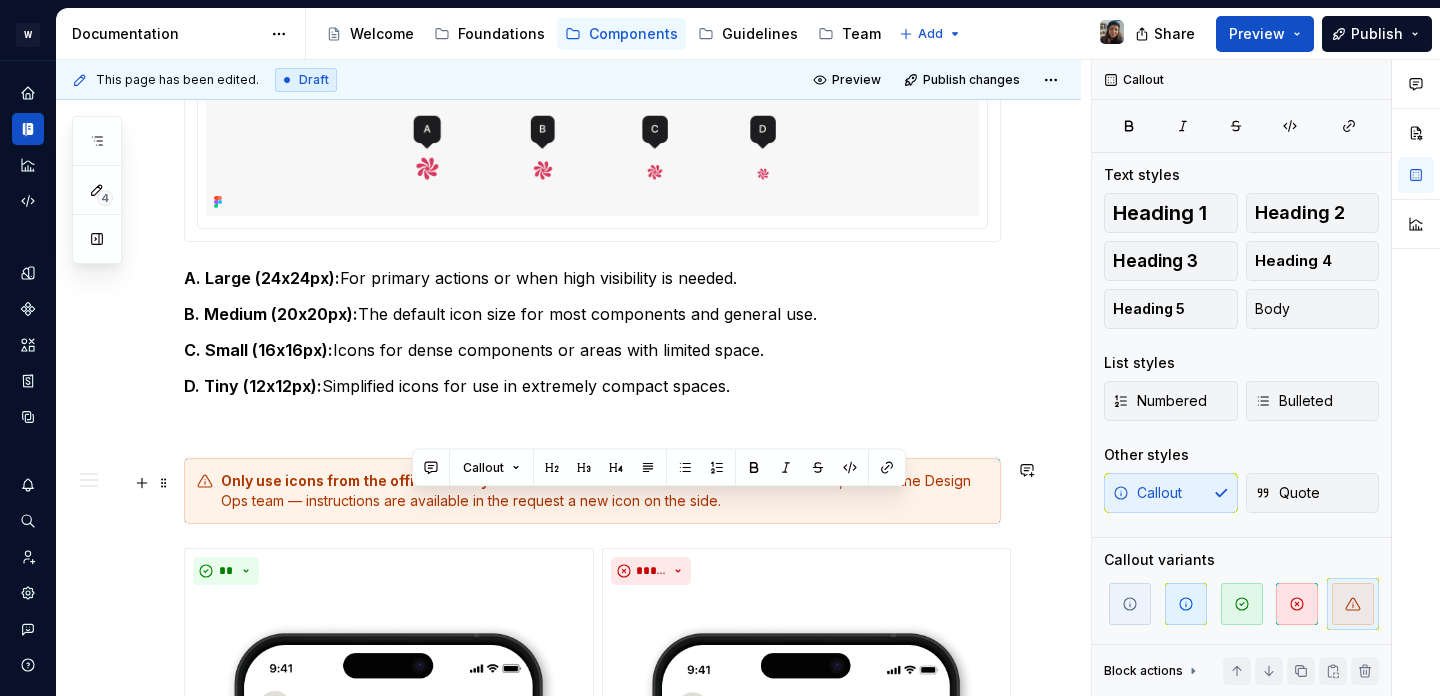 click on "Only use icons from the official library.  External icon libraries are not allowed. For new icons, contact the Design Ops team — instructions are available in the request a new icon on the side." at bounding box center [604, 491] 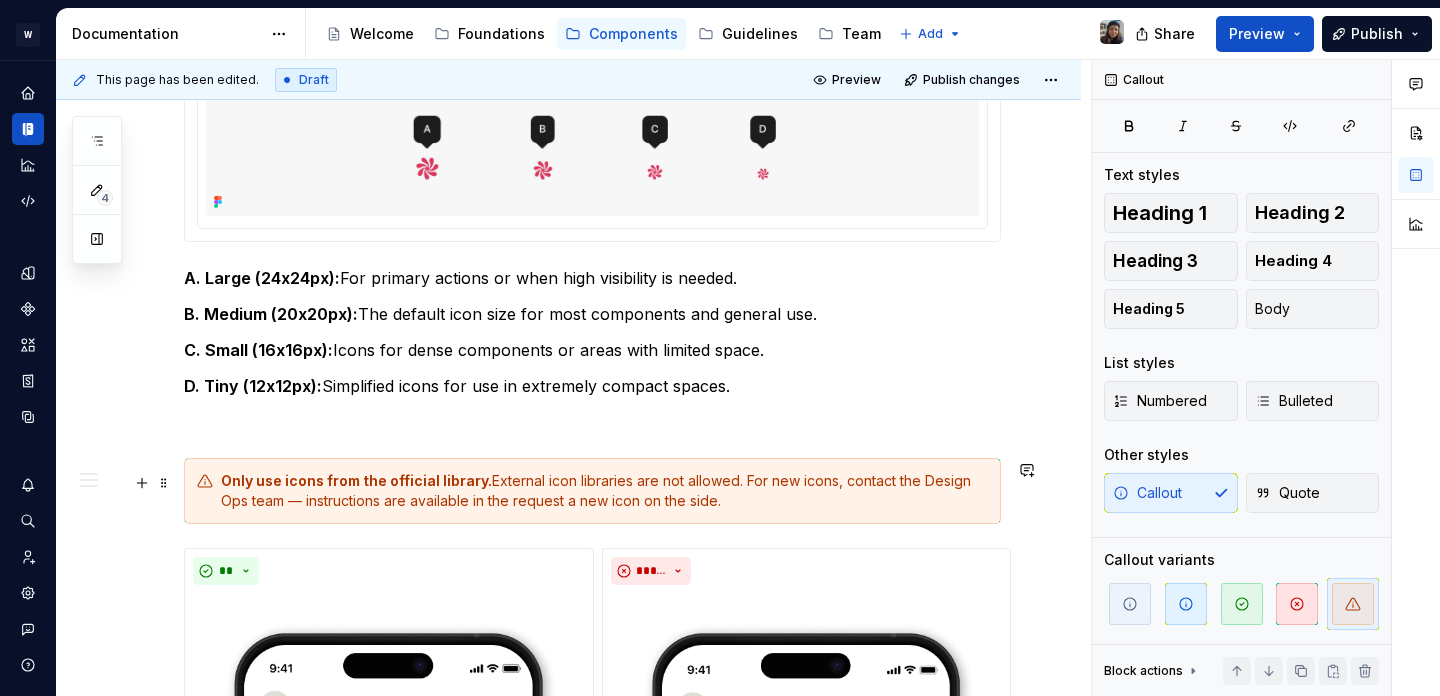 click on "Only use icons from the official library.  External icon libraries are not allowed. For new icons, contact the Design Ops team — instructions are available in the request a new icon on the side." at bounding box center (604, 491) 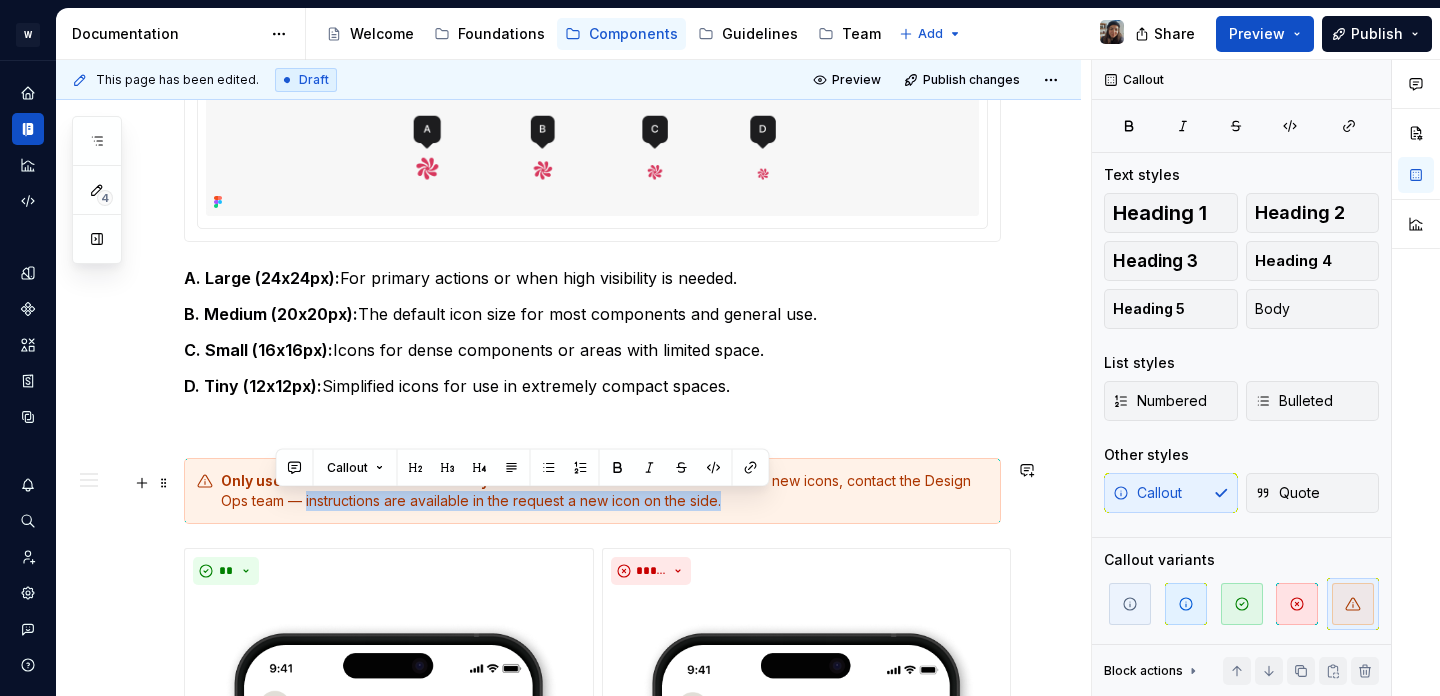 drag, startPoint x: 277, startPoint y: 502, endPoint x: 692, endPoint y: 506, distance: 415.0193 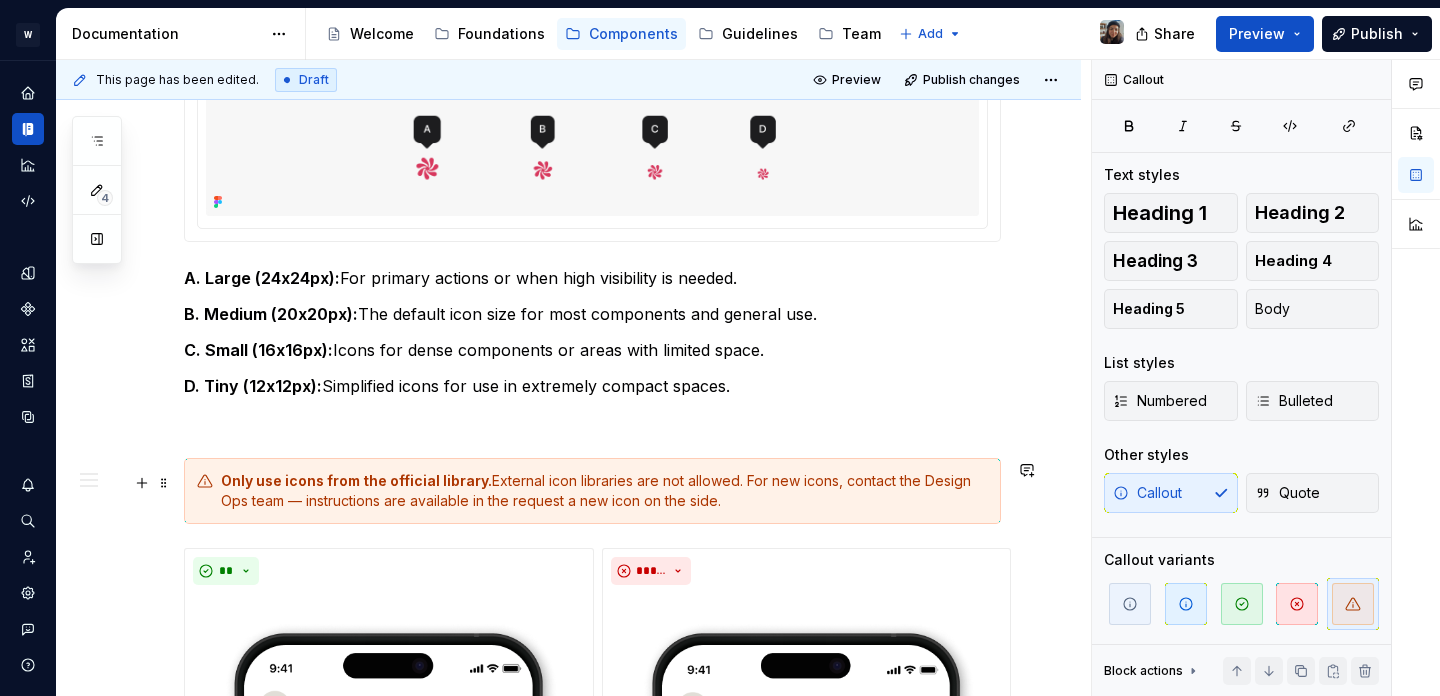 scroll, scrollTop: 853, scrollLeft: 0, axis: vertical 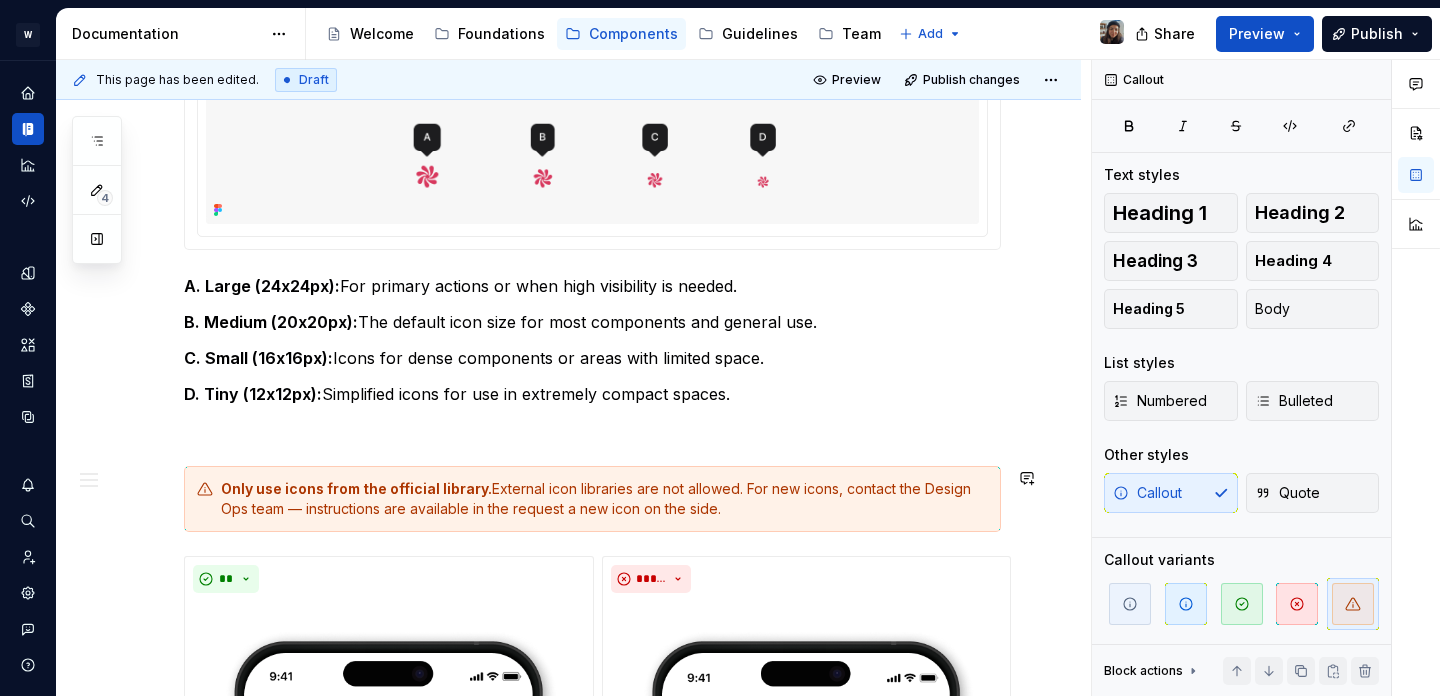 click on "**********" at bounding box center [592, 1353] 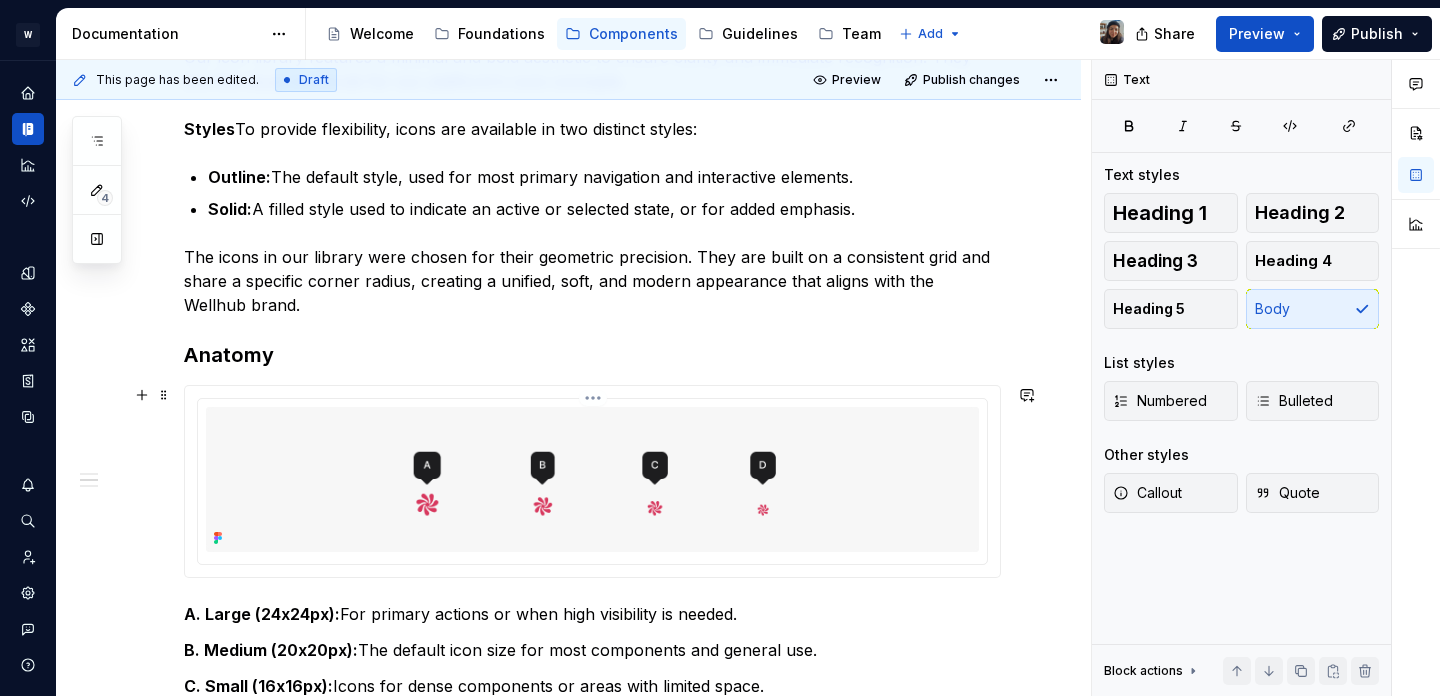 scroll, scrollTop: 0, scrollLeft: 0, axis: both 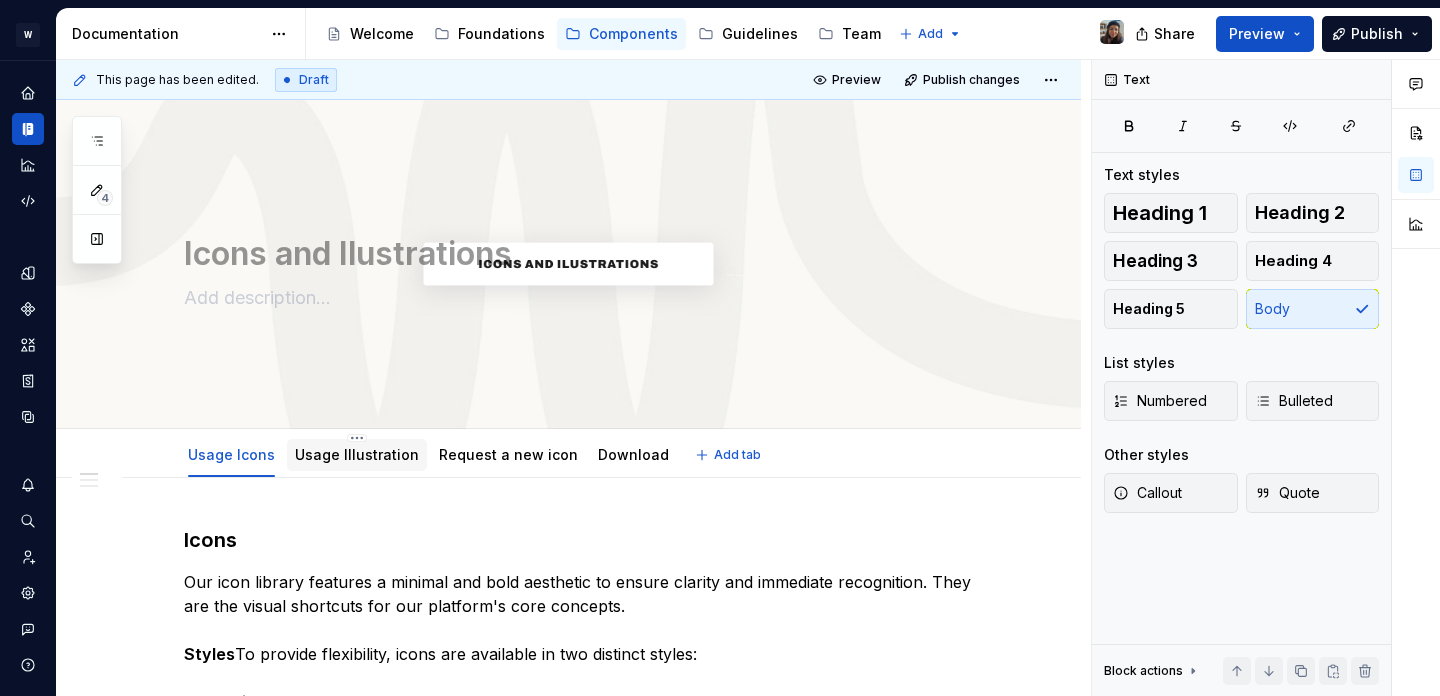 click on "Usage Illustration" at bounding box center [357, 455] 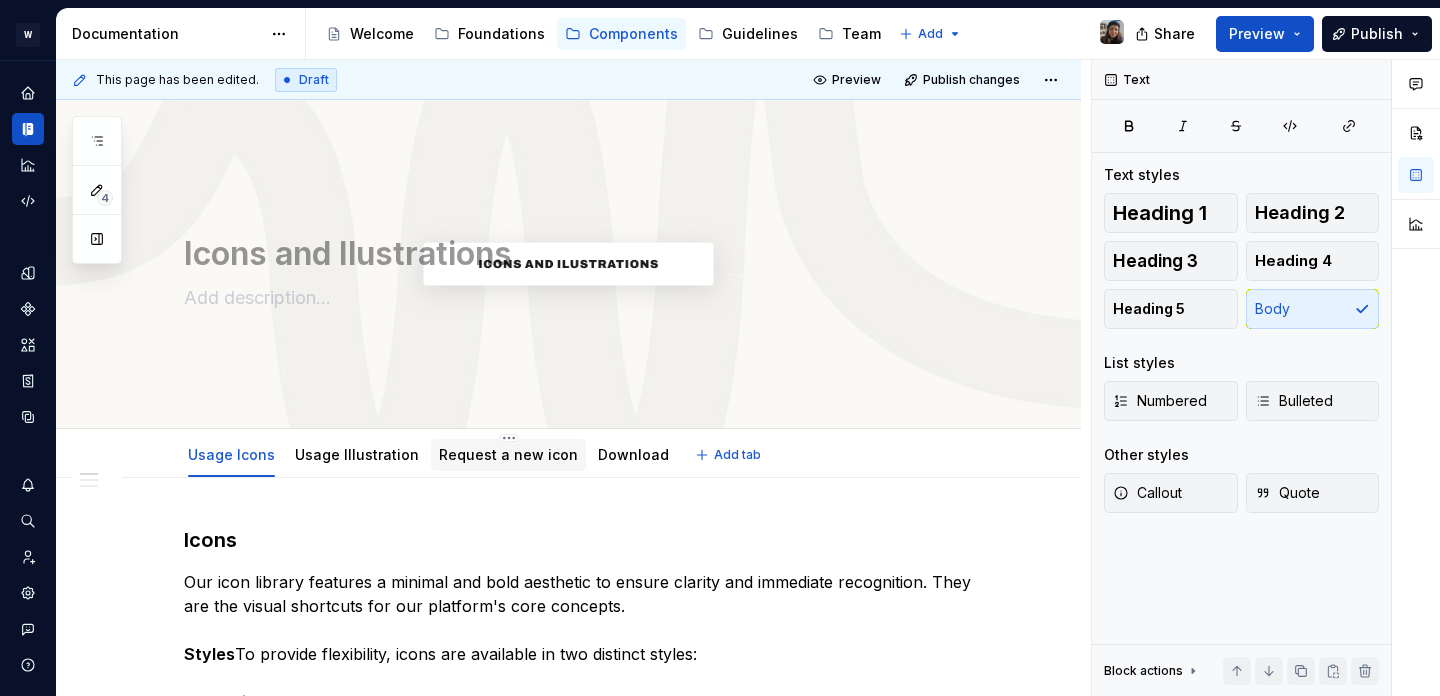 click on "Request a new icon" at bounding box center [508, 454] 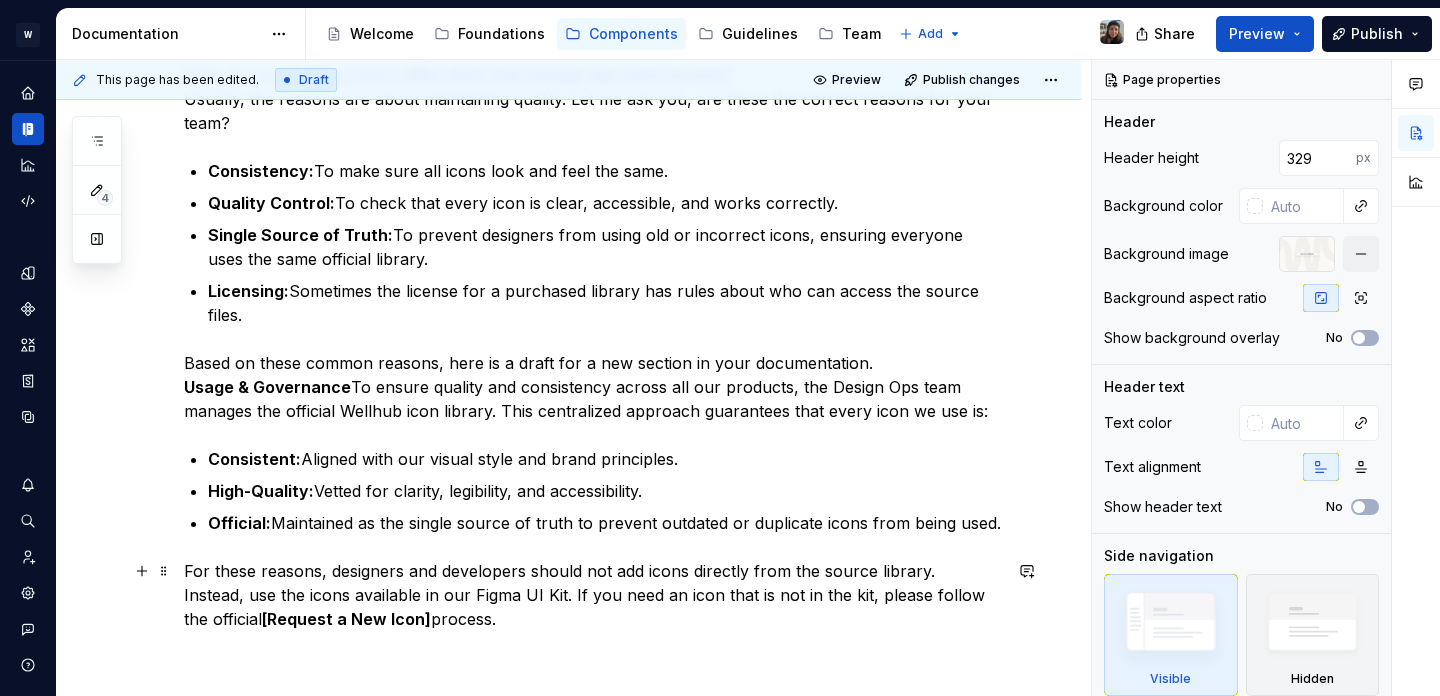 scroll, scrollTop: 699, scrollLeft: 0, axis: vertical 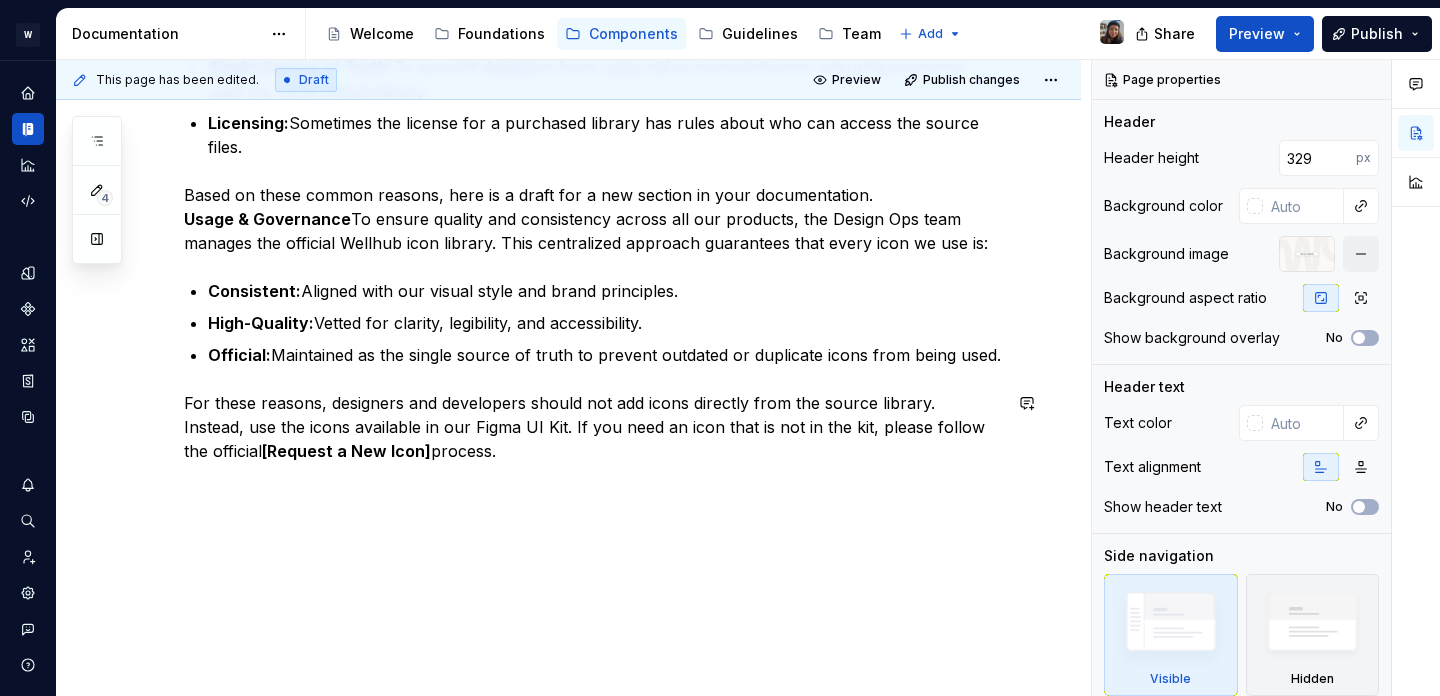 click on "Usage & Governance Now, for your main question: Why does only Design Ops have access? Usually, the reasons are about maintaining quality. Let me ask you, are these the correct reasons for your team? Consistency: To make sure all icons look and feel the same. Quality Control: To check that every icon is clear, accessible, and works correctly. Single Source of Truth: To prevent designers from using old or incorrect icons, ensuring everyone uses the same official library. Licensing: Sometimes the license for a purchased library has rules about who can access the source files. Based on these common reasons, here is a draft for a new section in your documentation. Usage & Governance To ensure quality and consistency across all our products, the Design Ops team manages the official Wellhub icon library. This centralized approach guarantees that every icon we use is: Consistent: Aligned with our visual style and brand principles. High-Quality: Vetted for clarity, legibility, and accessibility. Official:" at bounding box center [568, 237] 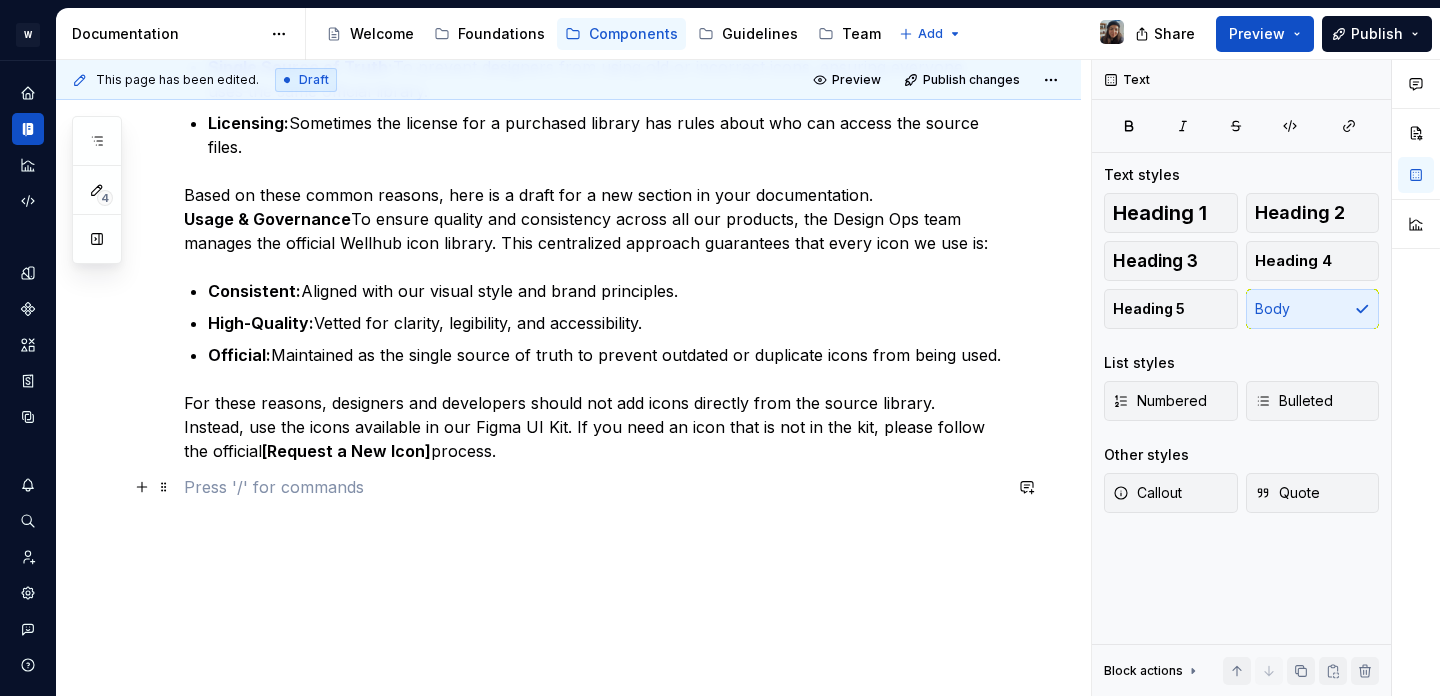 click at bounding box center [592, 487] 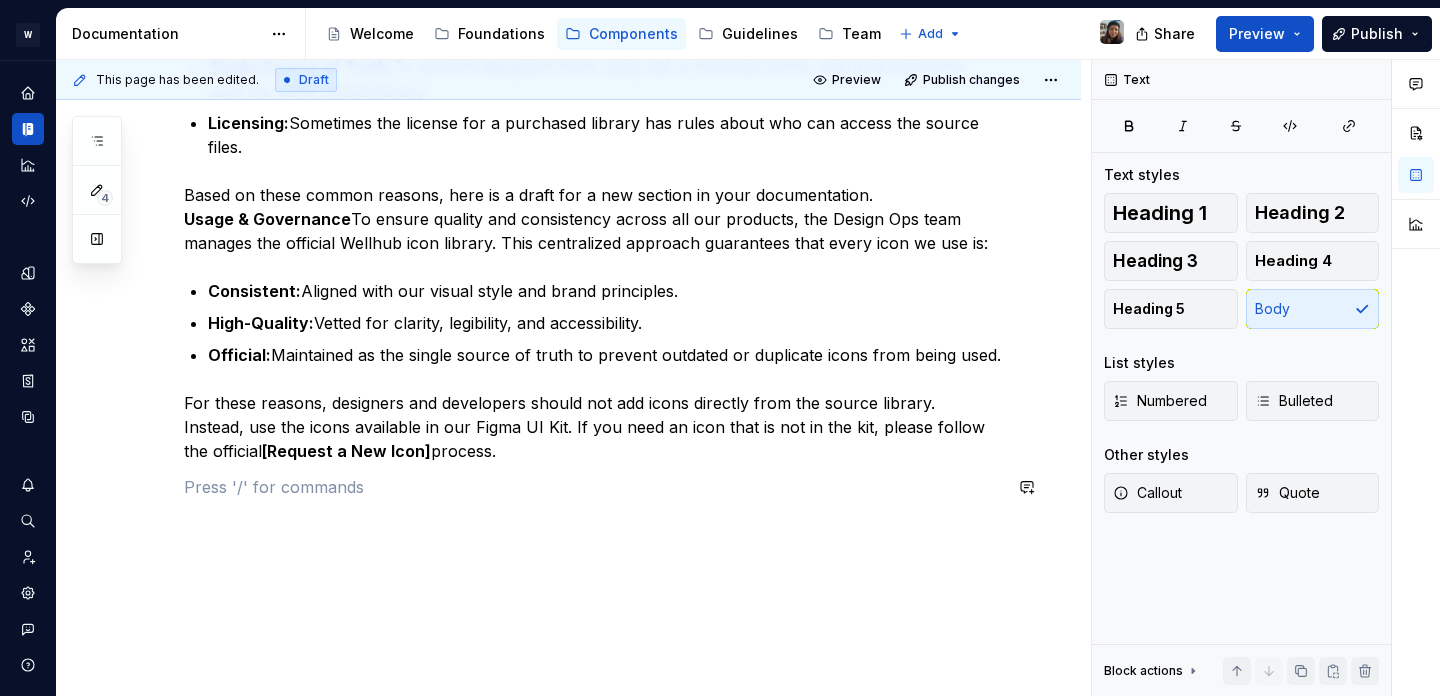 click on "Usage & Governance Now, for your main question: Why does only Design Ops have access? Usually, the reasons are about maintaining quality. Let me ask you, are these the correct reasons for your team? Consistency: To make sure all icons look and feel the same. Quality Control: To check that every icon is clear, accessible, and works correctly. Single Source of Truth: To prevent designers from using old or incorrect icons, ensuring everyone uses the same official library. Licensing: Sometimes the license for a purchased library has rules about who can access the source files. Based on these common reasons, here is a draft for a new section in your documentation. Usage & Governance To ensure quality and consistency across all our products, the Design Ops team manages the official Wellhub icon library. This centralized approach guarantees that every icon we use is: Consistent: Aligned with our visual style and brand principles. High-Quality: Vetted for clarity, legibility, and accessibility. Official:" at bounding box center (592, 163) 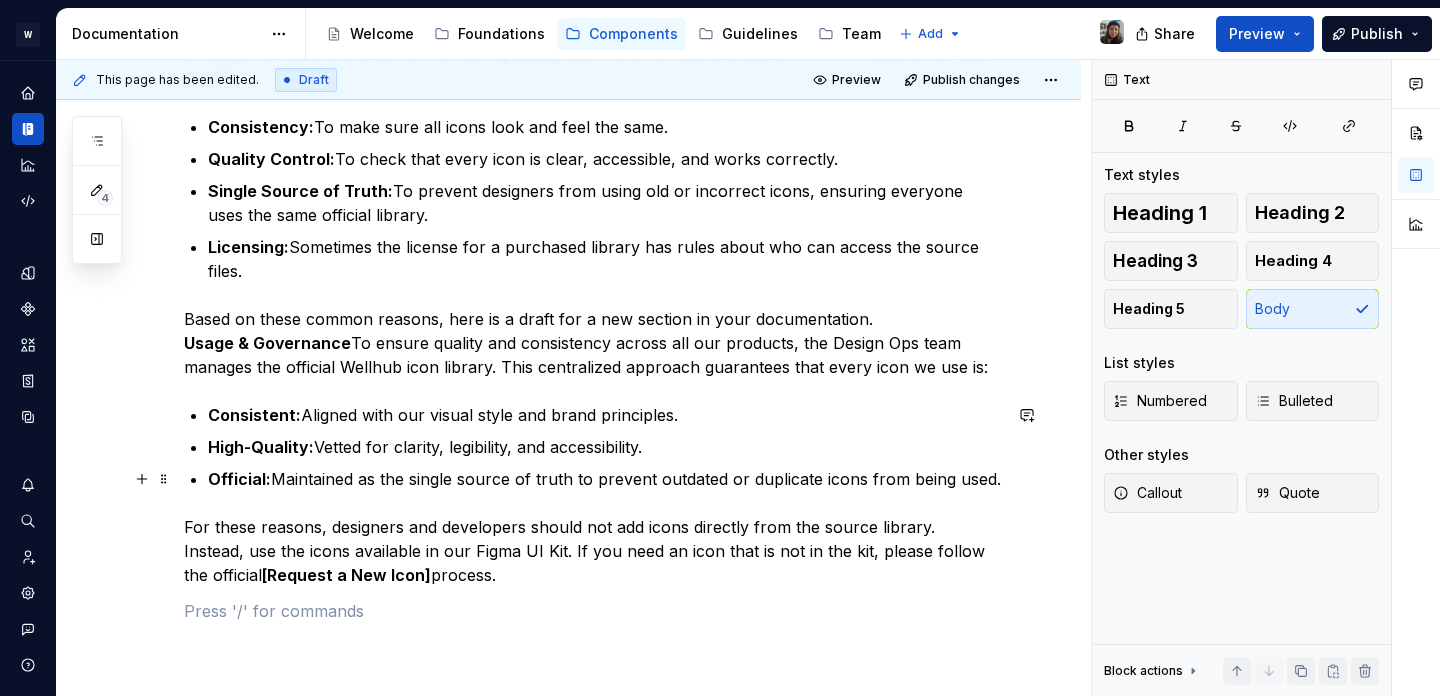 scroll, scrollTop: 581, scrollLeft: 0, axis: vertical 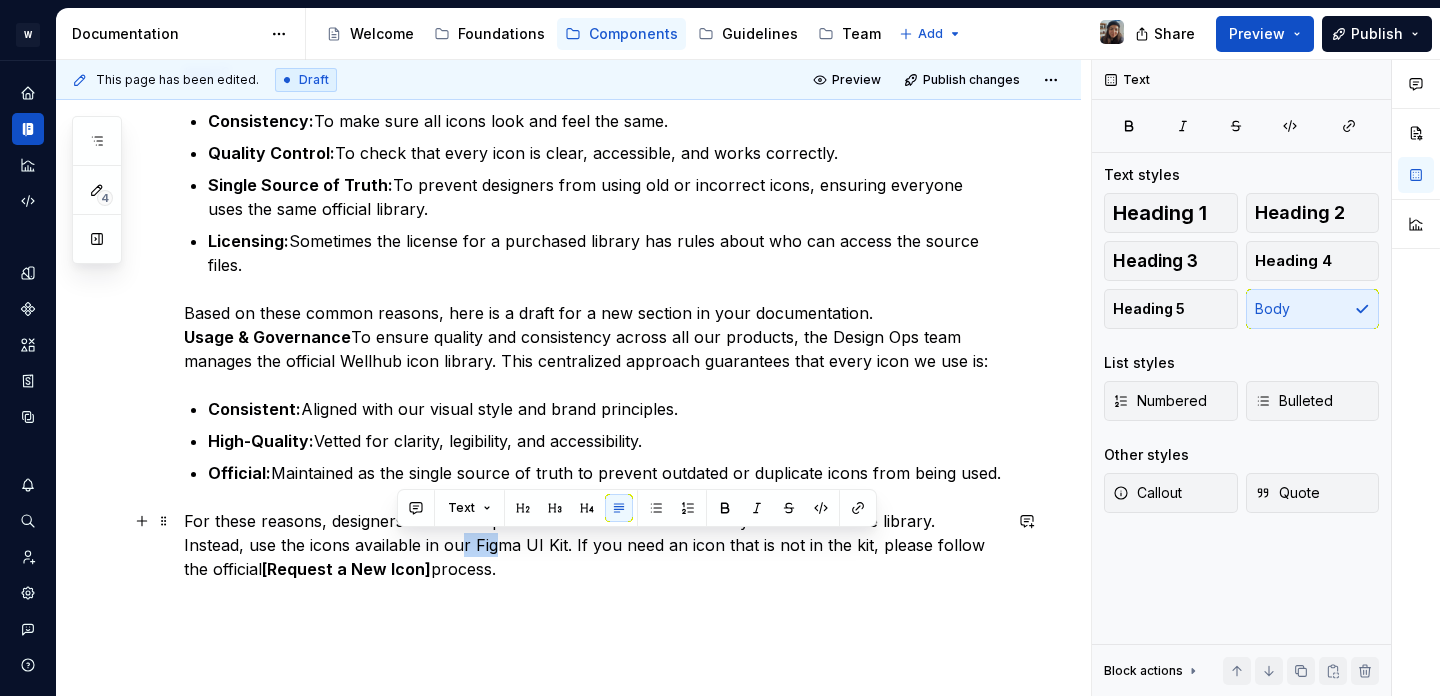 drag, startPoint x: 432, startPoint y: 555, endPoint x: 394, endPoint y: 544, distance: 39.56008 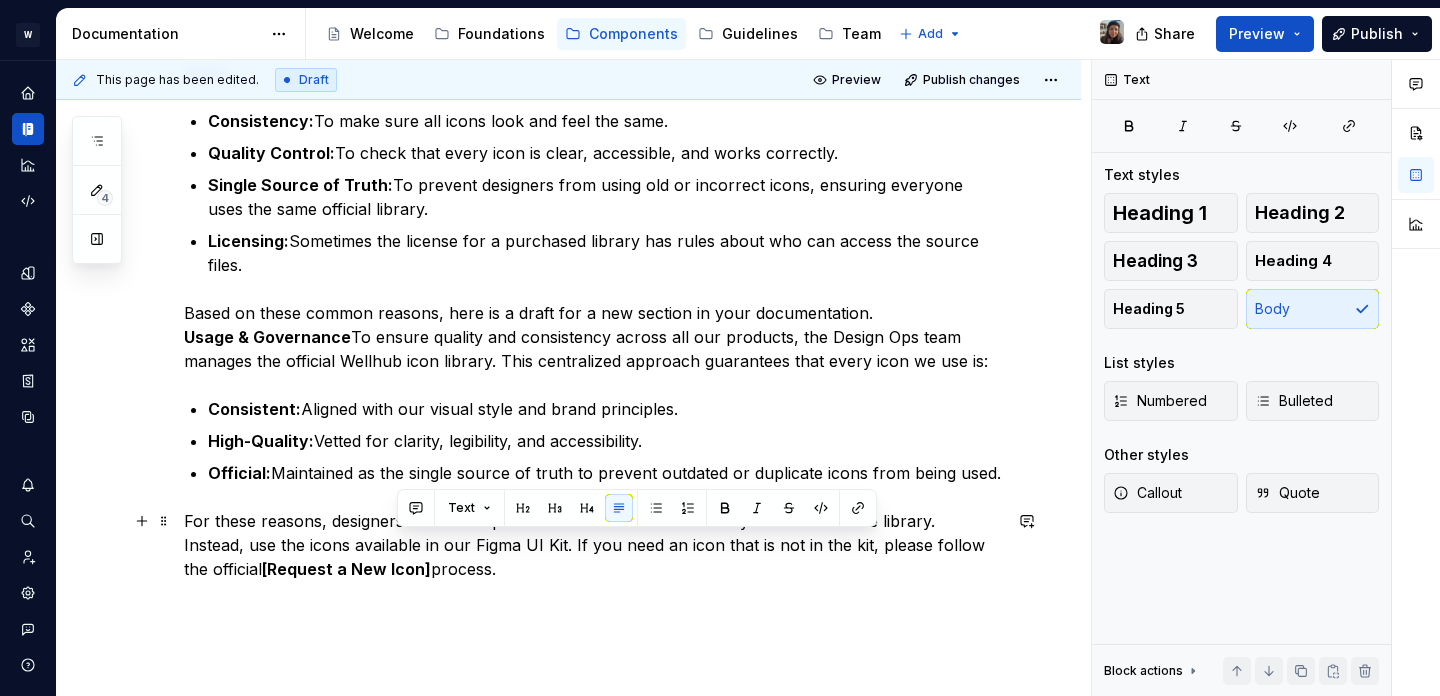click on "For these reasons, designers and developers should not add icons directly from the source library. Instead, use the icons available in our Figma UI Kit. If you need an icon that is not in the kit, please follow the official [Request a New Icon] process." at bounding box center (592, 545) 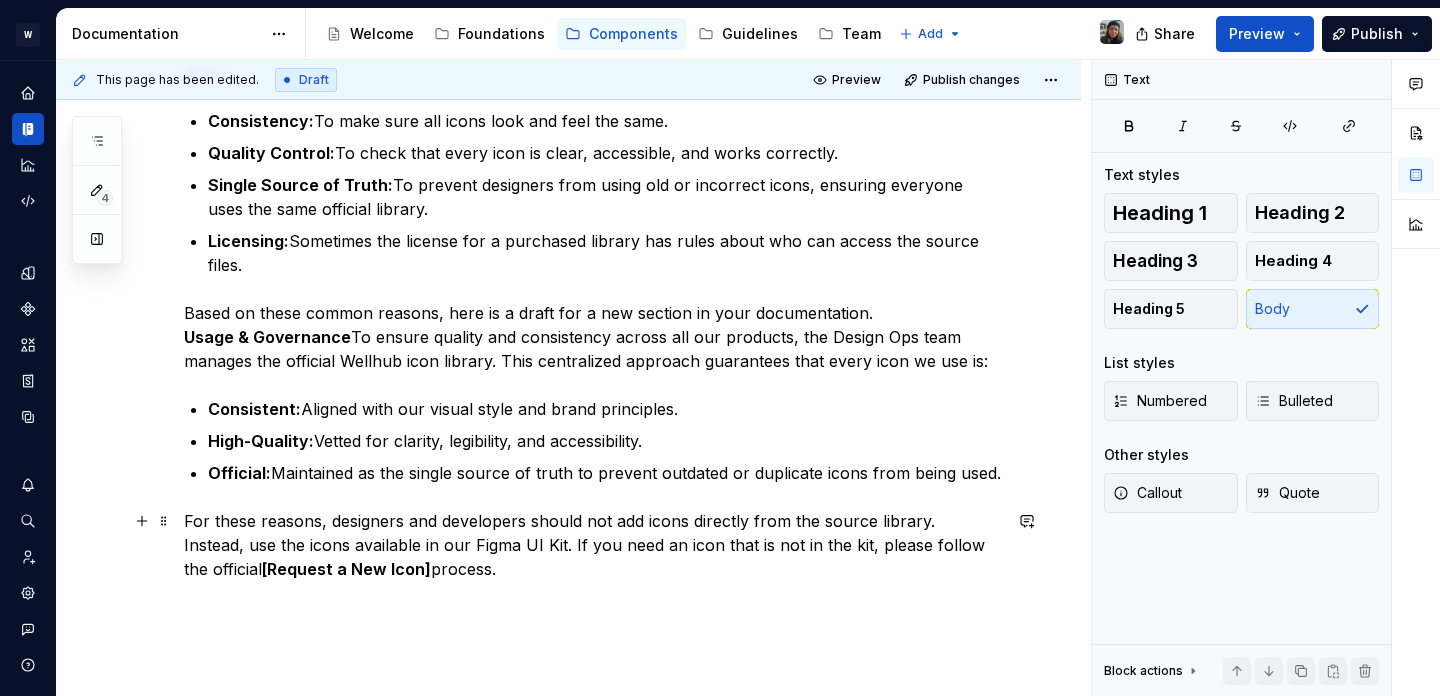 click on "For these reasons, designers and developers should not add icons directly from the source library. Instead, use the icons available in our Figma UI Kit. If you need an icon that is not in the kit, please follow the official [Request a New Icon] process." at bounding box center [592, 545] 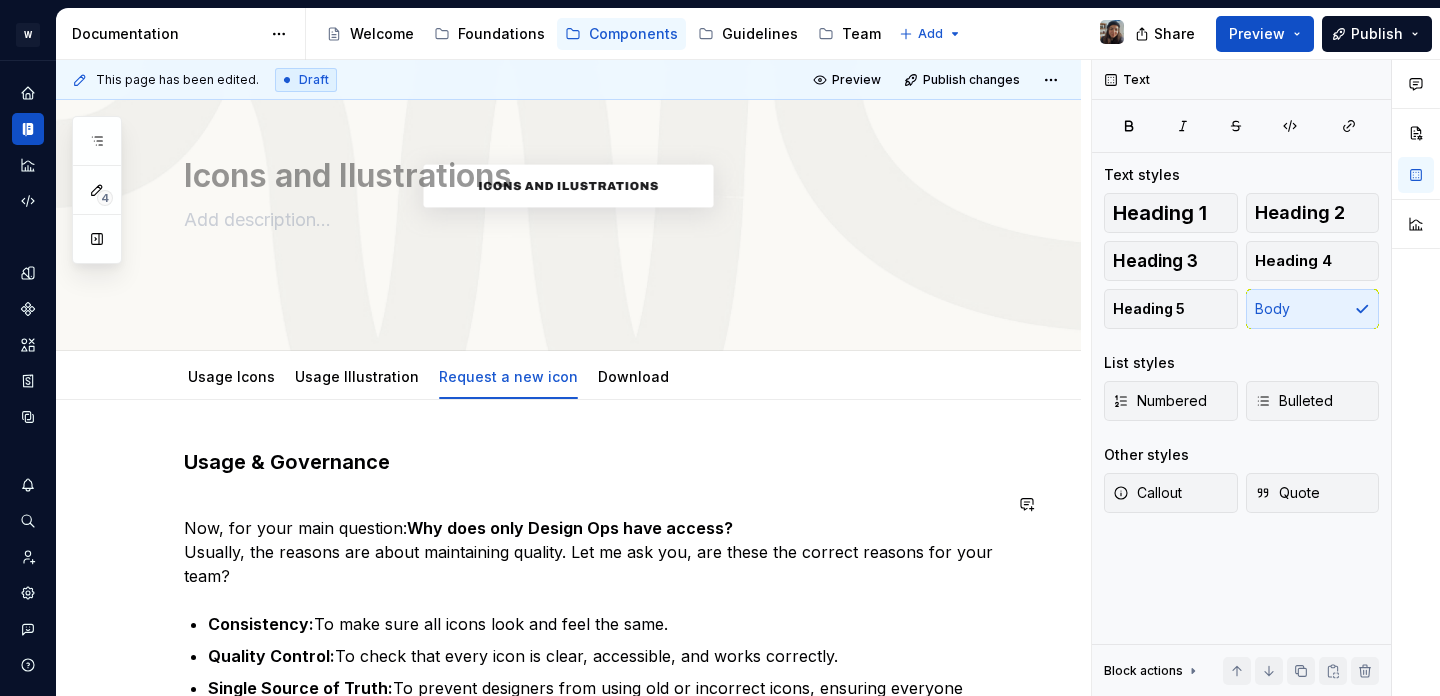 scroll, scrollTop: 109, scrollLeft: 0, axis: vertical 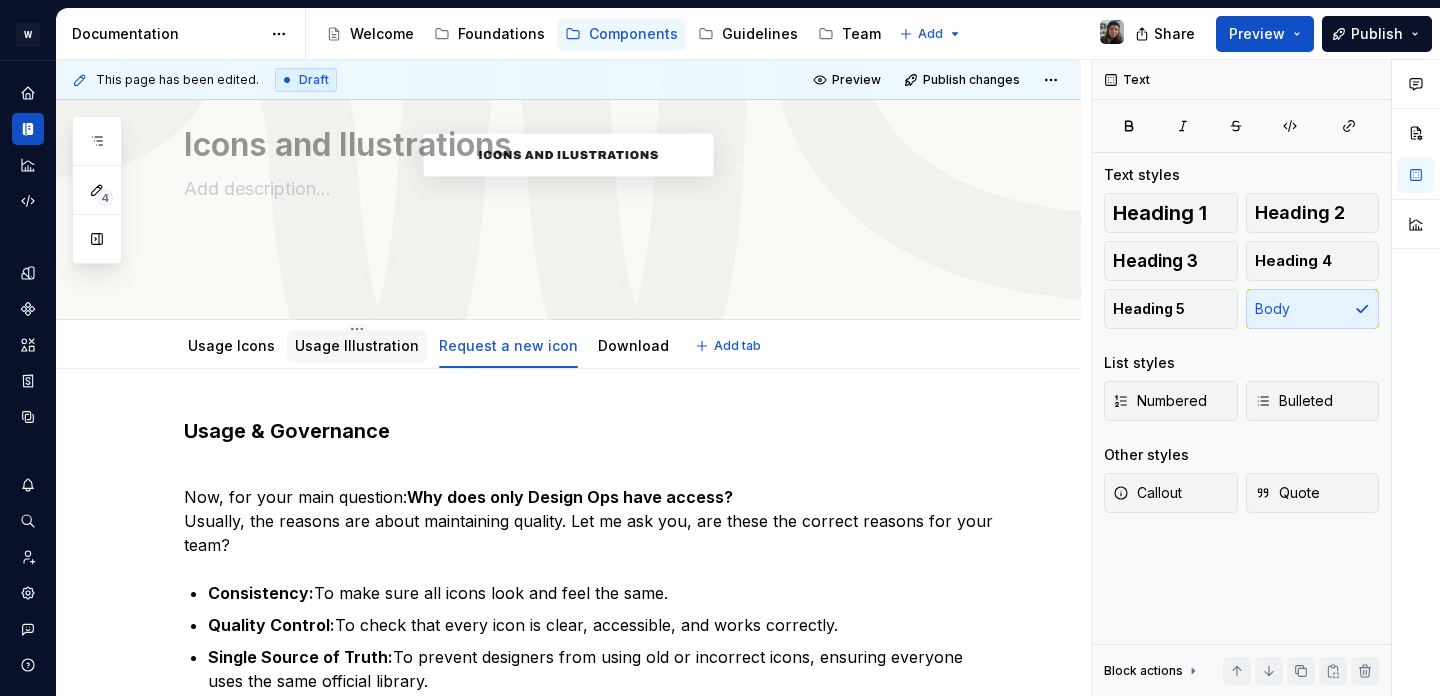click on "Usage Illustration" at bounding box center (357, 345) 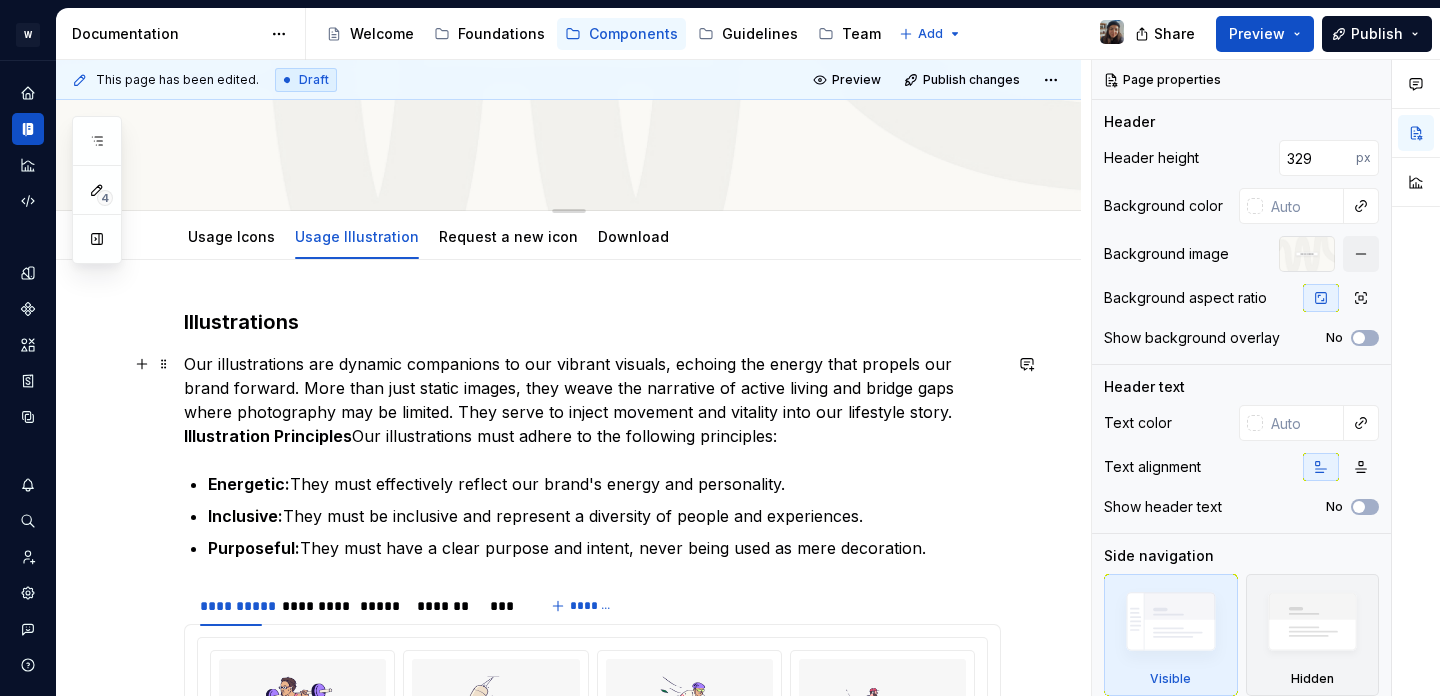 scroll, scrollTop: 158, scrollLeft: 0, axis: vertical 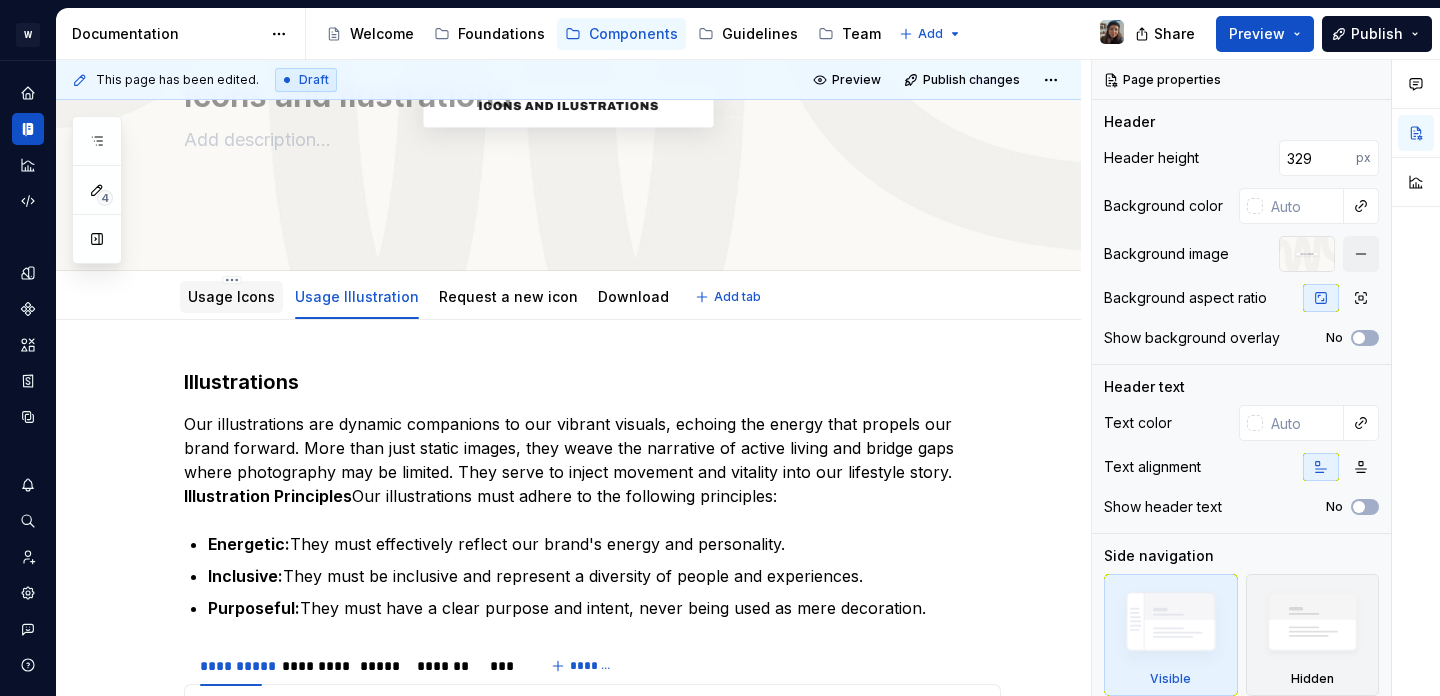 click on "Usage Icons" at bounding box center (231, 297) 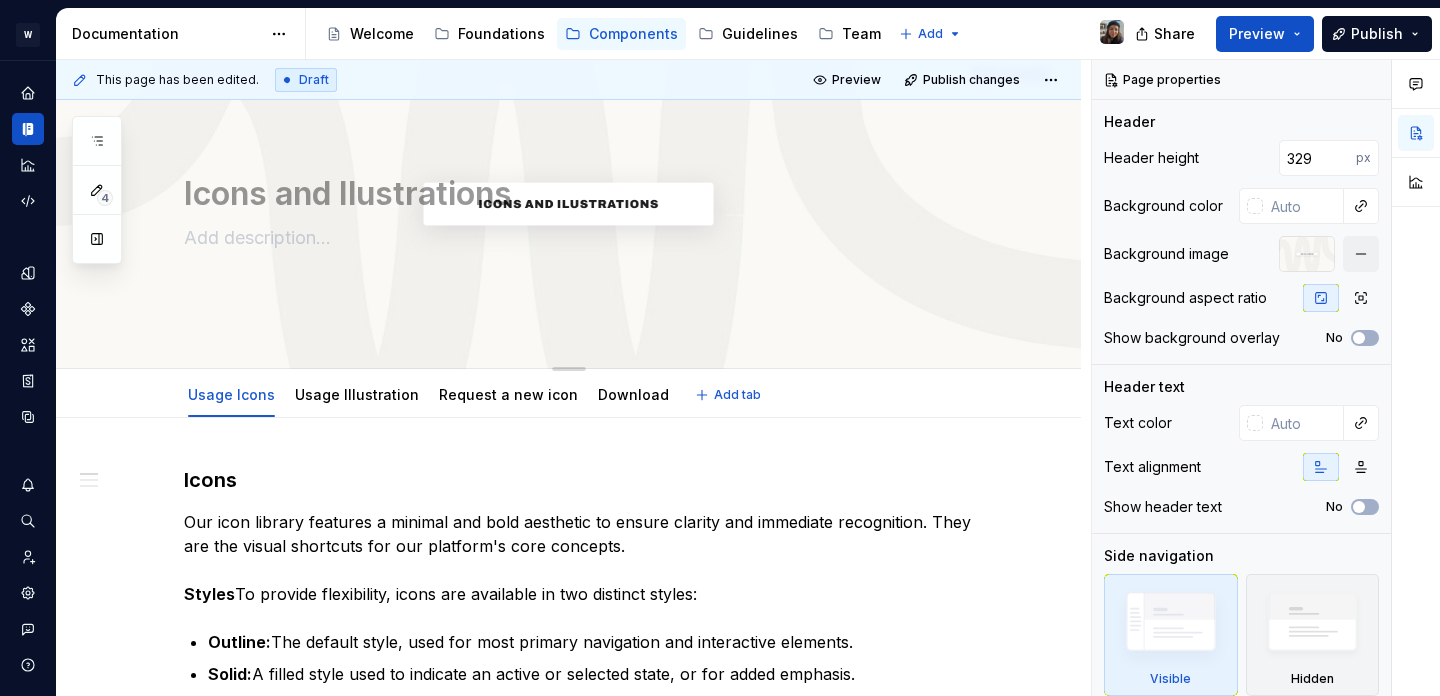 type on "*" 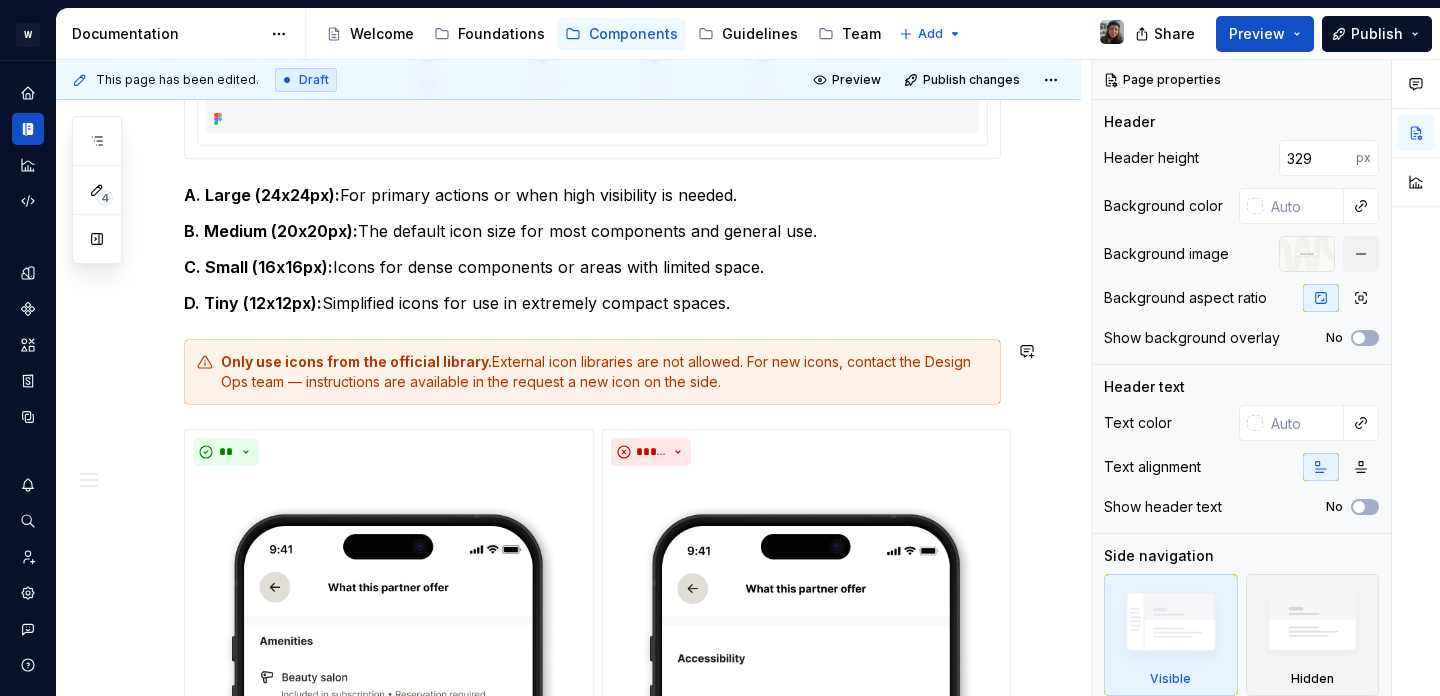 scroll, scrollTop: 947, scrollLeft: 0, axis: vertical 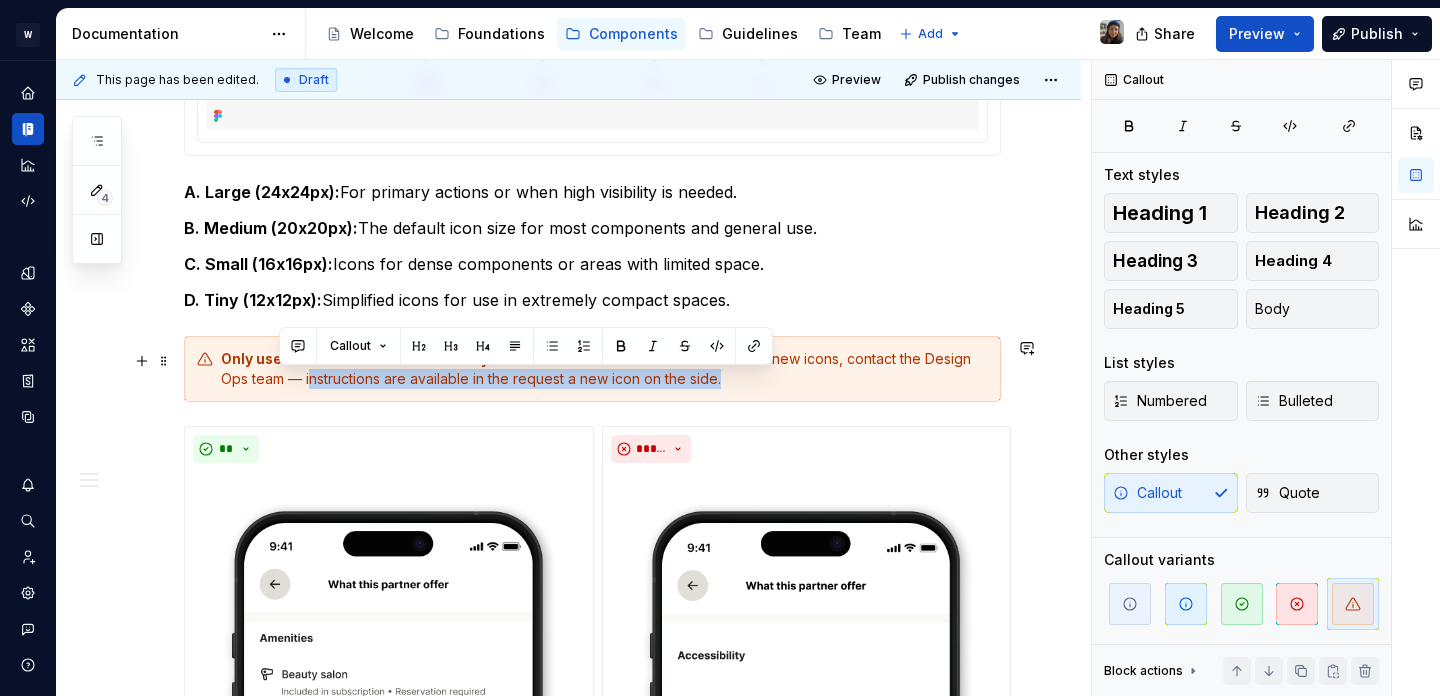 drag, startPoint x: 695, startPoint y: 384, endPoint x: 279, endPoint y: 387, distance: 416.0108 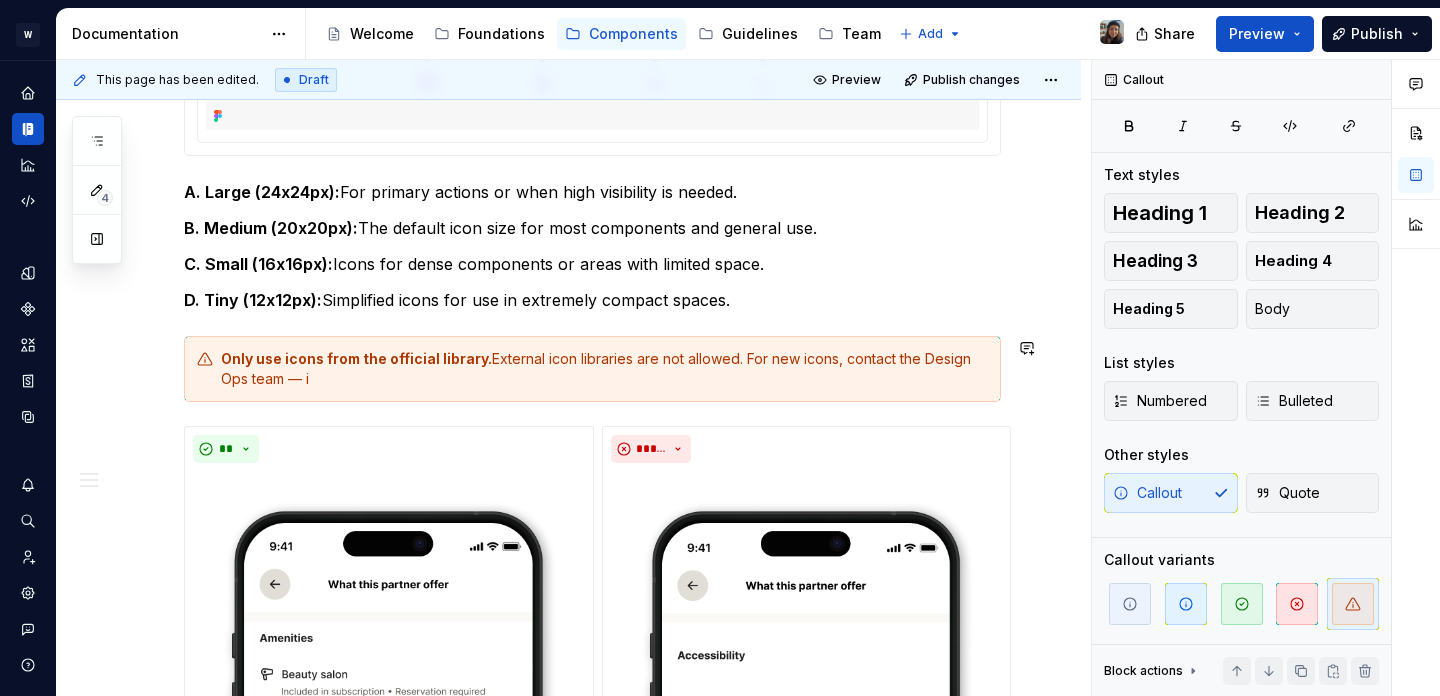 type 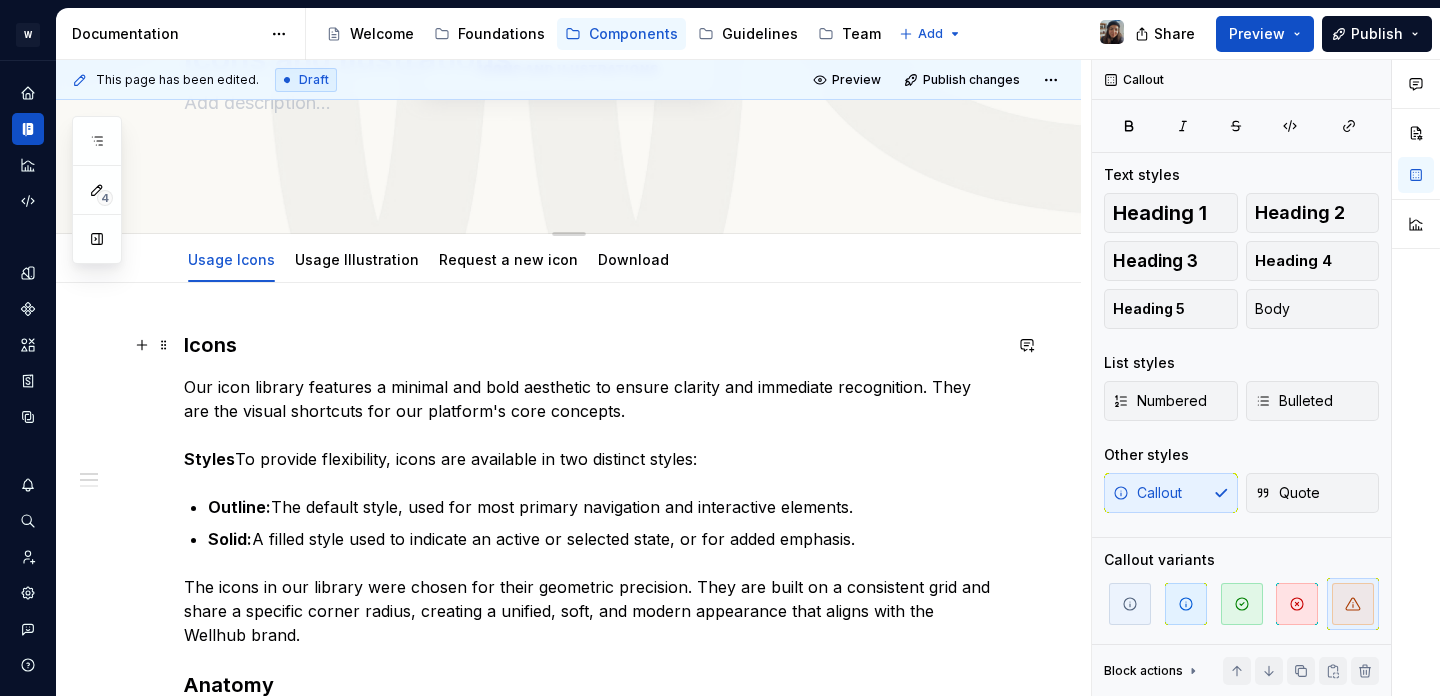 scroll, scrollTop: 174, scrollLeft: 0, axis: vertical 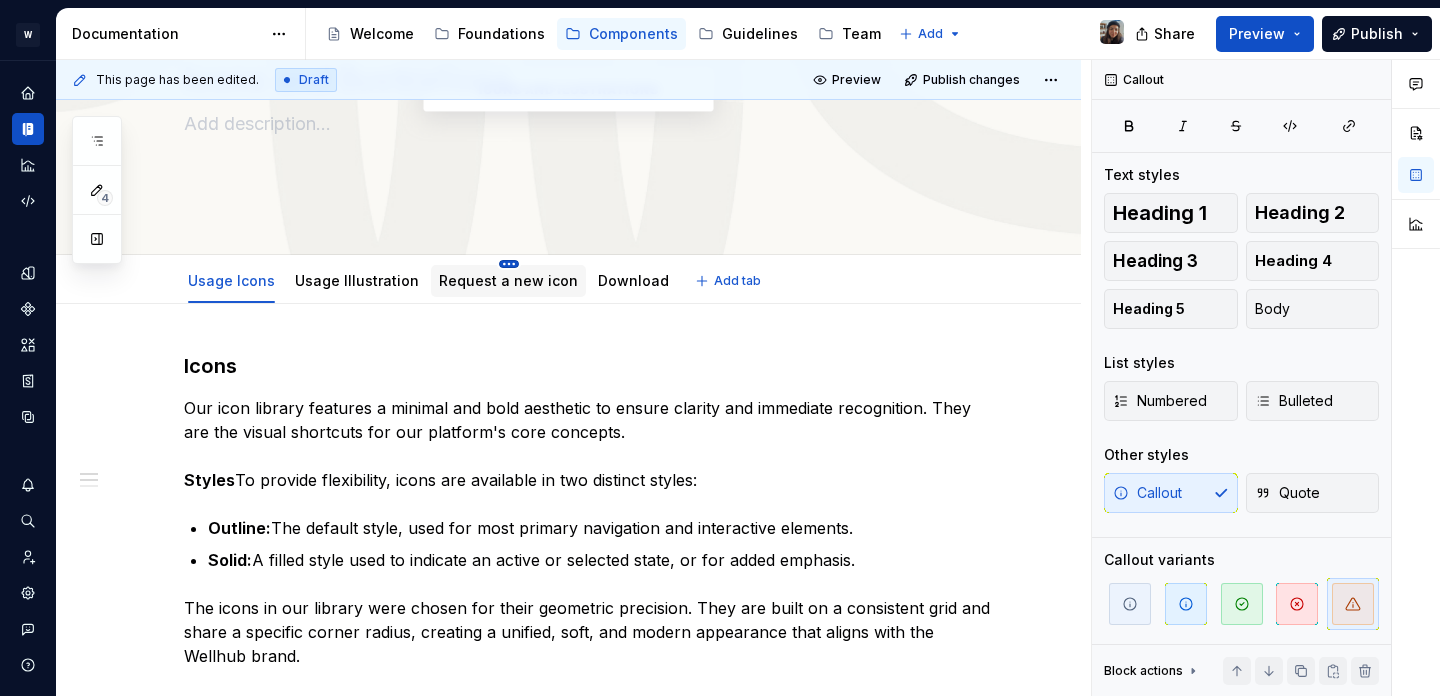 click on "W Yoga Design system data Documentation Accessibility guide for tree Page tree. Navigate the tree with the arrow keys. Common tree hotkeys apply. Further keybindings are available: enter to execute primary action on focused item f2 to start renaming the focused item escape to abort renaming an item control+d to start dragging selected items Welcome Foundations Components Guidelines Team Add Share Preview Publish 4 Pages Add Accessibility guide for tree Page tree. Navigate the tree with the arrow keys. Common tree hotkeys apply. Further keybindings are available: enter to execute primary action on focused item f2 to start renaming the focused item escape to abort renaming an item control+d to start dragging selected items Overview Buttons Description Usage Code Writing Accessibility Props Migration guide Chips Text Usage Code Accessibility Icons and Ilustrations /" at bounding box center (720, 348) 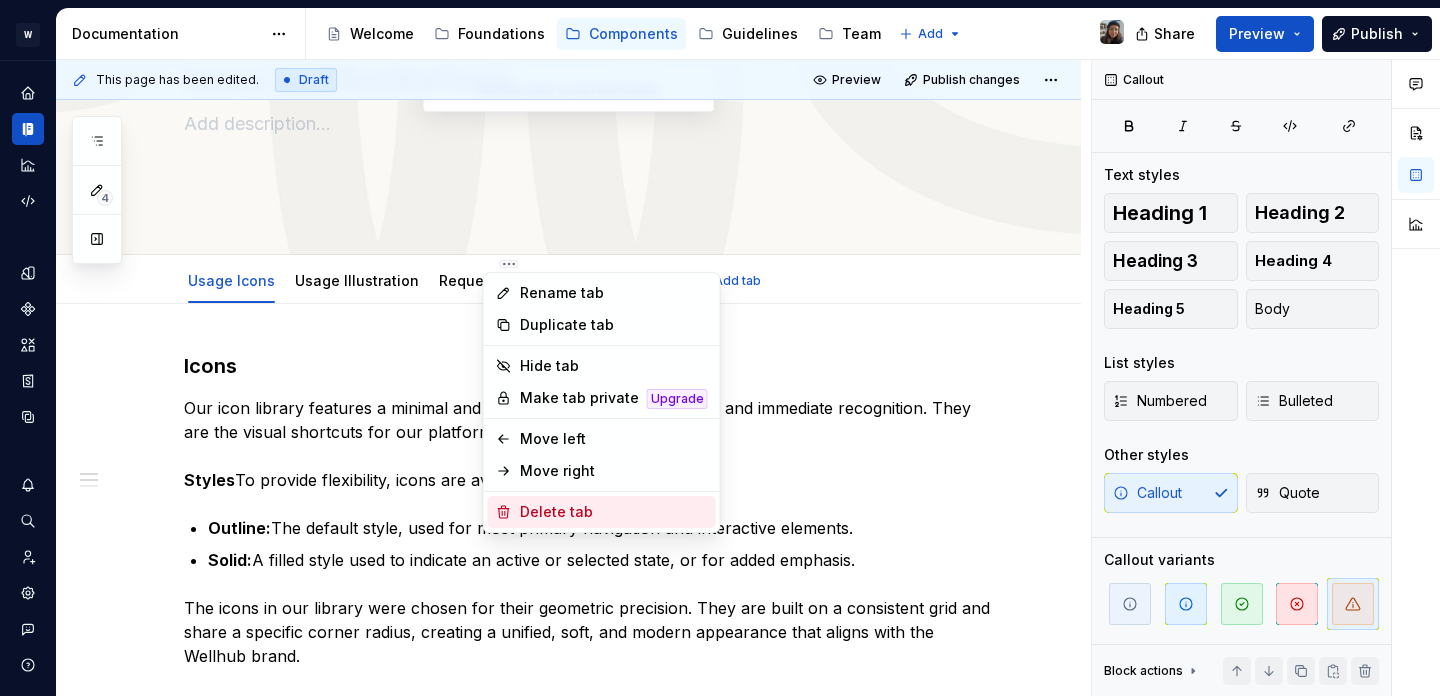 click on "Delete tab" at bounding box center (614, 512) 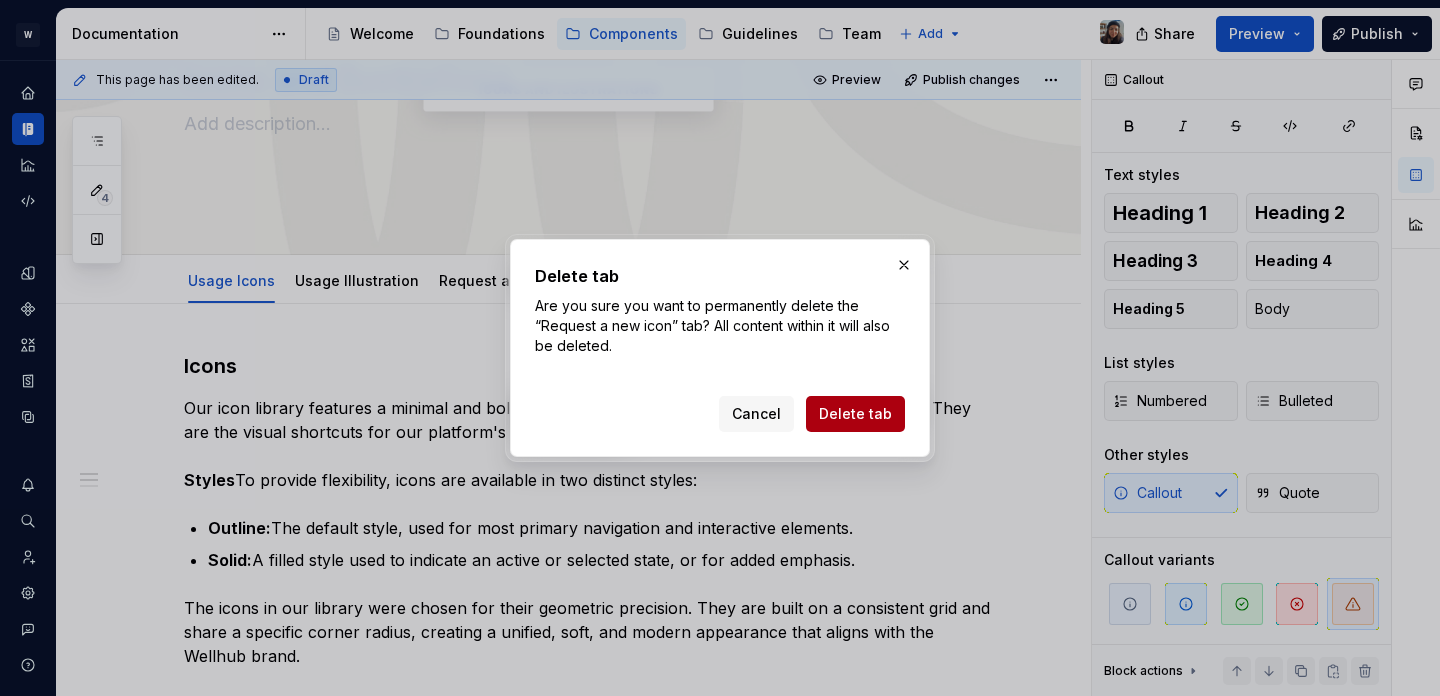 click on "Delete tab" at bounding box center [855, 414] 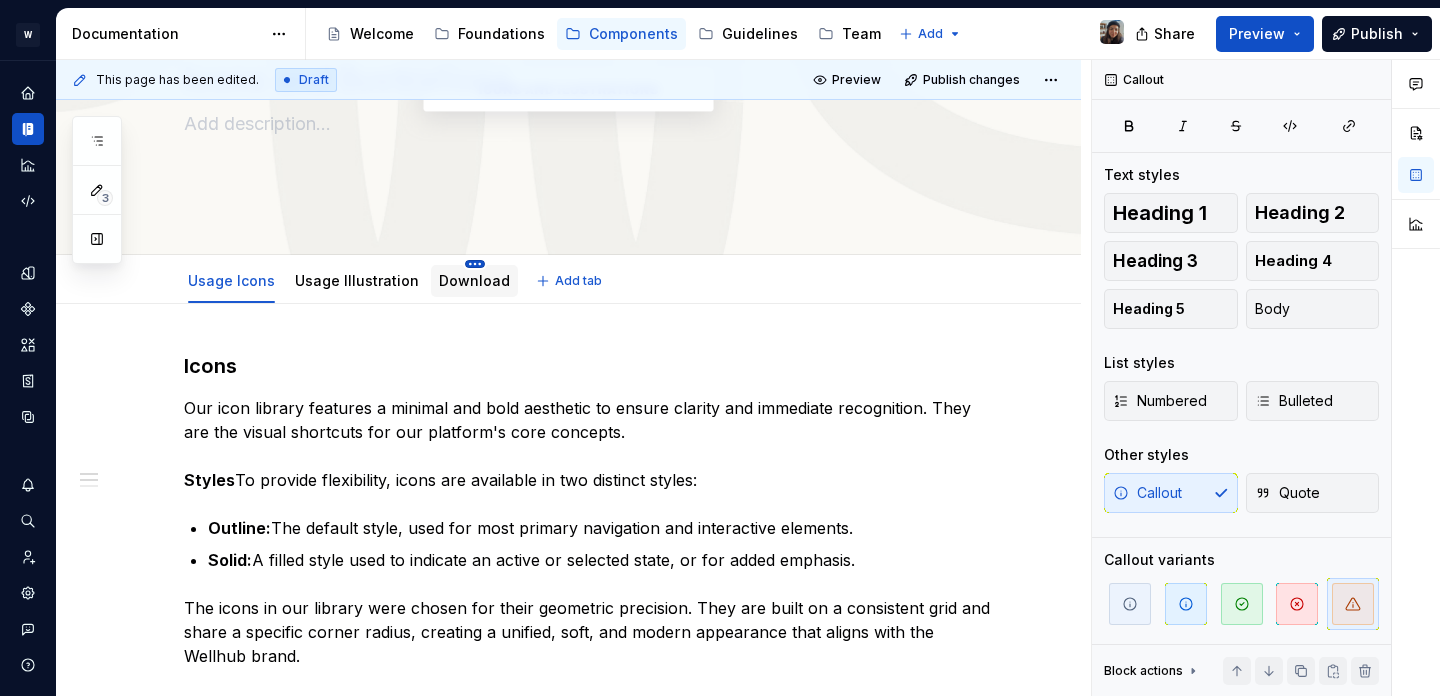 click on "W Yoga Design system data Documentation
Accessibility guide for tree Page tree.
Navigate the tree with the arrow keys. Common tree hotkeys apply. Further keybindings are available:
enter to execute primary action on focused item
f2 to start renaming the focused item
escape to abort renaming an item
control+d to start dragging selected items
Welcome Foundations Components Guidelines Team Add Share Preview Publish 3 Pages Add
Accessibility guide for tree Page tree.
Navigate the tree with the arrow keys. Common tree hotkeys apply. Further keybindings are available:
enter to execute primary action on focused item
f2 to start renaming the focused item
escape to abort renaming an item
control+d to start dragging selected items
Overview Buttons Description Usage Code Writing  Accessibility Props Migration guide Chips Text Usage Code Accessibility Icons and Ilustrations  /" at bounding box center [720, 348] 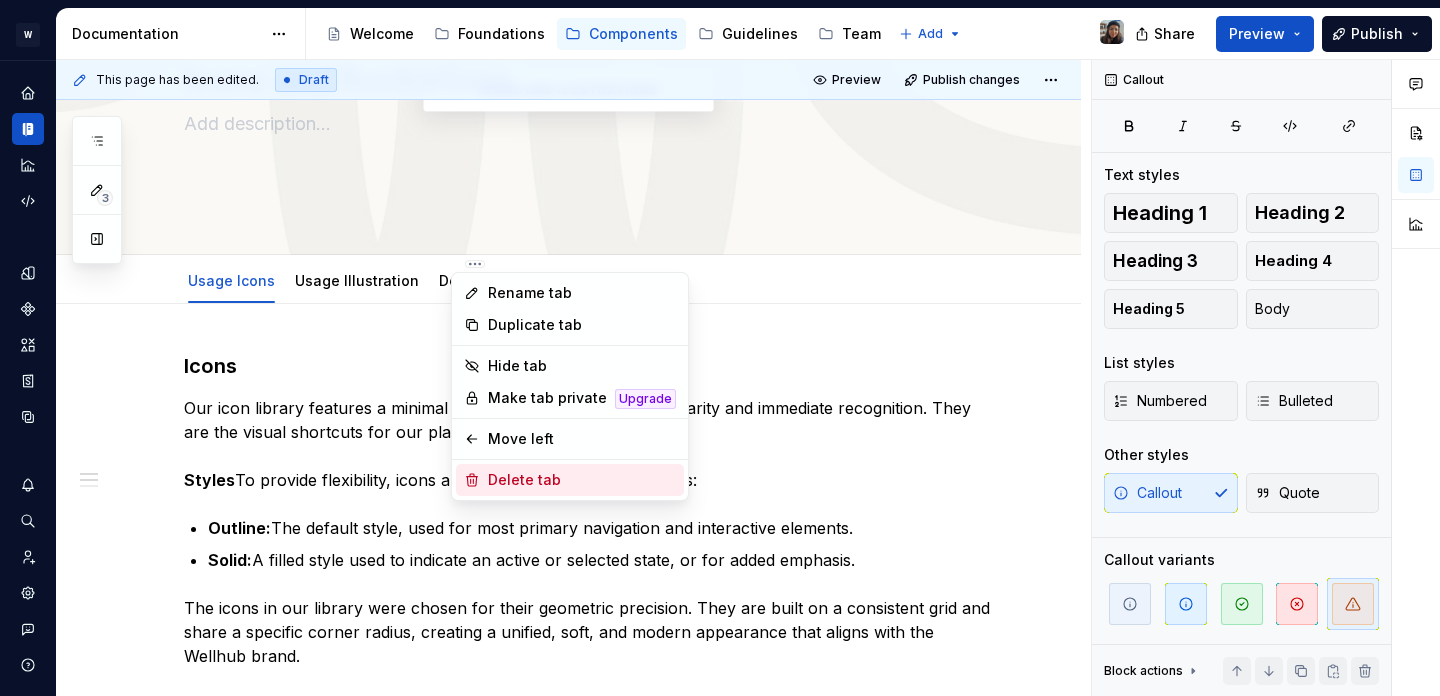 click on "Delete tab" at bounding box center (582, 480) 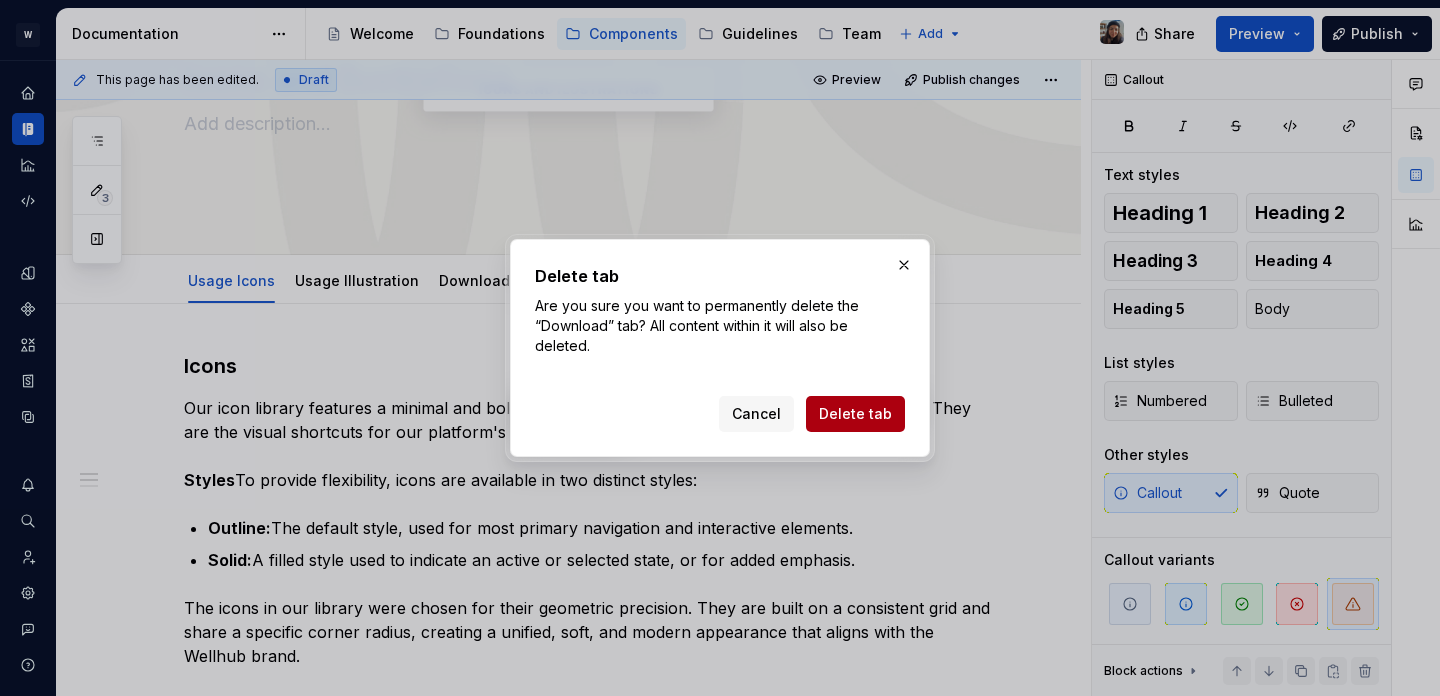 click on "Delete tab" at bounding box center [855, 414] 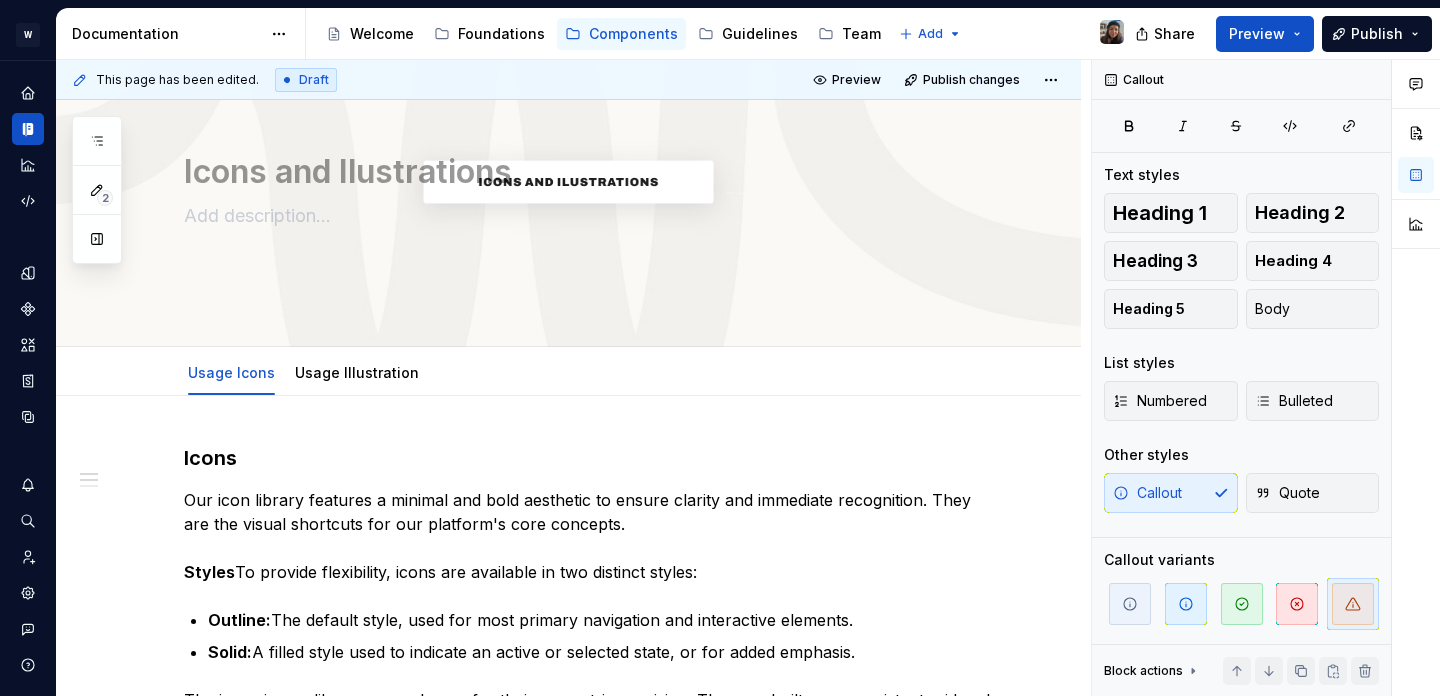 scroll, scrollTop: 45, scrollLeft: 0, axis: vertical 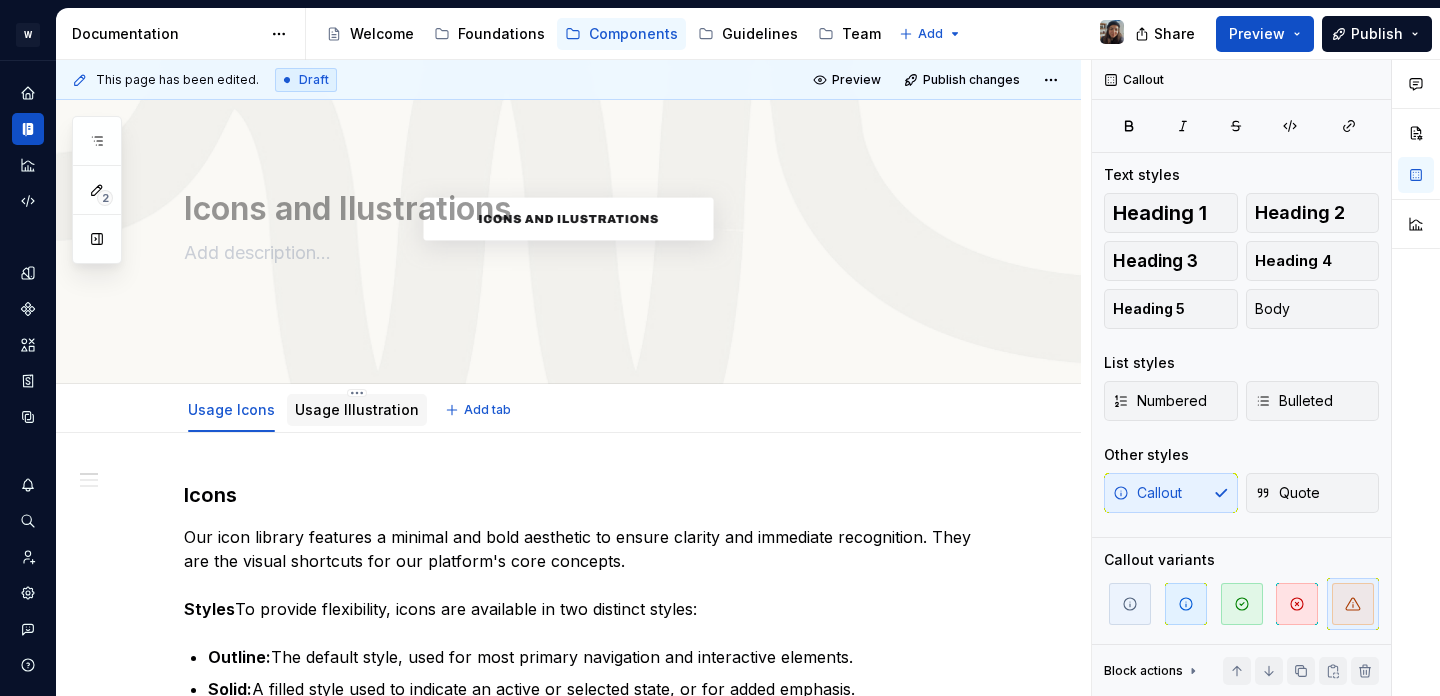click on "Usage Illustration" at bounding box center (357, 410) 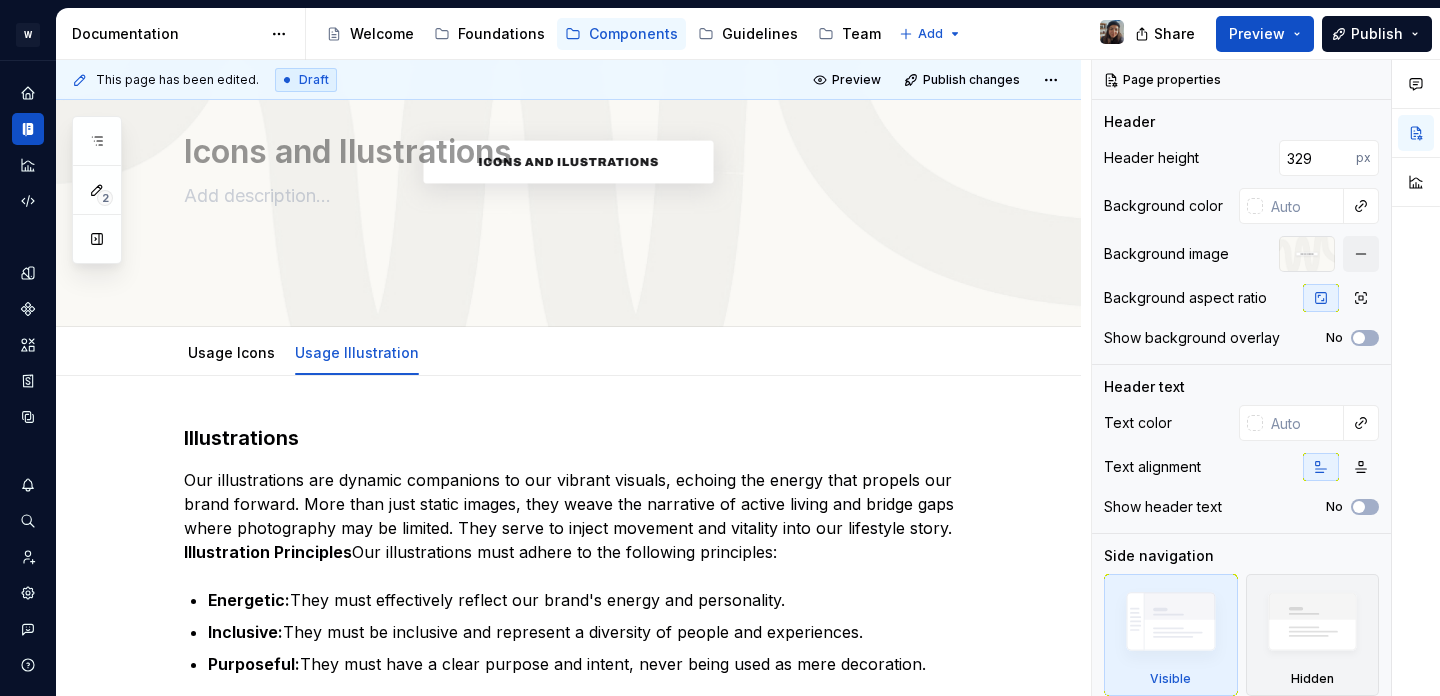 scroll, scrollTop: 0, scrollLeft: 0, axis: both 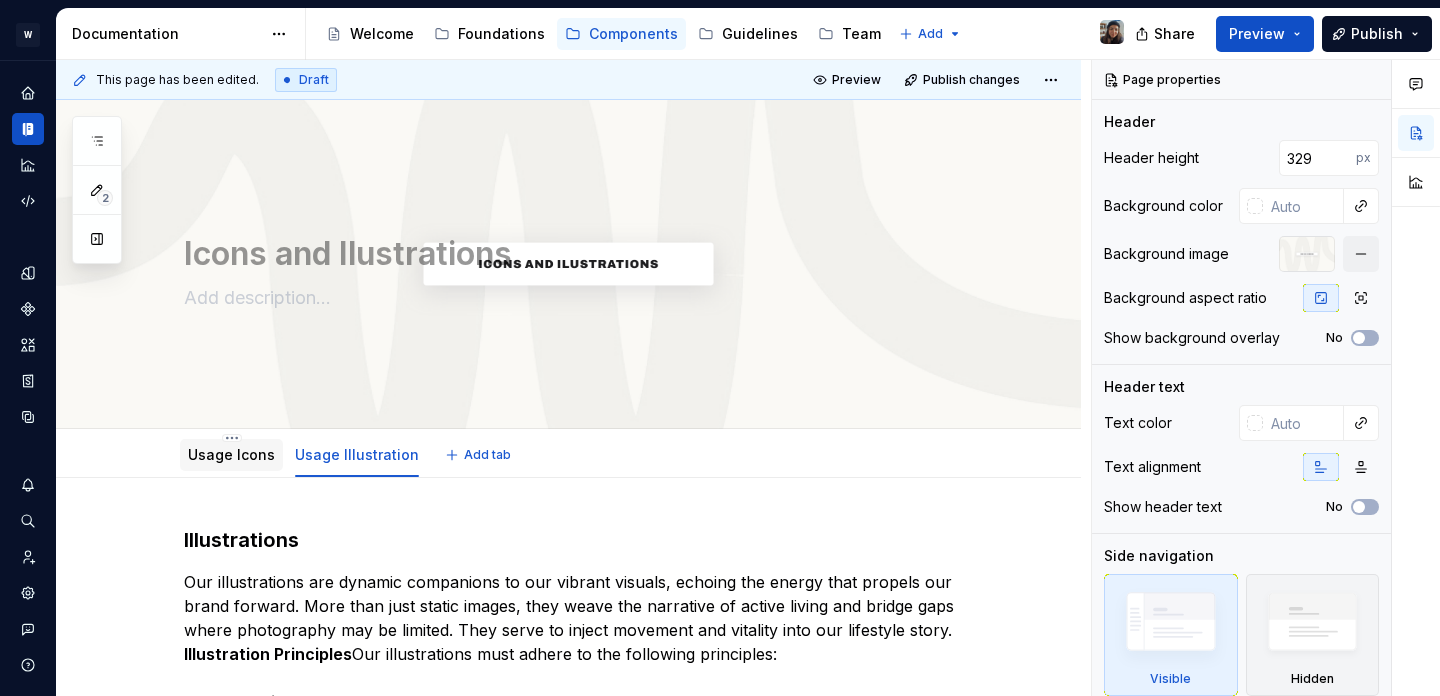 click on "Usage Icons" at bounding box center (231, 454) 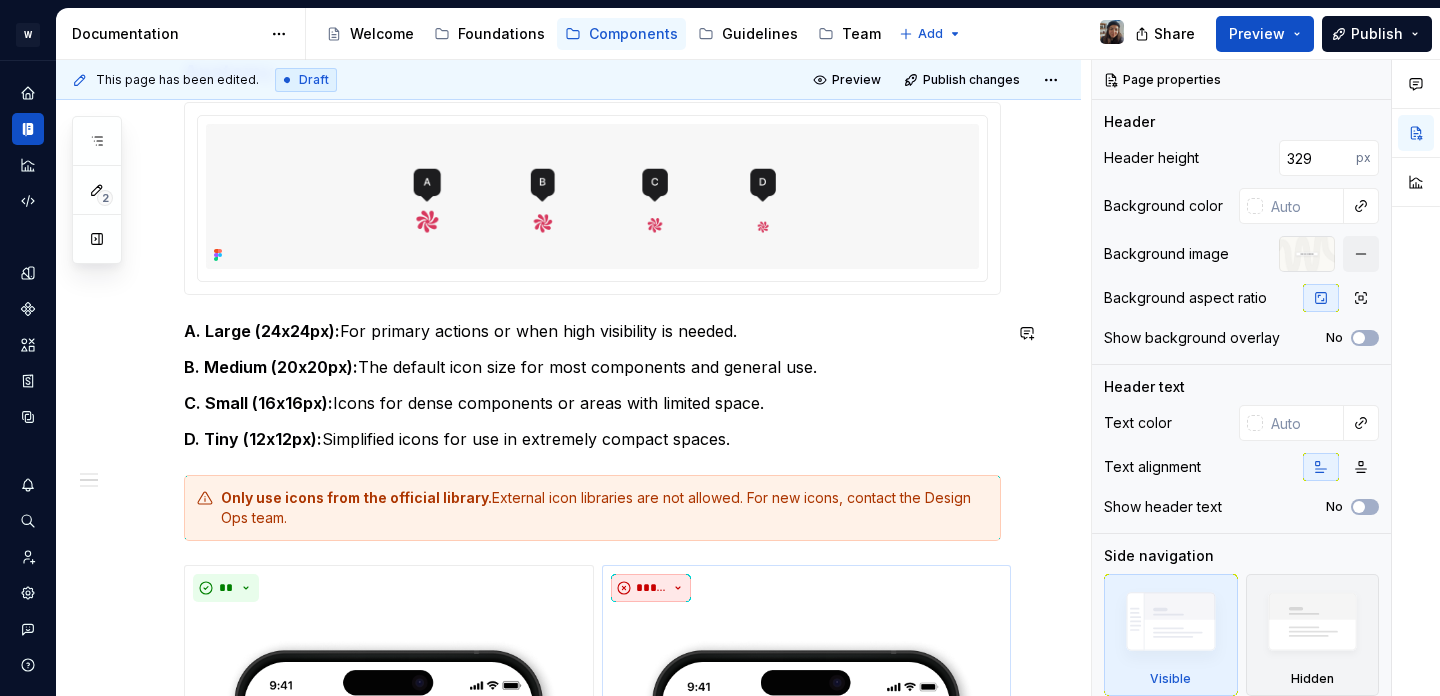 scroll, scrollTop: 919, scrollLeft: 0, axis: vertical 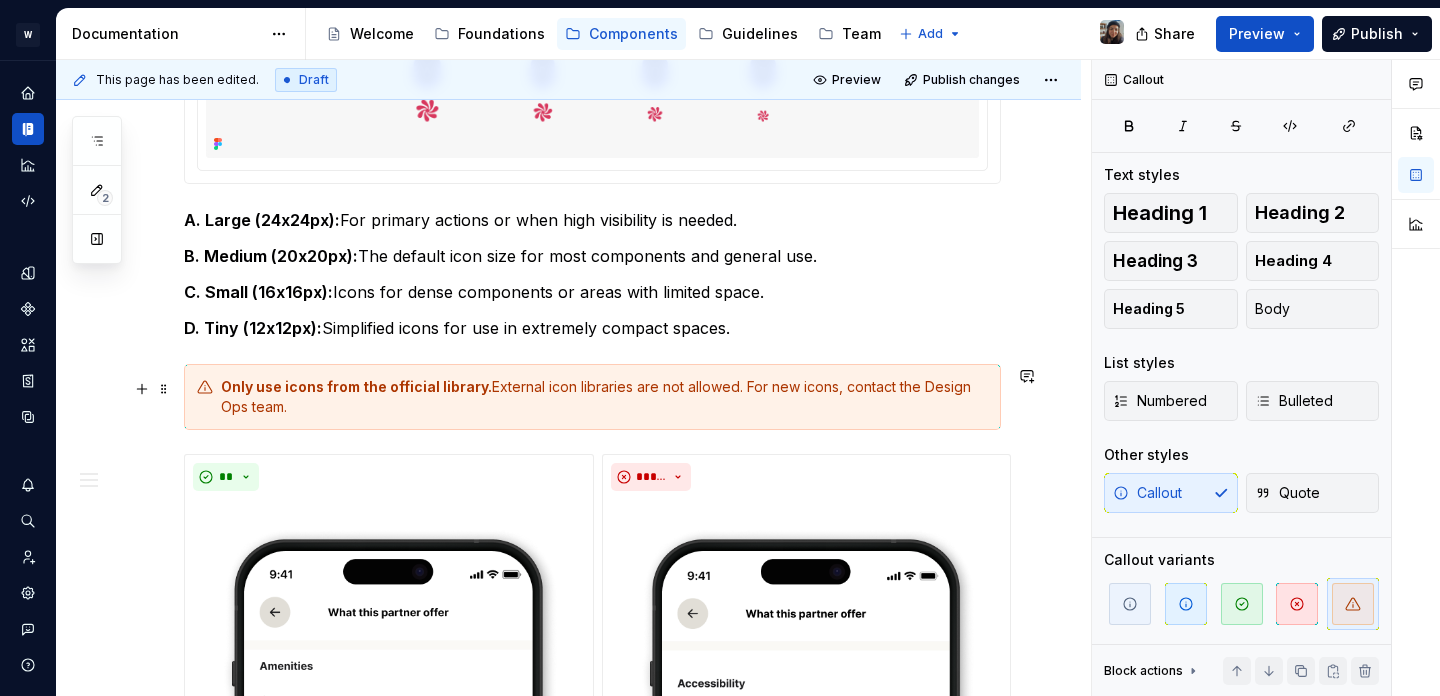 click on "Only use icons from the official library. External icon libraries are not allowed. For new icons, contact the Design Ops team." at bounding box center [592, 397] 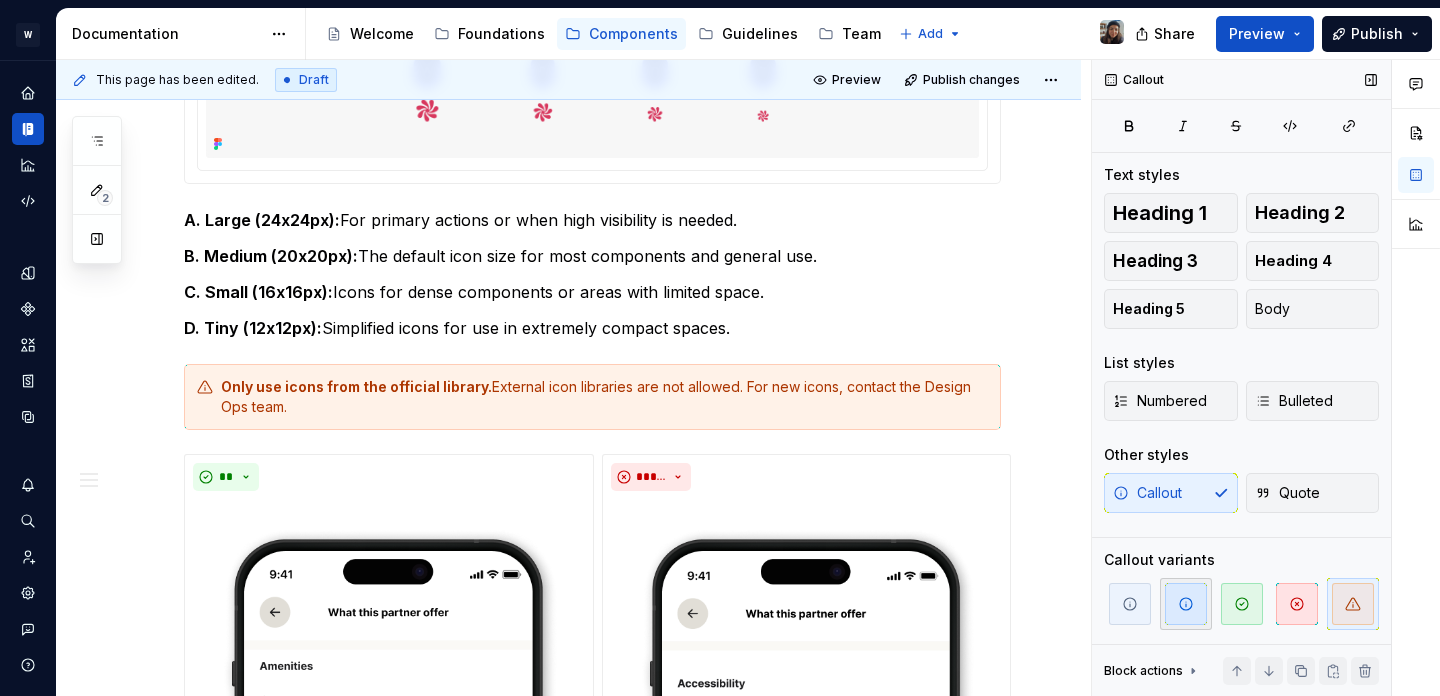 click at bounding box center (1186, 604) 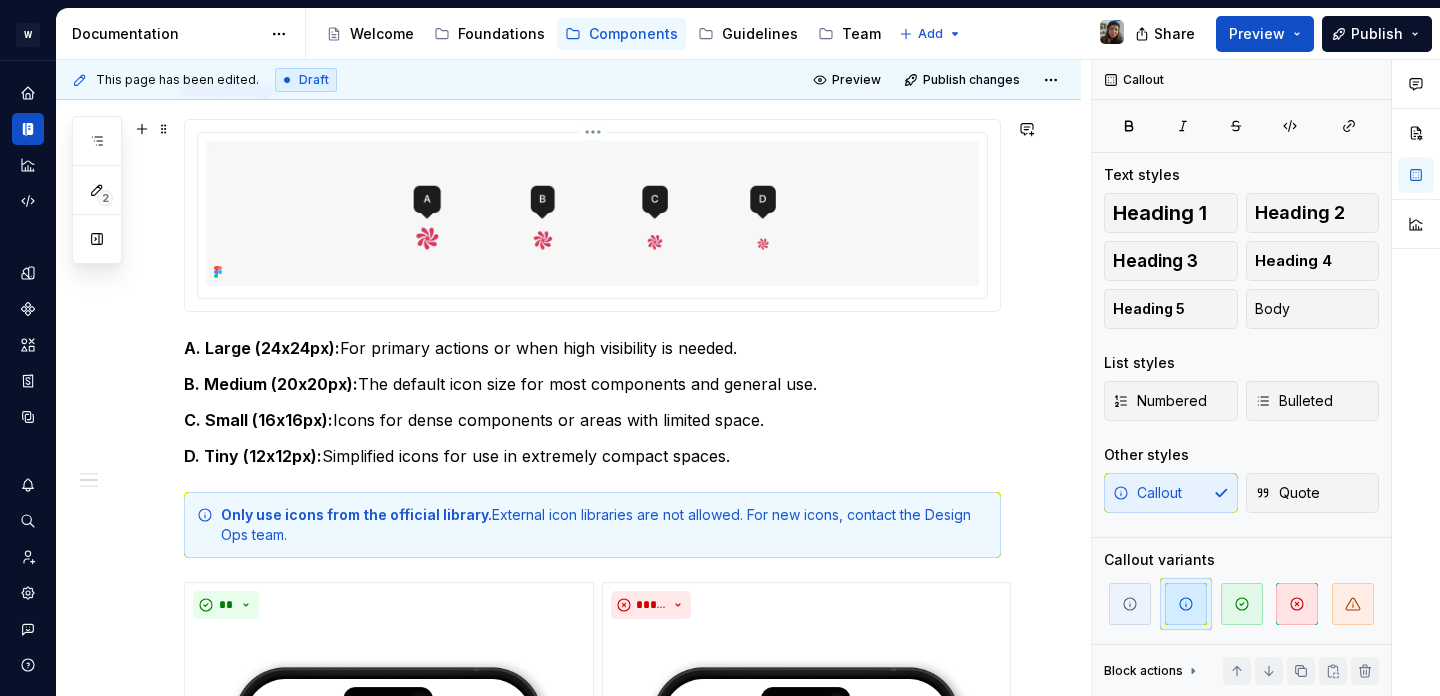 scroll, scrollTop: 818, scrollLeft: 0, axis: vertical 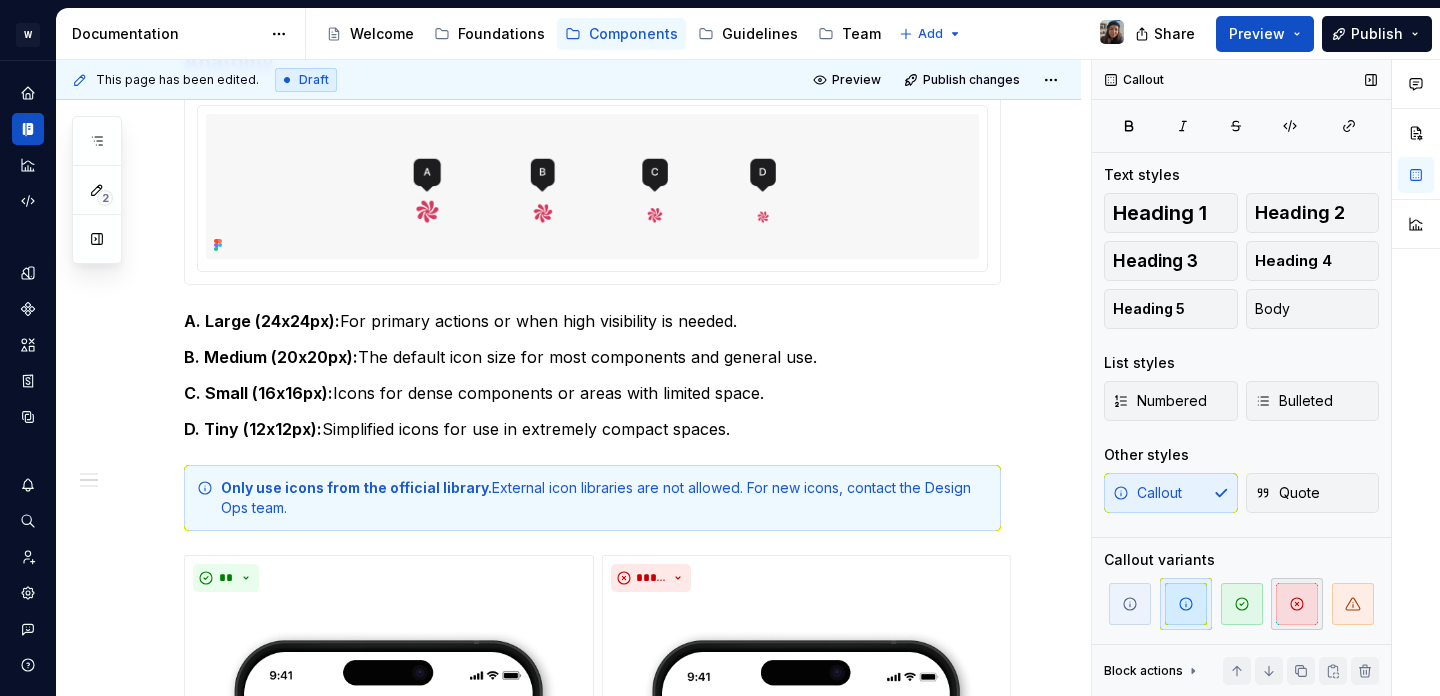 click at bounding box center [1297, 604] 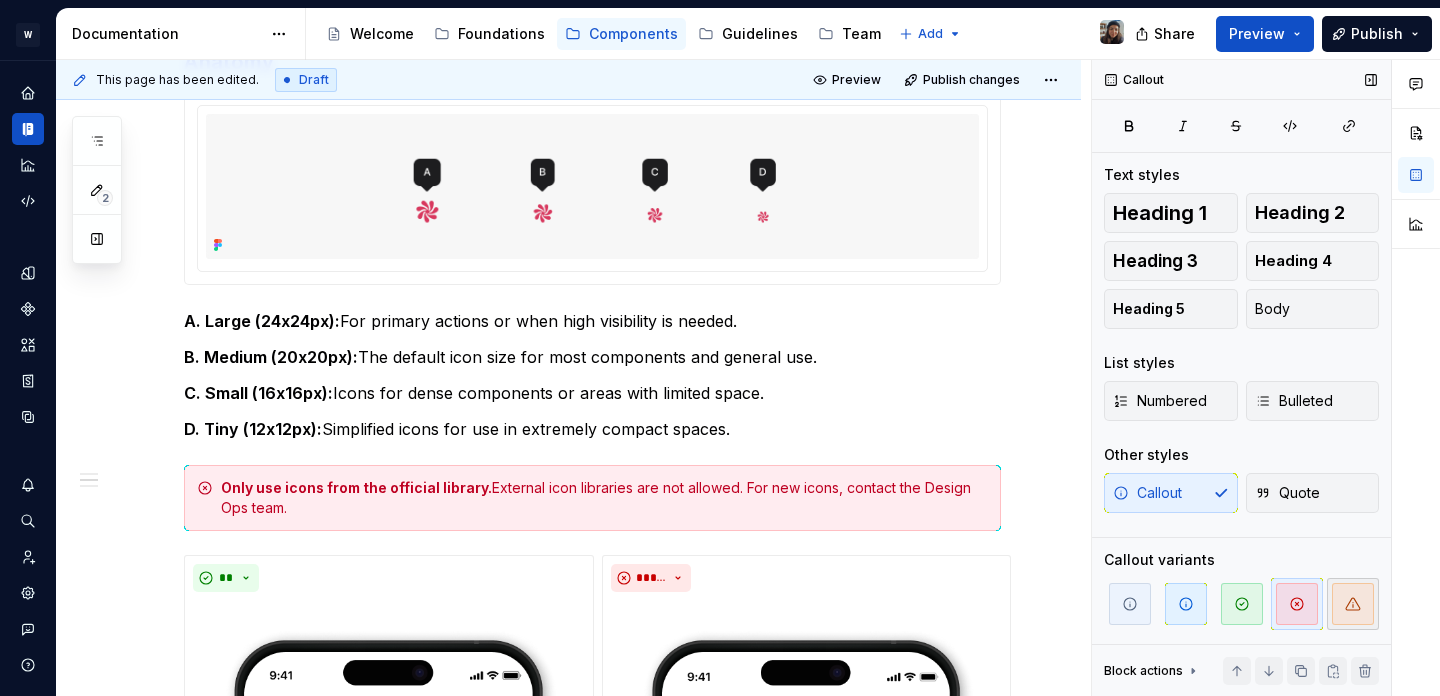 click at bounding box center (1353, 604) 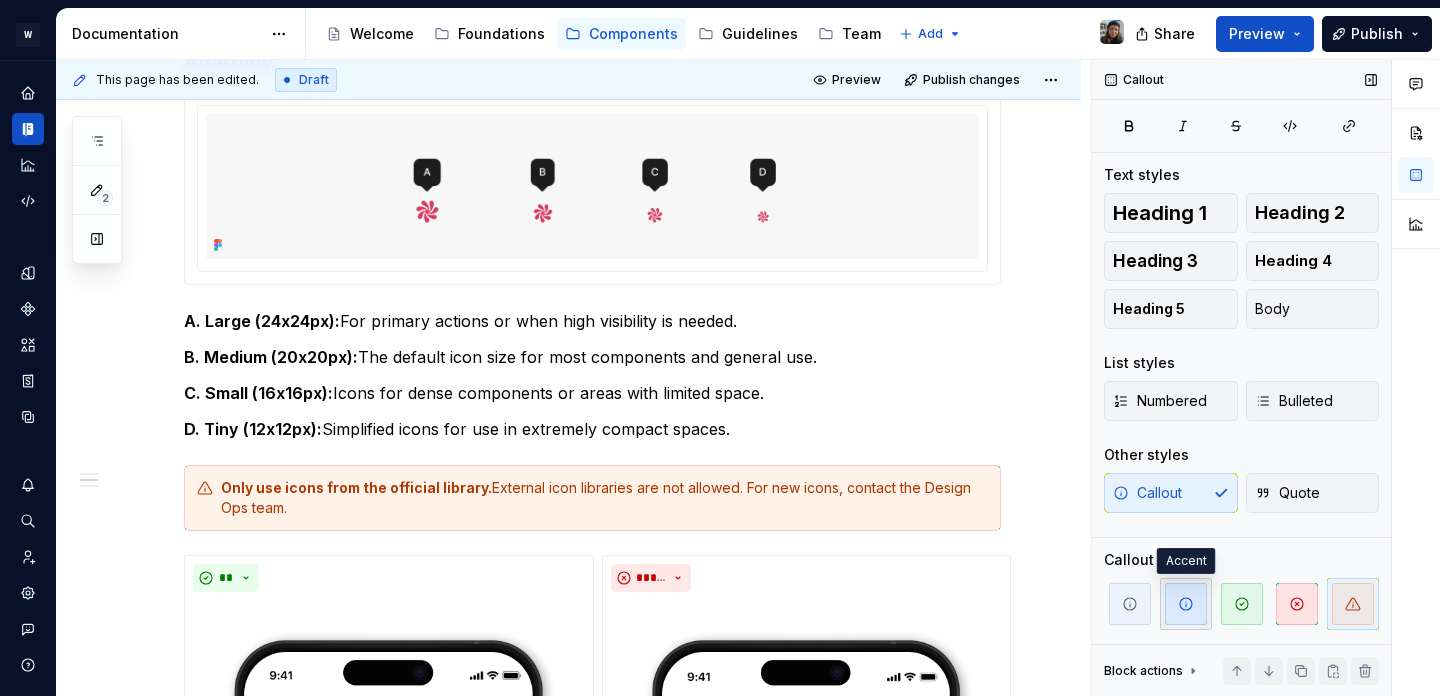 click at bounding box center [1186, 604] 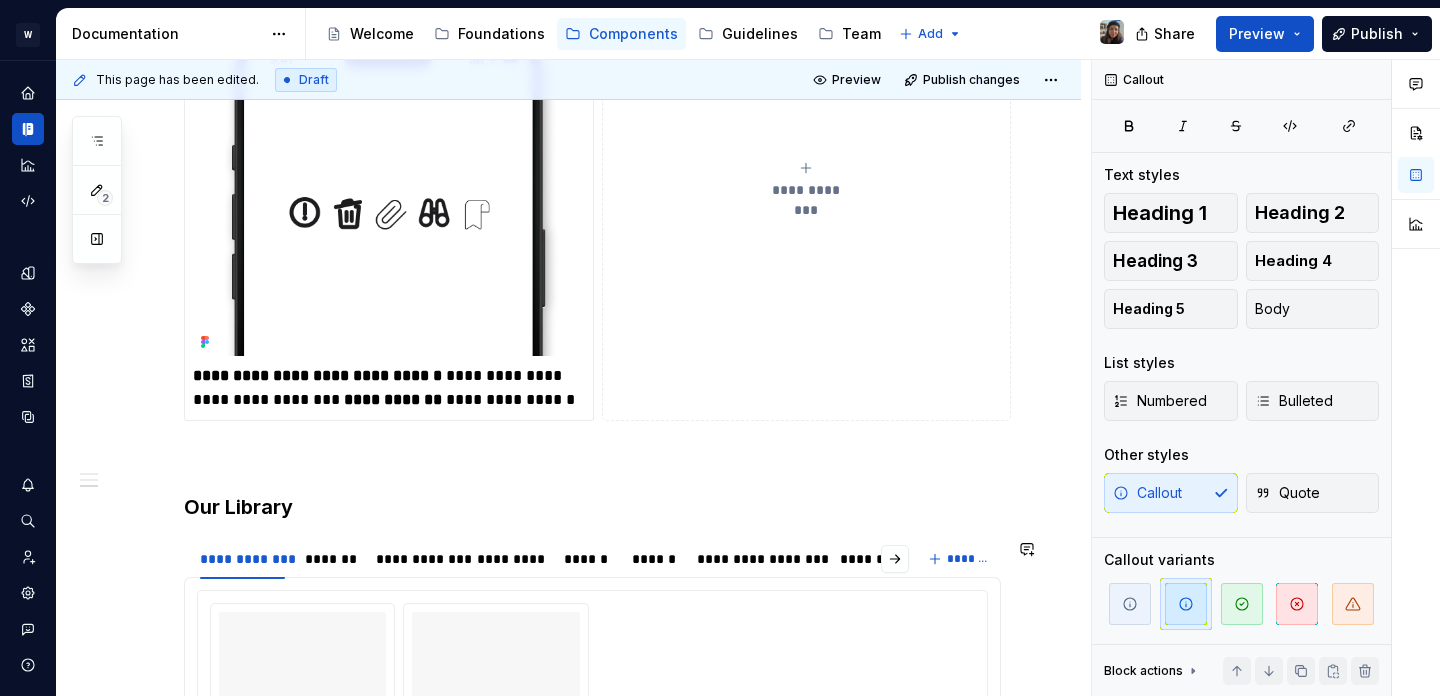 scroll, scrollTop: 3389, scrollLeft: 0, axis: vertical 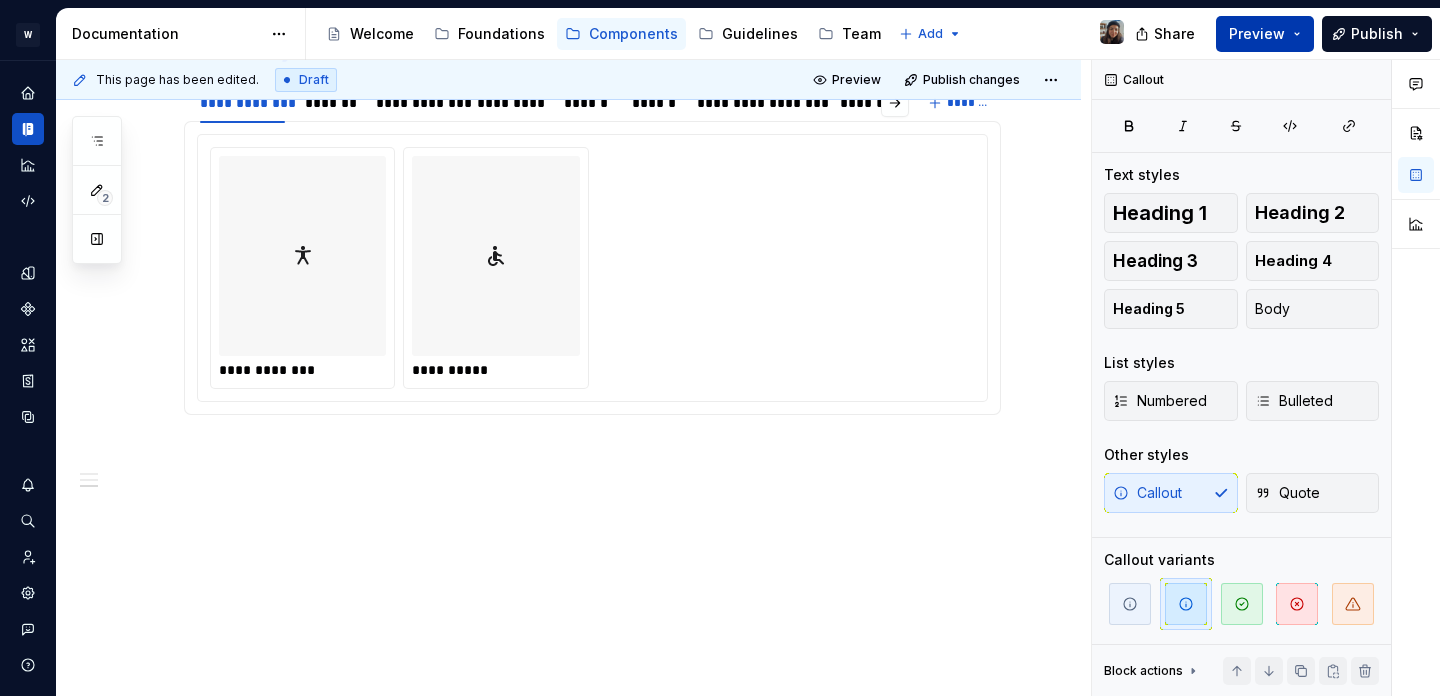 click on "Preview" at bounding box center [1265, 34] 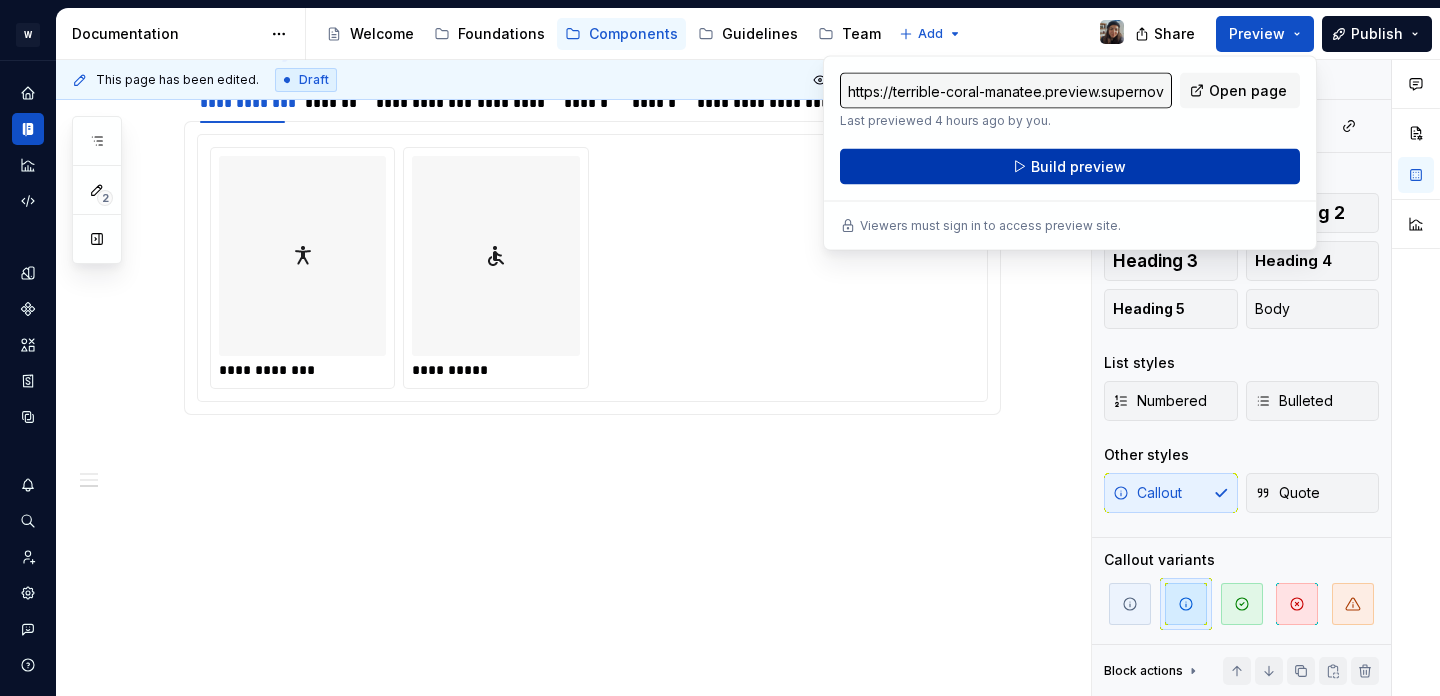 click on "Build preview" at bounding box center (1070, 167) 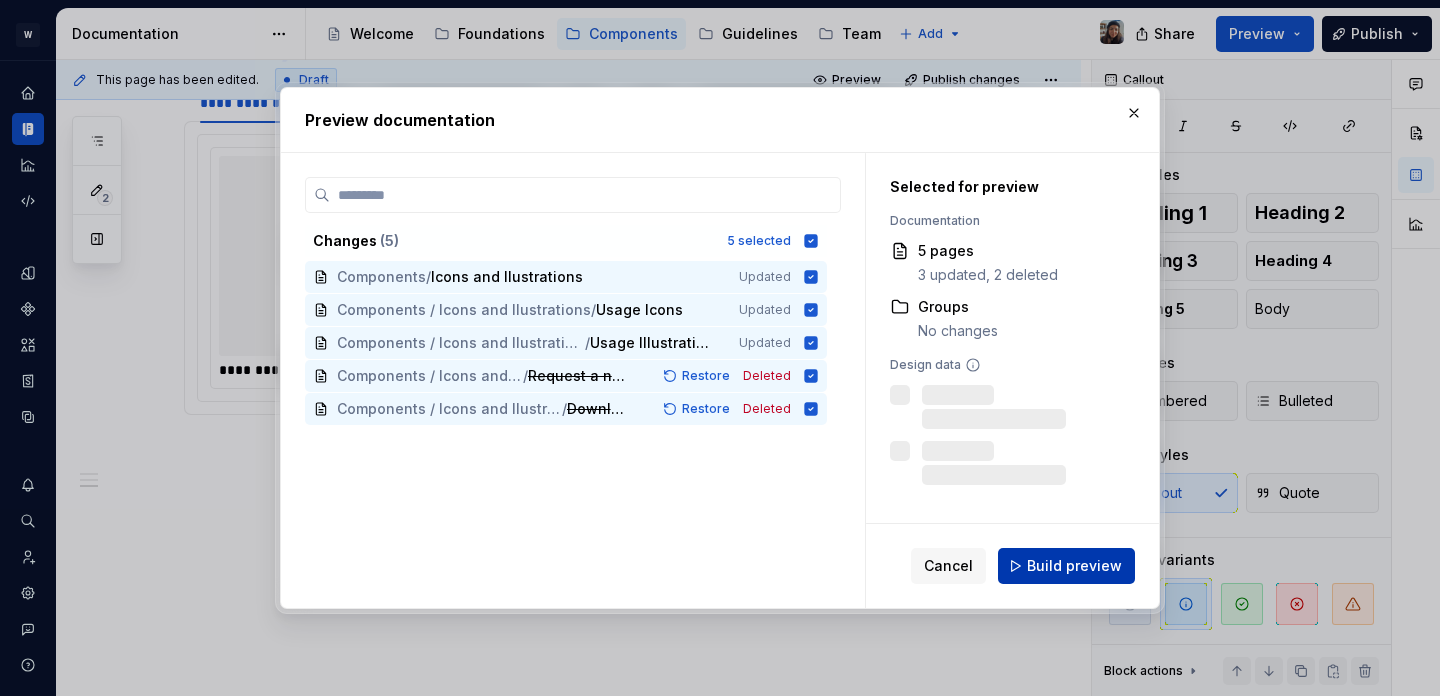 click on "Build preview" at bounding box center (1074, 566) 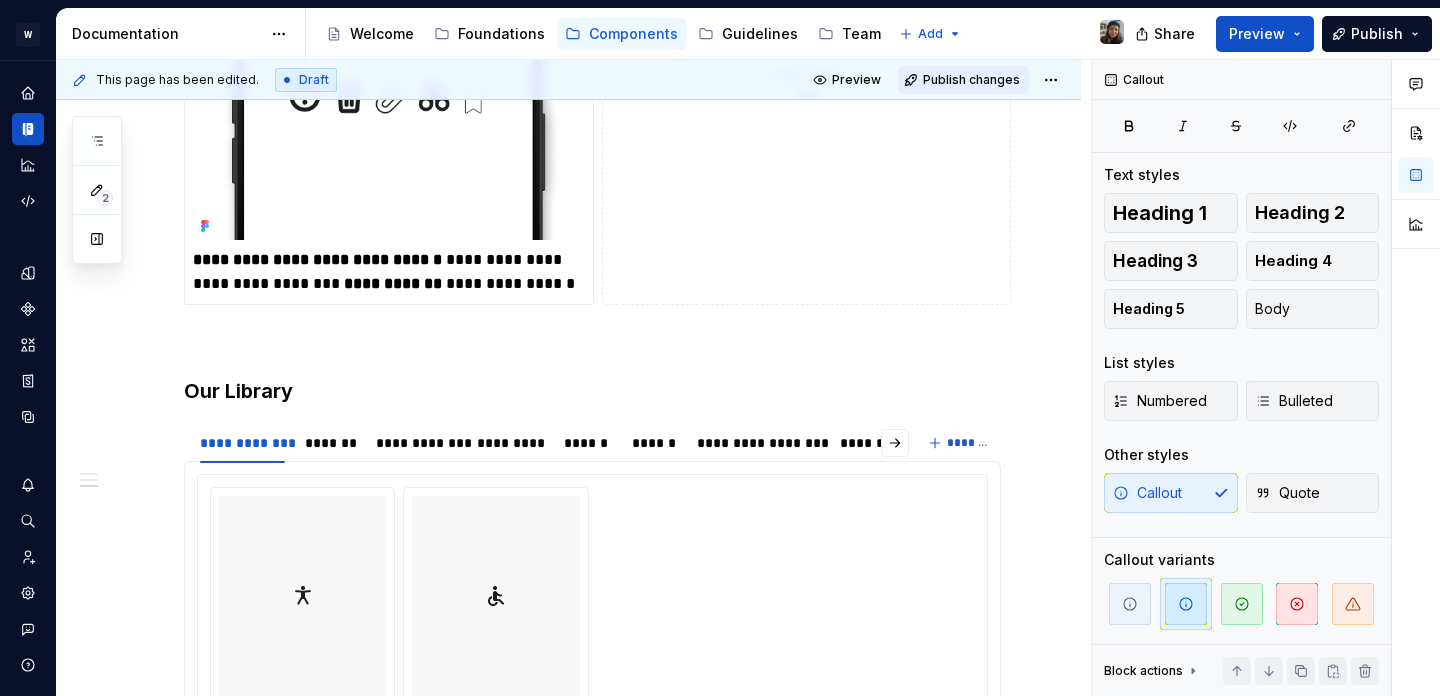 scroll, scrollTop: 2966, scrollLeft: 0, axis: vertical 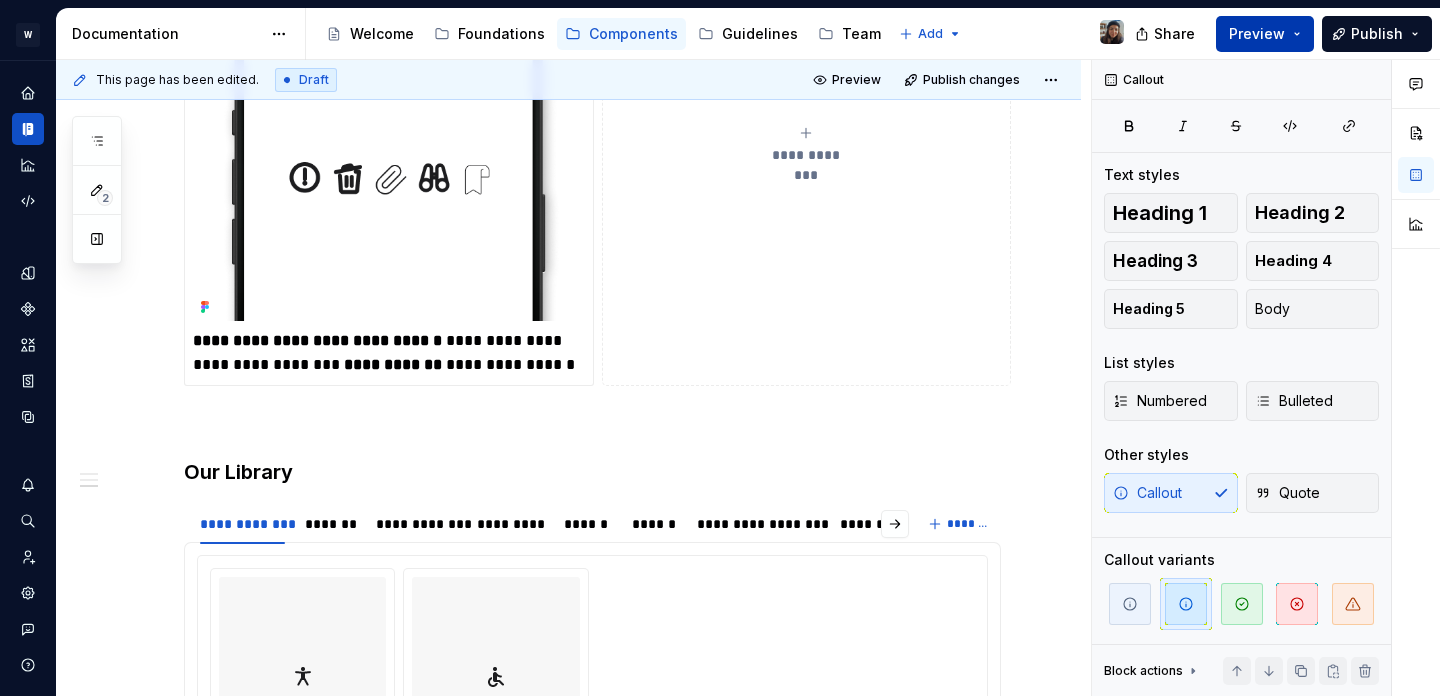 click on "Preview" at bounding box center [1257, 34] 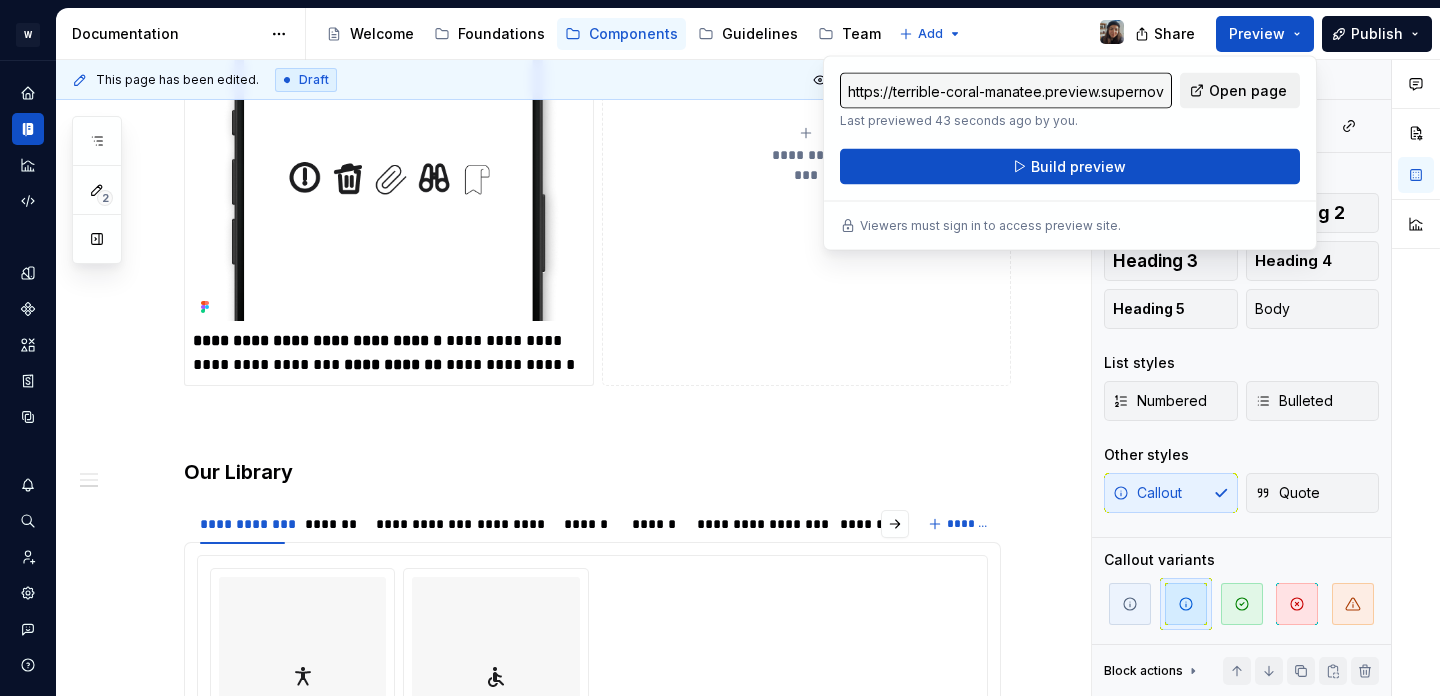 click on "Open page" at bounding box center [1240, 91] 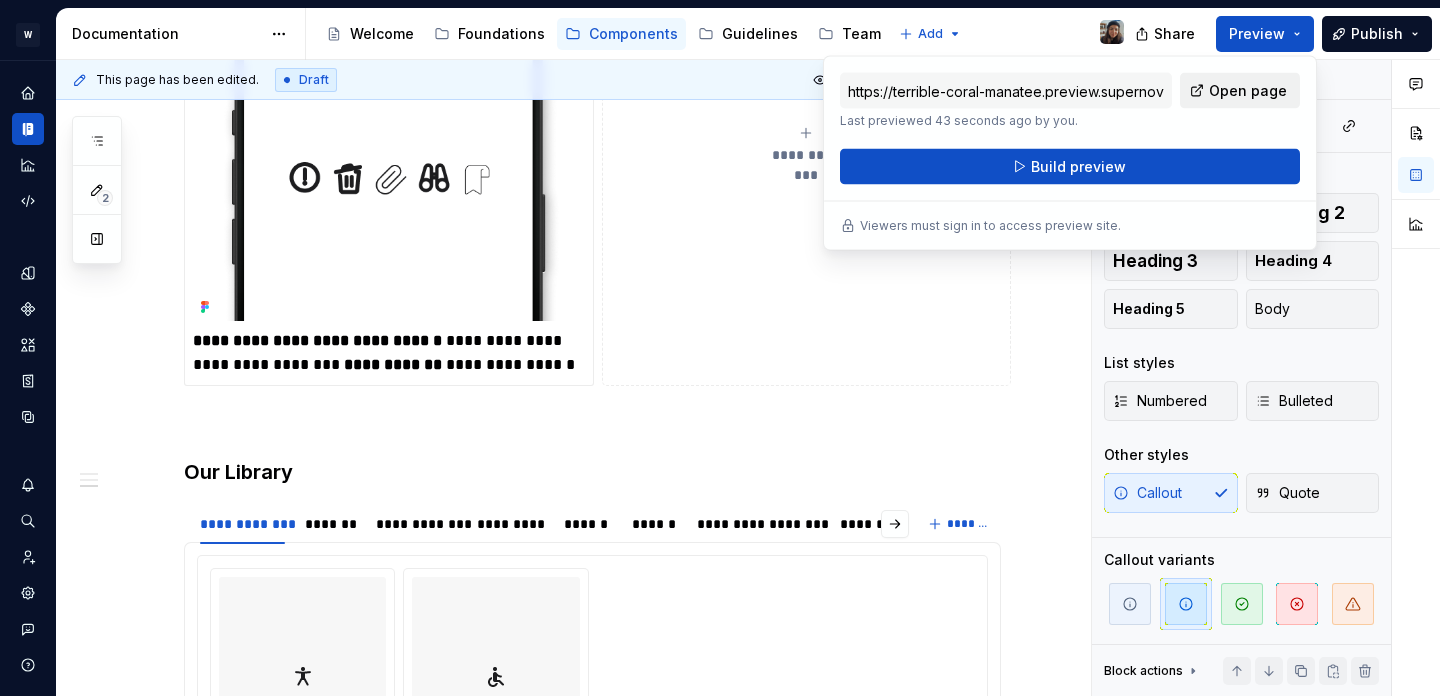 type on "*" 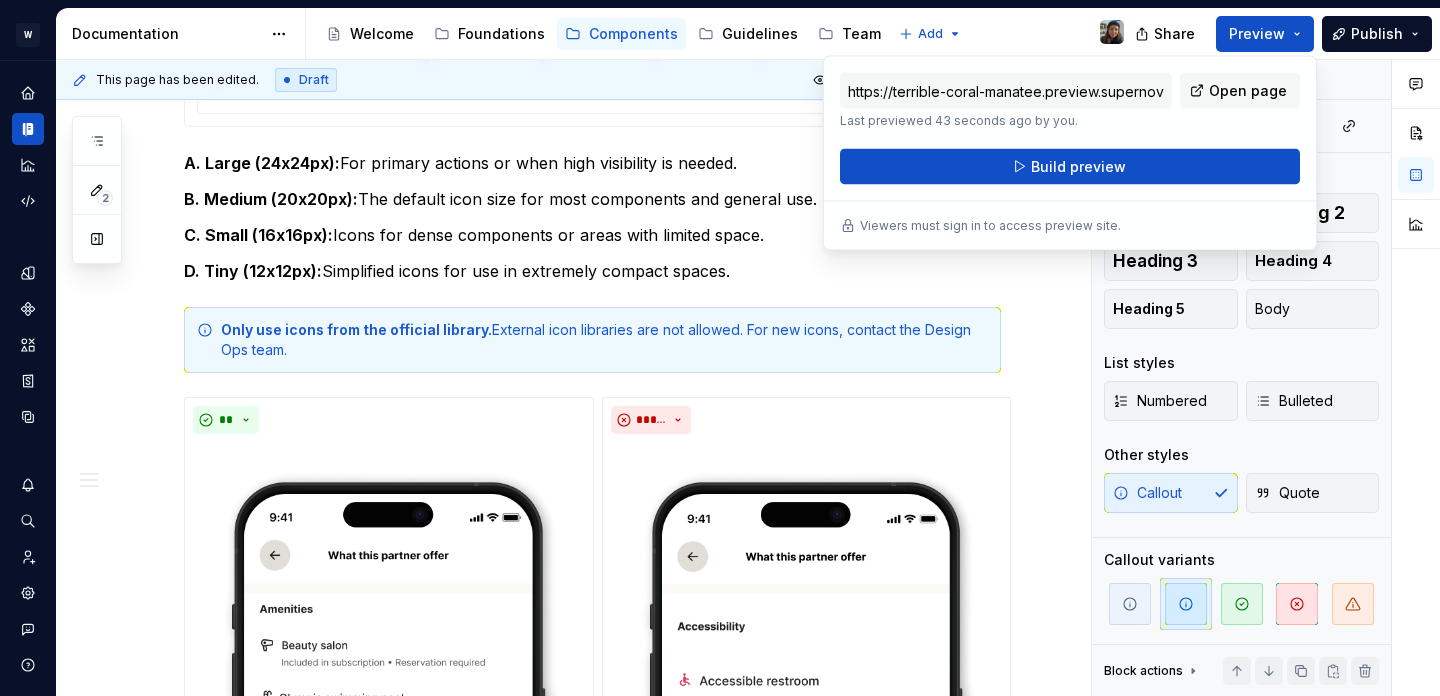 scroll, scrollTop: 762, scrollLeft: 0, axis: vertical 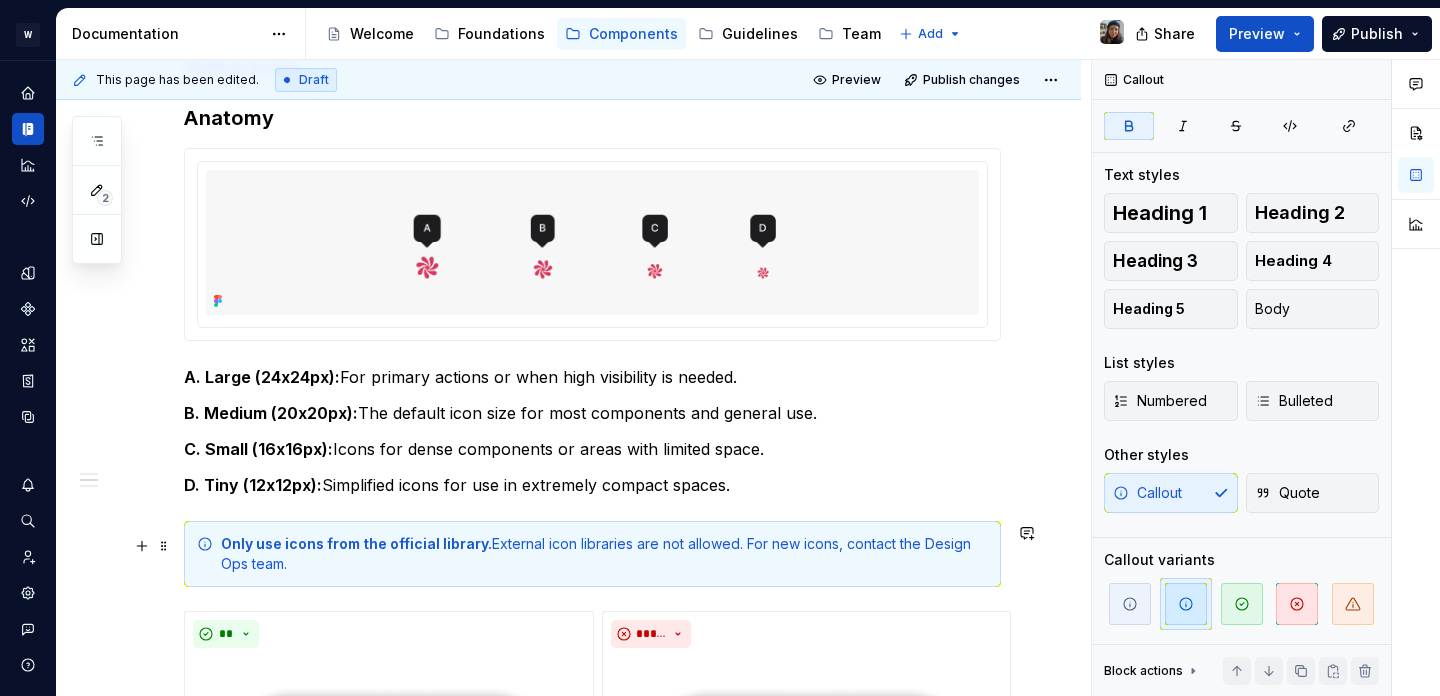 click on "Only use icons from the official library. External icon libraries are not allowed. For new icons, contact the Design Ops team." at bounding box center [604, 554] 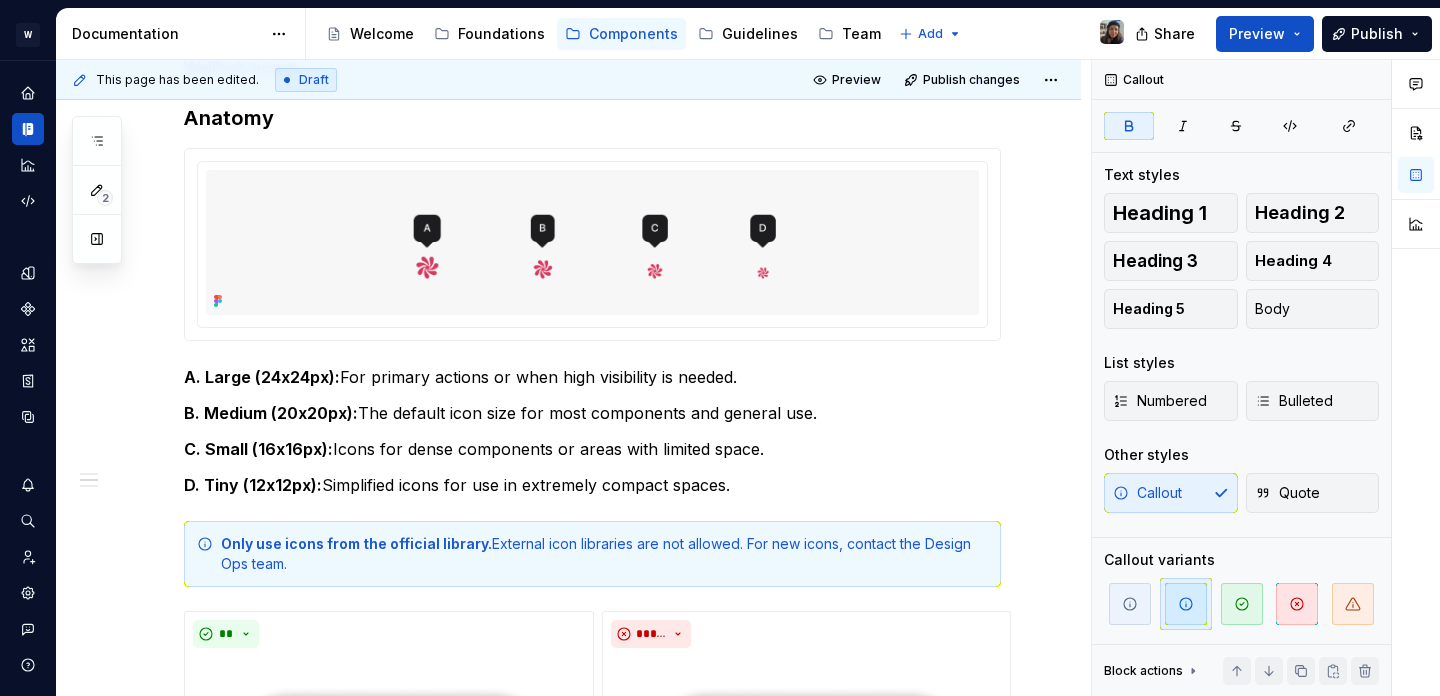 click on "Comments Open comments No comments yet Select ‘Comment’ from the block context menu to add one. Callout Text styles Heading 1 Heading 2 Heading 3 Heading 4 Heading 5 Body List styles Numbered Bulleted Other styles Callout Quote Callout variants Block actions Move up Move down Duplicate Copy (⌘C) Cut (⌘X) Delete" at bounding box center (1242, 378) 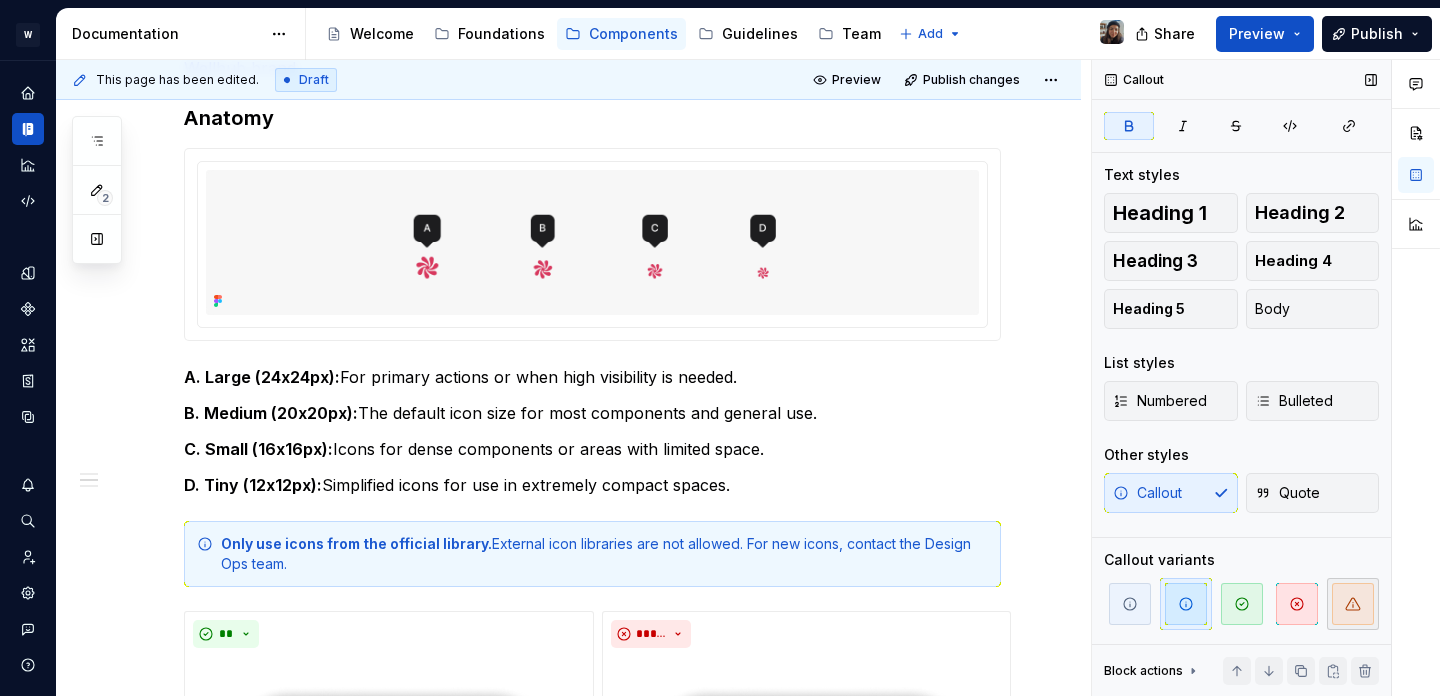 click 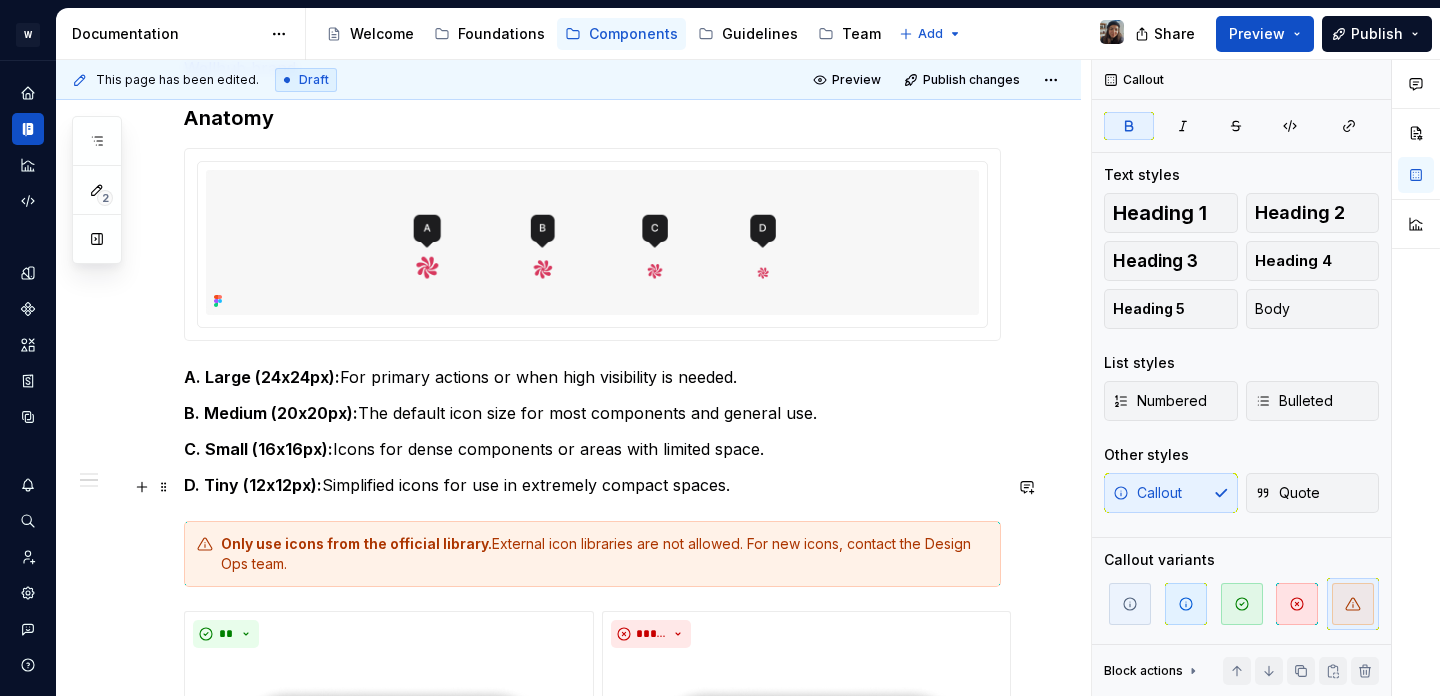 click on "D. Tiny (12x12px): Simplified icons for use in extremely compact spaces." at bounding box center [592, 485] 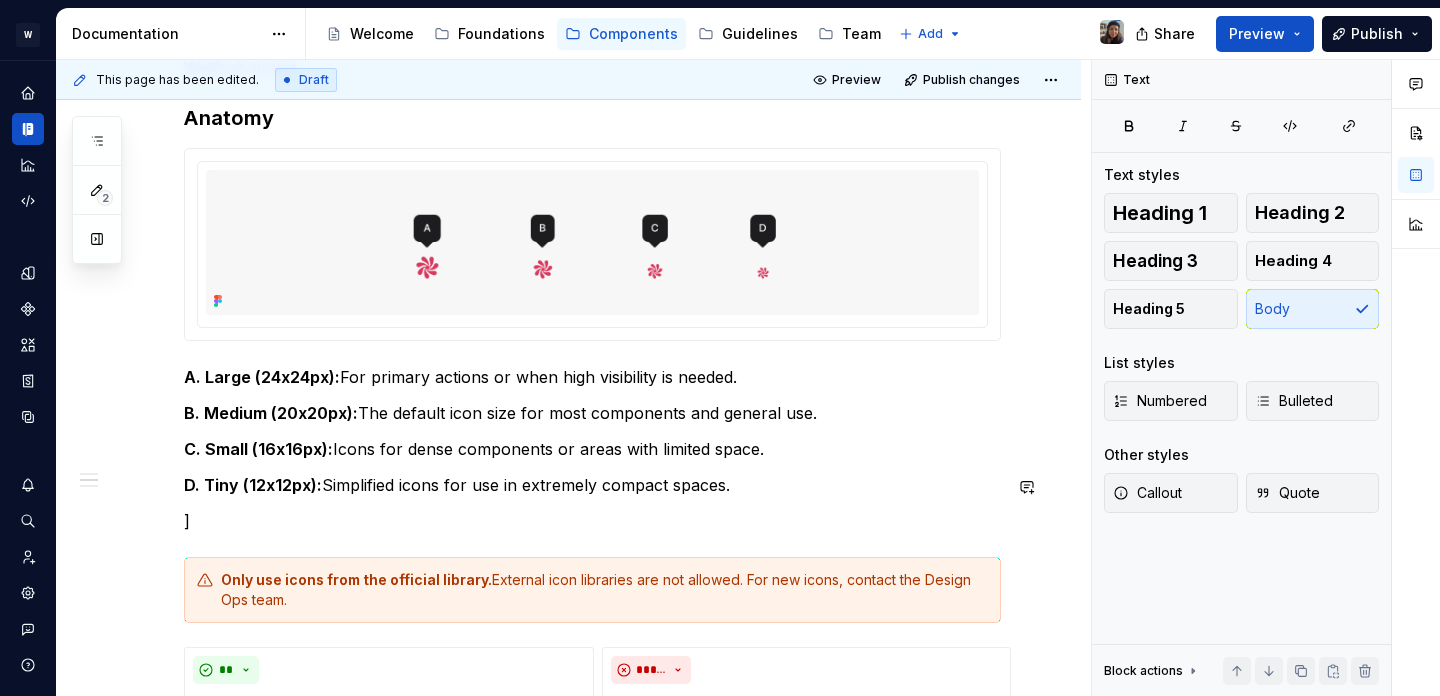 type 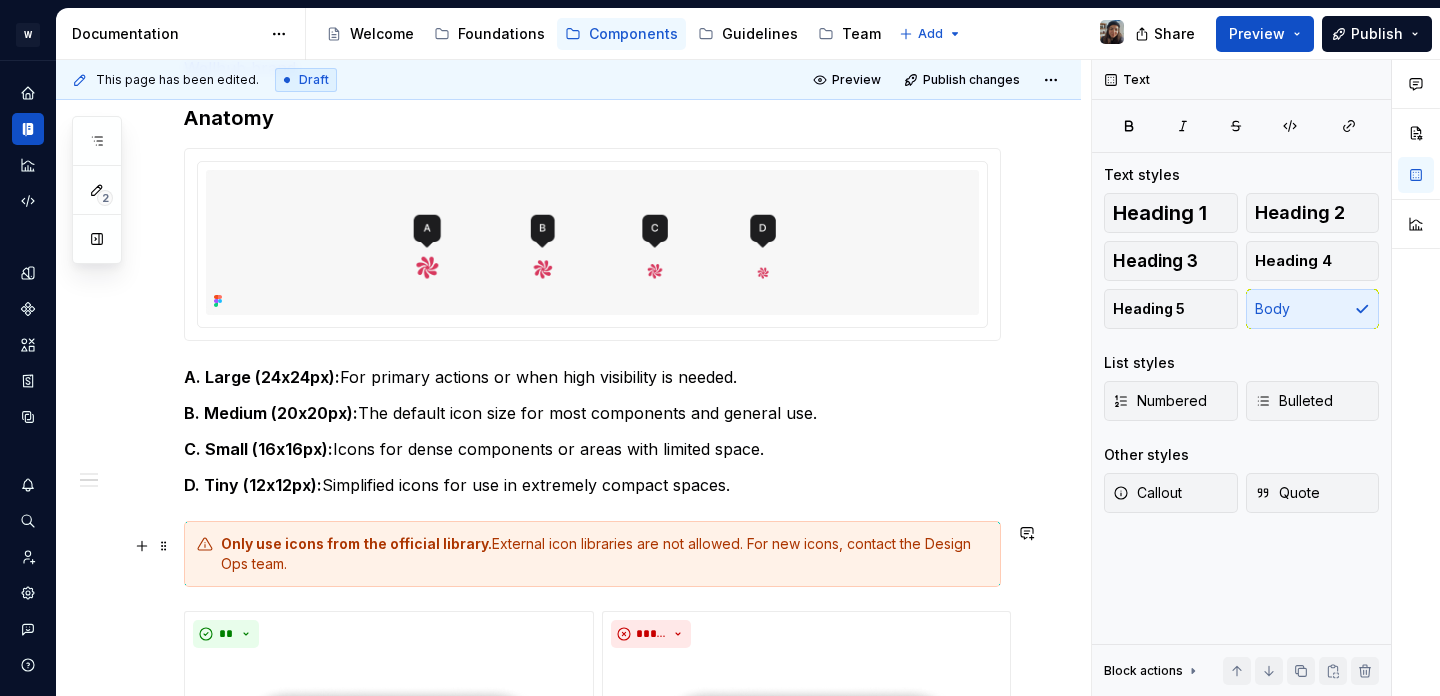 click on "**********" at bounding box center (568, 1518) 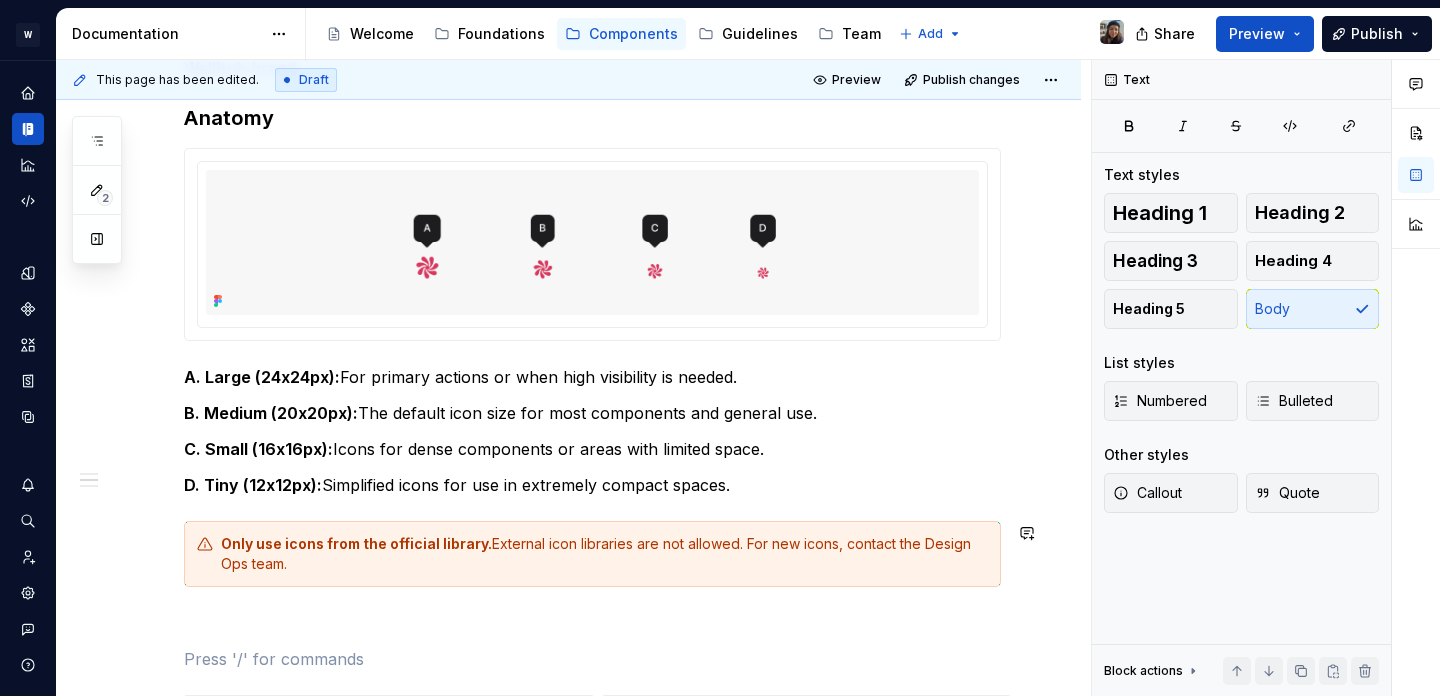 scroll, scrollTop: 837, scrollLeft: 0, axis: vertical 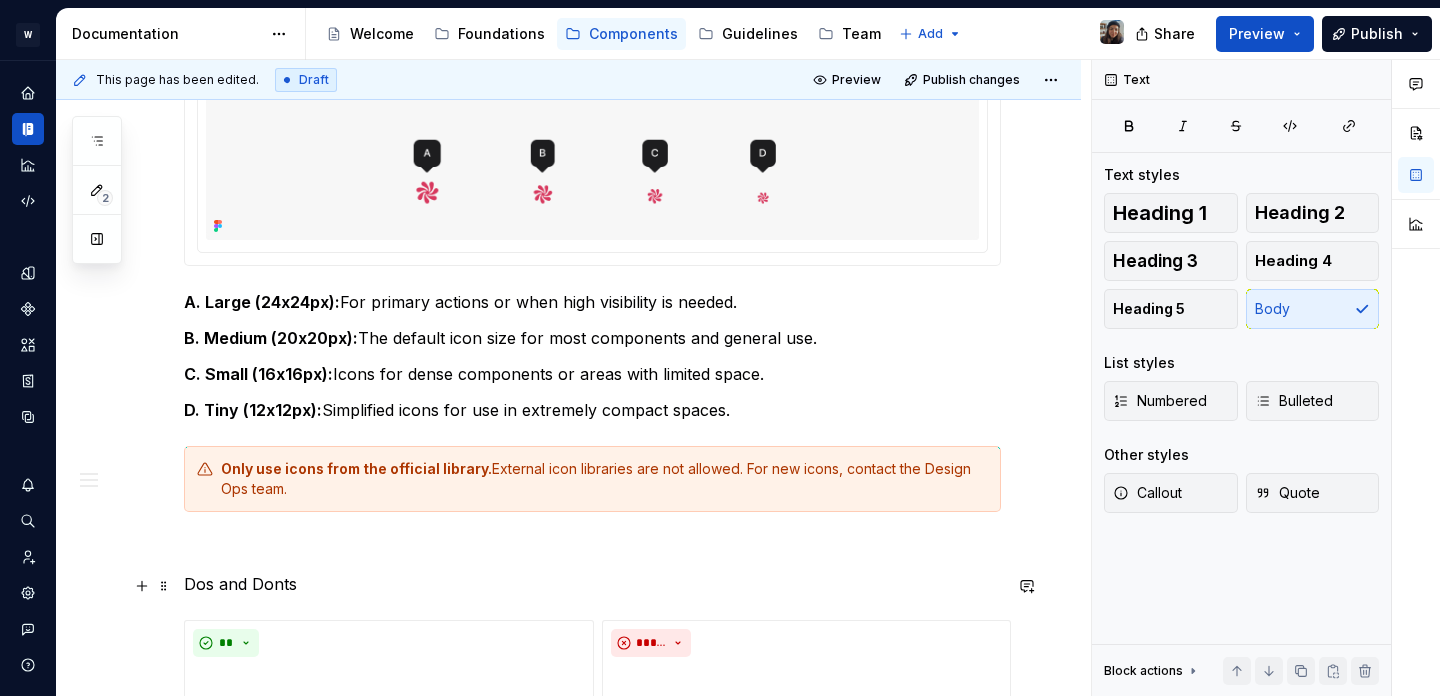 click on "Dos and Donts" at bounding box center (592, 584) 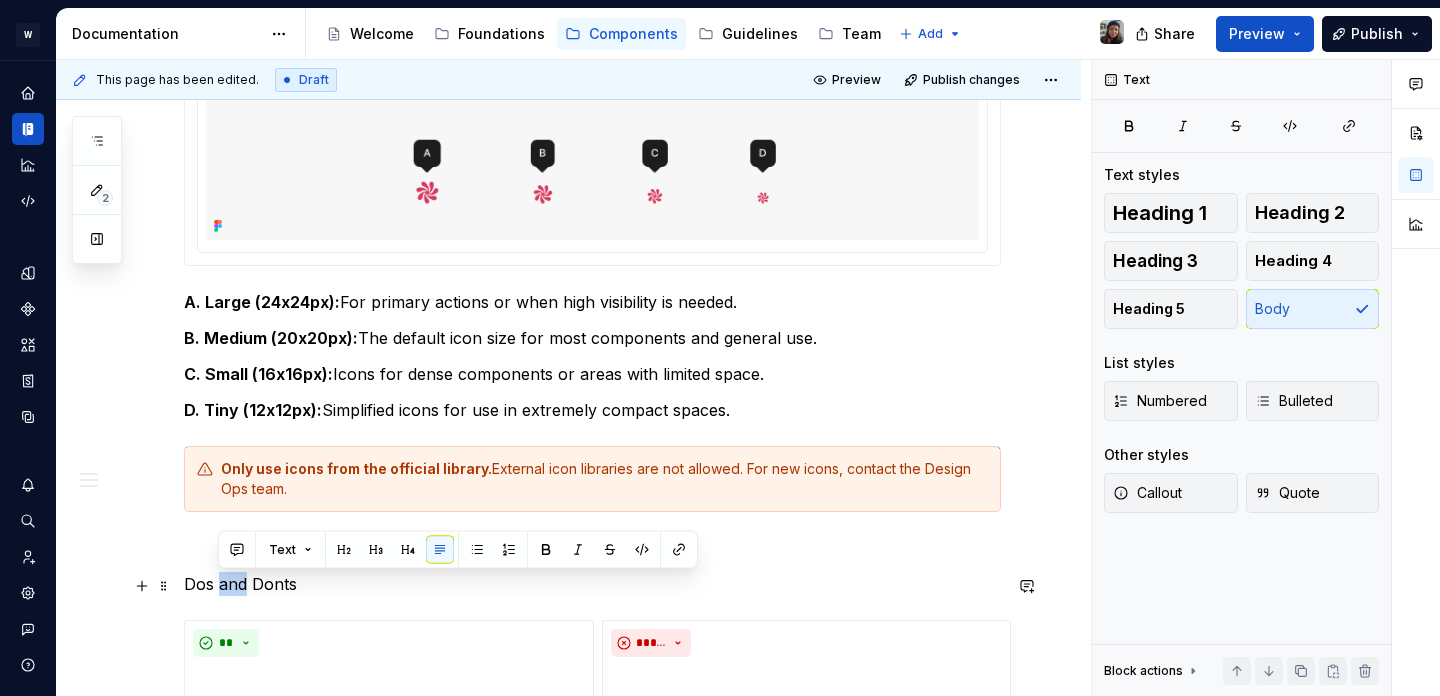 click on "Dos and Donts" at bounding box center (592, 584) 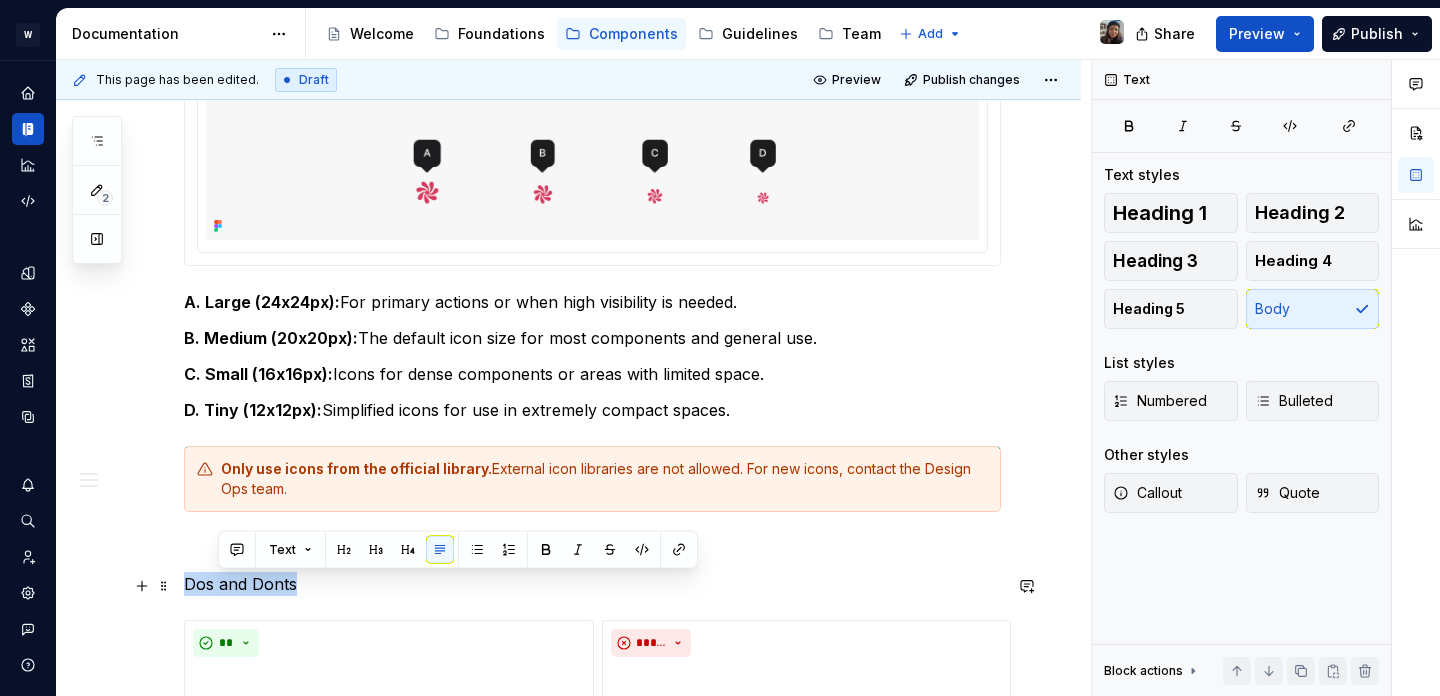 click on "Dos and Donts" at bounding box center (592, 584) 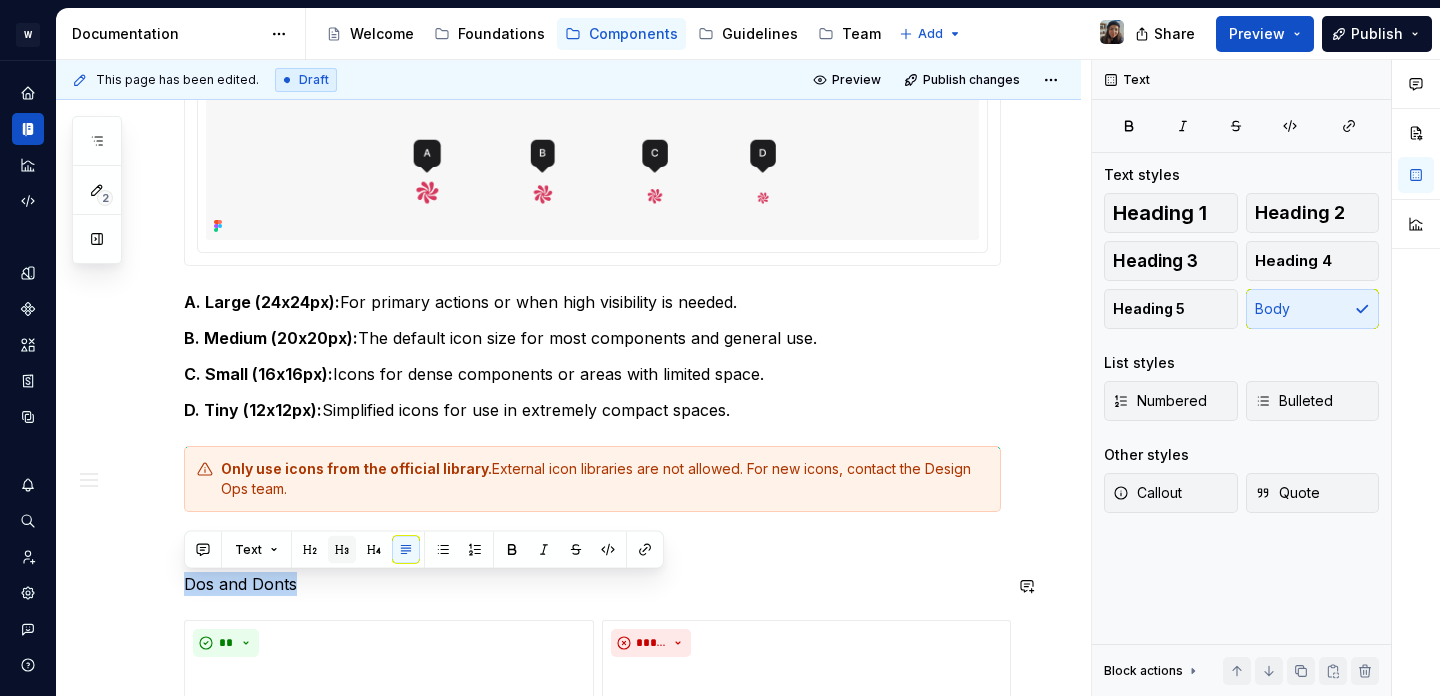 click at bounding box center (342, 550) 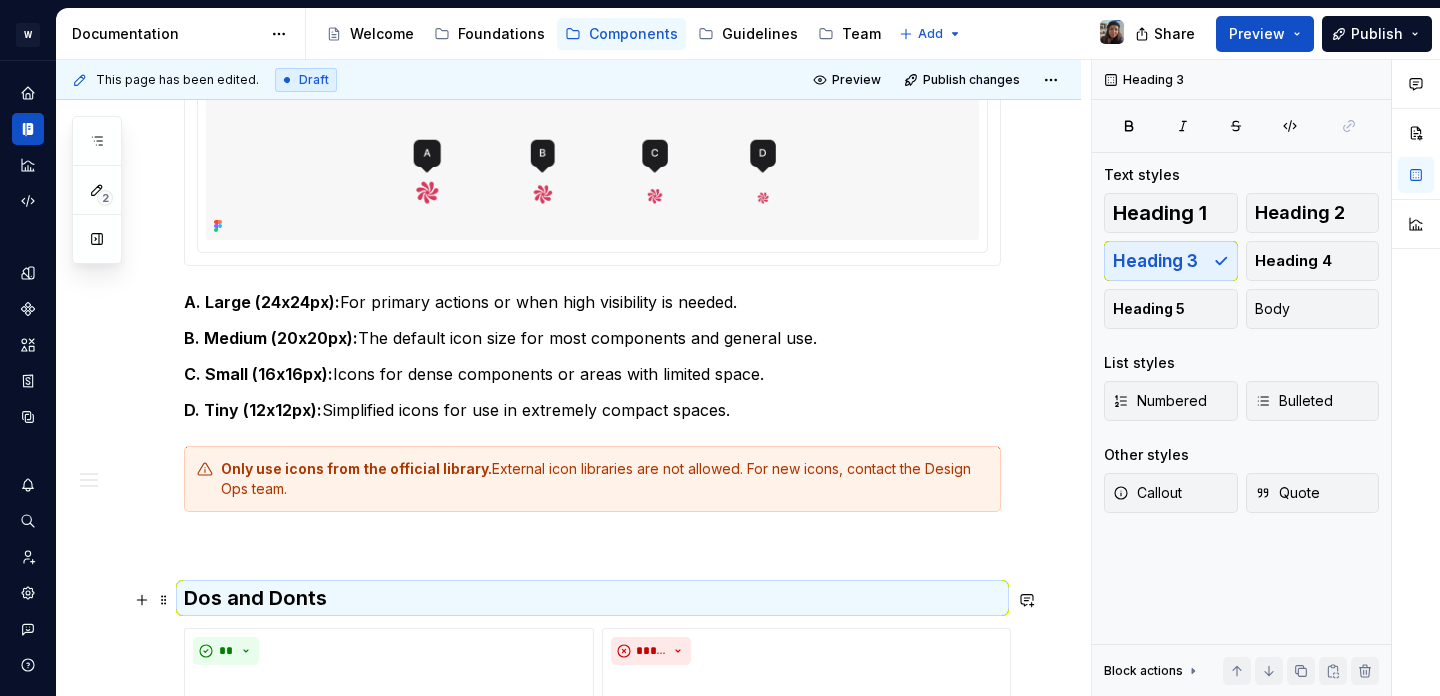 click on "Dos and Donts" at bounding box center (592, 598) 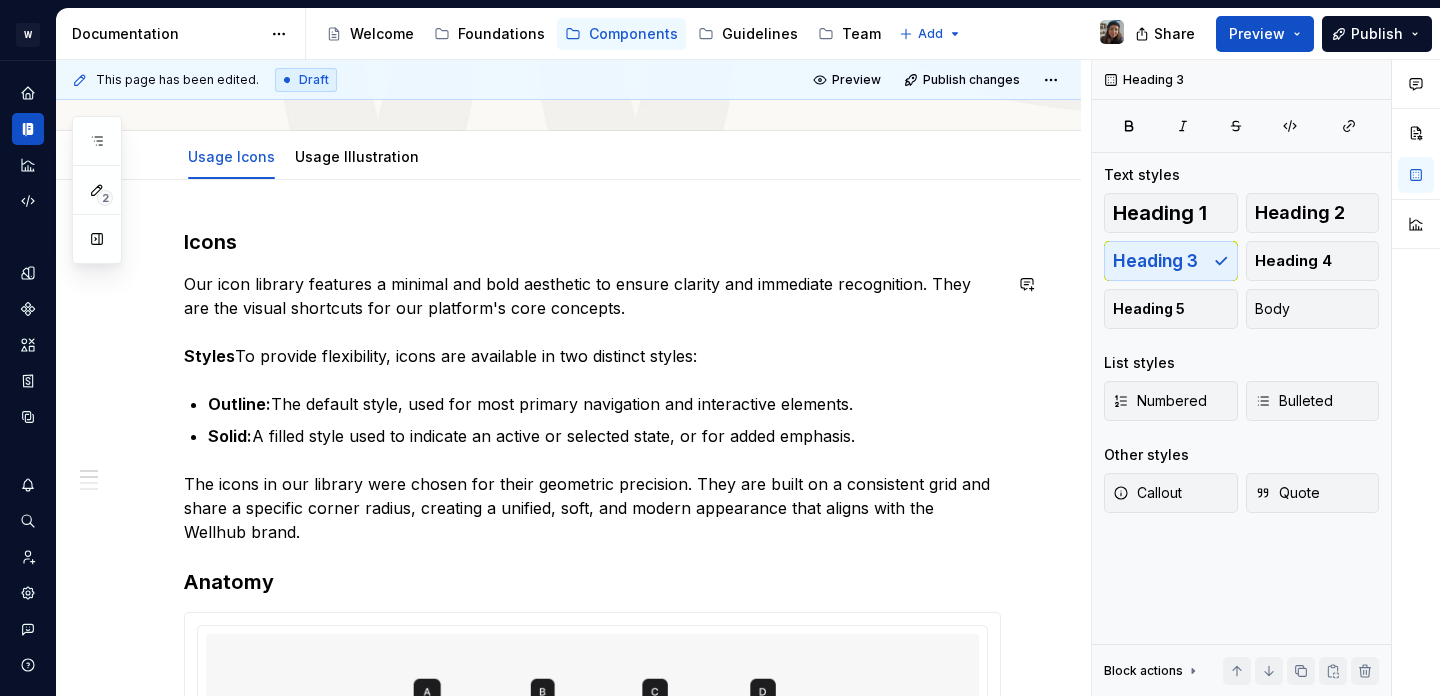 scroll, scrollTop: 295, scrollLeft: 0, axis: vertical 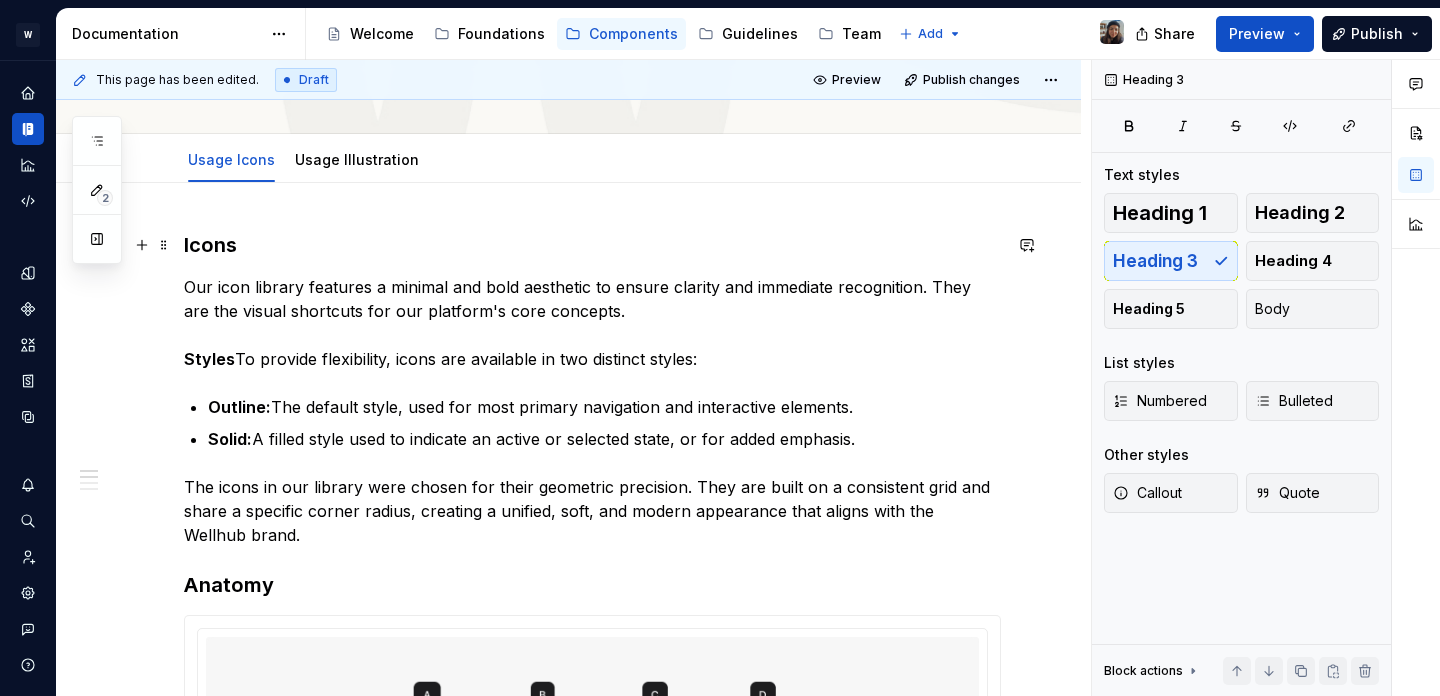 click on "Icons" at bounding box center (210, 245) 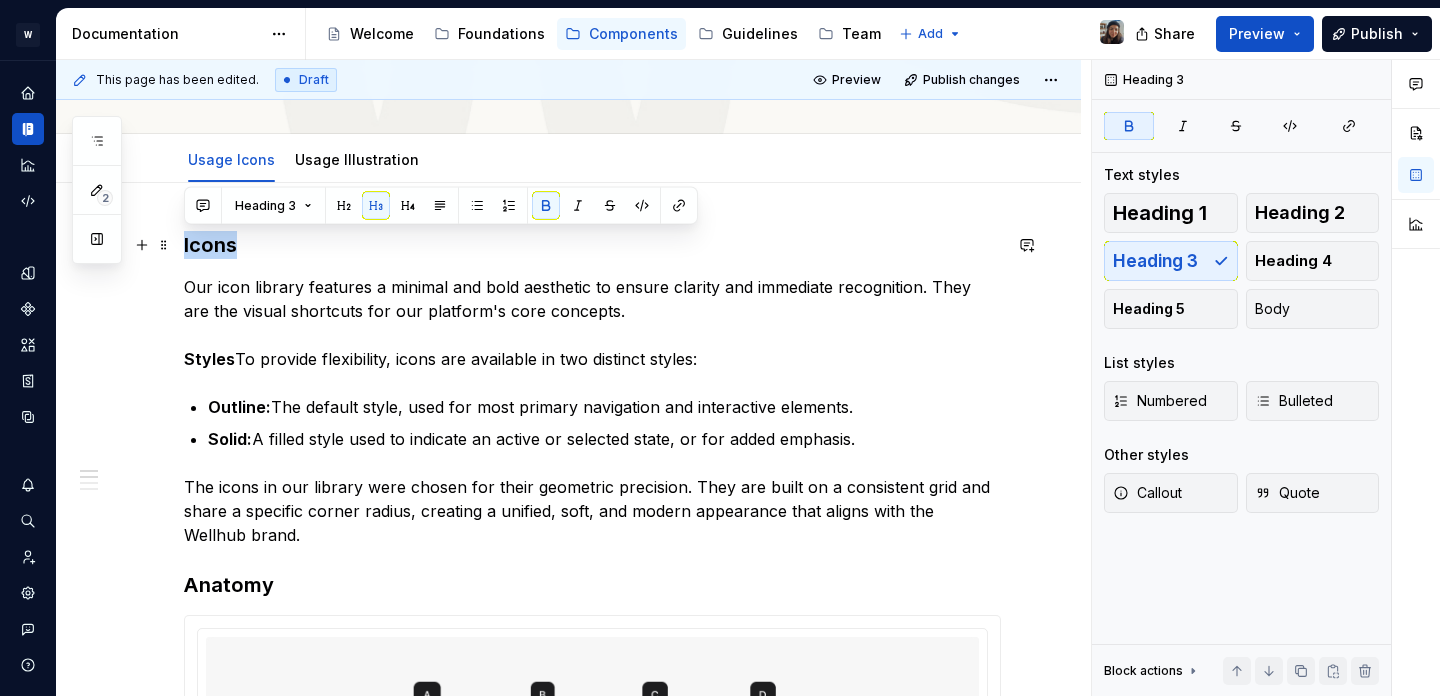 click on "Icons" at bounding box center [210, 245] 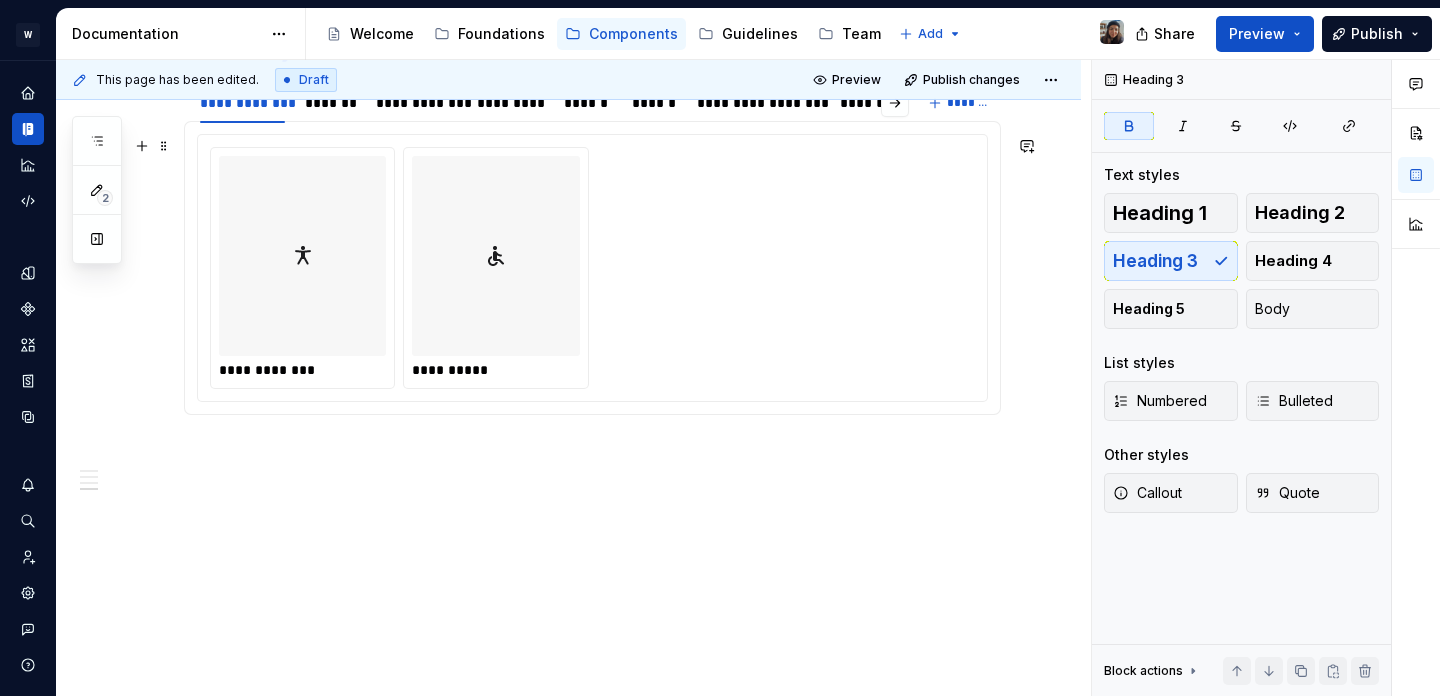 scroll, scrollTop: 3480, scrollLeft: 0, axis: vertical 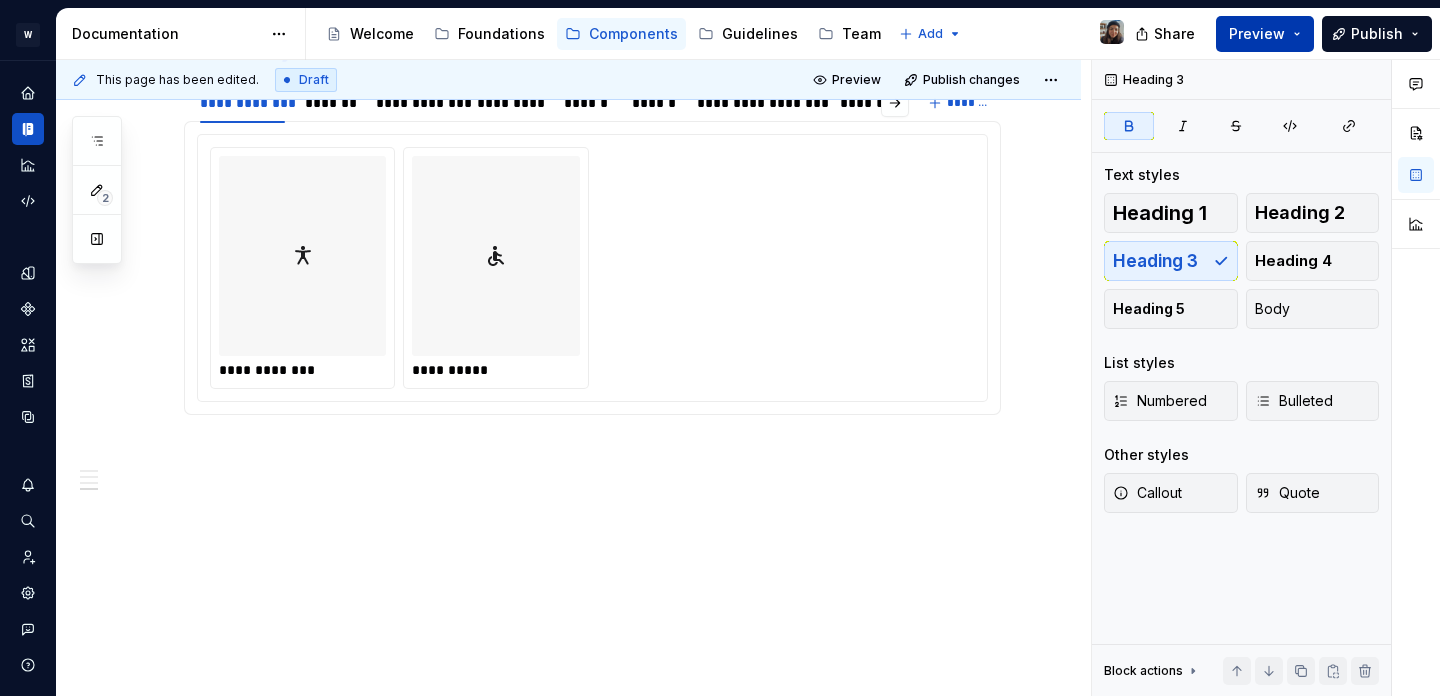 click on "Preview" at bounding box center [1257, 34] 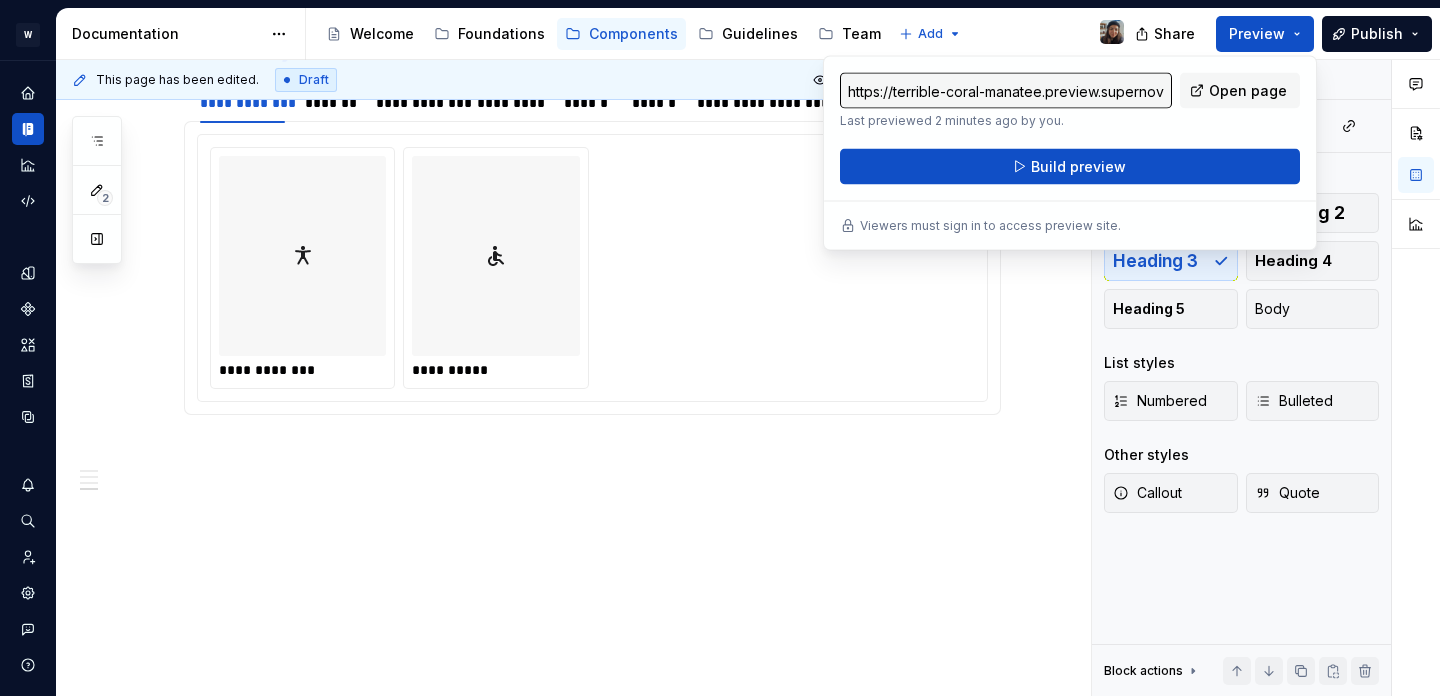 click on "https://terrible-coral-manatee.preview.supernova-docs.io/latest/components/icons-and-ilustrations/usage-icons-DsrU85c8 Last previewed 2 minutes ago by you. Open page Build preview Viewers must sign in to access preview site." at bounding box center [1070, 153] 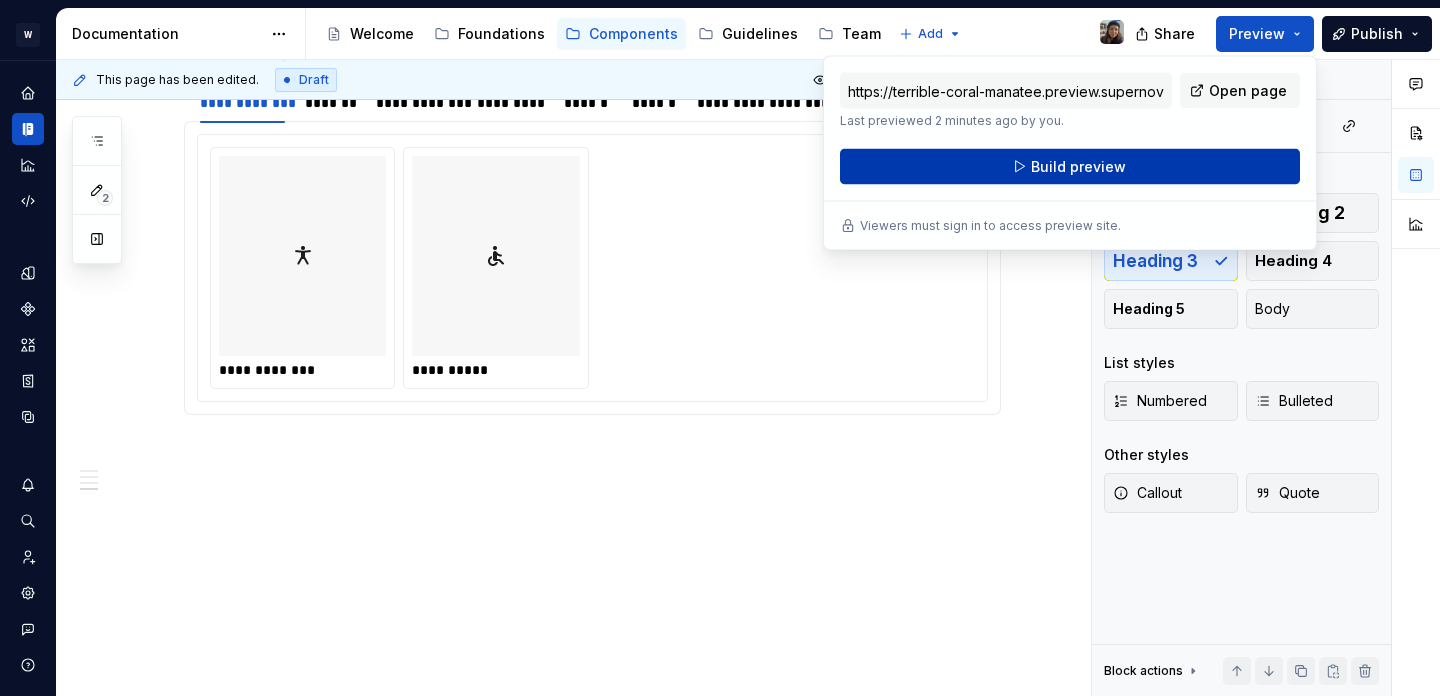 click on "Build preview" at bounding box center (1070, 167) 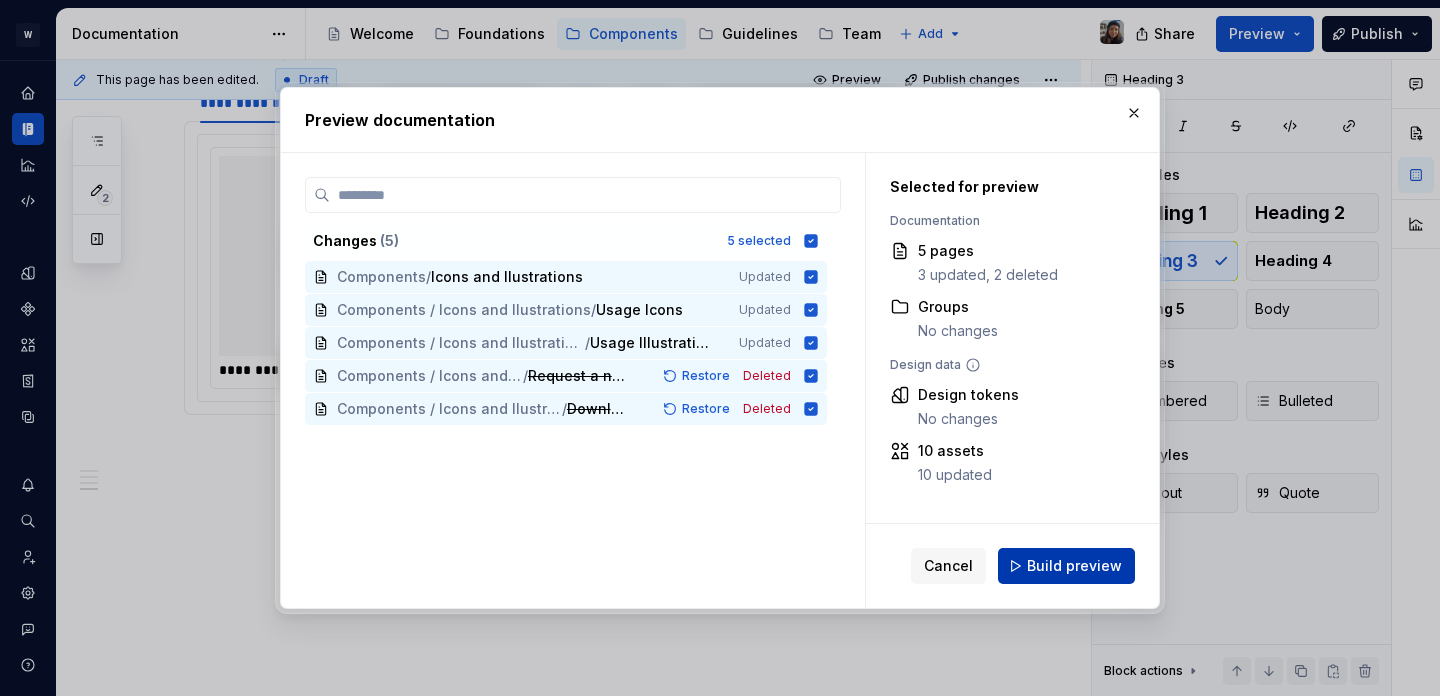 click on "Build preview" at bounding box center (1074, 566) 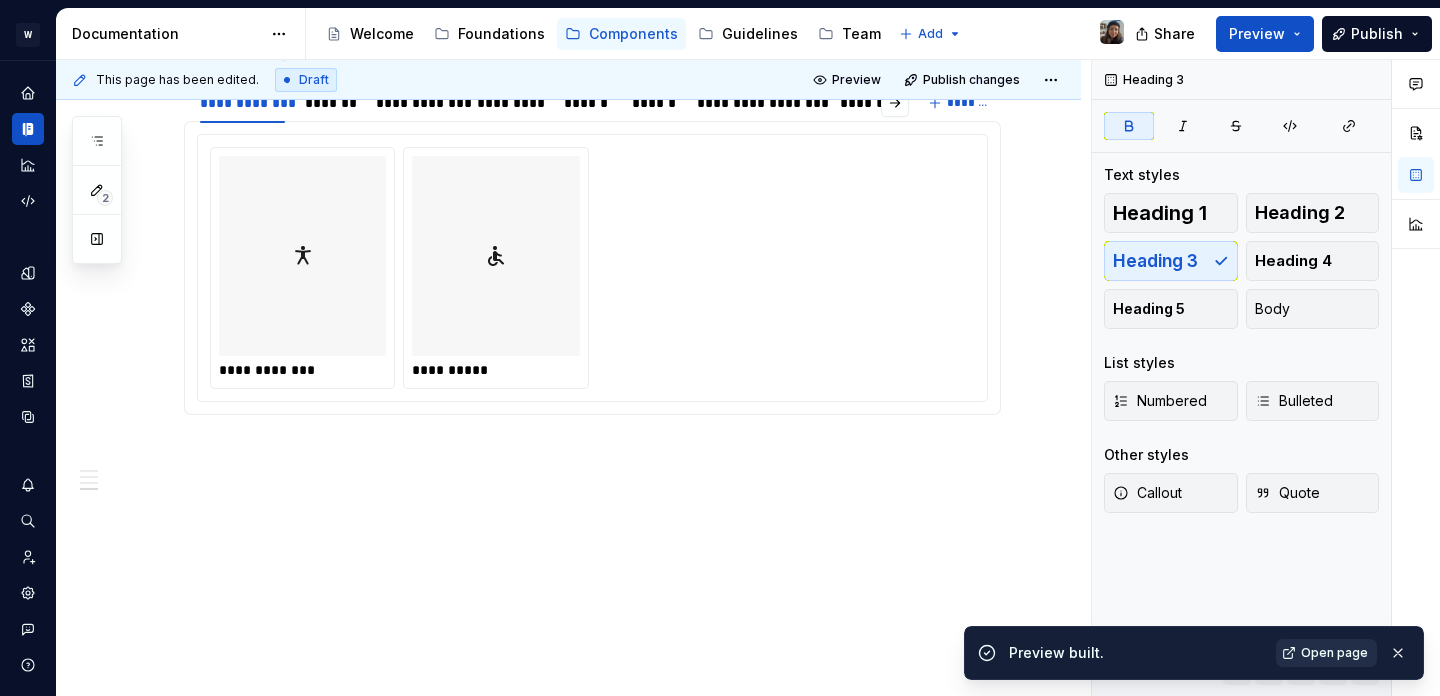 click on "Open page" at bounding box center [1334, 653] 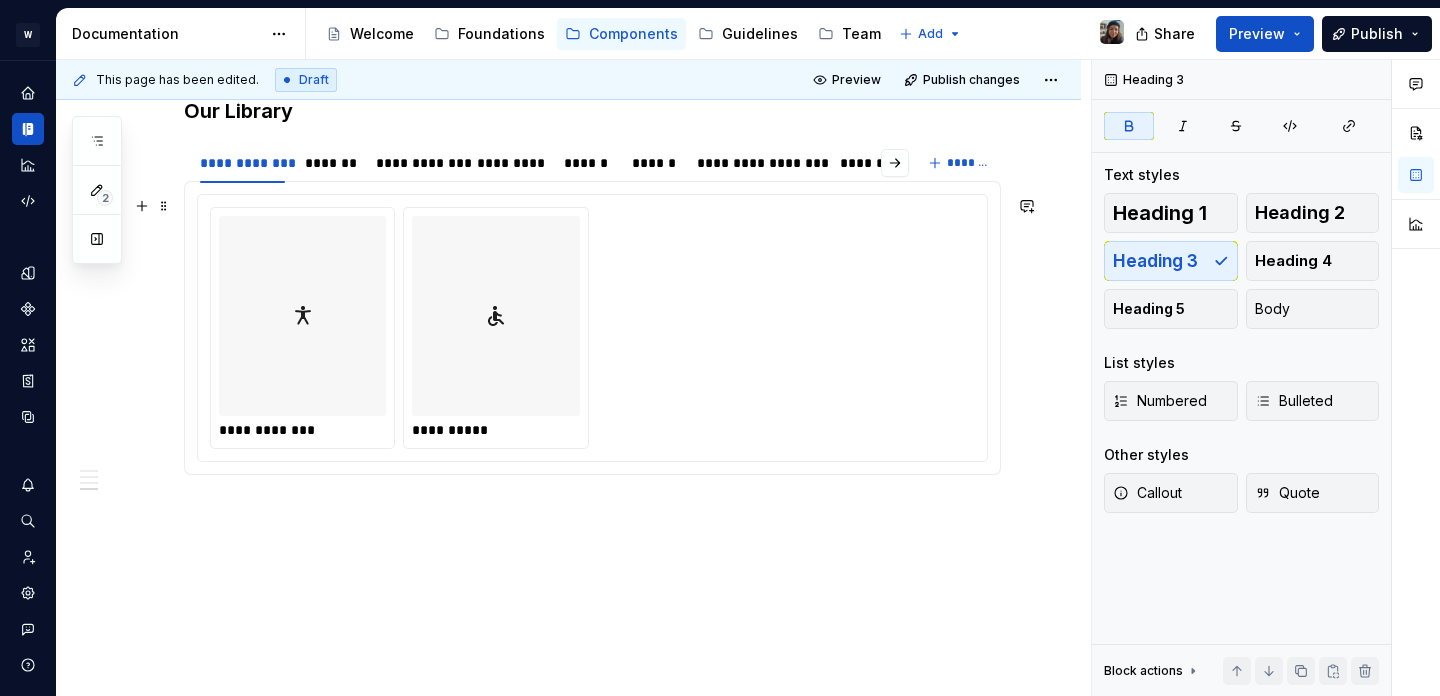 scroll, scrollTop: 3422, scrollLeft: 0, axis: vertical 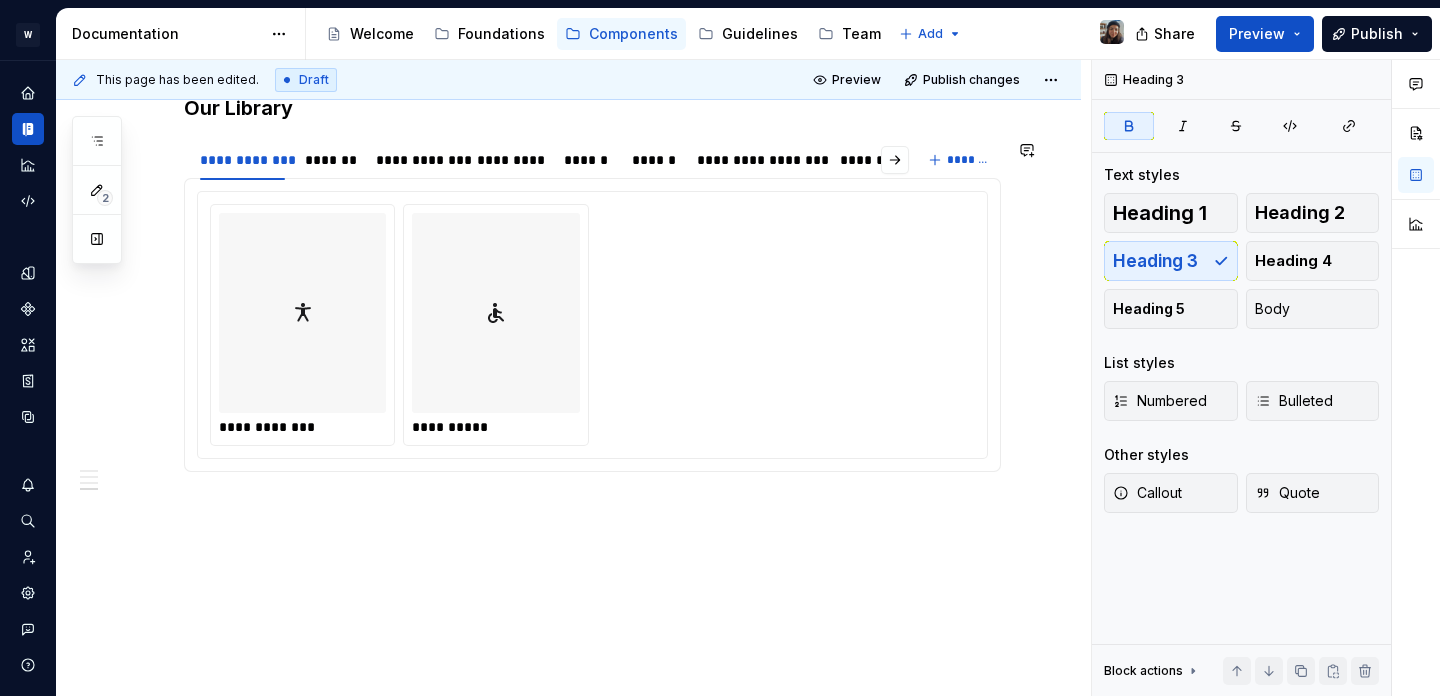 click on "**********" at bounding box center (592, 325) 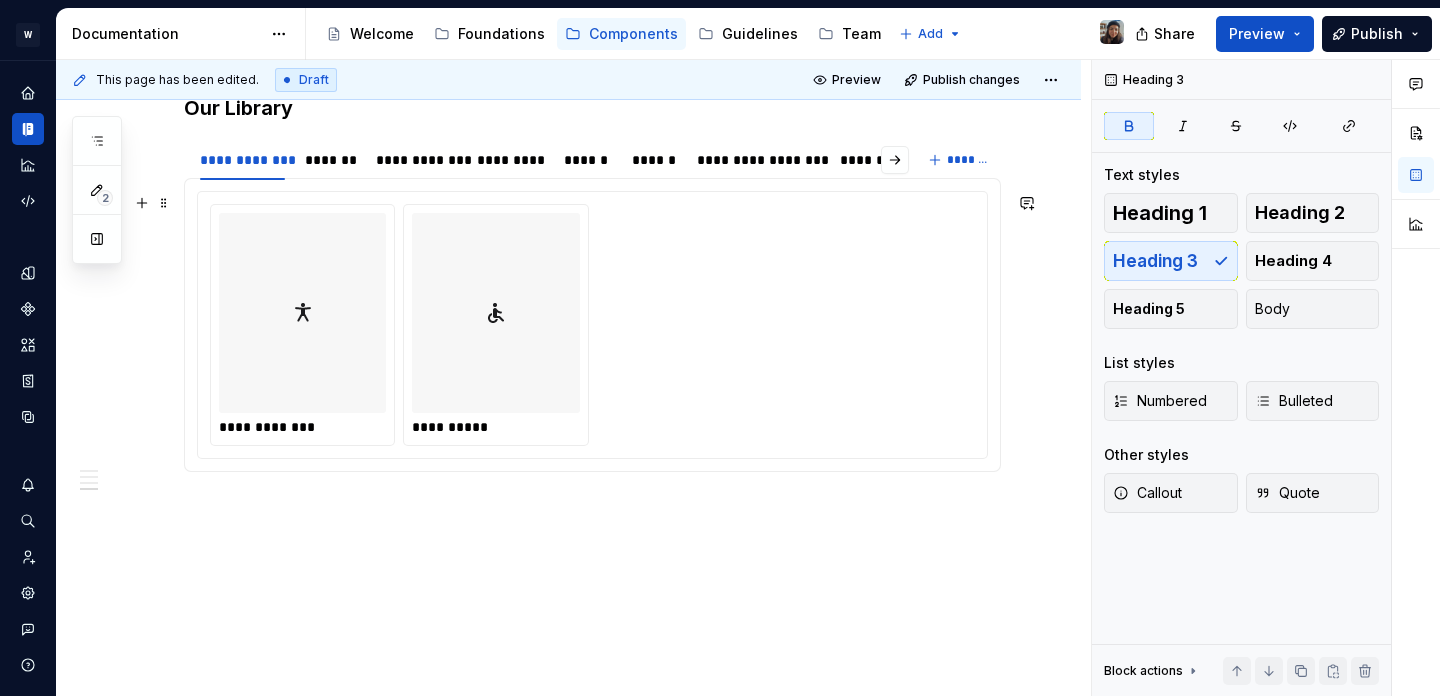 click on "**********" at bounding box center (592, 325) 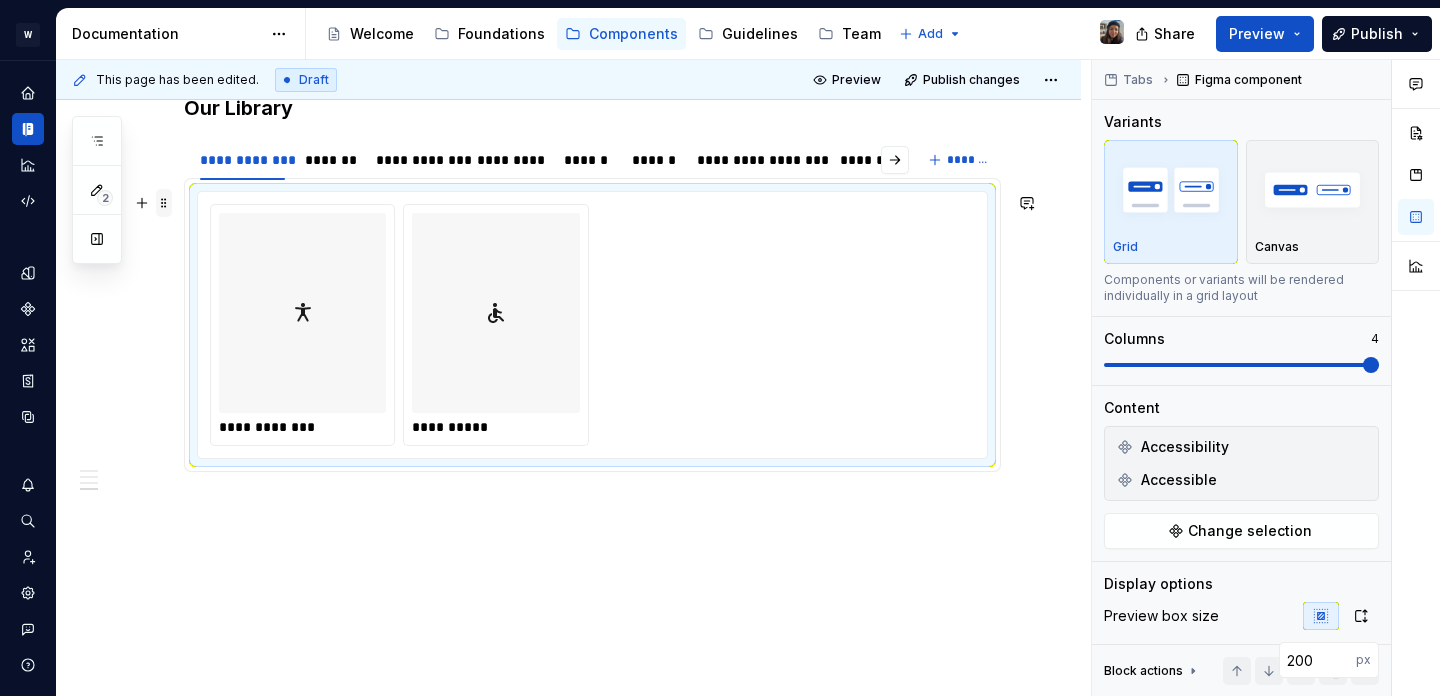 click at bounding box center (164, 203) 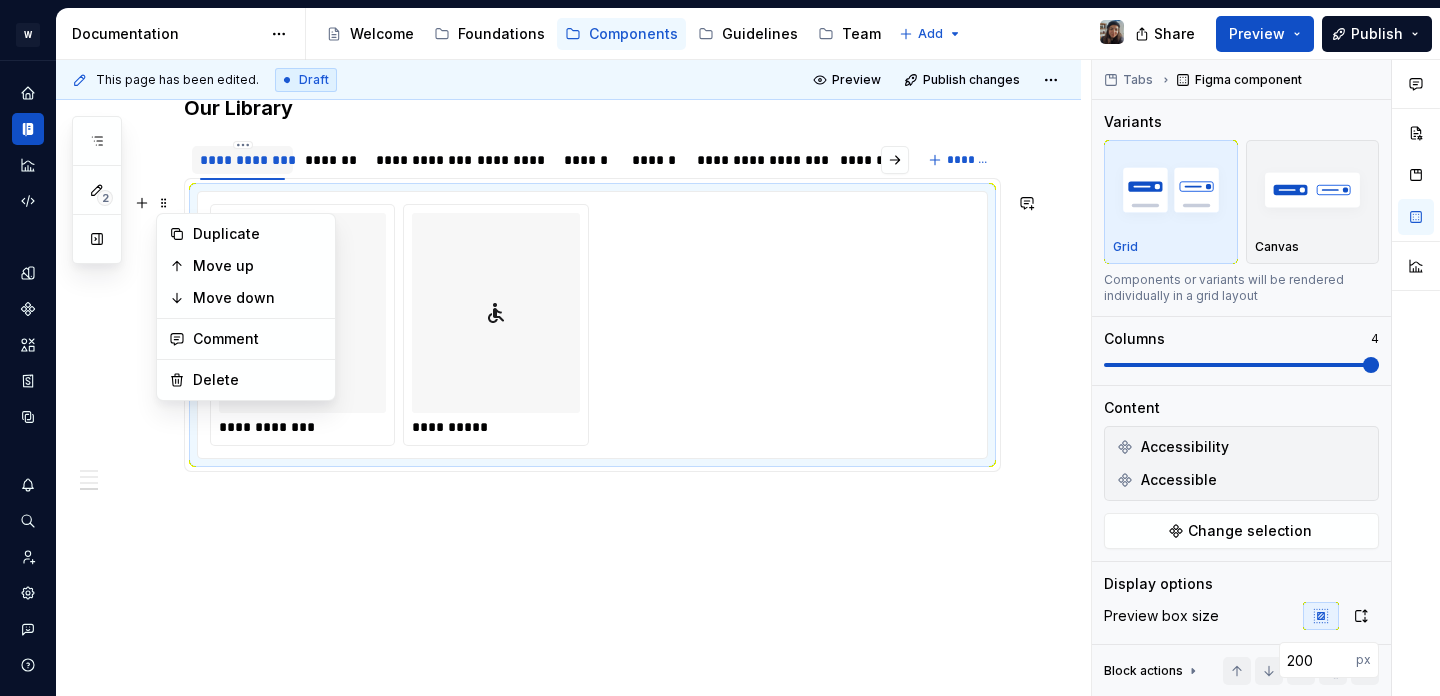 click on "**********" at bounding box center [242, 160] 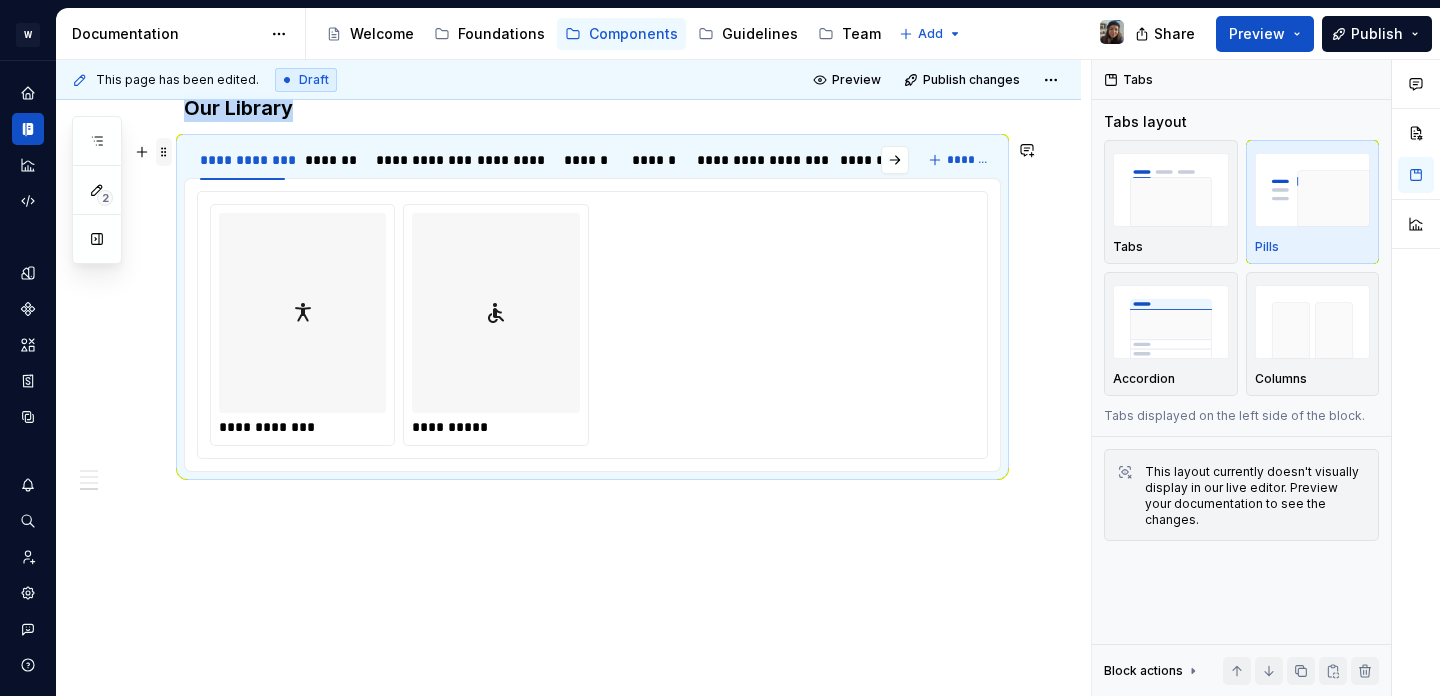 click at bounding box center (164, 152) 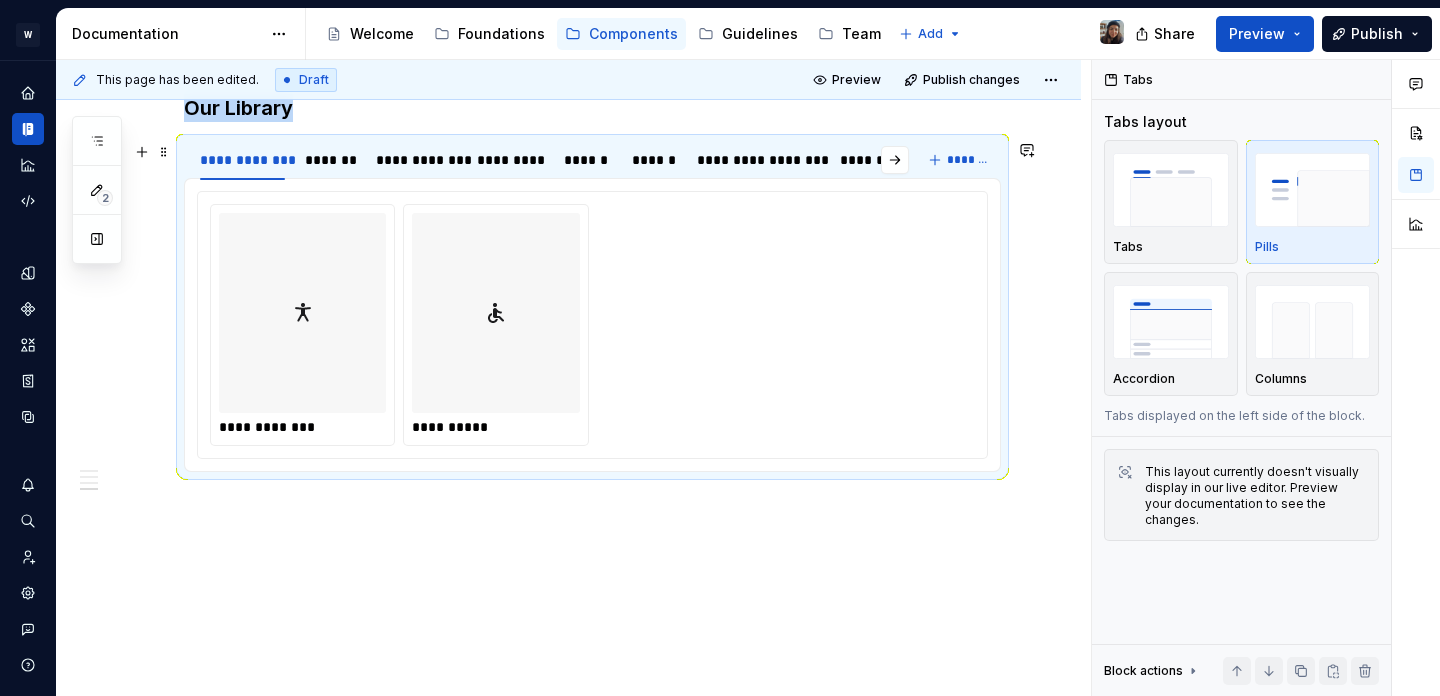 click at bounding box center [592, 508] 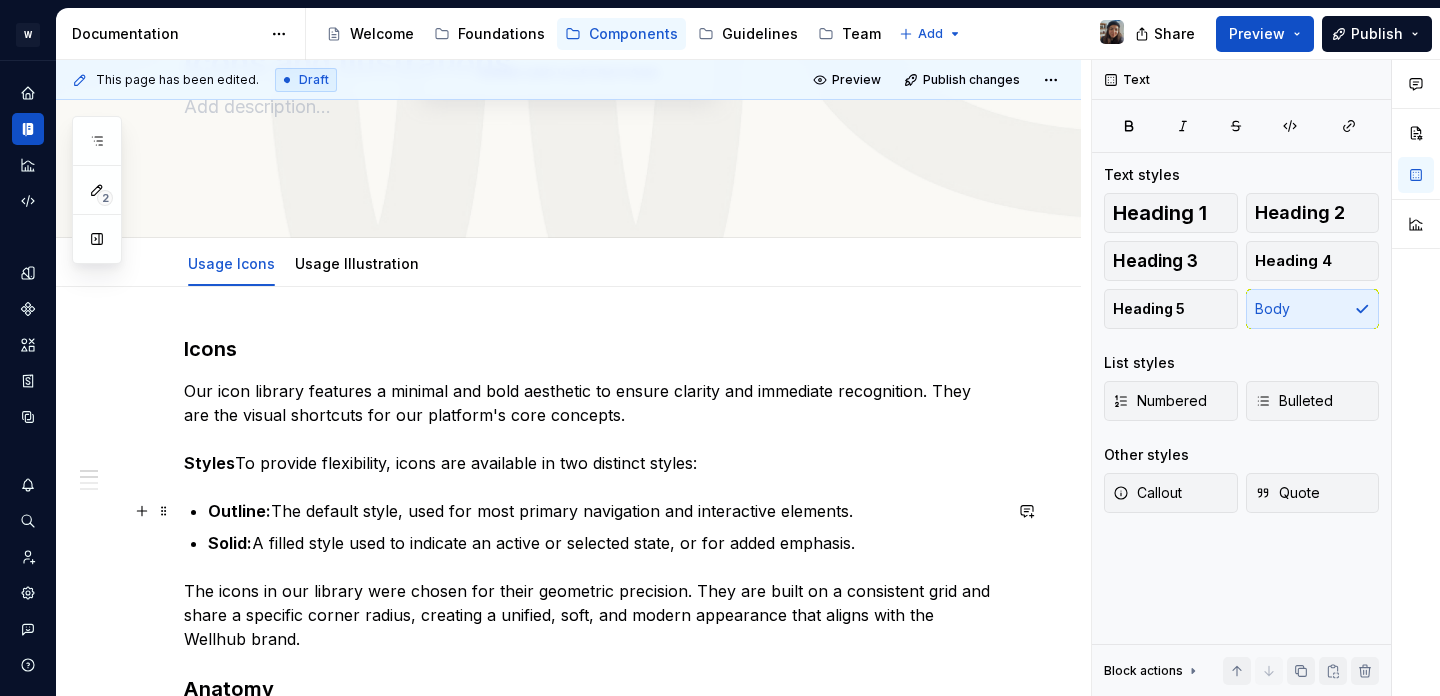 scroll, scrollTop: 0, scrollLeft: 0, axis: both 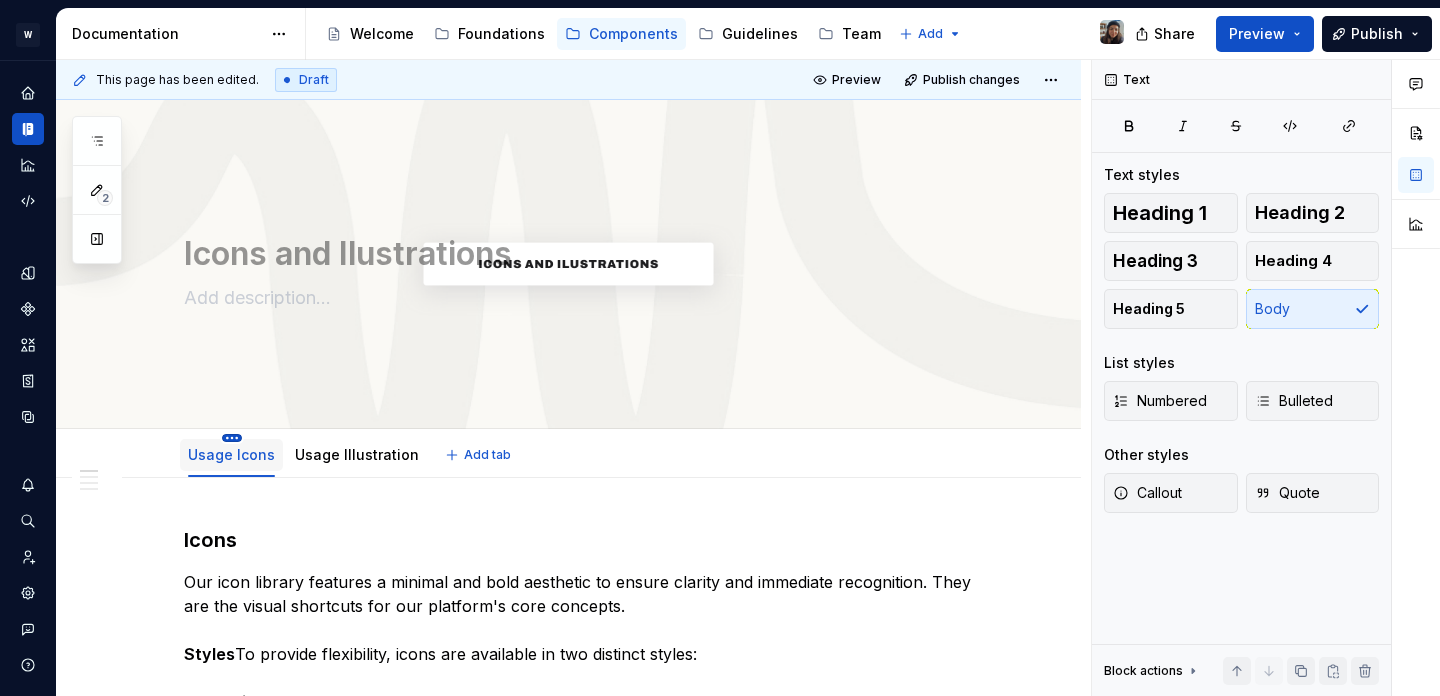 click on "W Yoga Design system data Documentation
Accessibility guide for tree Page tree.
Navigate the tree with the arrow keys. Common tree hotkeys apply. Further keybindings are available:
enter to execute primary action on focused item
f2 to start renaming the focused item
escape to abort renaming an item
control+d to start dragging selected items
Welcome Foundations Components Guidelines Team Add Share Preview Publish 2 Pages Add
Accessibility guide for tree Page tree.
Navigate the tree with the arrow keys. Common tree hotkeys apply. Further keybindings are available:
enter to execute primary action on focused item
f2 to start renaming the focused item
escape to abort renaming an item
control+d to start dragging selected items
Overview Buttons Description Usage Code Writing  Accessibility Props Migration guide Chips Text Usage Code Accessibility Icons and Ilustrations  /" at bounding box center (720, 348) 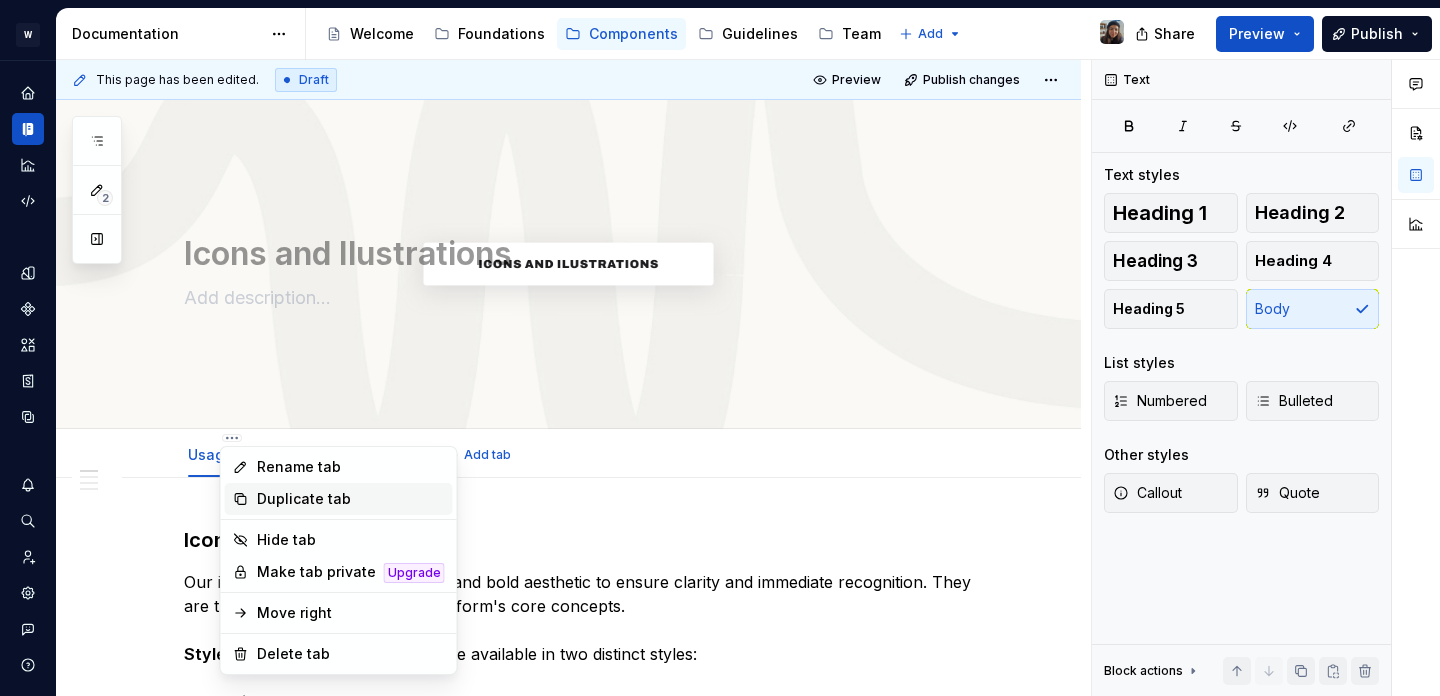 click on "Duplicate tab" at bounding box center [351, 499] 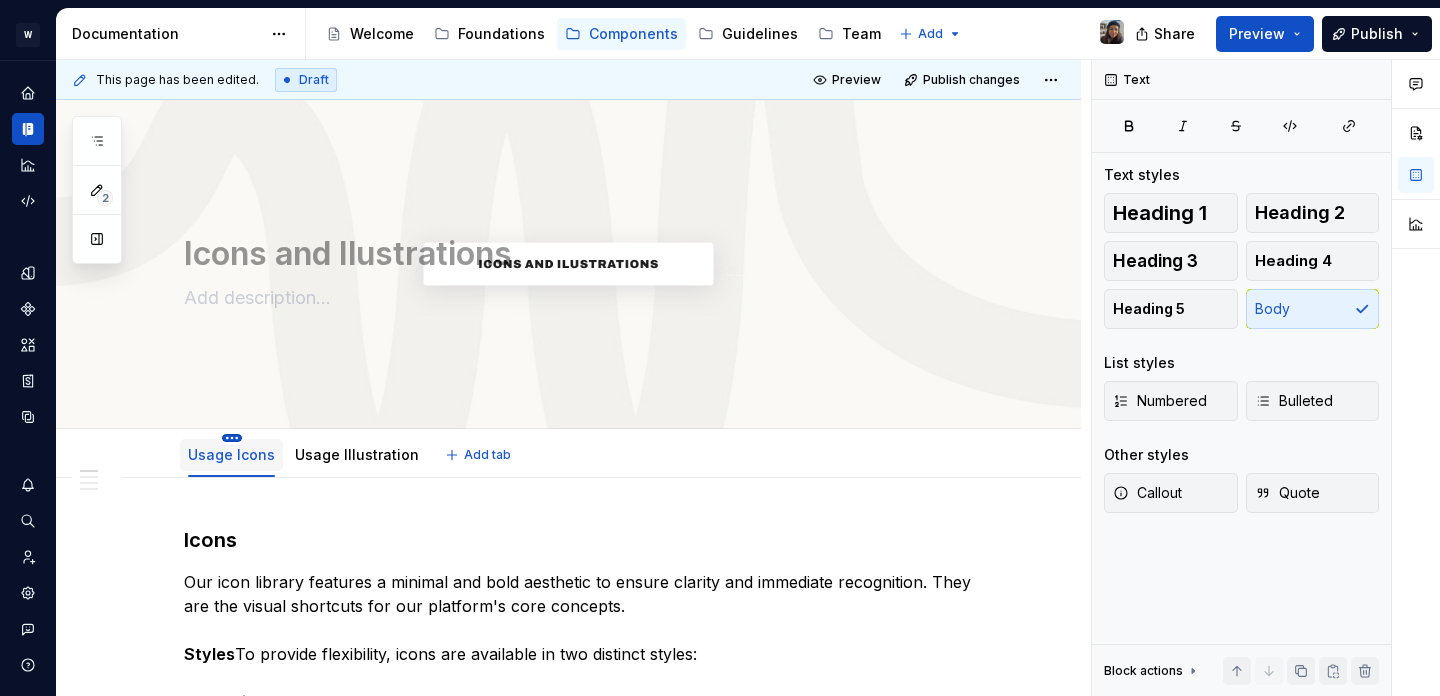click on "W Yoga Design system data Documentation
Accessibility guide for tree Page tree.
Navigate the tree with the arrow keys. Common tree hotkeys apply. Further keybindings are available:
enter to execute primary action on focused item
f2 to start renaming the focused item
escape to abort renaming an item
control+d to start dragging selected items
Welcome Foundations Components Guidelines Team Add Share Preview Publish 2 Pages Add
Accessibility guide for tree Page tree.
Navigate the tree with the arrow keys. Common tree hotkeys apply. Further keybindings are available:
enter to execute primary action on focused item
f2 to start renaming the focused item
escape to abort renaming an item
control+d to start dragging selected items
Overview Buttons Description Usage Code Writing  Accessibility Props Migration guide Chips Text Usage Code Accessibility Icons and Ilustrations  /" at bounding box center (720, 348) 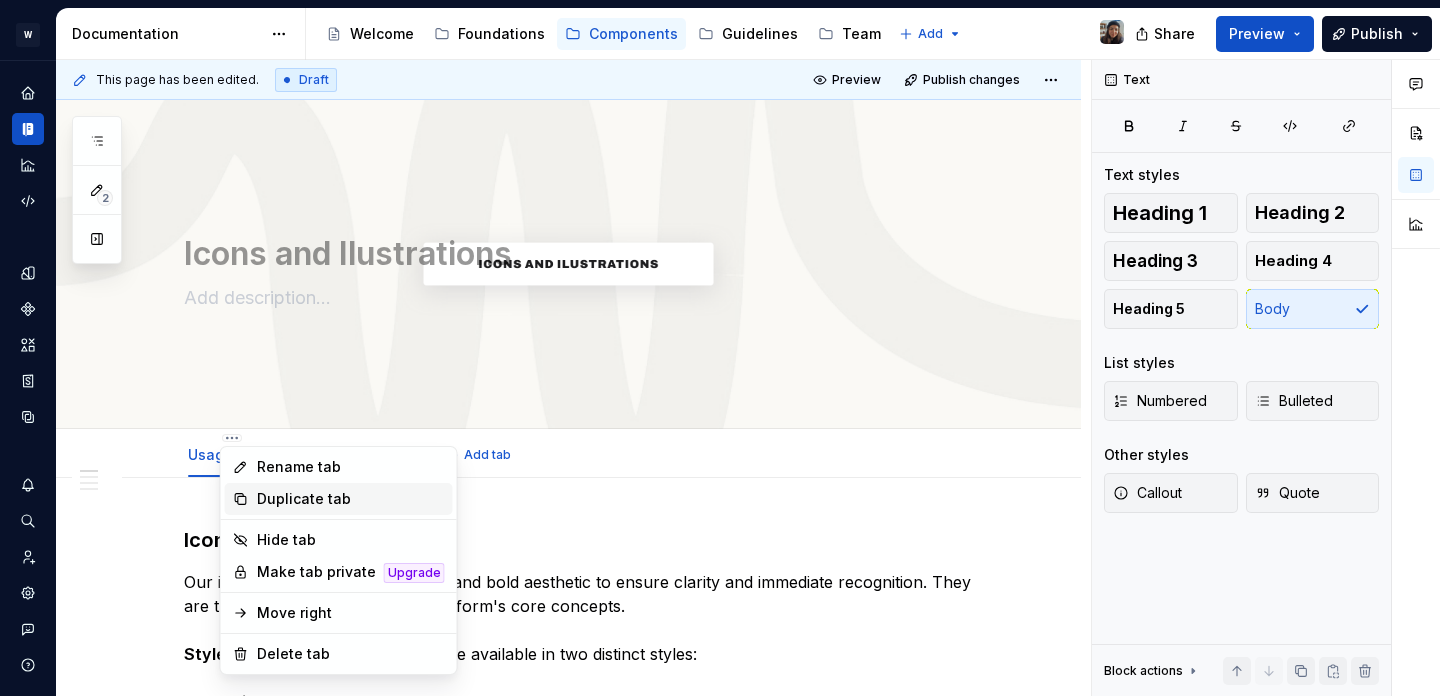 click on "Duplicate tab" at bounding box center (351, 499) 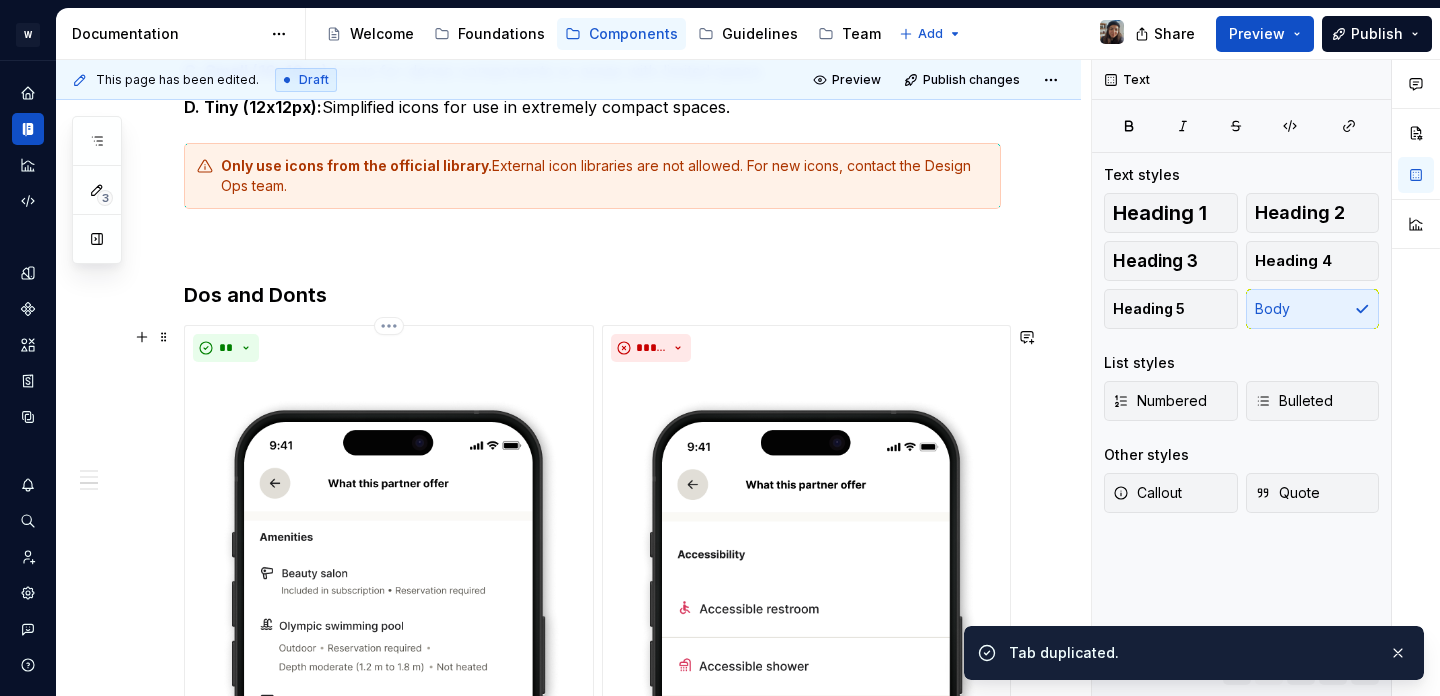 scroll, scrollTop: 1768, scrollLeft: 0, axis: vertical 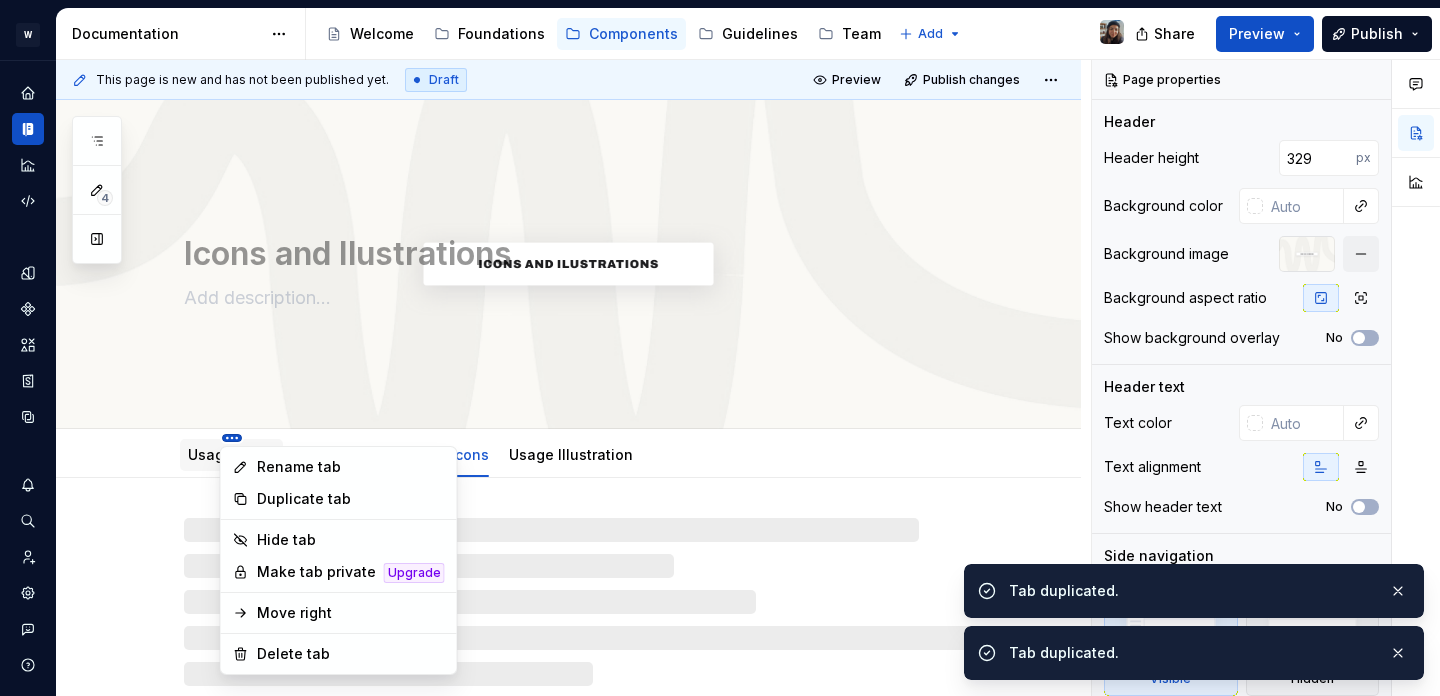 click on "W Yoga Design system data Documentation Accessibility guide for tree Page tree. Navigate the tree with the arrow keys. Common tree hotkeys apply. Further keybindings are available: enter to execute primary action on focused item f2 to start renaming the focused item escape to abort renaming an item control+d to start dragging selected items Welcome Foundations Components Guidelines Team Add Share Preview Publish 4 Pages Add Accessibility guide for tree Page tree. Navigate the tree with the arrow keys. Common tree hotkeys apply. Further keybindings are available: enter to execute primary action on focused item f2 to start renaming the focused item escape to abort renaming an item control+d to start dragging selected items Overview Buttons Description Usage Code Writing Accessibility Props Migration guide Chips Text Usage Code Accessibility Icons and Ilustrations /" at bounding box center [720, 348] 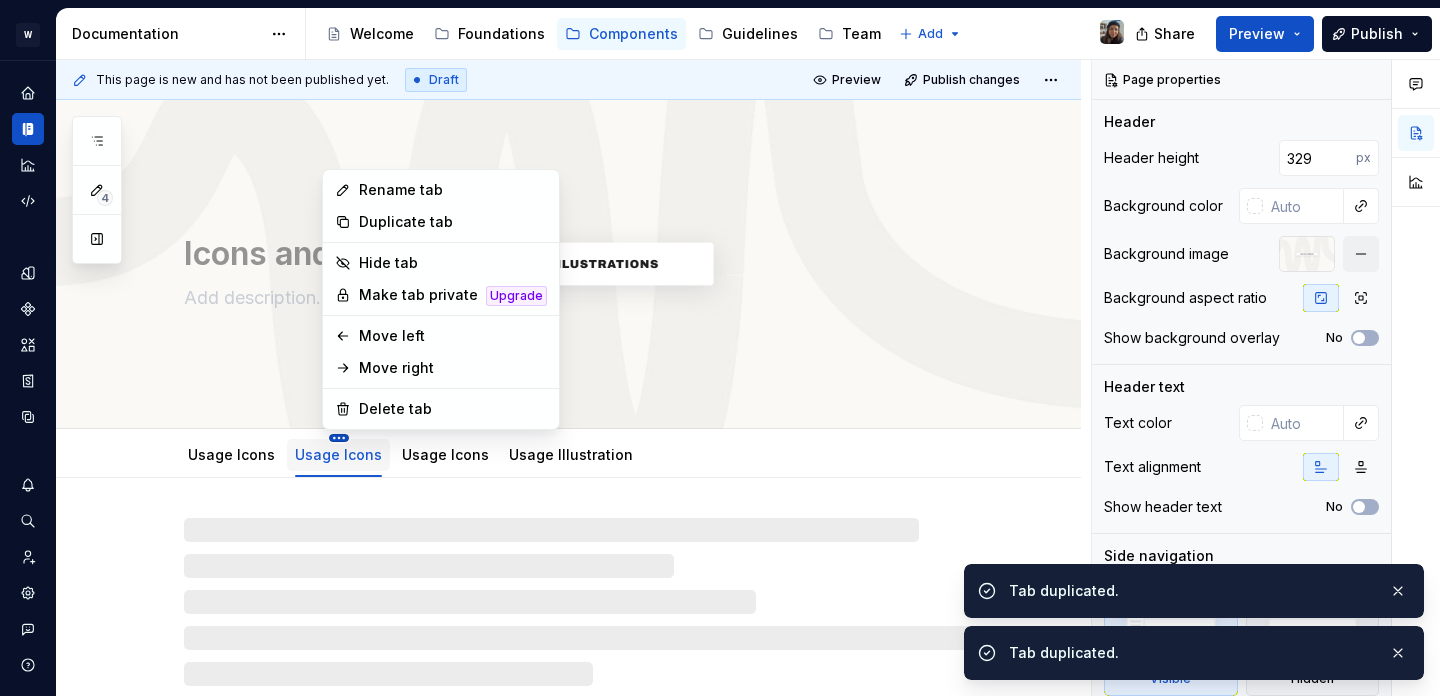 click on "W Yoga Design system data Documentation Accessibility guide for tree Page tree. Navigate the tree with the arrow keys. Common tree hotkeys apply. Further keybindings are available: enter to execute primary action on focused item f2 to start renaming the focused item escape to abort renaming an item control+d to start dragging selected items Welcome Foundations Components Guidelines Team Add Share Preview Publish 4 Pages Add Accessibility guide for tree Page tree. Navigate the tree with the arrow keys. Common tree hotkeys apply. Further keybindings are available: enter to execute primary action on focused item f2 to start renaming the focused item escape to abort renaming an item control+d to start dragging selected items Overview Buttons Description Usage Code Writing Accessibility Props Migration guide Chips Text Usage Code Accessibility Icons and Ilustrations /" at bounding box center [720, 348] 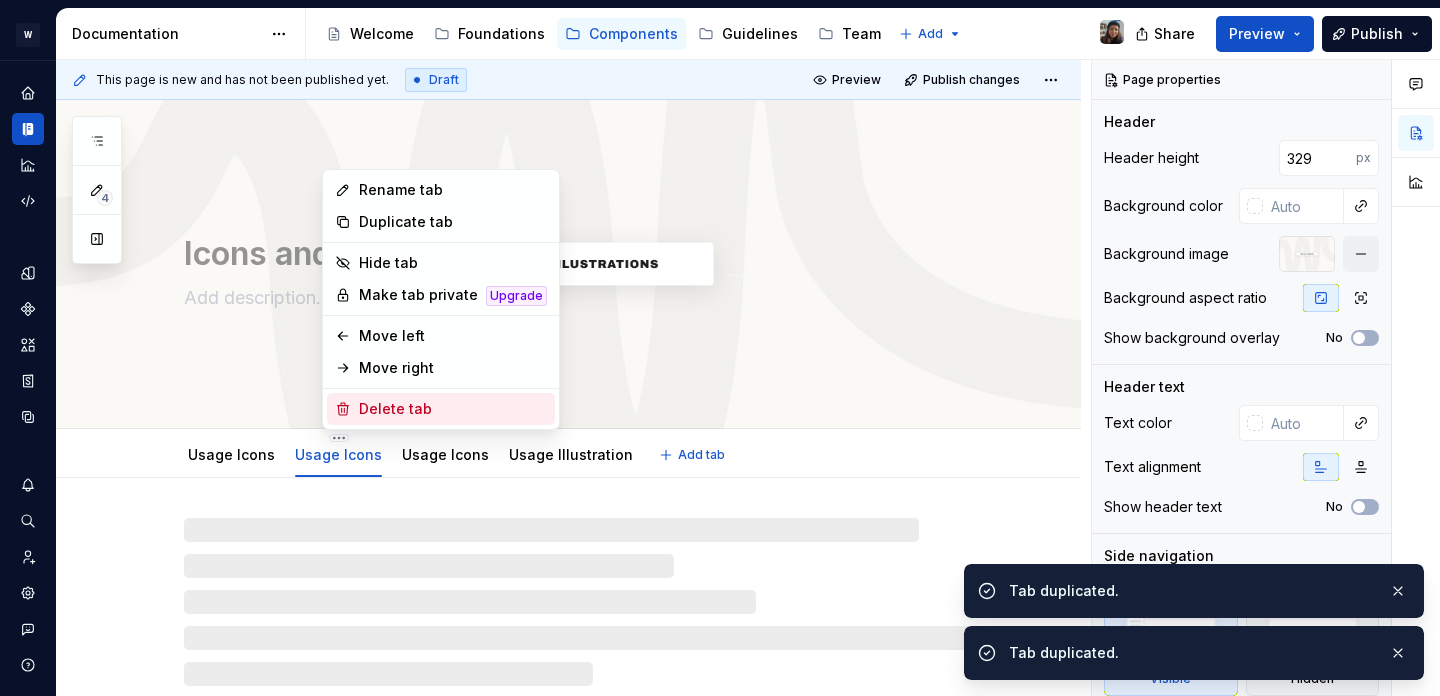 click on "Delete tab" at bounding box center (441, 409) 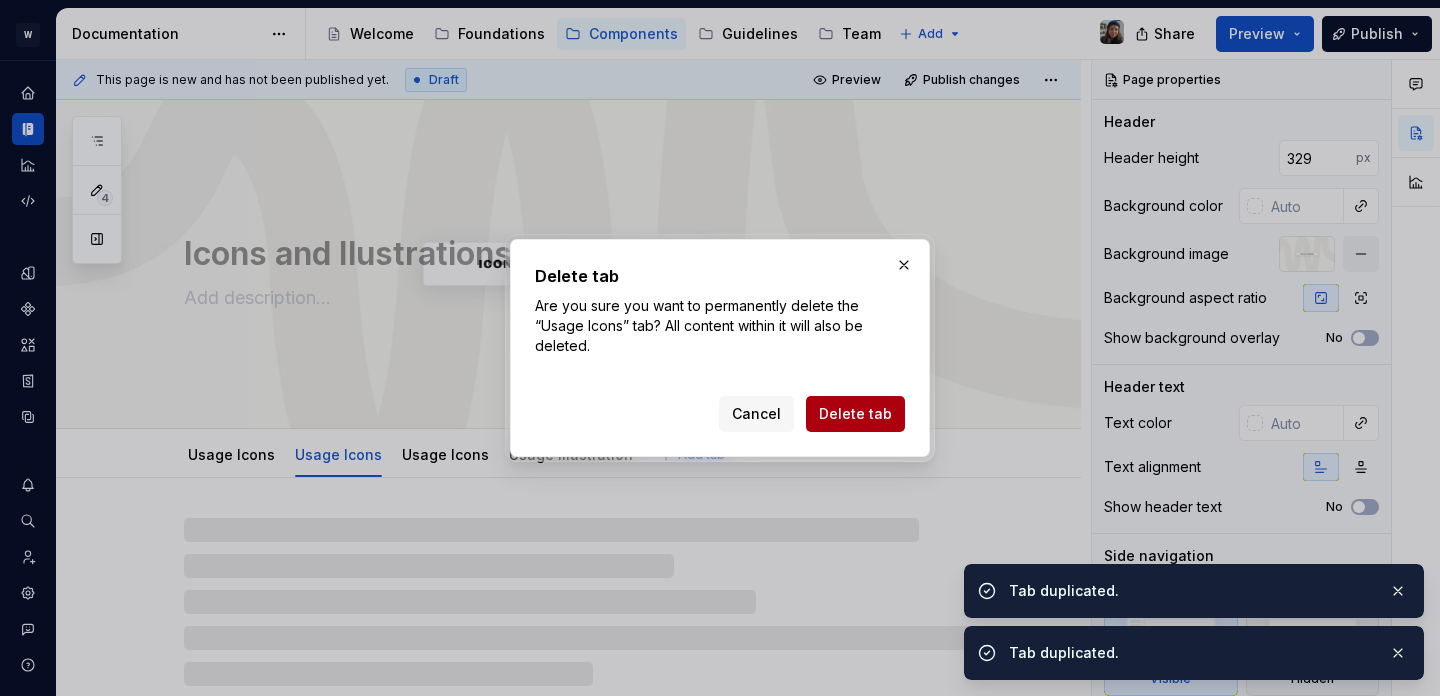 click on "Delete tab" at bounding box center [855, 414] 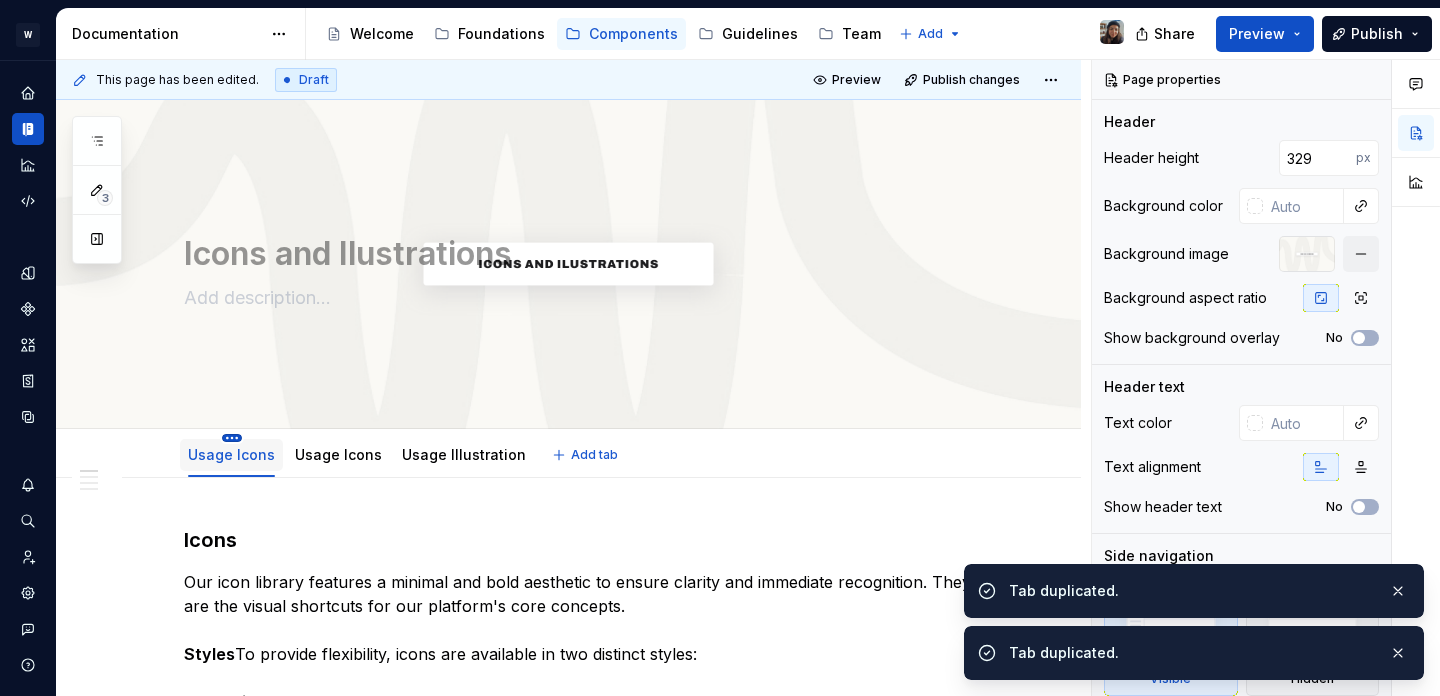 click on "W Yoga Design system data Documentation
Accessibility guide for tree Page tree.
Navigate the tree with the arrow keys. Common tree hotkeys apply. Further keybindings are available:
enter to execute primary action on focused item
f2 to start renaming the focused item
escape to abort renaming an item
control+d to start dragging selected items
Welcome Foundations Components Guidelines Team Add Share Preview Publish 3 Pages Add
Accessibility guide for tree Page tree.
Navigate the tree with the arrow keys. Common tree hotkeys apply. Further keybindings are available:
enter to execute primary action on focused item
f2 to start renaming the focused item
escape to abort renaming an item
control+d to start dragging selected items
Overview Buttons Description Usage Code Writing  Accessibility Props Migration guide Chips Text Usage Code Accessibility Icons and Ilustrations  /" at bounding box center (720, 348) 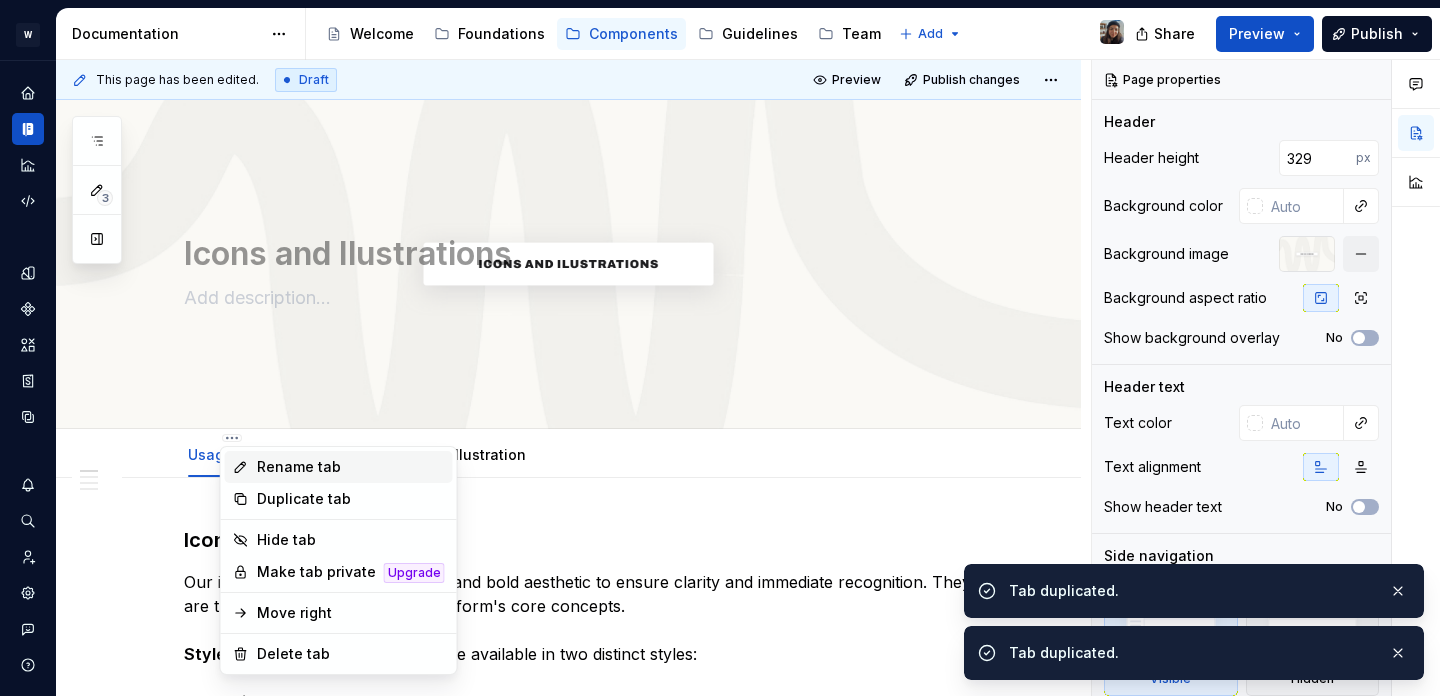 type on "*" 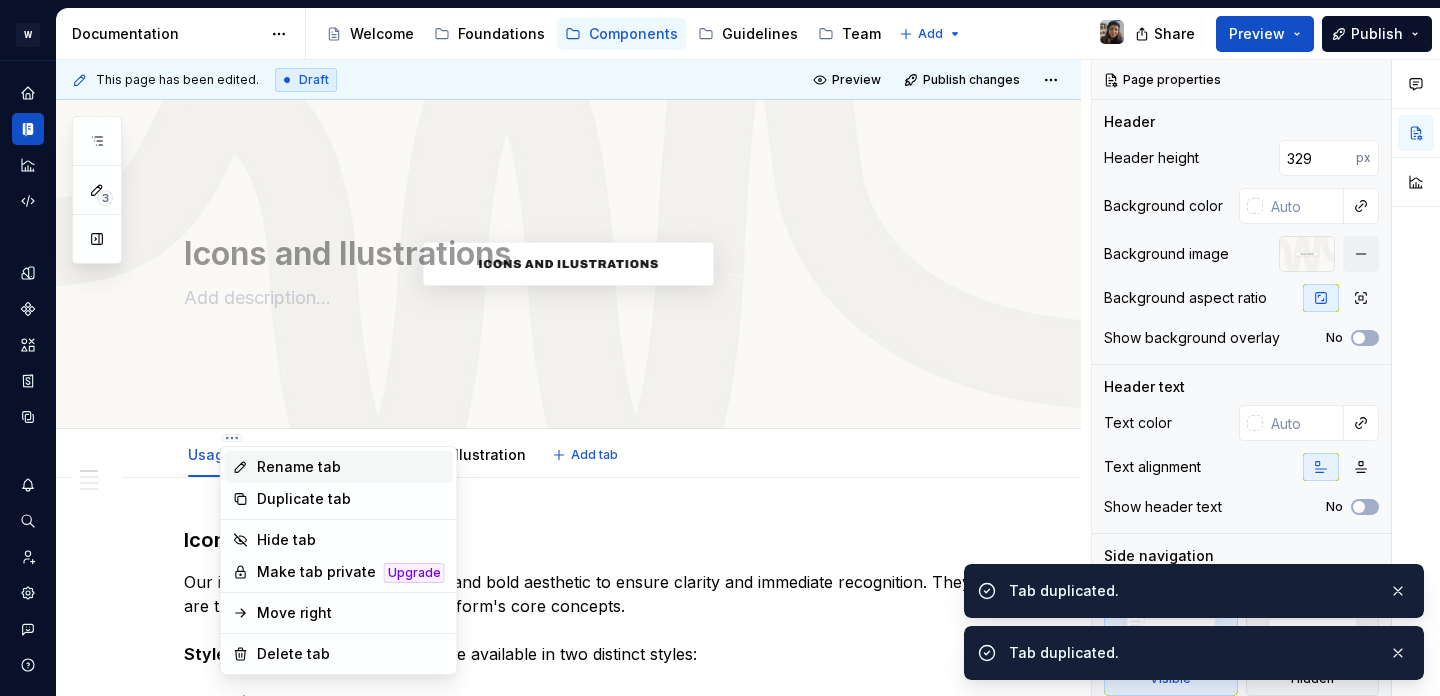 click on "Rename tab" at bounding box center (351, 467) 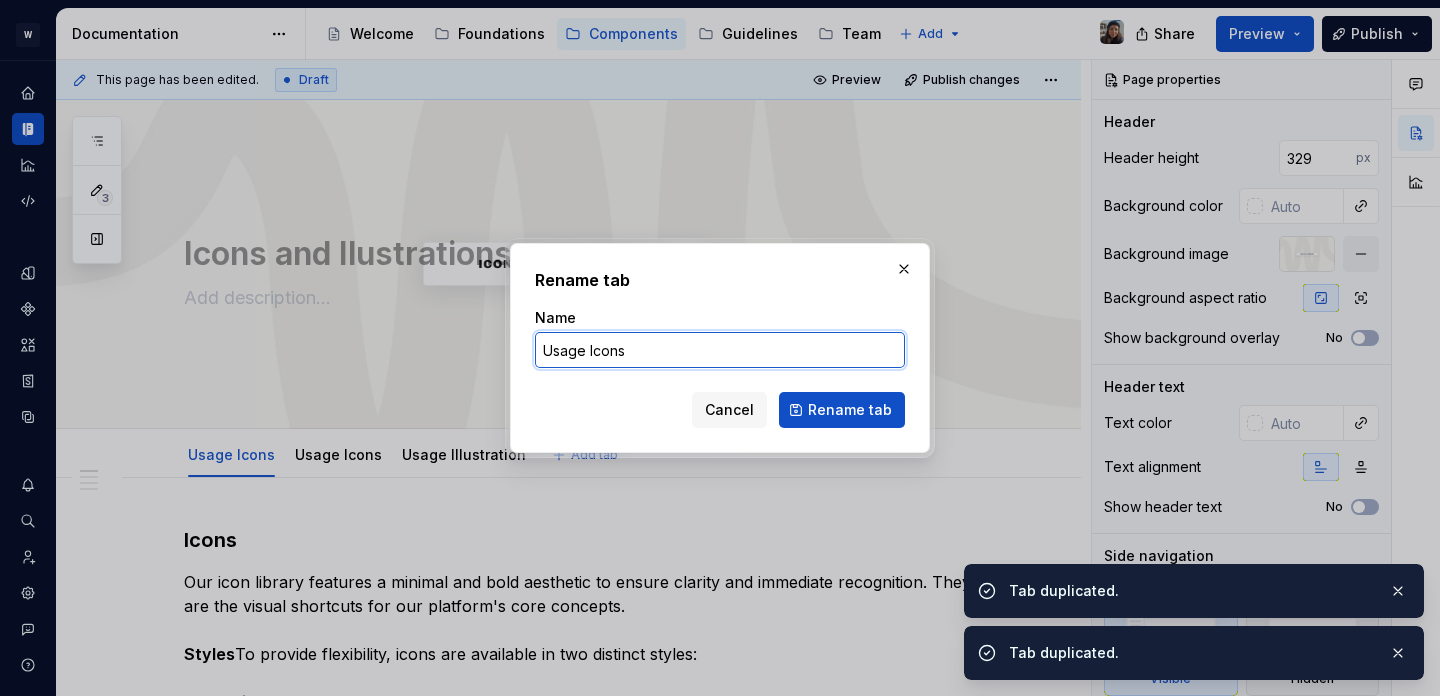 click on "Usage Icons" at bounding box center (720, 350) 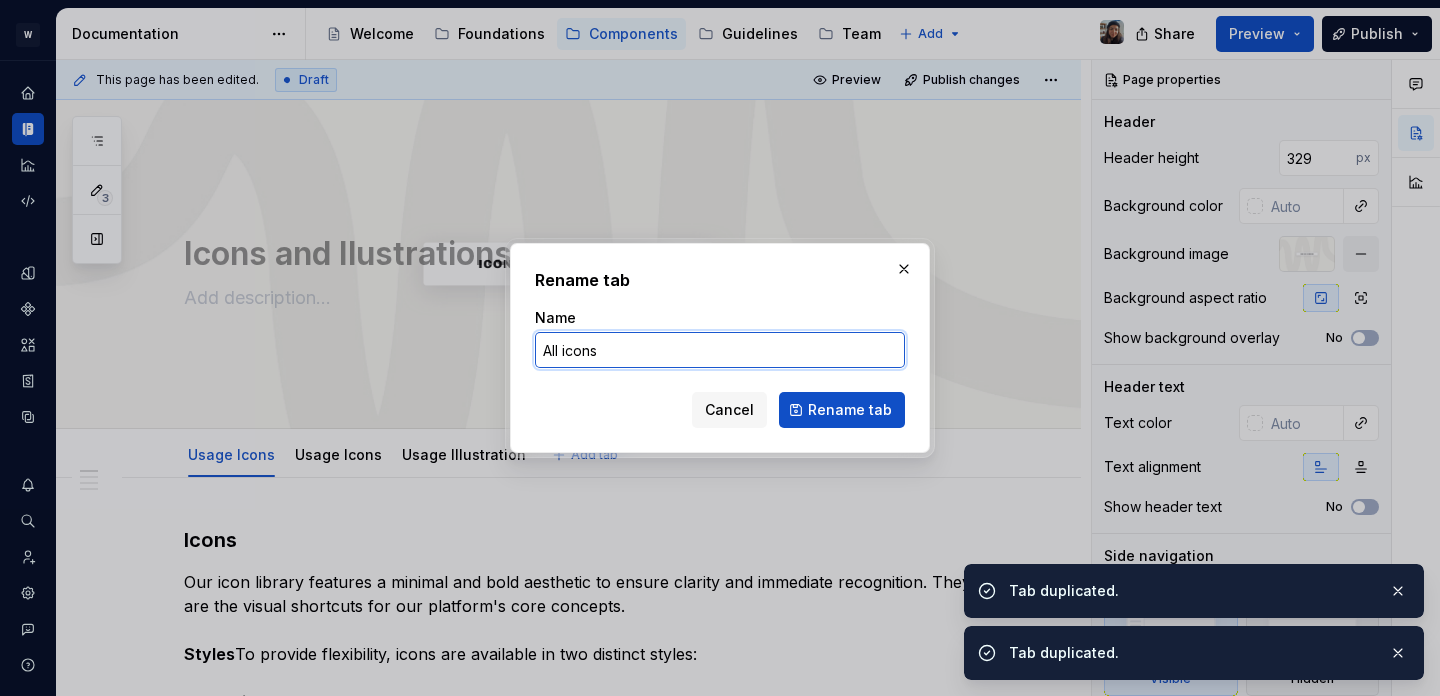 click on "All icons" at bounding box center (720, 350) 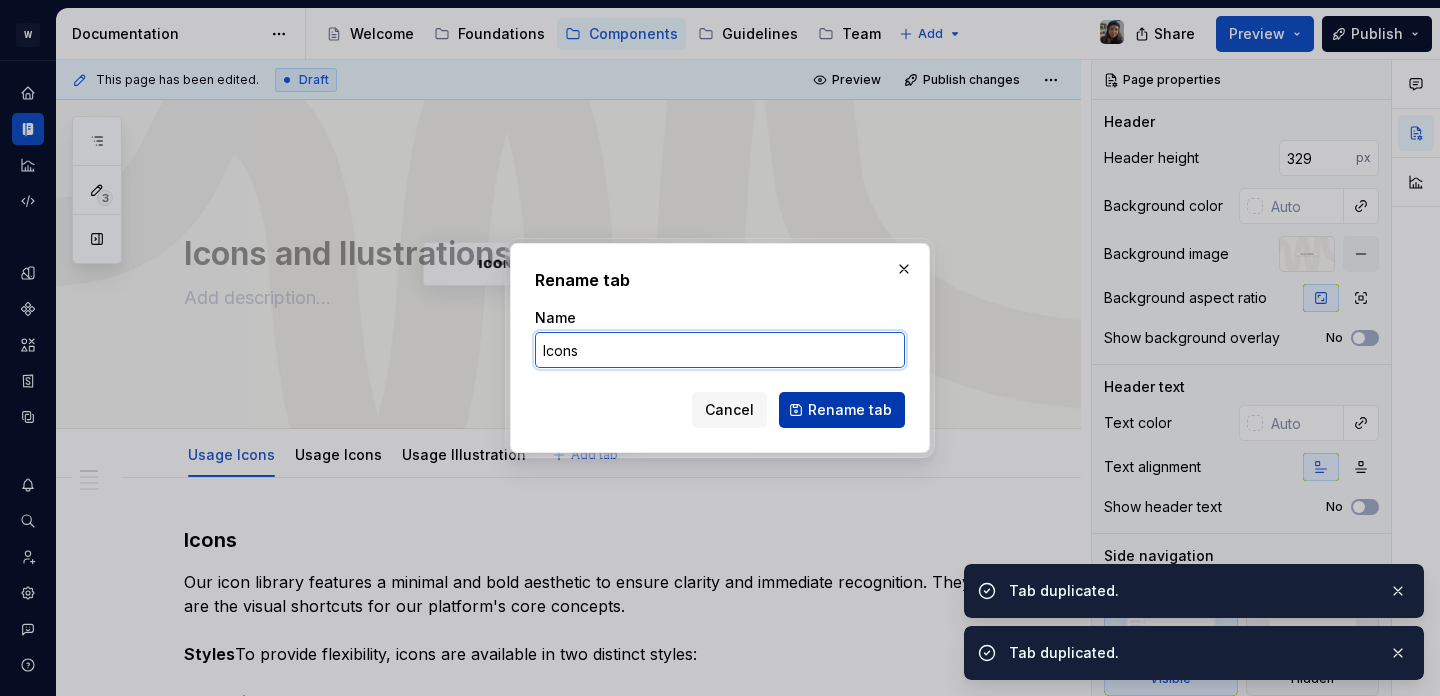 type on "Icons" 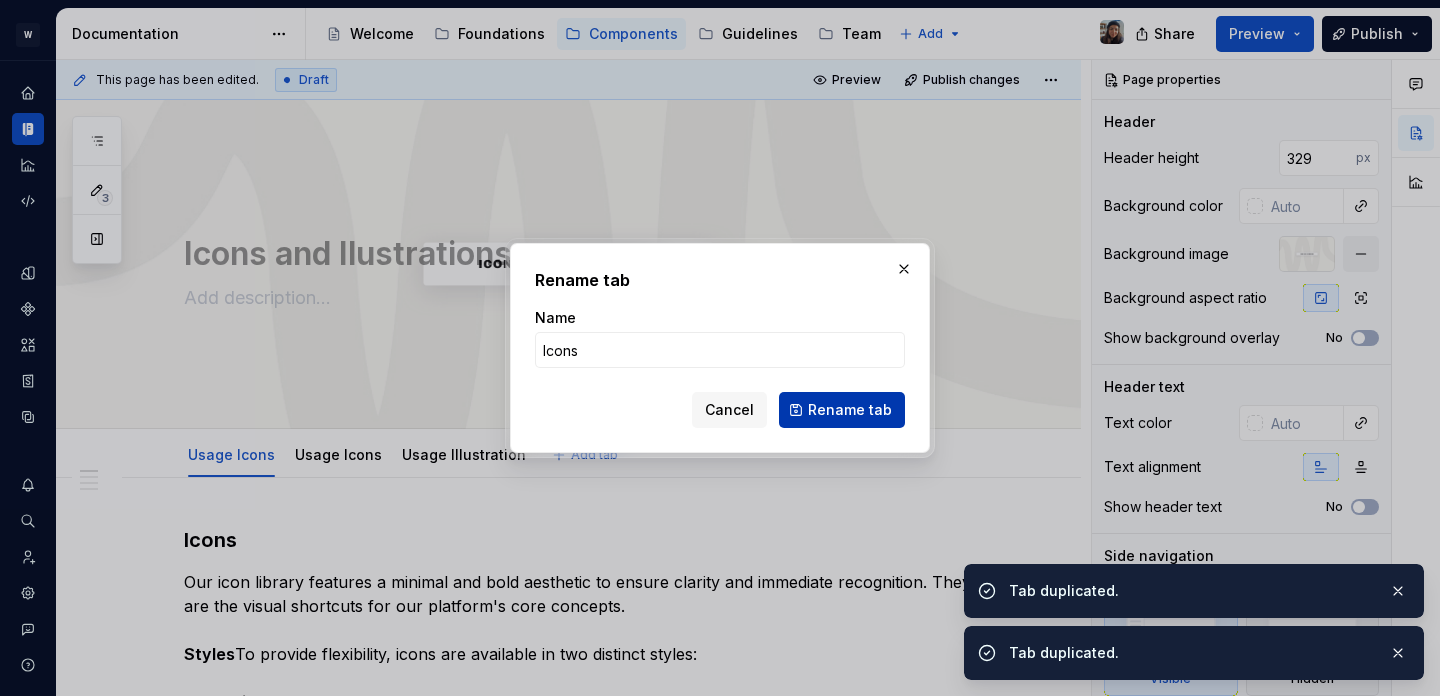 click on "Rename tab" at bounding box center [850, 410] 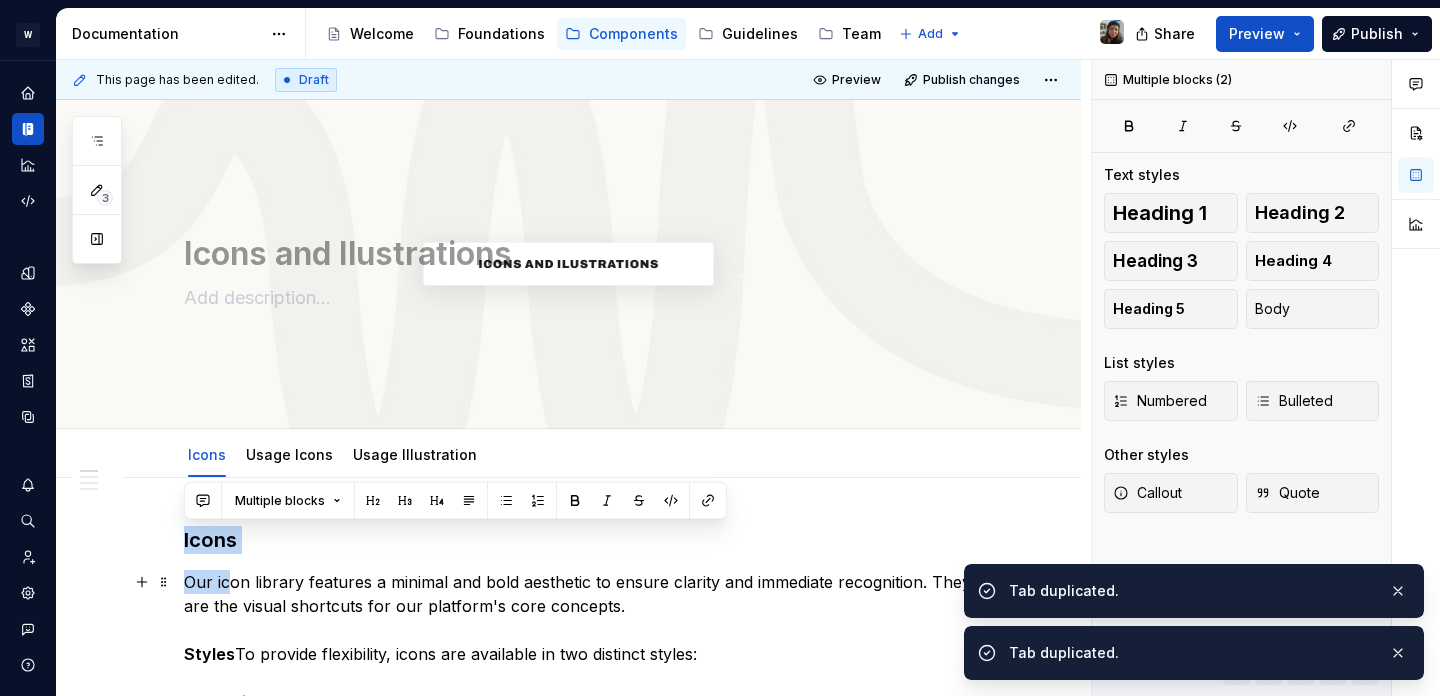 drag, startPoint x: 184, startPoint y: 531, endPoint x: 223, endPoint y: 583, distance: 65 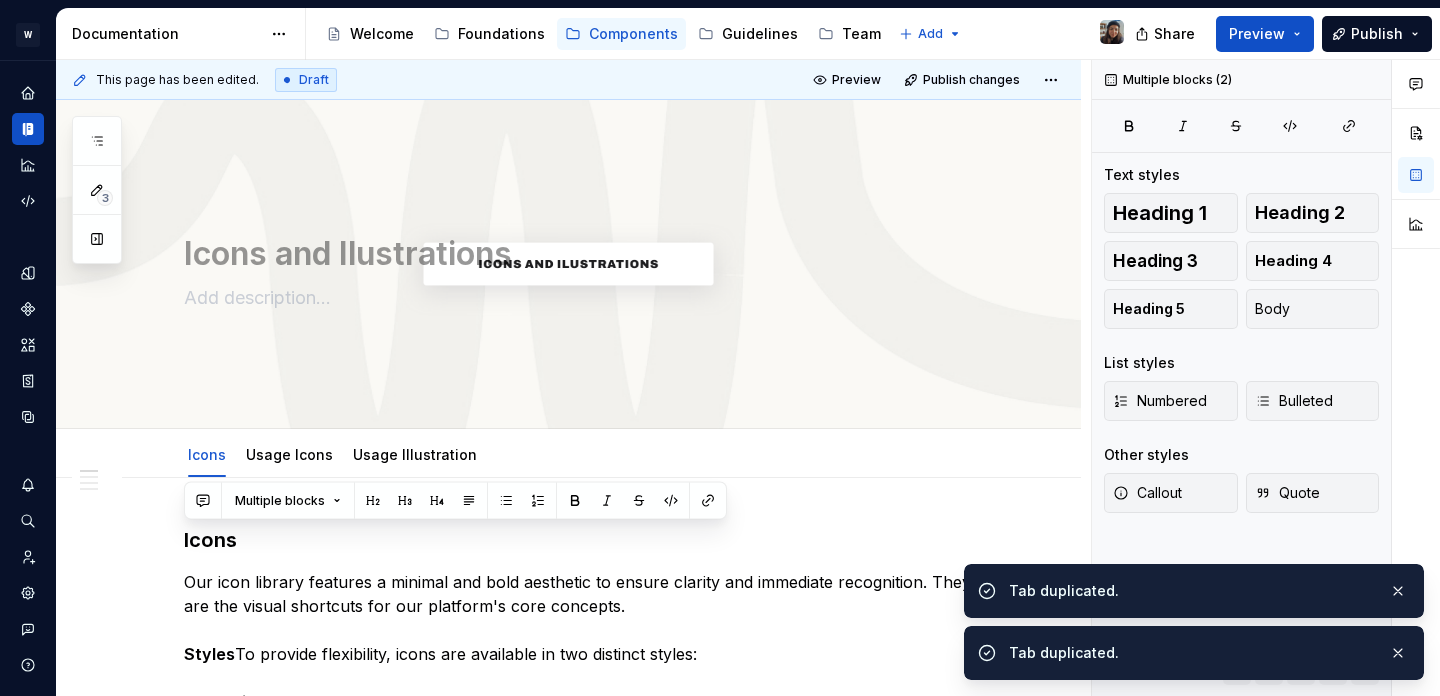 click on "Icons Our icon library features a minimal and bold aesthetic to ensure clarity and immediate recognition. They are the visual shortcuts for our platform's core concepts. Styles  To provide flexibility, icons are available in two distinct styles: Outline:  The default style, used for most primary navigation and interactive elements. Solid:  A filled style used to indicate an active or selected state, or for added emphasis. The icons in our library were chosen for their geometric precision. They are built on a consistent grid and share a specific corner radius, creating a unified, soft, and modern appearance that aligns with the Wellhub brand. Anatomy A. Large (24x24px):  For primary actions or when high visibility is needed. B. Medium (20x20px):  The default icon size for most components and general use. C. Small (16x16px):  Icons for dense components or areas with limited space. D. Tiny (12x12px):  Simplified icons for use in extremely compact spaces. Only use icons from the official library.  Dos and Donts" at bounding box center (592, 2234) 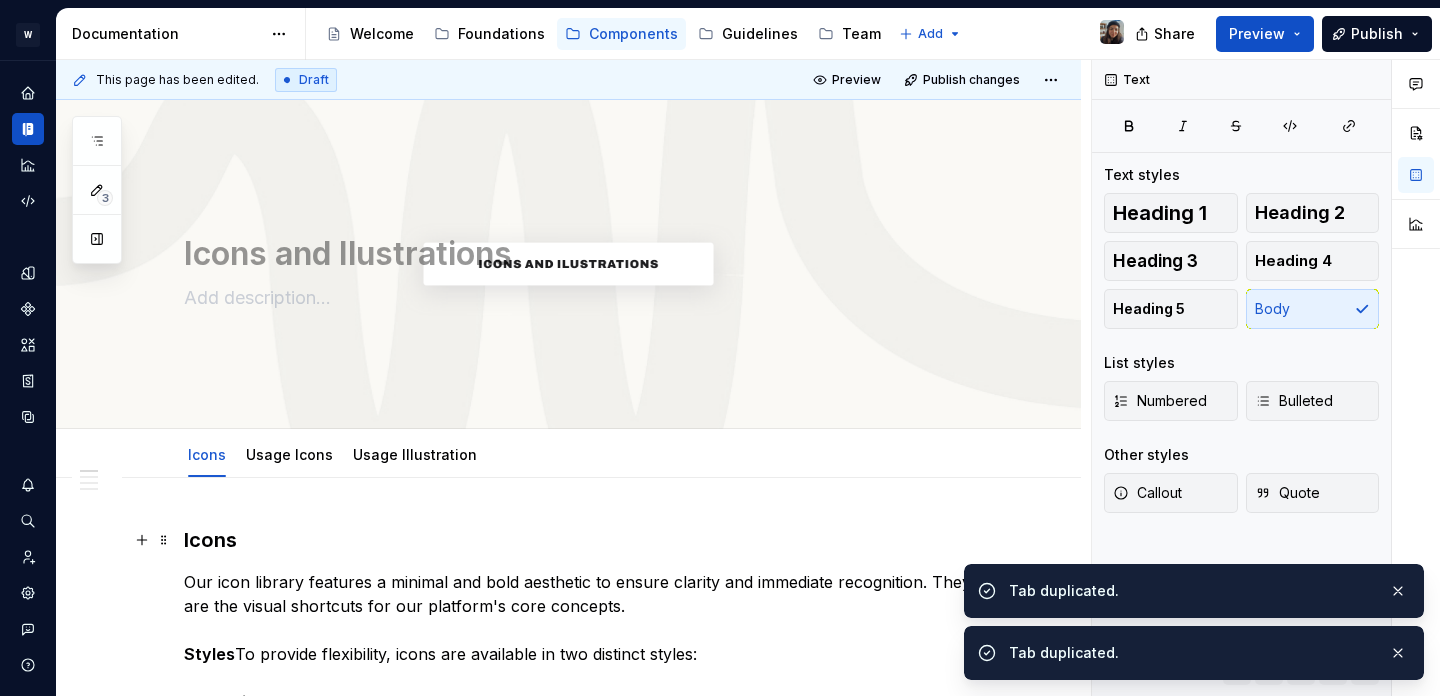 click on "Icons" at bounding box center (210, 540) 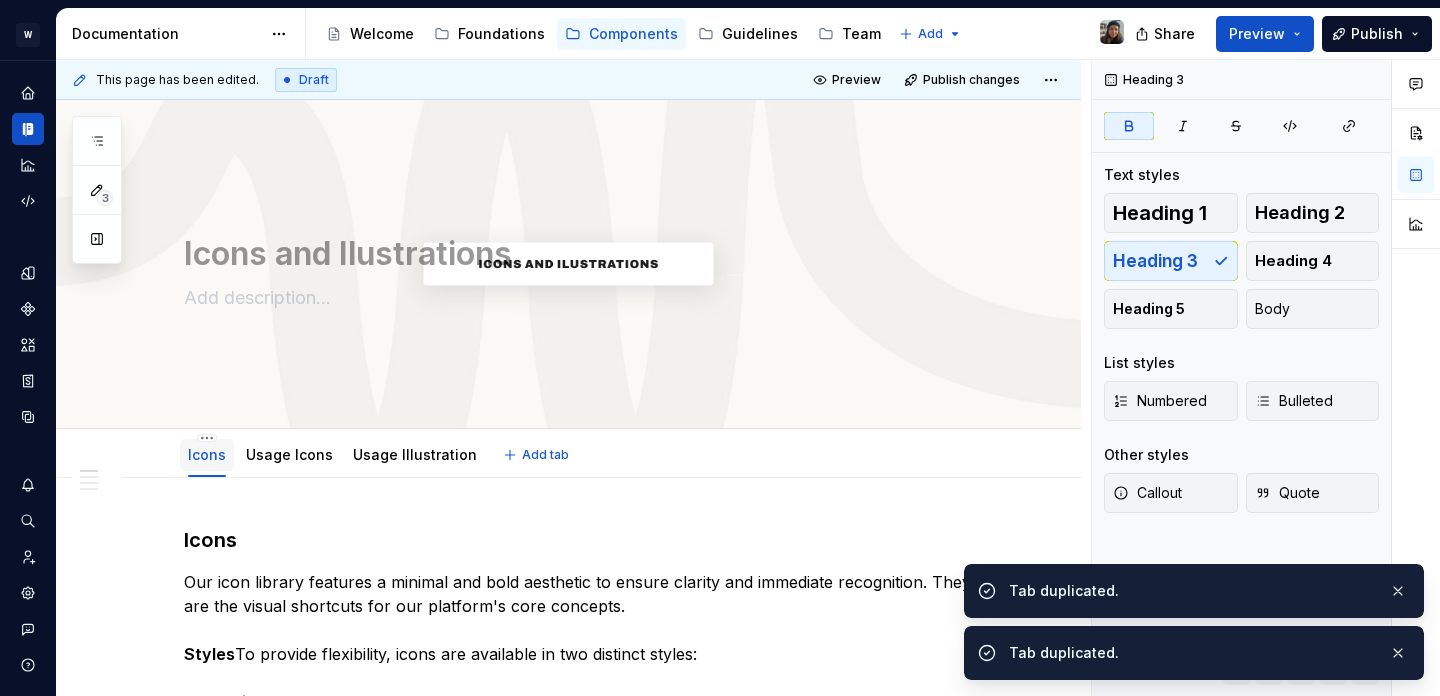 click on "Icons" at bounding box center (207, 455) 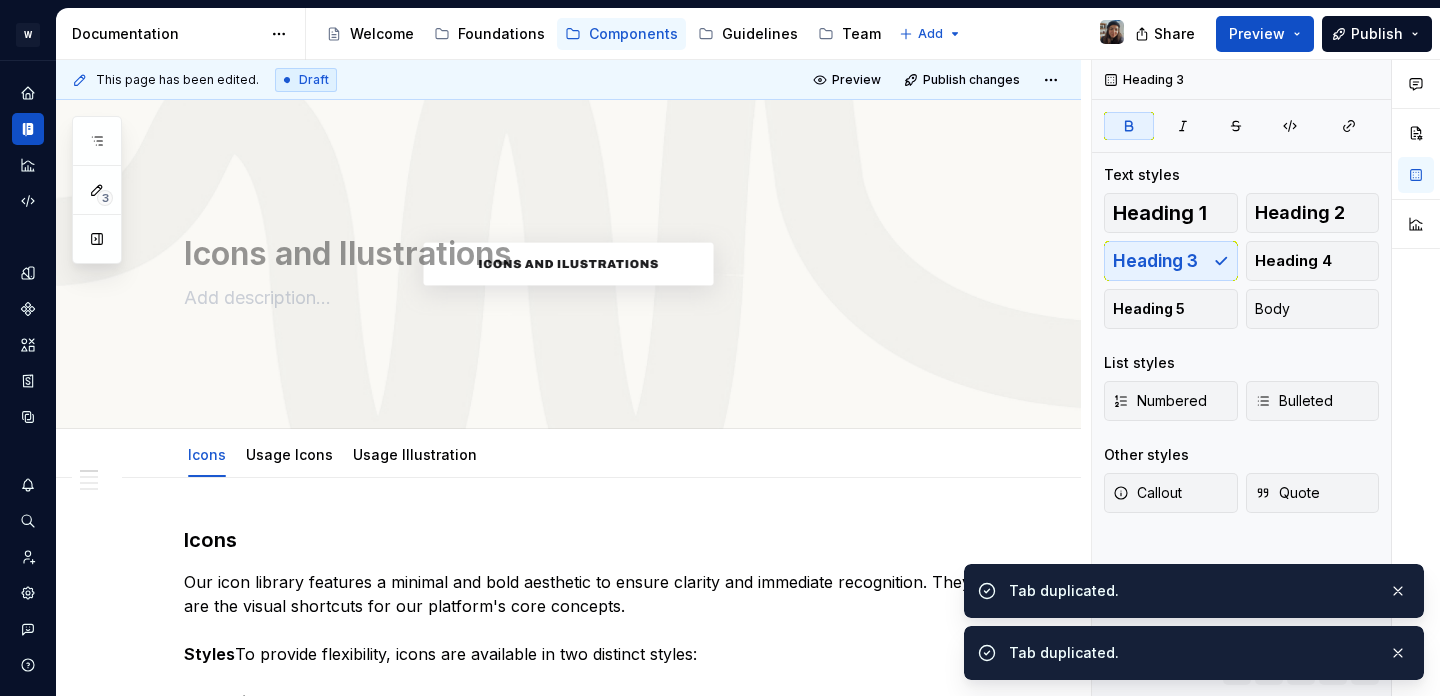 click on "Icons" at bounding box center [592, 540] 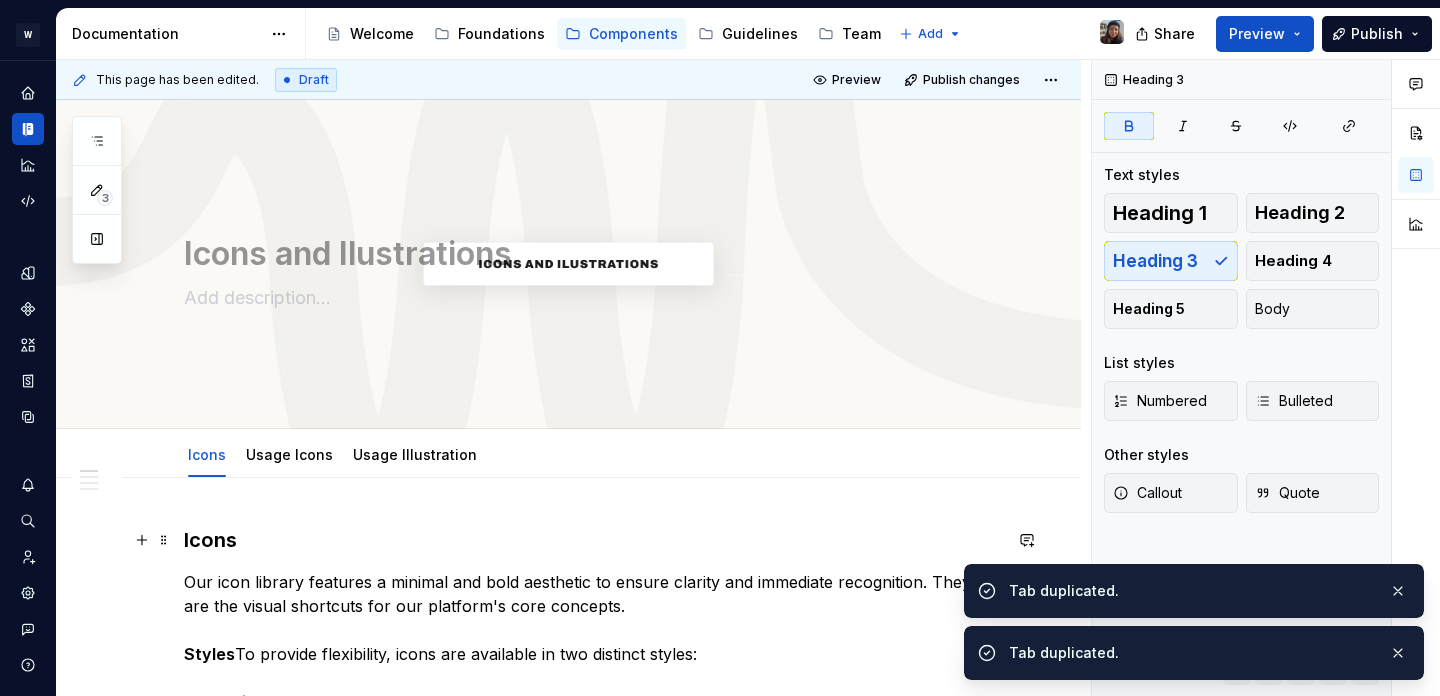 click on "Icons" at bounding box center (592, 540) 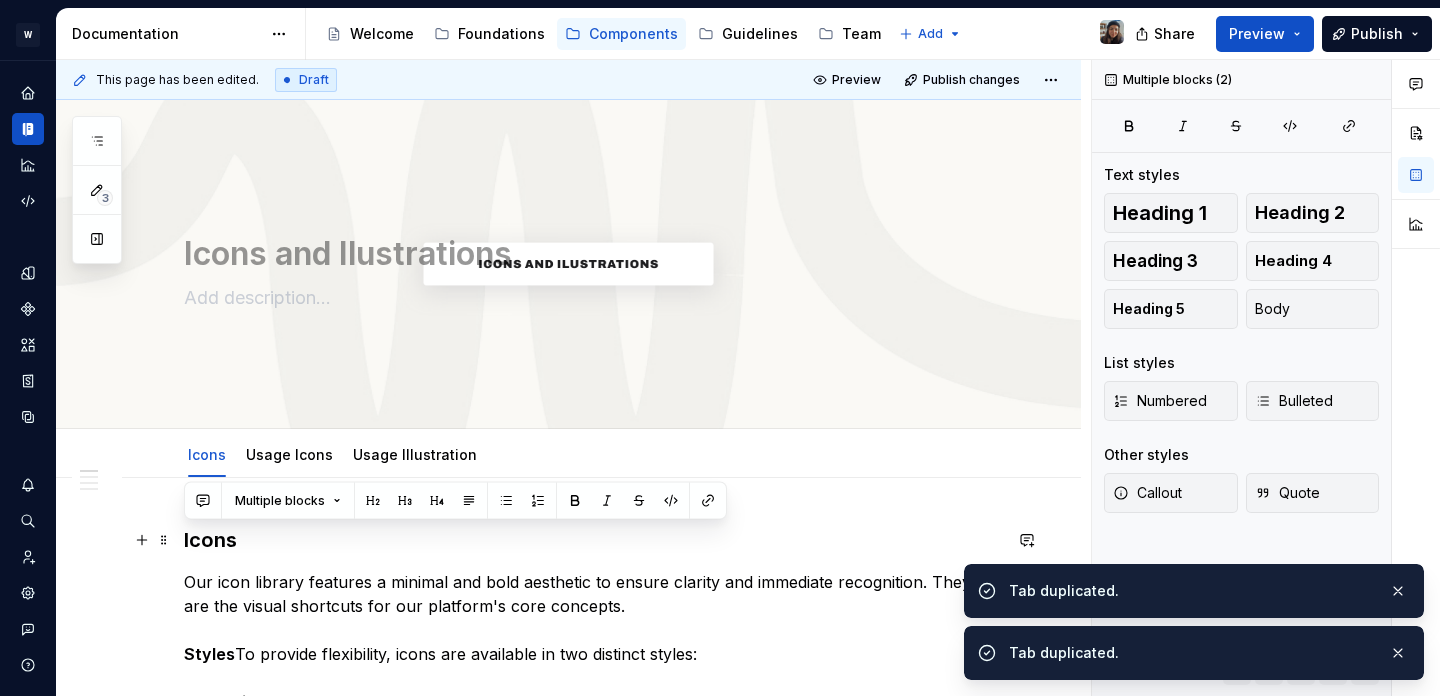 click on "Icons Our icon library features a minimal and bold aesthetic to ensure clarity and immediate recognition. They are the visual shortcuts for our platform's core concepts. Styles  To provide flexibility, icons are available in two distinct styles: Outline:  The default style, used for most primary navigation and interactive elements. Solid:  A filled style used to indicate an active or selected state, or for added emphasis. The icons in our library were chosen for their geometric precision. They are built on a consistent grid and share a specific corner radius, creating a unified, soft, and modern appearance that aligns with the Wellhub brand. Anatomy A. Large (24x24px):  For primary actions or when high visibility is needed. B. Medium (20x20px):  The default icon size for most components and general use. C. Small (16x16px):  Icons for dense components or areas with limited space. D. Tiny (12x12px):  Simplified icons for use in extremely compact spaces. Only use icons from the official library.  Dos and Donts" at bounding box center [568, 2326] 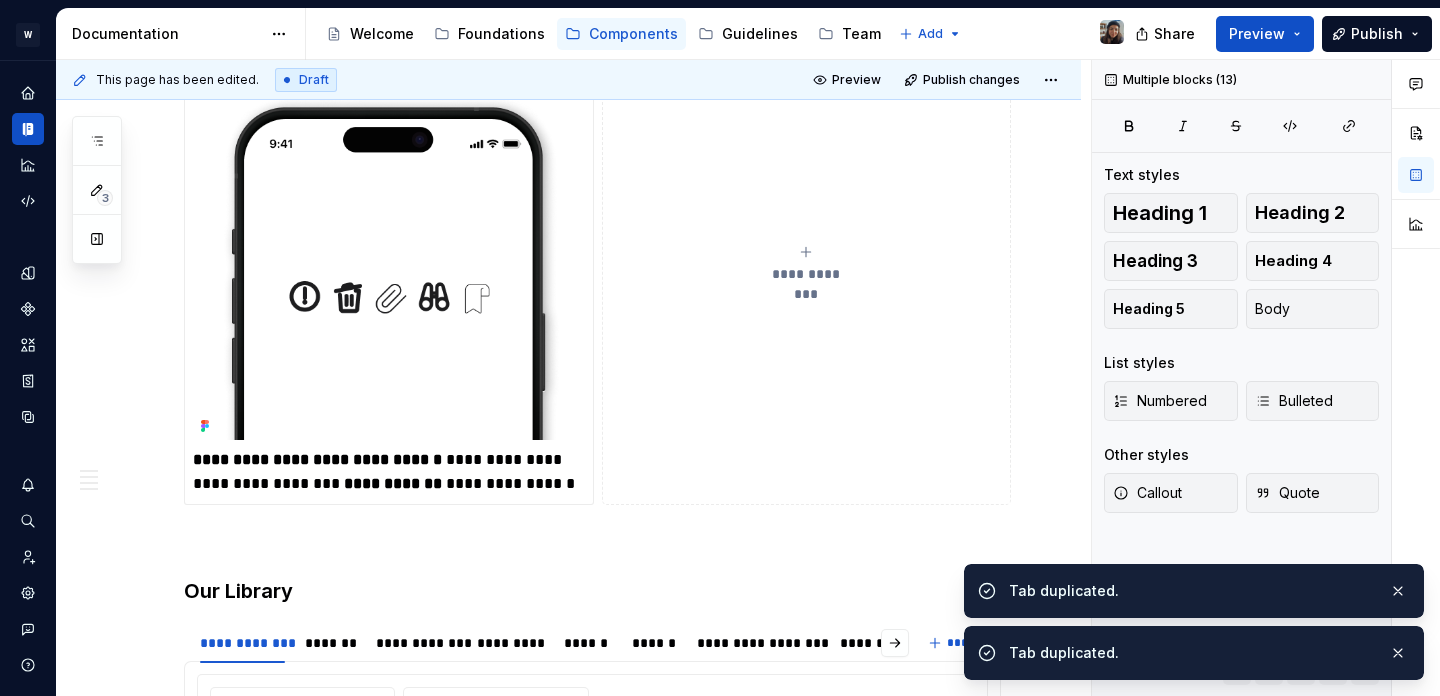 scroll, scrollTop: 2698, scrollLeft: 0, axis: vertical 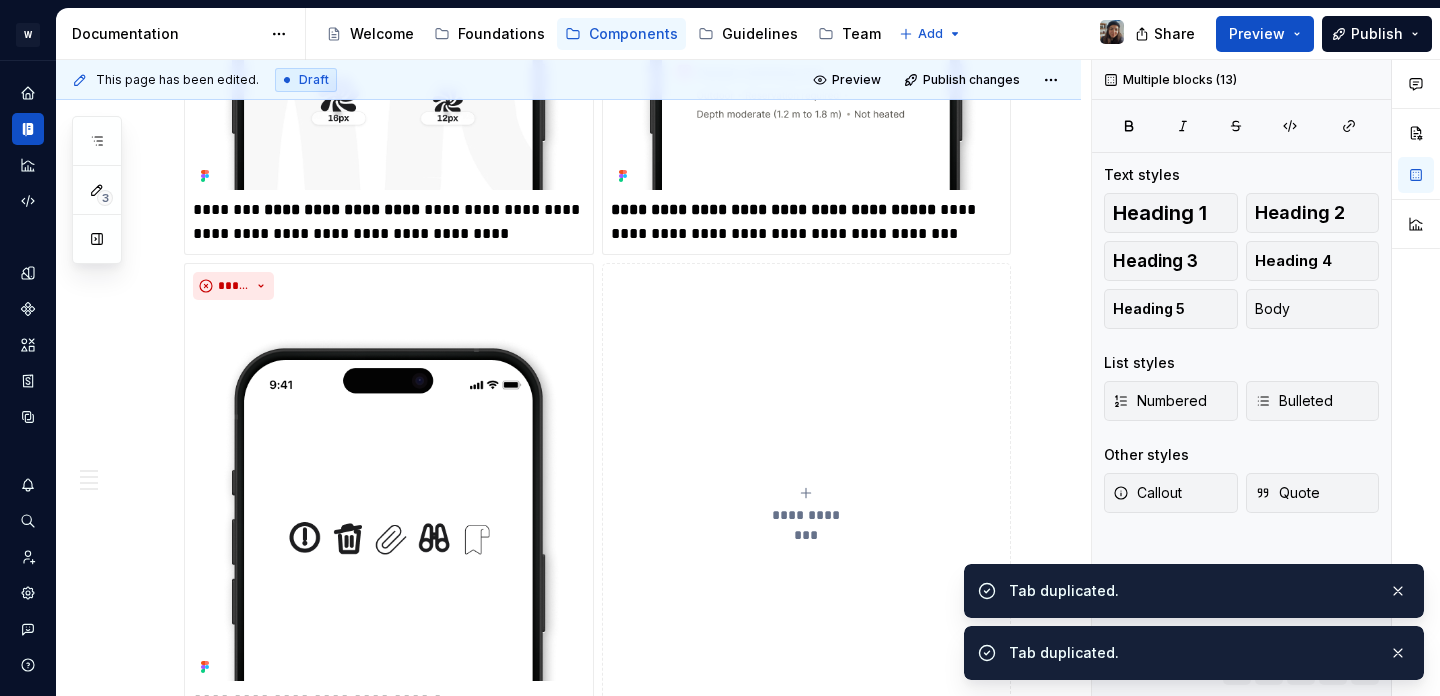 drag, startPoint x: 187, startPoint y: 542, endPoint x: 934, endPoint y: 560, distance: 747.21686 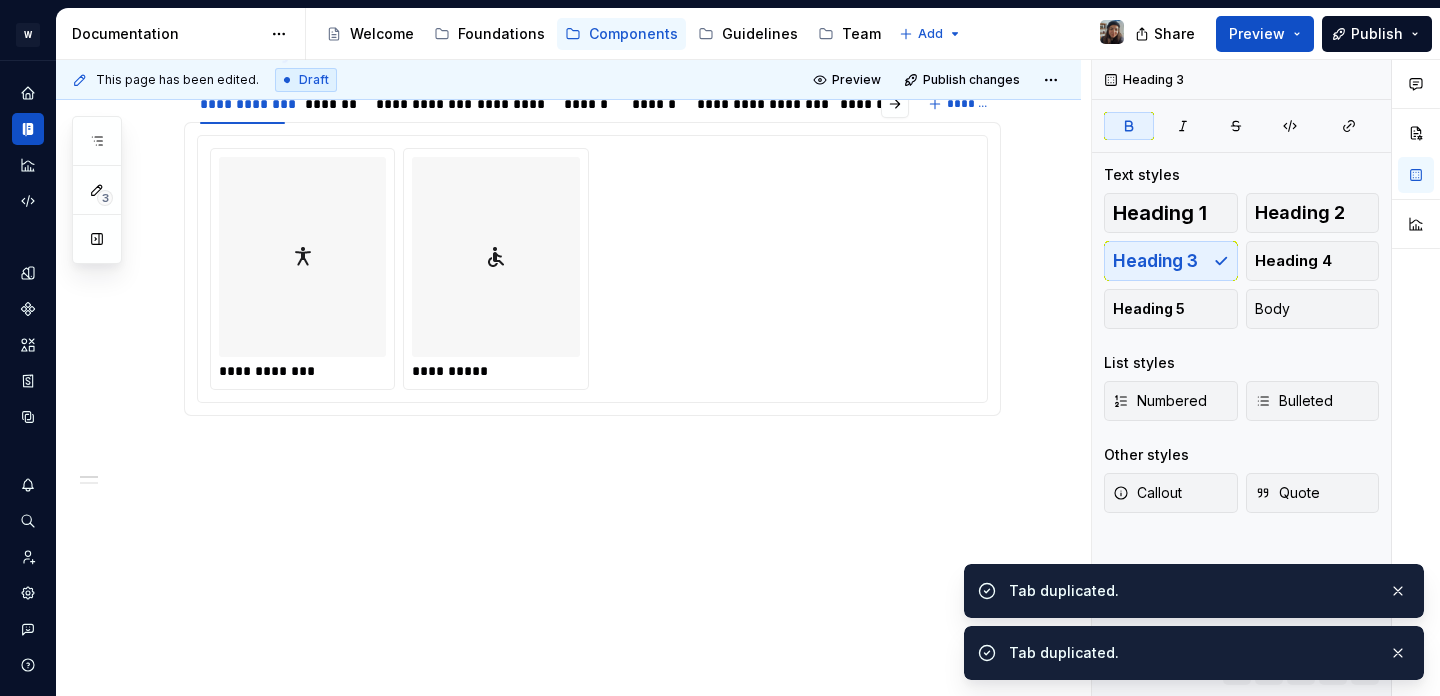 scroll, scrollTop: 462, scrollLeft: 0, axis: vertical 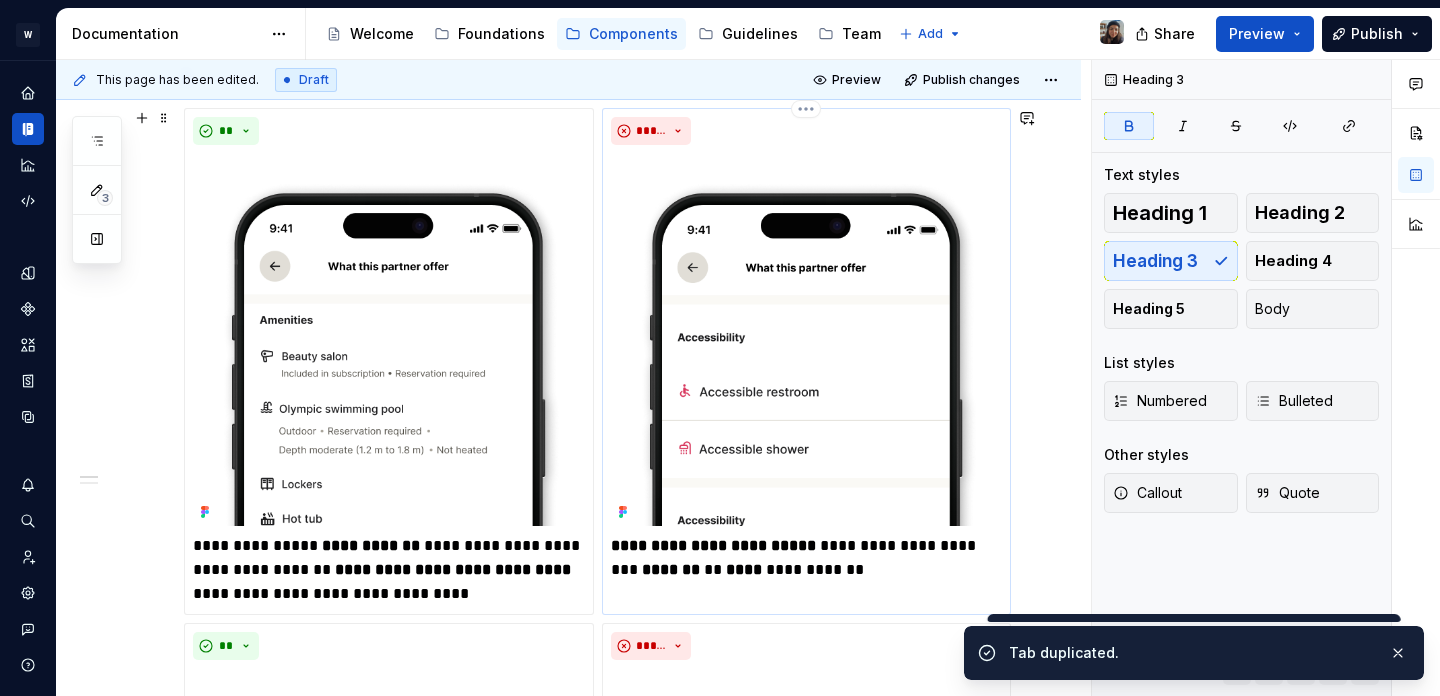 click at bounding box center (807, 339) 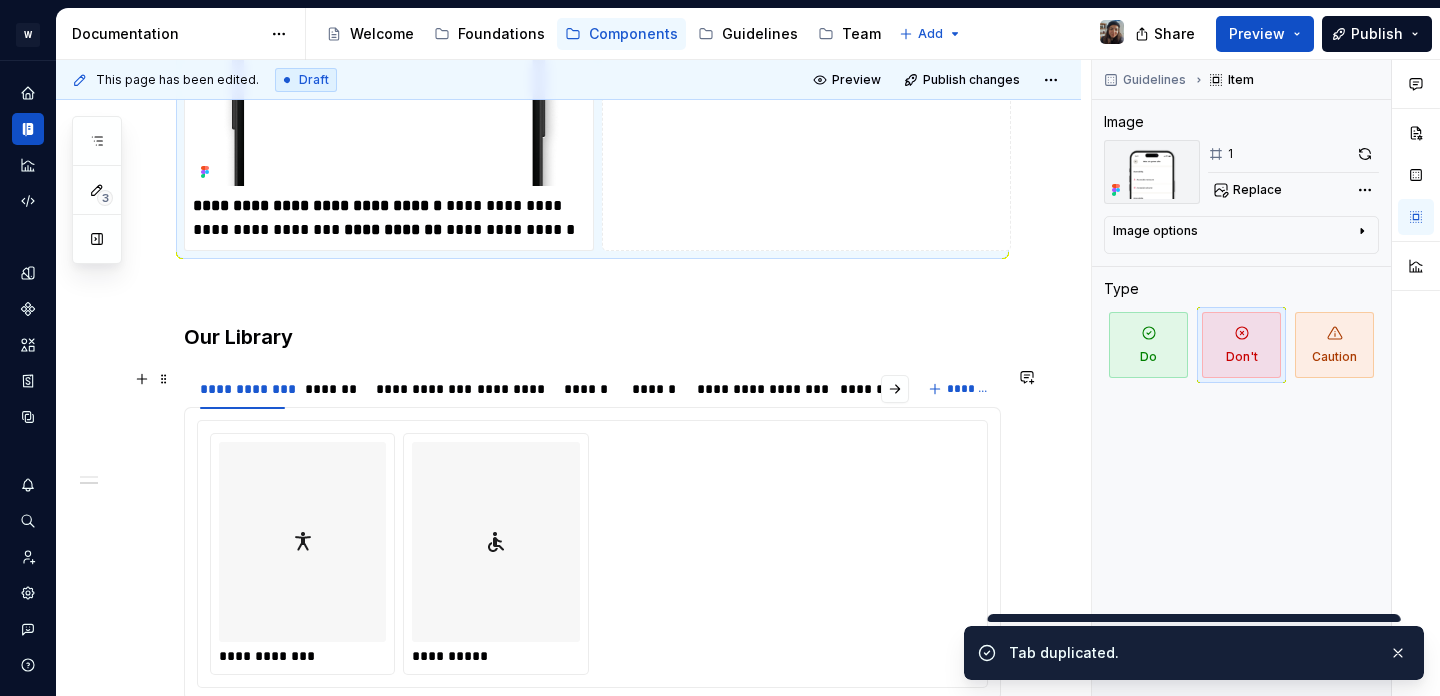 scroll, scrollTop: 2299, scrollLeft: 0, axis: vertical 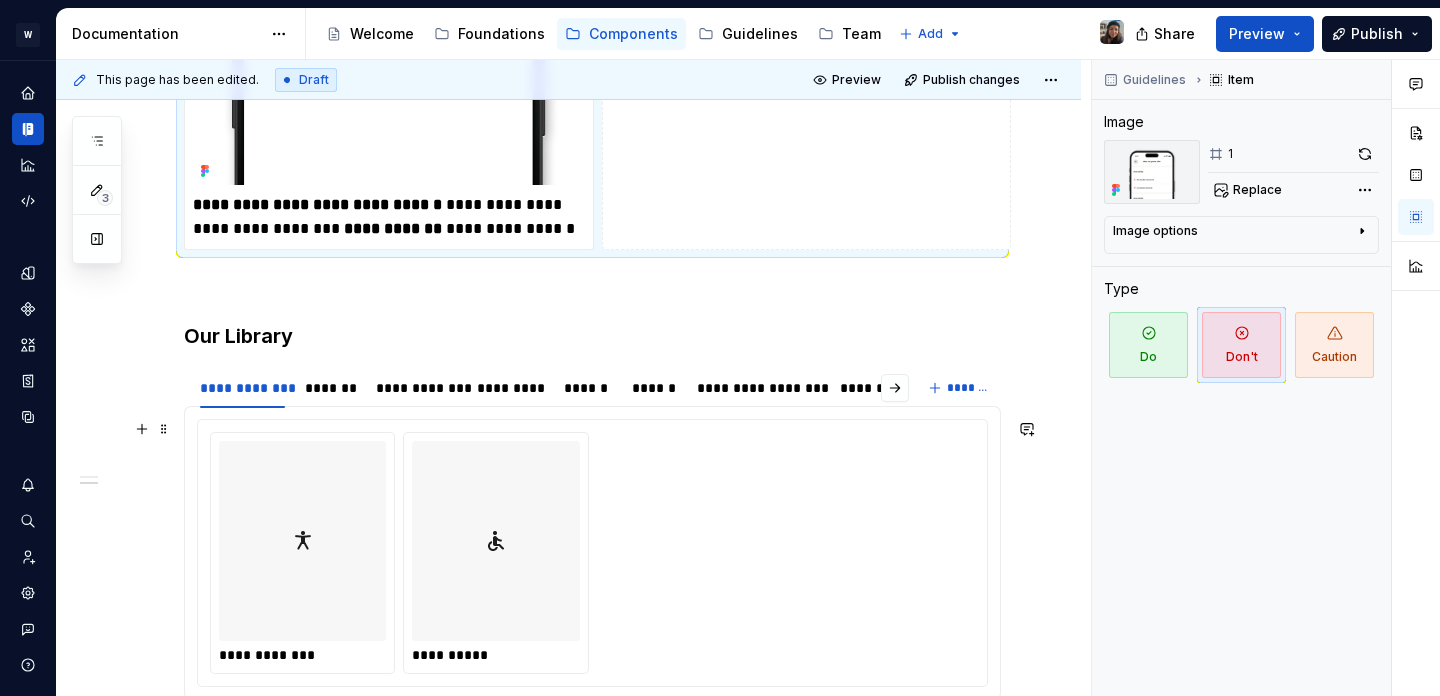 type on "*" 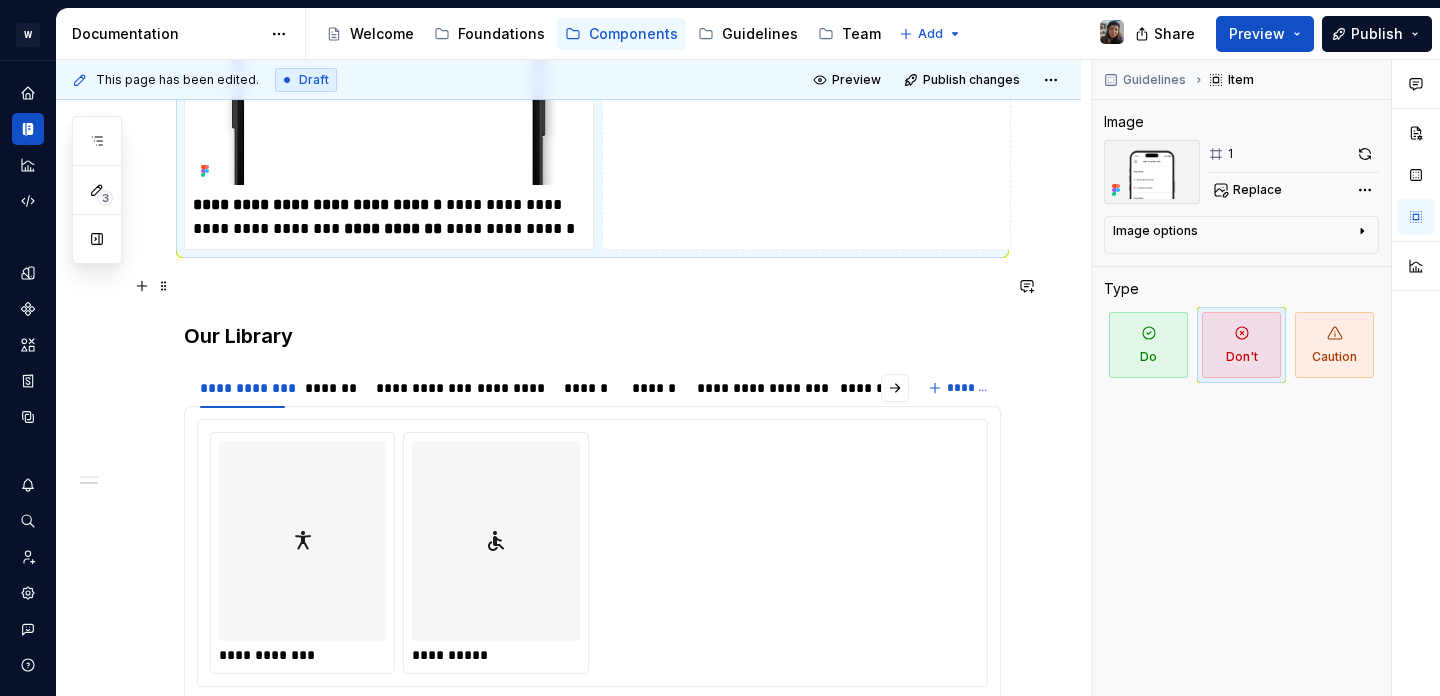 click at bounding box center [592, 286] 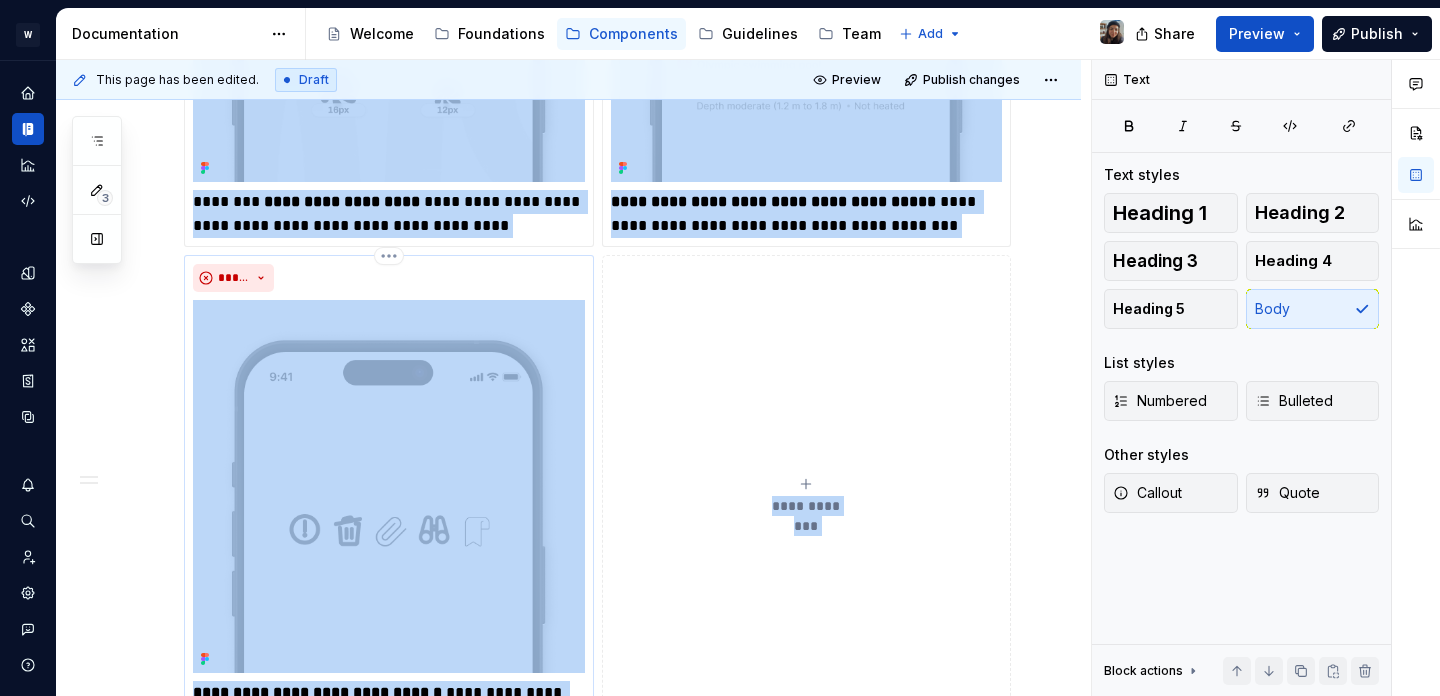 drag, startPoint x: 510, startPoint y: 296, endPoint x: 336, endPoint y: 341, distance: 179.7248 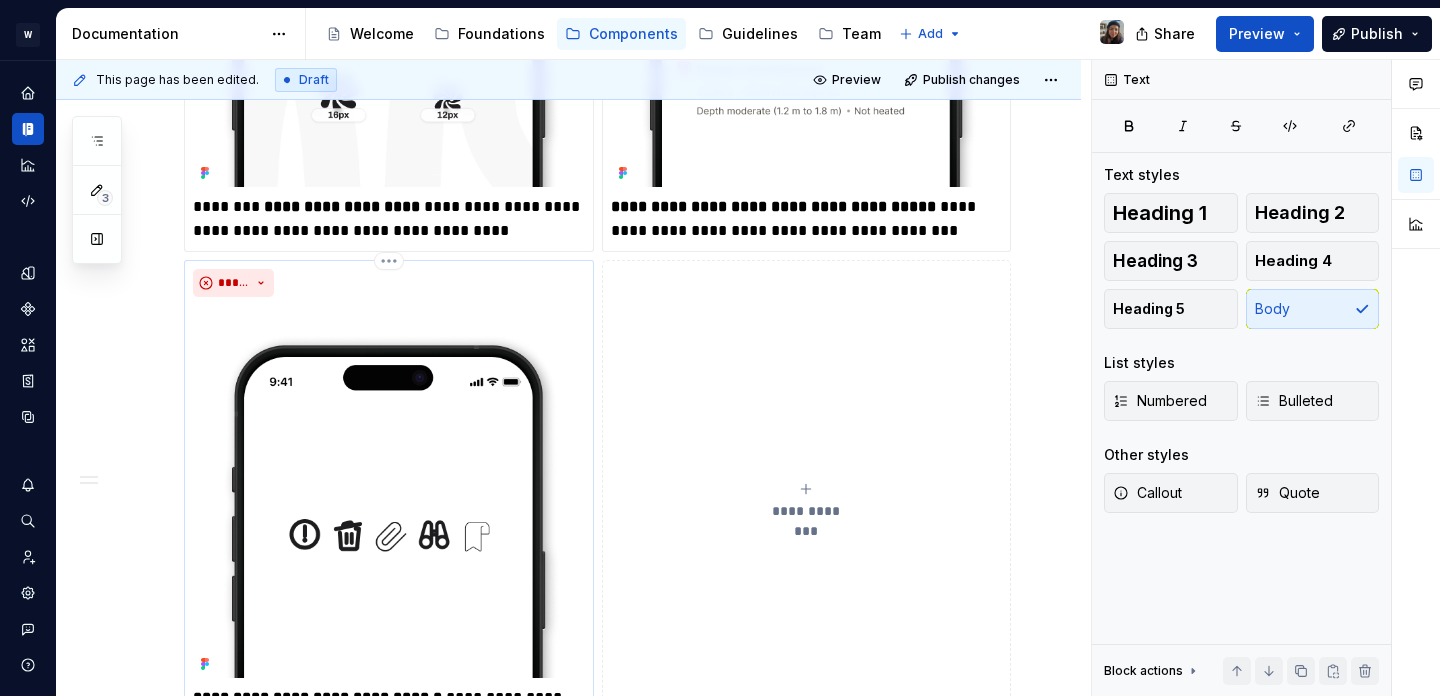 scroll, scrollTop: 1974, scrollLeft: 0, axis: vertical 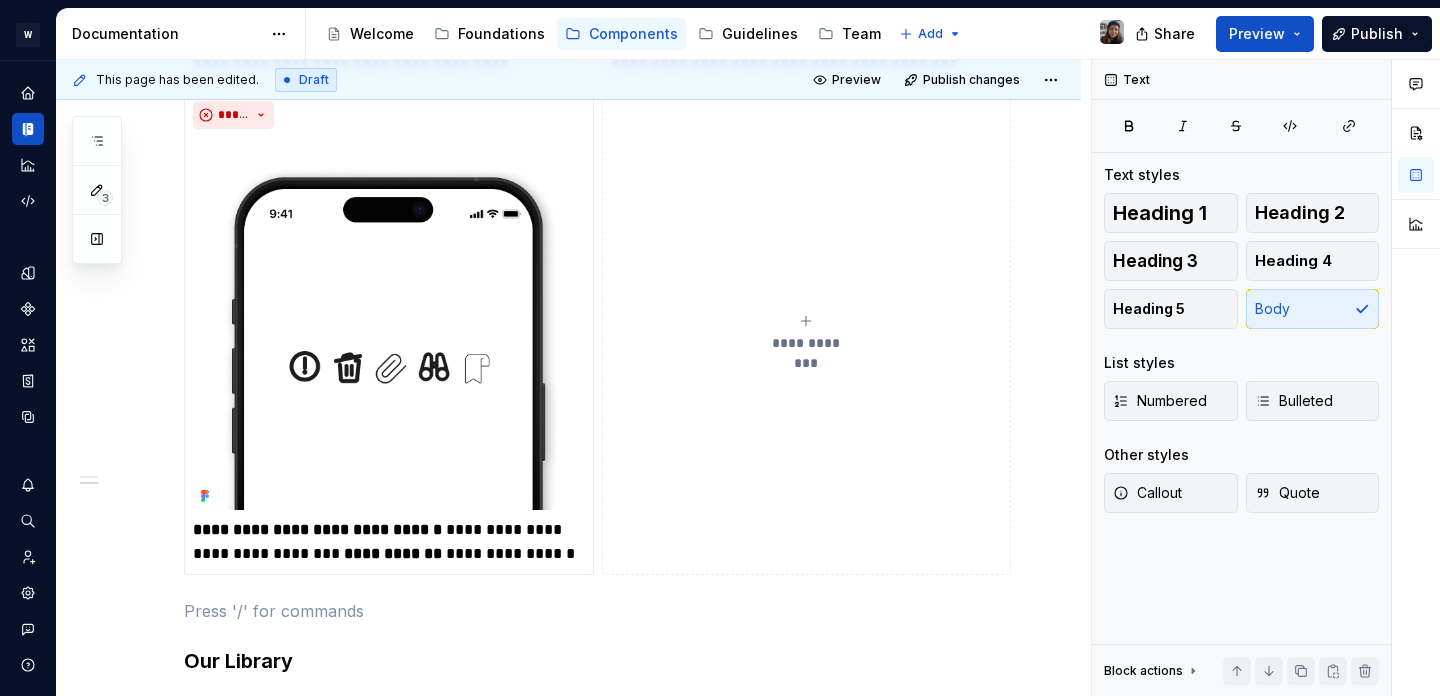 click on "**********" at bounding box center [807, 333] 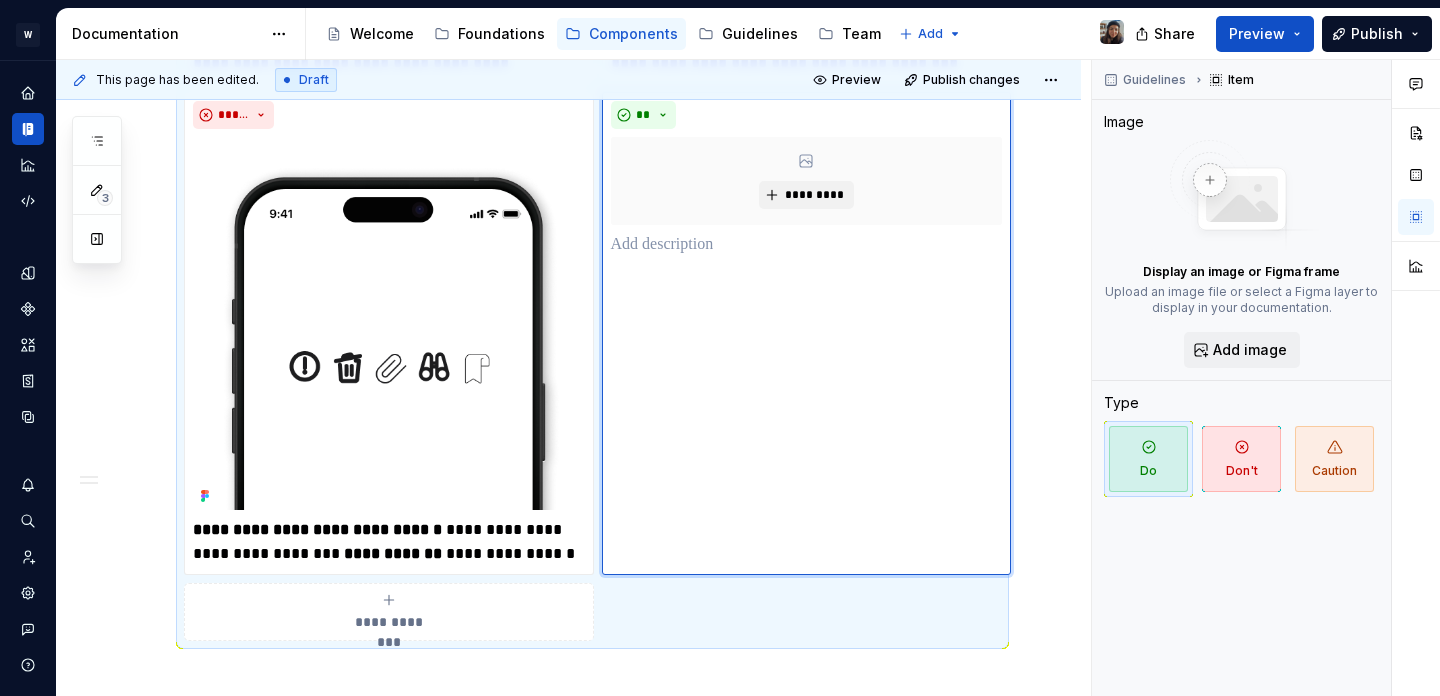 click on "**********" at bounding box center [592, -382] 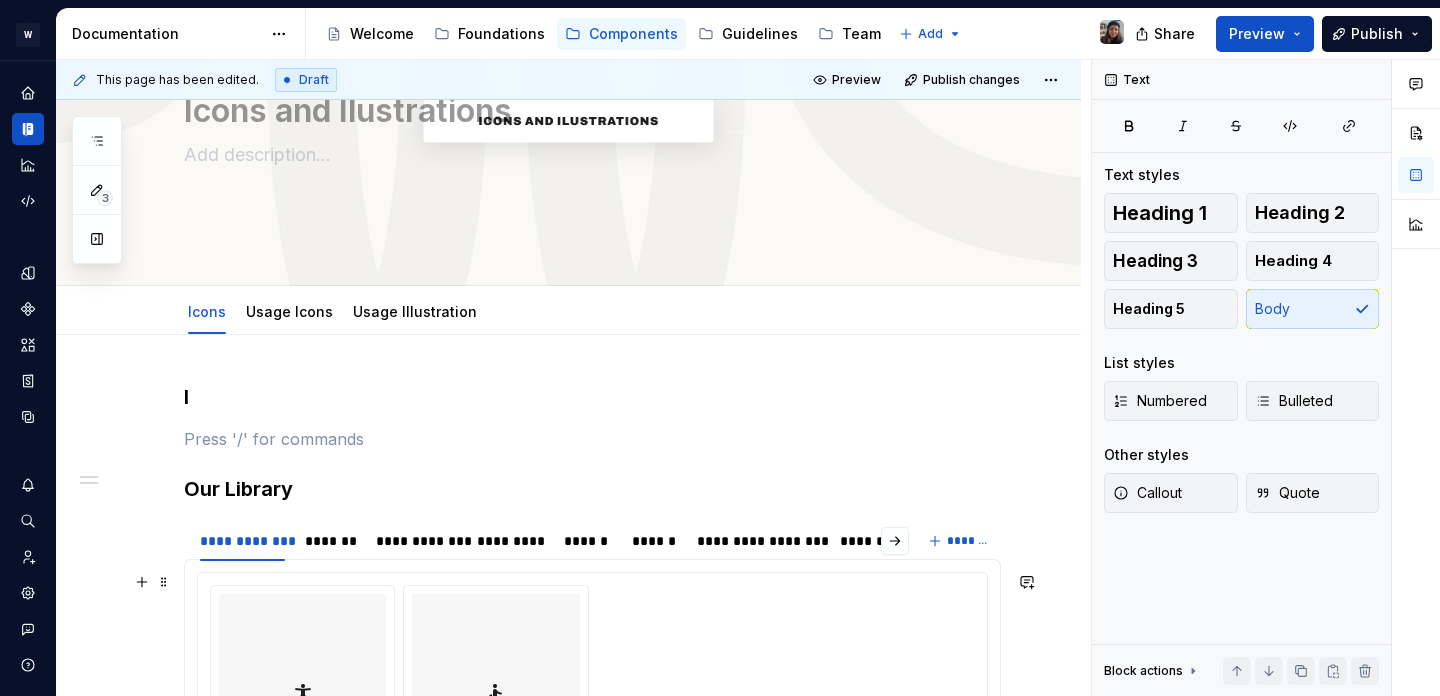 scroll, scrollTop: 74, scrollLeft: 0, axis: vertical 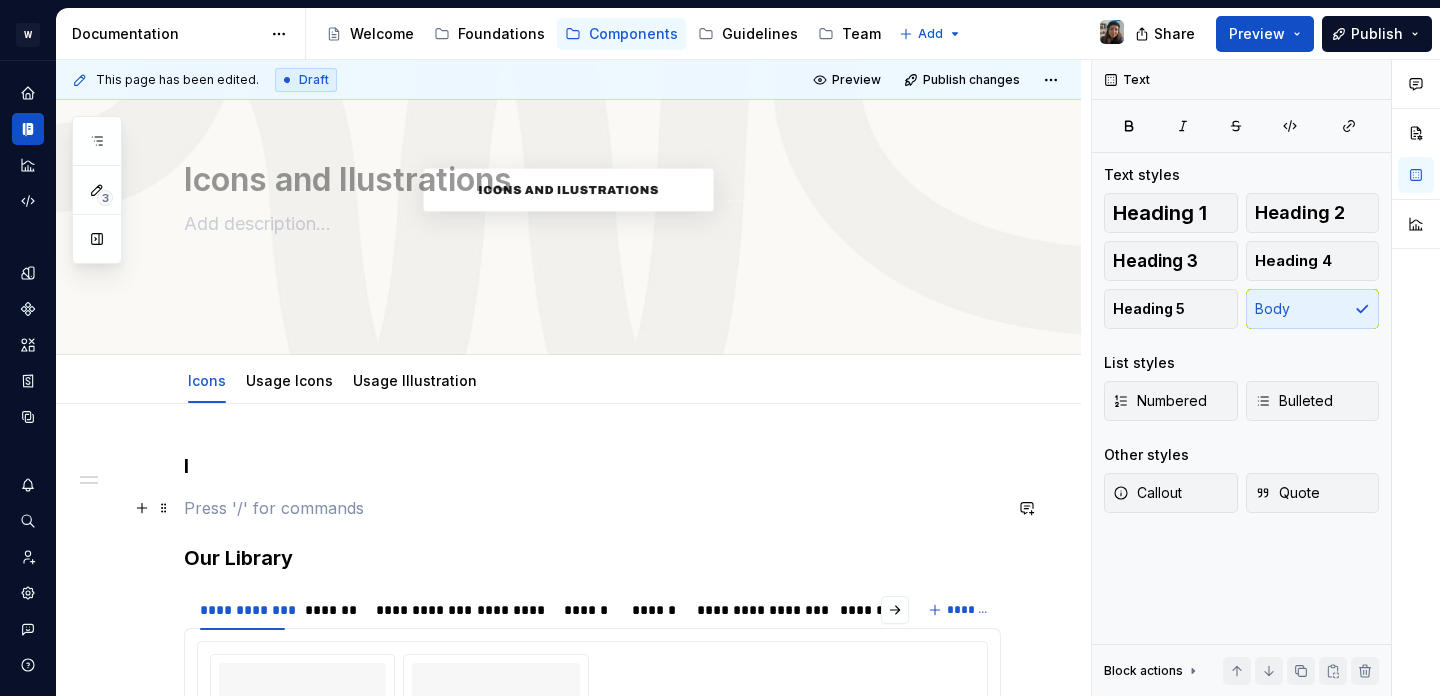 click at bounding box center (592, 508) 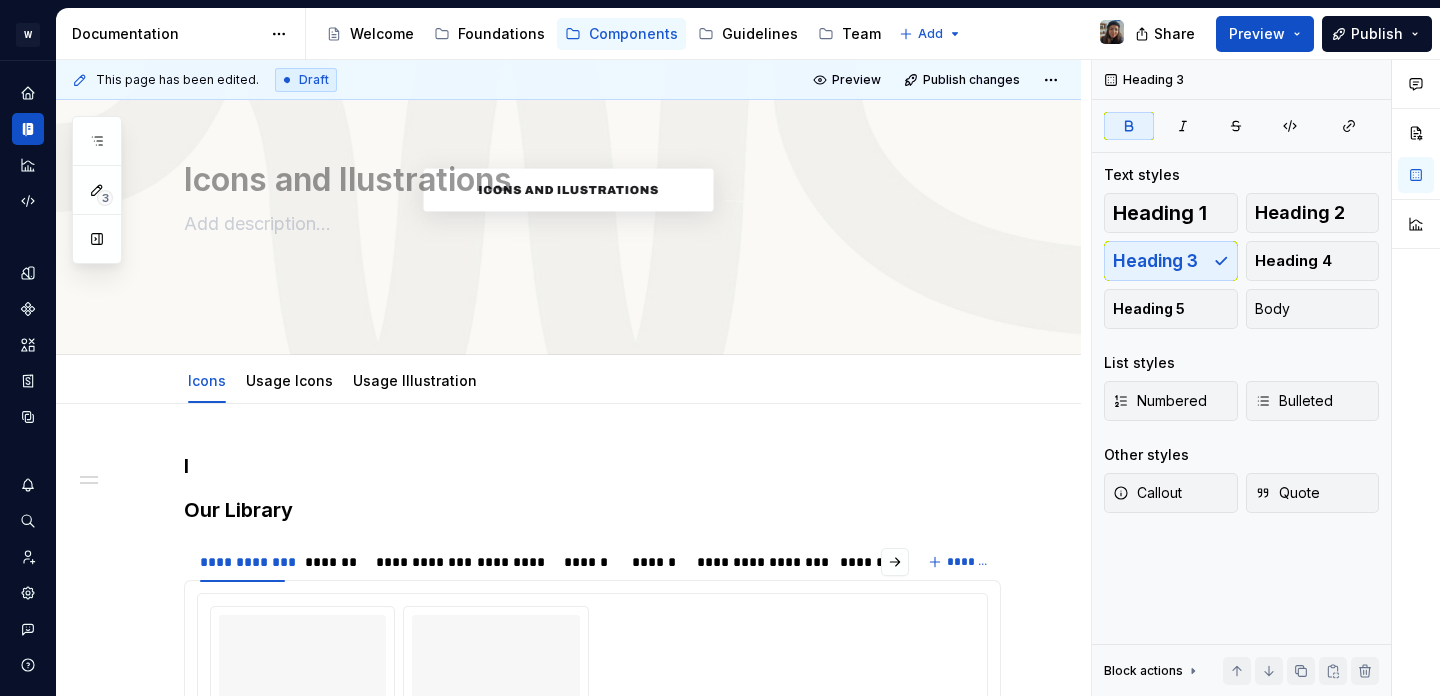 type 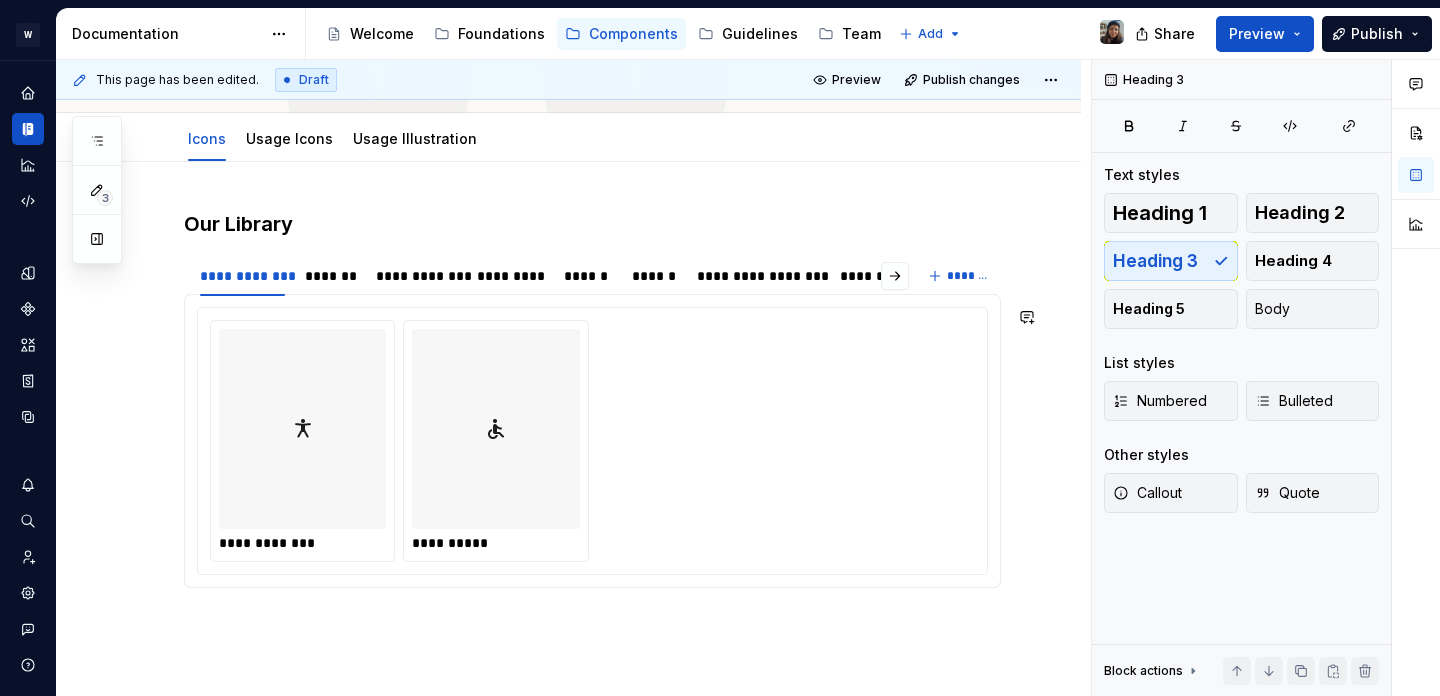 scroll, scrollTop: 453, scrollLeft: 0, axis: vertical 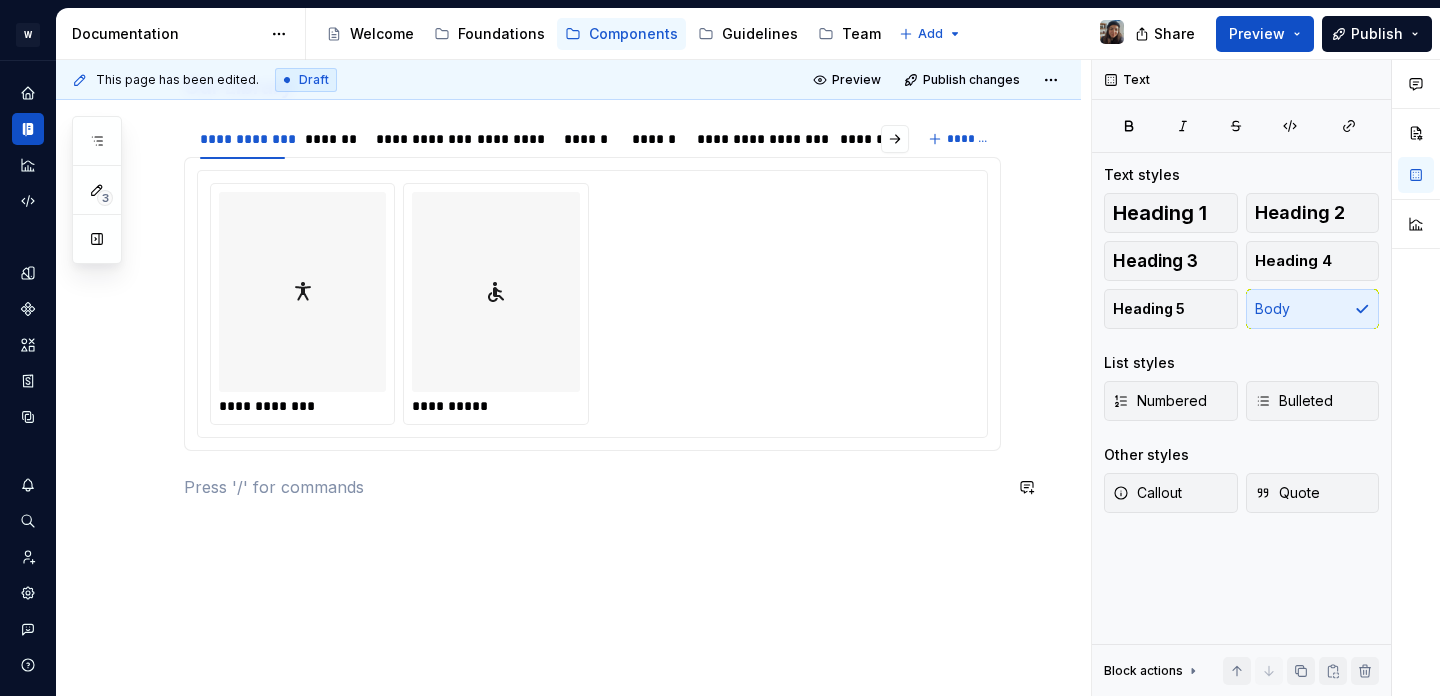 click on "**********" at bounding box center (592, 298) 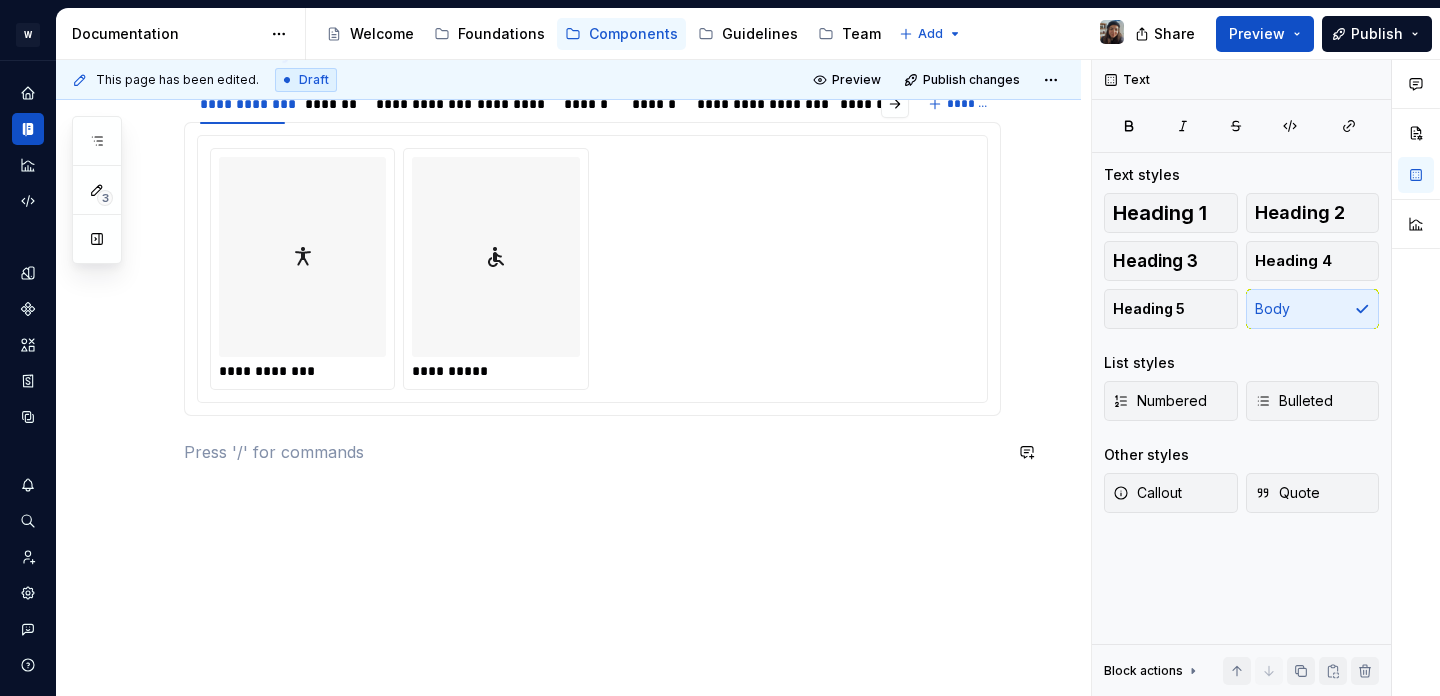 scroll, scrollTop: 489, scrollLeft: 0, axis: vertical 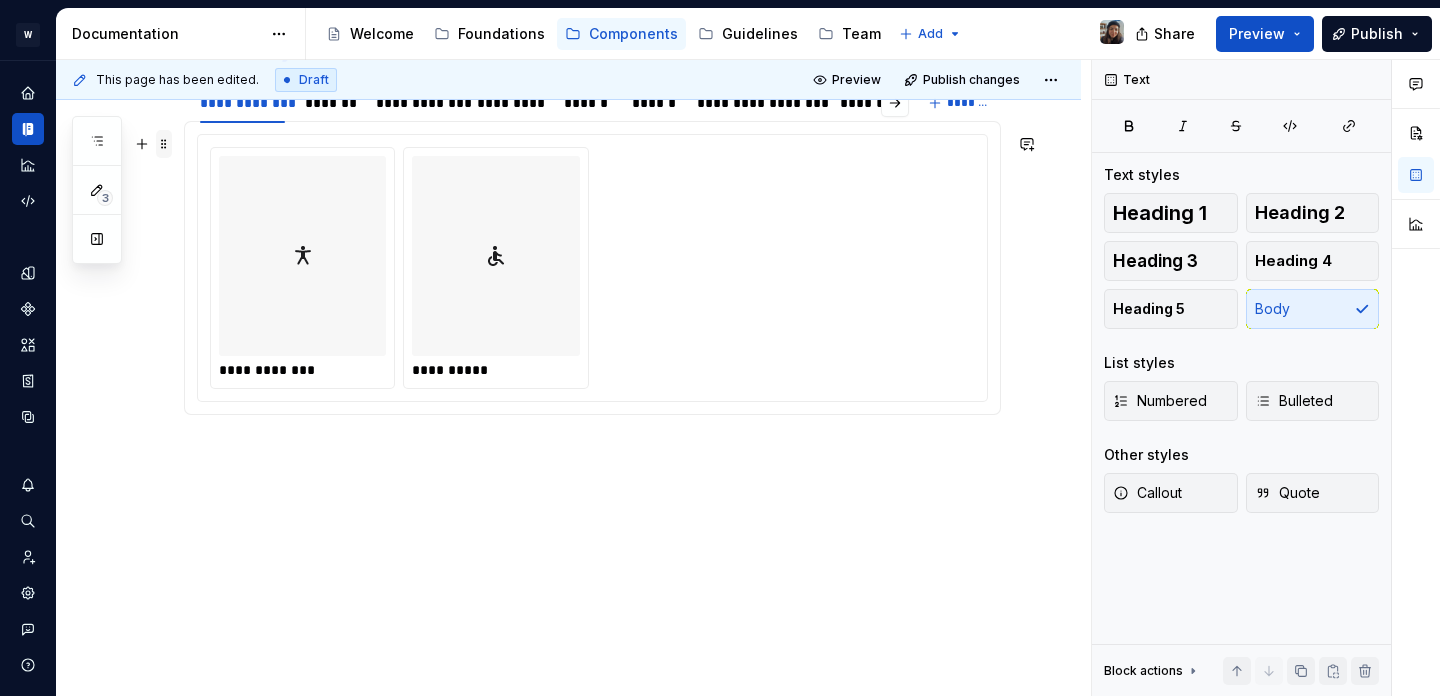 click at bounding box center [164, 144] 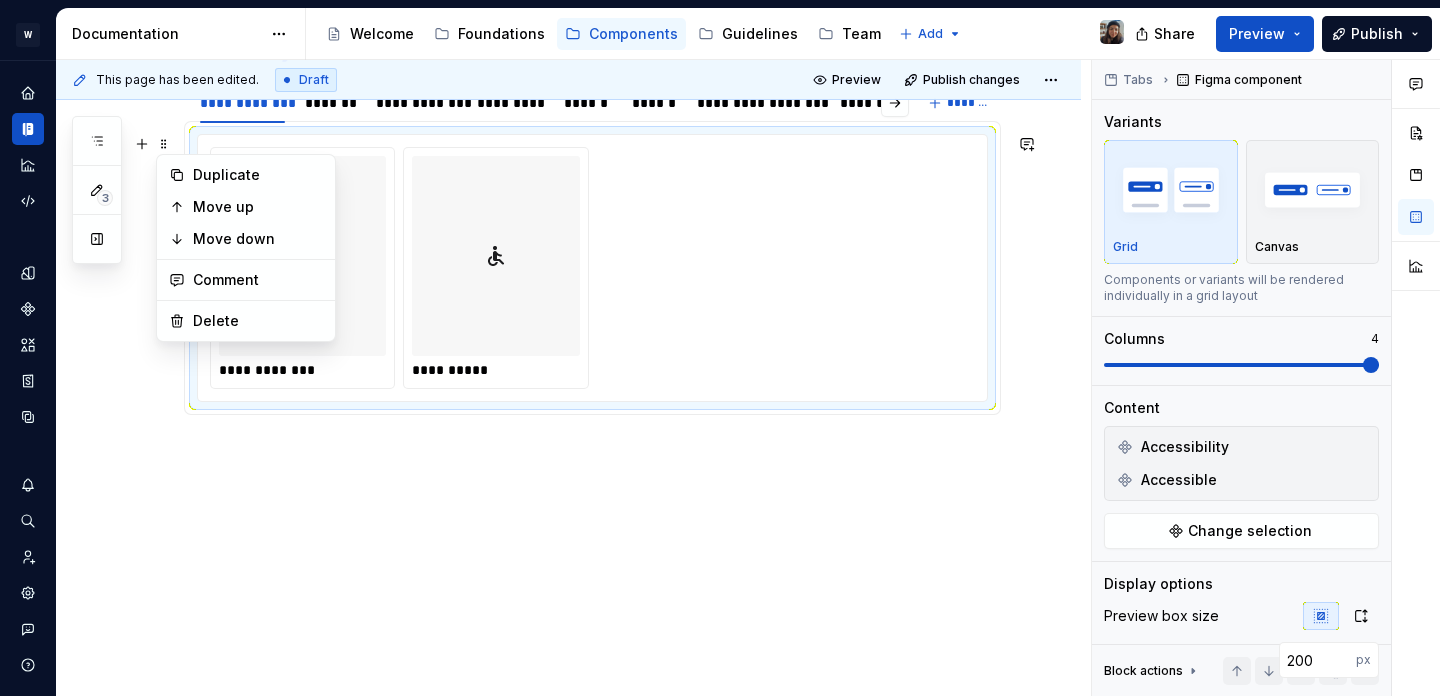click on "**********" at bounding box center [568, 342] 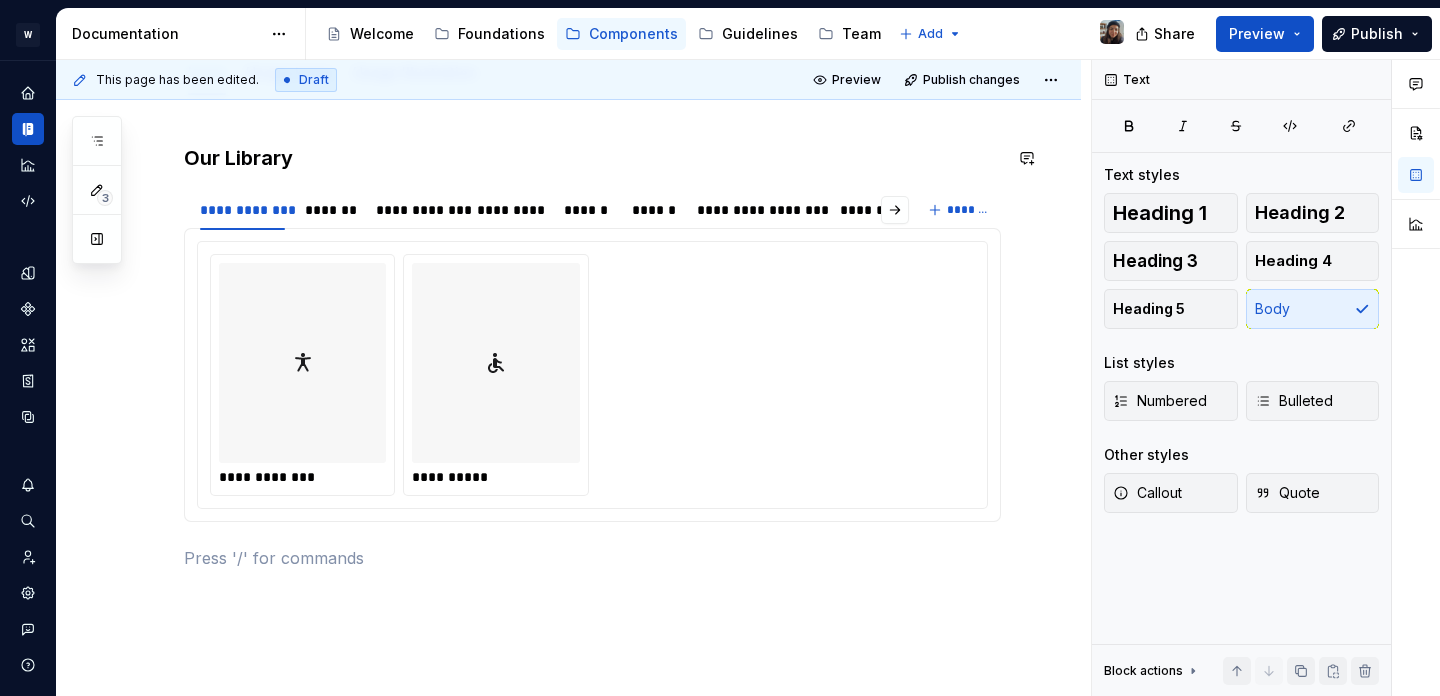 scroll, scrollTop: 340, scrollLeft: 0, axis: vertical 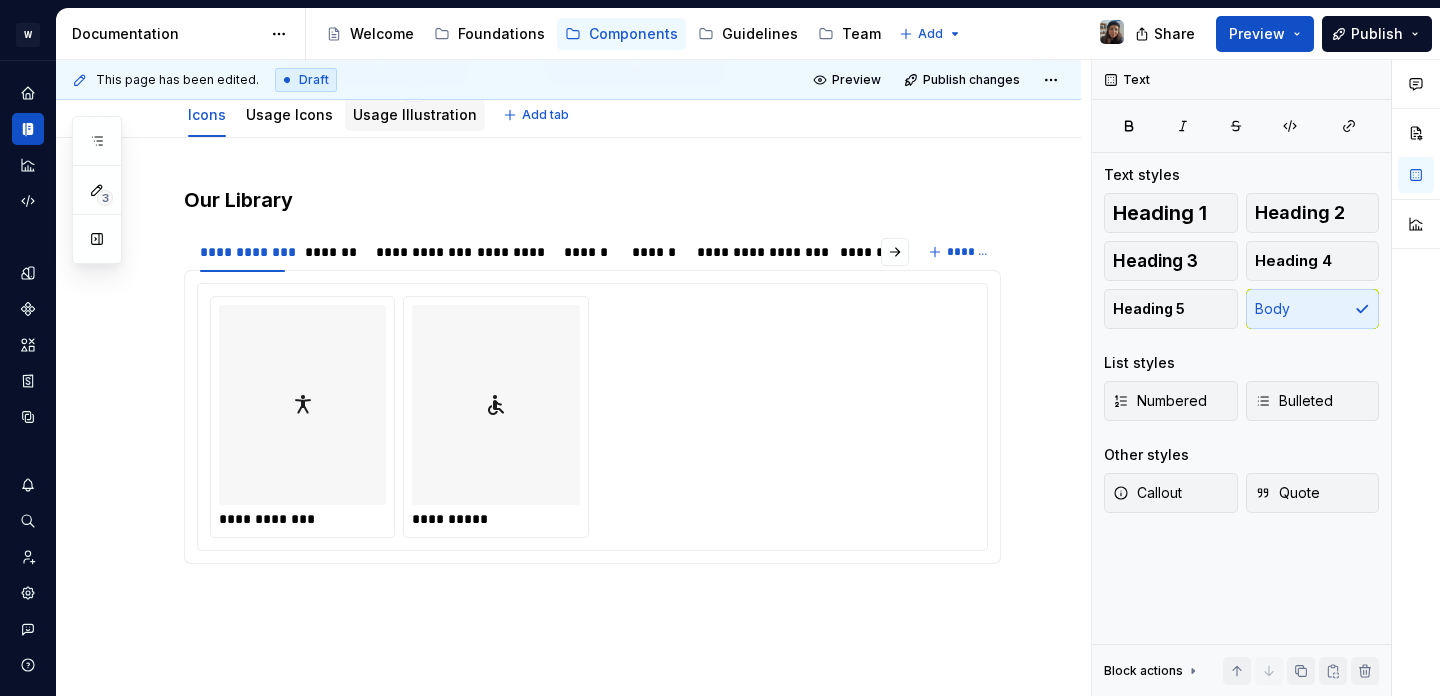 click on "Usage Illustration" at bounding box center (415, 114) 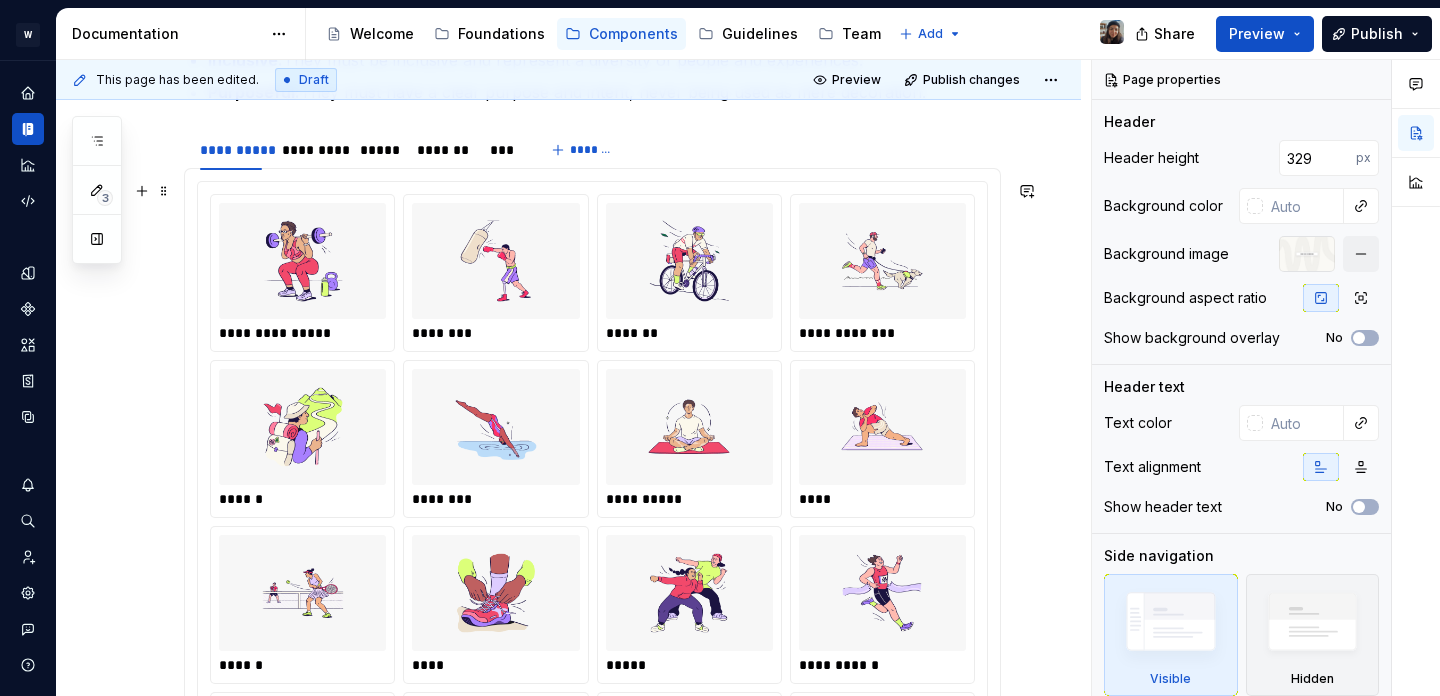 scroll, scrollTop: 625, scrollLeft: 0, axis: vertical 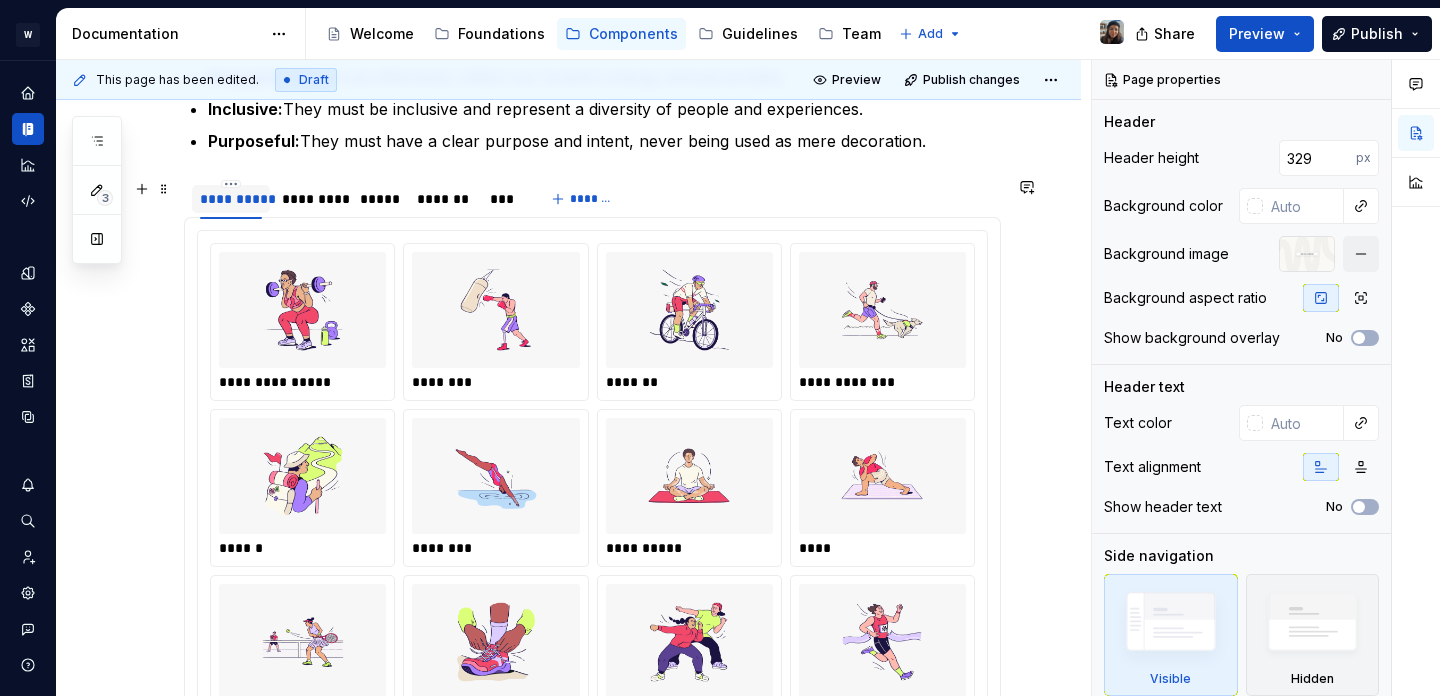 click on "**********" at bounding box center [231, 199] 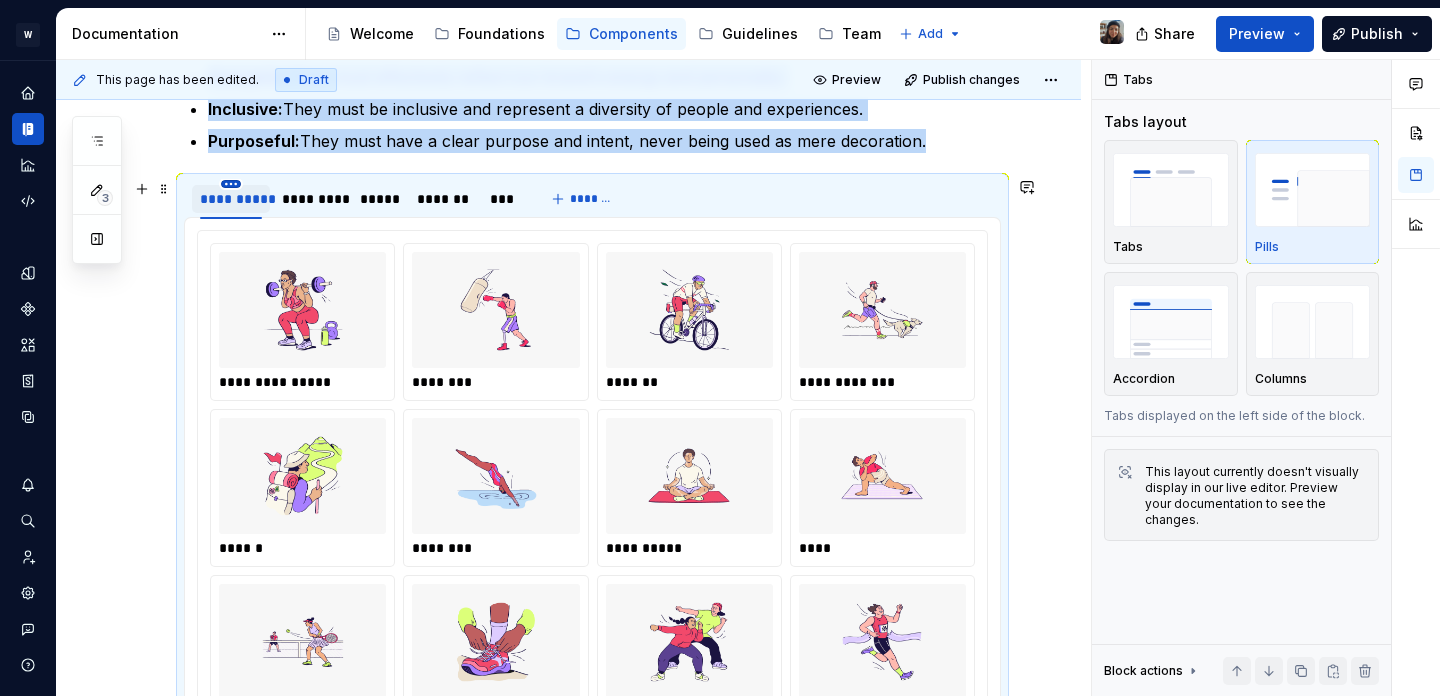 click on "W Yoga Design system data Documentation
Accessibility guide for tree Page tree.
Navigate the tree with the arrow keys. Common tree hotkeys apply. Further keybindings are available:
enter to execute primary action on focused item
f2 to start renaming the focused item
escape to abort renaming an item
control+d to start dragging selected items
Welcome Foundations Components Guidelines Team Add Share Preview Publish 3 Pages Add
Accessibility guide for tree Page tree.
Navigate the tree with the arrow keys. Common tree hotkeys apply. Further keybindings are available:
enter to execute primary action on focused item
f2 to start renaming the focused item
escape to abort renaming an item
control+d to start dragging selected items
Overview Buttons Description Usage Code Writing  Accessibility Props Migration guide Chips Text Usage Code Accessibility Icons and Ilustrations Icons" at bounding box center [720, 348] 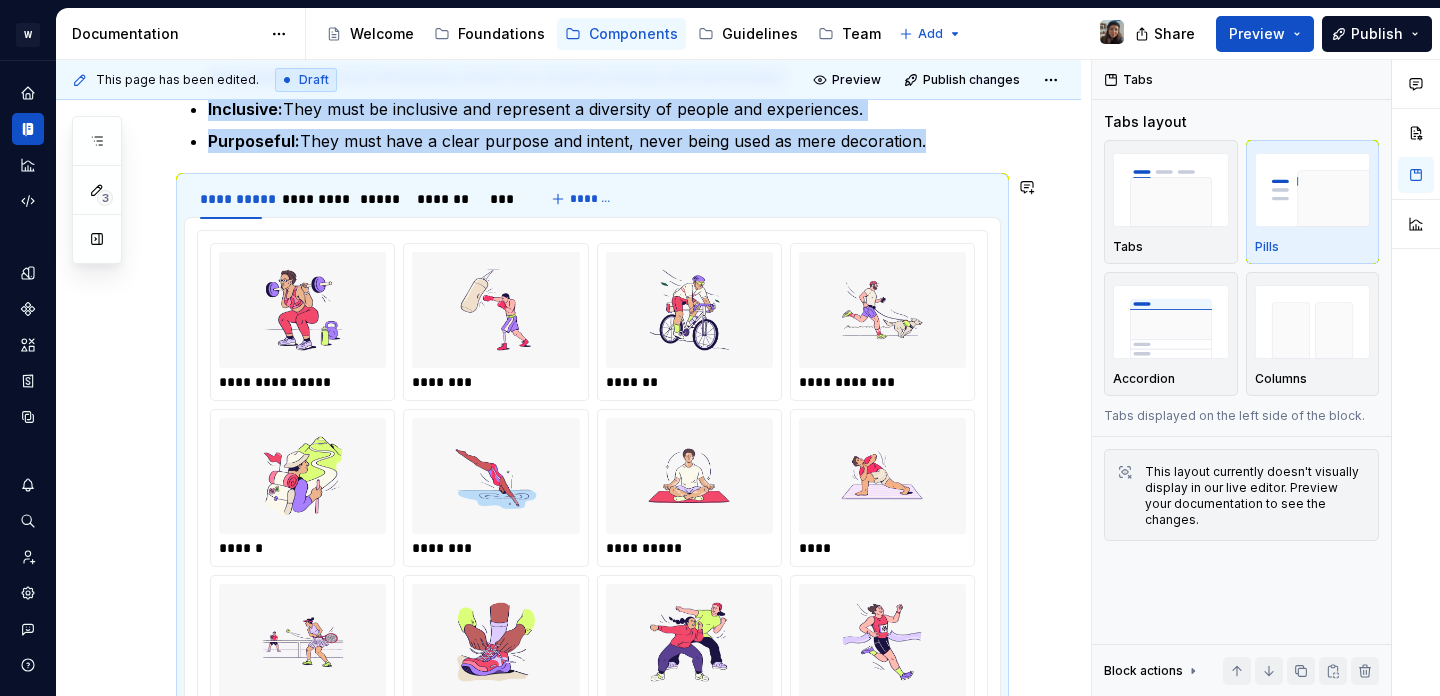 click on "W Yoga Design system data Documentation
Accessibility guide for tree Page tree.
Navigate the tree with the arrow keys. Common tree hotkeys apply. Further keybindings are available:
enter to execute primary action on focused item
f2 to start renaming the focused item
escape to abort renaming an item
control+d to start dragging selected items
Welcome Foundations Components Guidelines Team Add Share Preview Publish 3 Pages Add
Accessibility guide for tree Page tree.
Navigate the tree with the arrow keys. Common tree hotkeys apply. Further keybindings are available:
enter to execute primary action on focused item
f2 to start renaming the focused item
escape to abort renaming an item
control+d to start dragging selected items
Overview Buttons Description Usage Code Writing  Accessibility Props Migration guide Chips Text Usage Code Accessibility Icons and Ilustrations Icons" at bounding box center [720, 348] 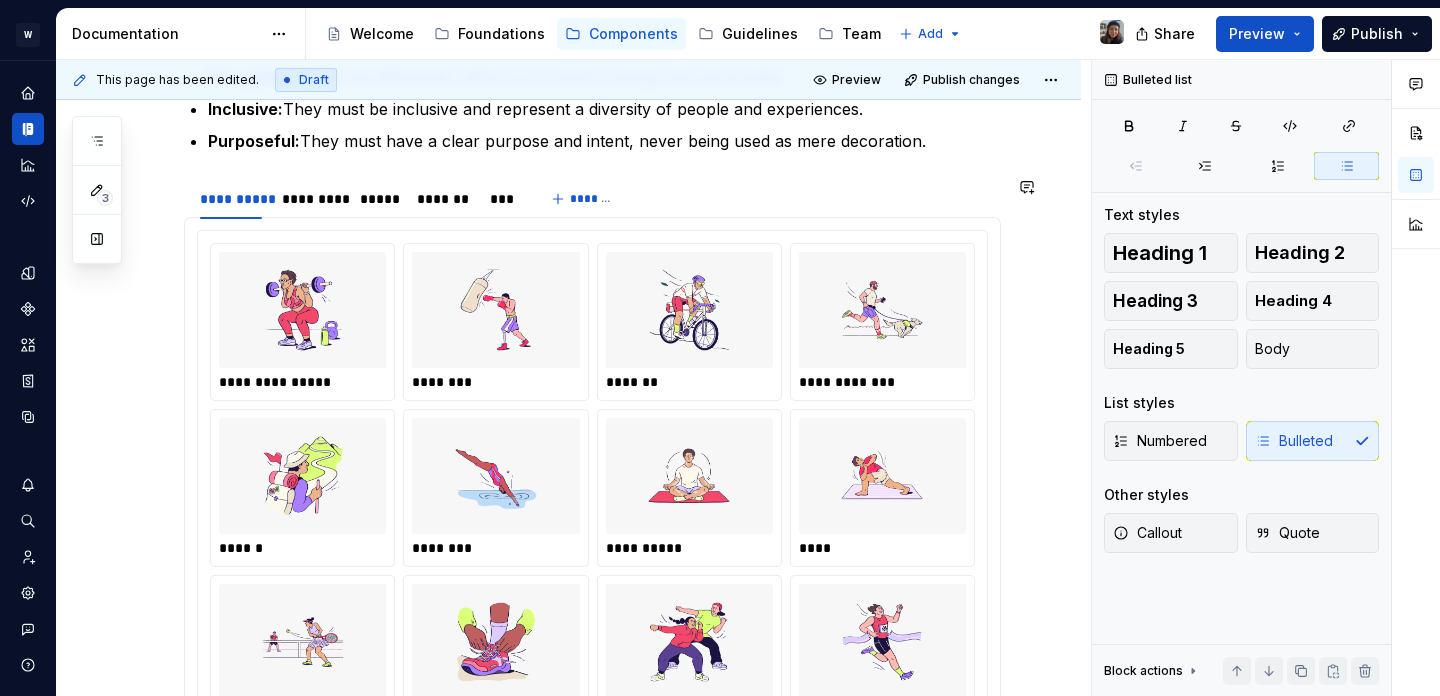 click on "**********" at bounding box center (592, 551) 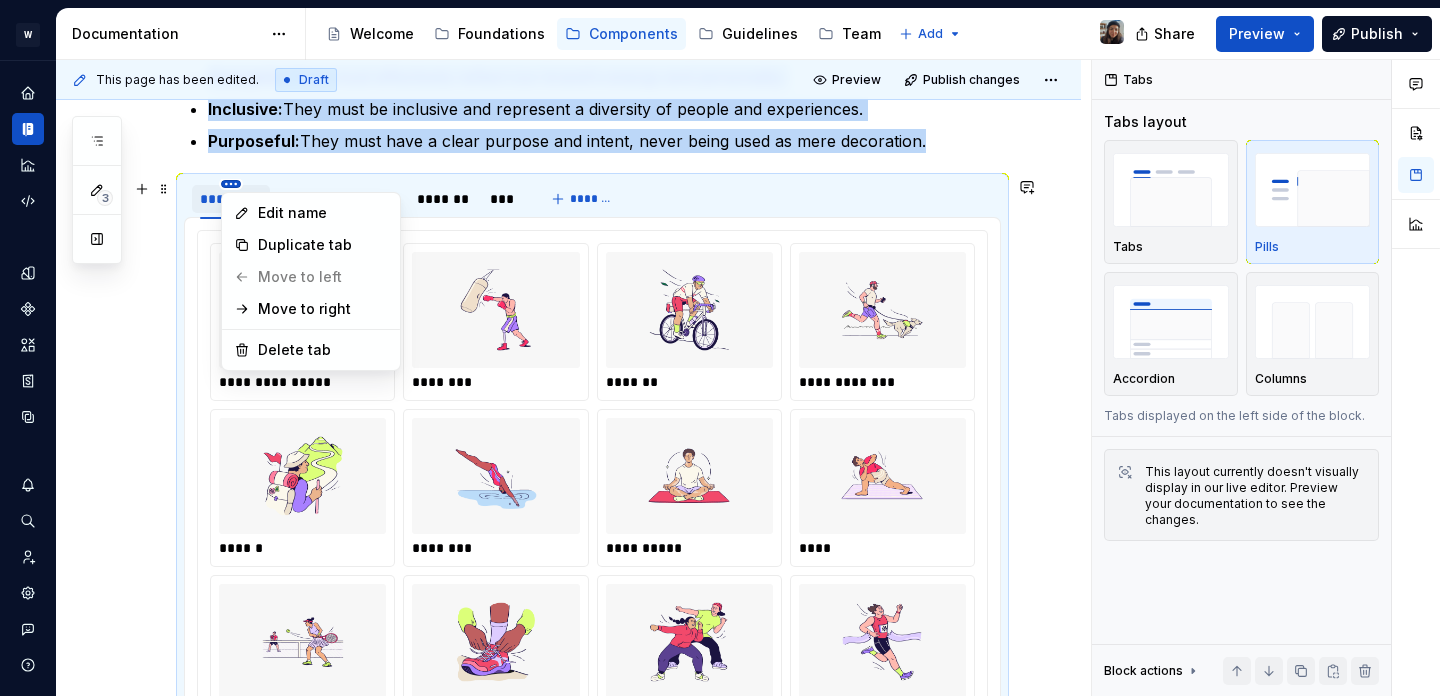click on "W Yoga Design system data Documentation
Accessibility guide for tree Page tree.
Navigate the tree with the arrow keys. Common tree hotkeys apply. Further keybindings are available:
enter to execute primary action on focused item
f2 to start renaming the focused item
escape to abort renaming an item
control+d to start dragging selected items
Welcome Foundations Components Guidelines Team Add Share Preview Publish 3 Pages Add
Accessibility guide for tree Page tree.
Navigate the tree with the arrow keys. Common tree hotkeys apply. Further keybindings are available:
enter to execute primary action on focused item
f2 to start renaming the focused item
escape to abort renaming an item
control+d to start dragging selected items
Overview Buttons Description Usage Code Writing  Accessibility Props Migration guide Chips Text Usage Code Accessibility Icons and Ilustrations Icons" at bounding box center (720, 348) 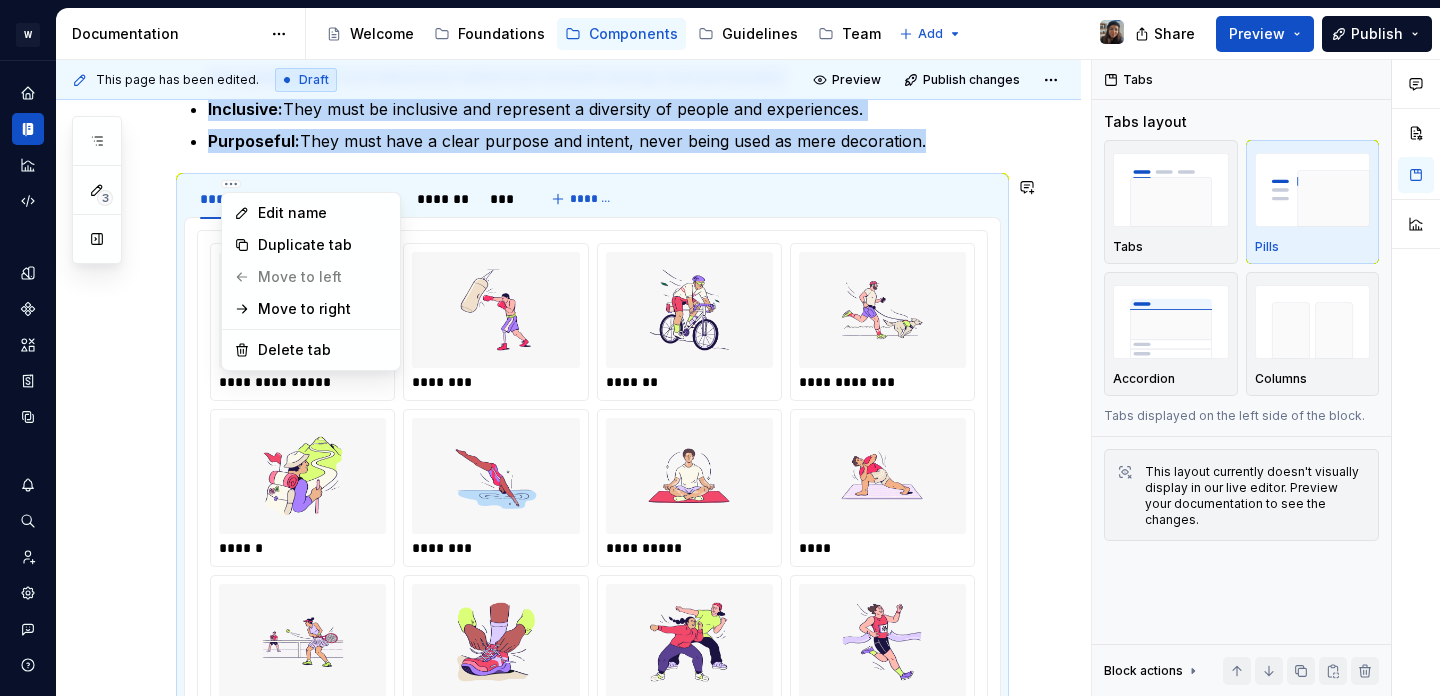 click on "W Yoga Design system data Documentation
Accessibility guide for tree Page tree.
Navigate the tree with the arrow keys. Common tree hotkeys apply. Further keybindings are available:
enter to execute primary action on focused item
f2 to start renaming the focused item
escape to abort renaming an item
control+d to start dragging selected items
Welcome Foundations Components Guidelines Team Add Share Preview Publish 3 Pages Add
Accessibility guide for tree Page tree.
Navigate the tree with the arrow keys. Common tree hotkeys apply. Further keybindings are available:
enter to execute primary action on focused item
f2 to start renaming the focused item
escape to abort renaming an item
control+d to start dragging selected items
Overview Buttons Description Usage Code Writing  Accessibility Props Migration guide Chips Text Usage Code Accessibility Icons and Ilustrations Icons" at bounding box center (720, 348) 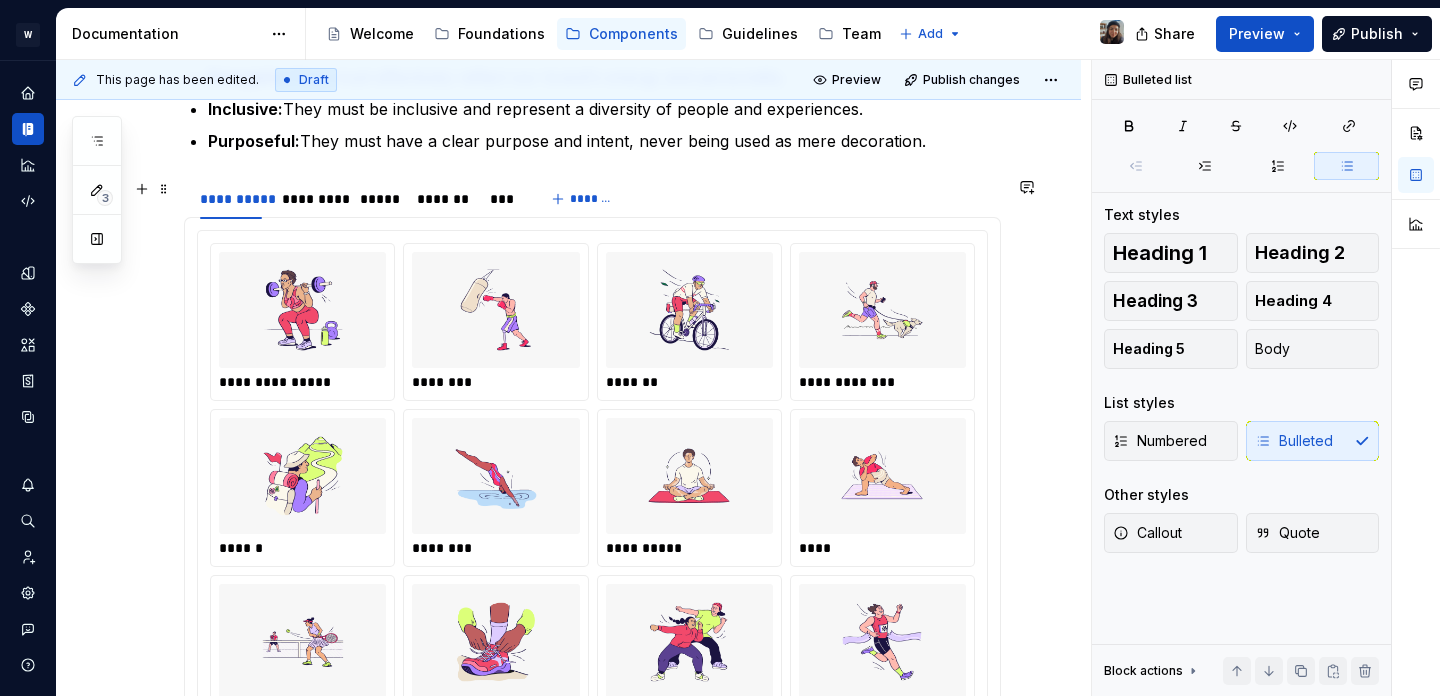 click on "**********" at bounding box center (592, 551) 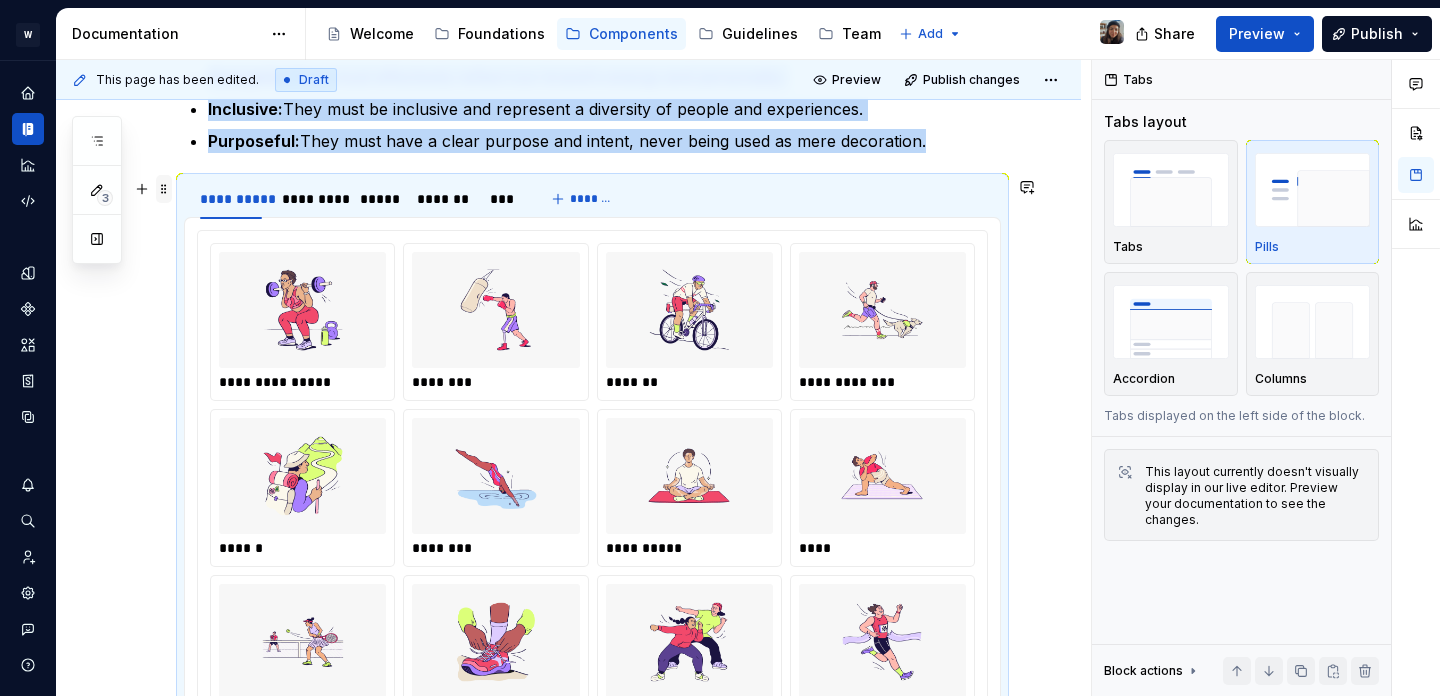 click at bounding box center [164, 189] 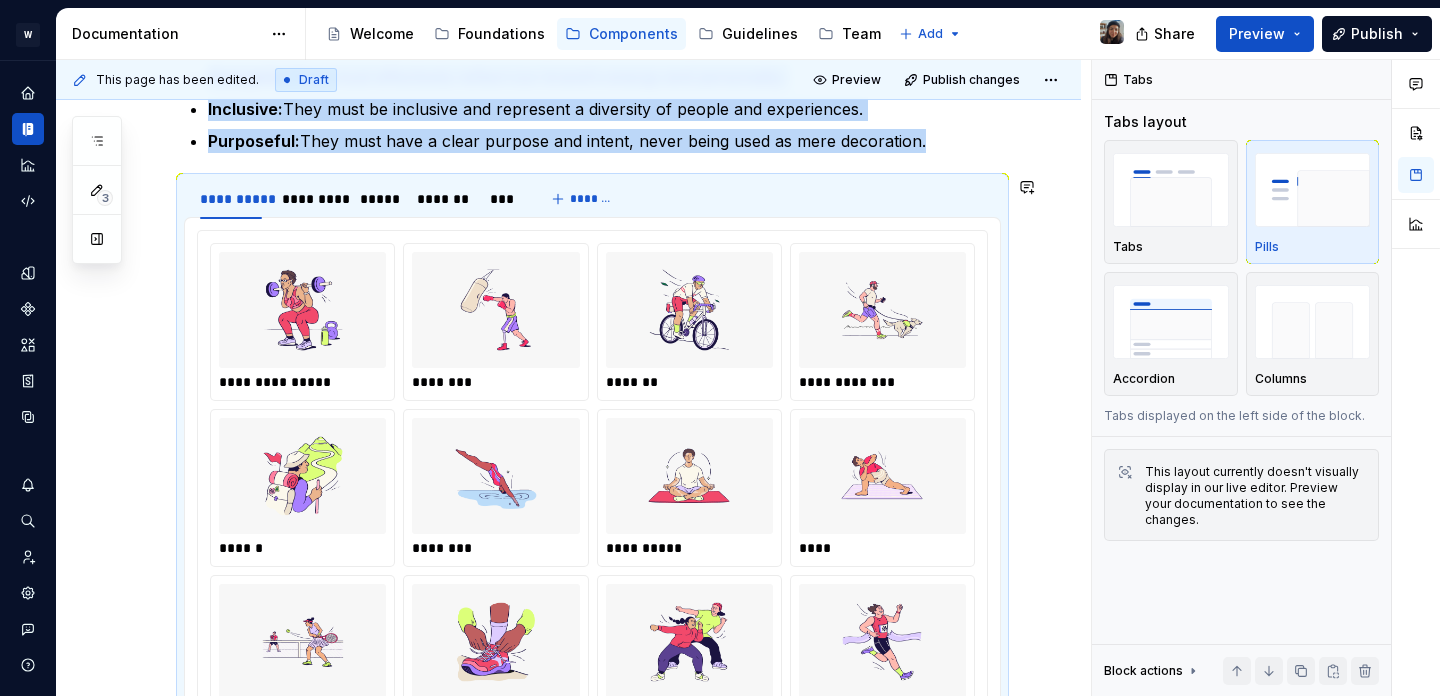 copy on "Energetic:  They must effectively reflect our brand's energy and personality. Inclusive:  They must be inclusive and represent a diversity of people and experiences. Purposeful:  They must have a clear purpose and intent, never being used as mere decoration." 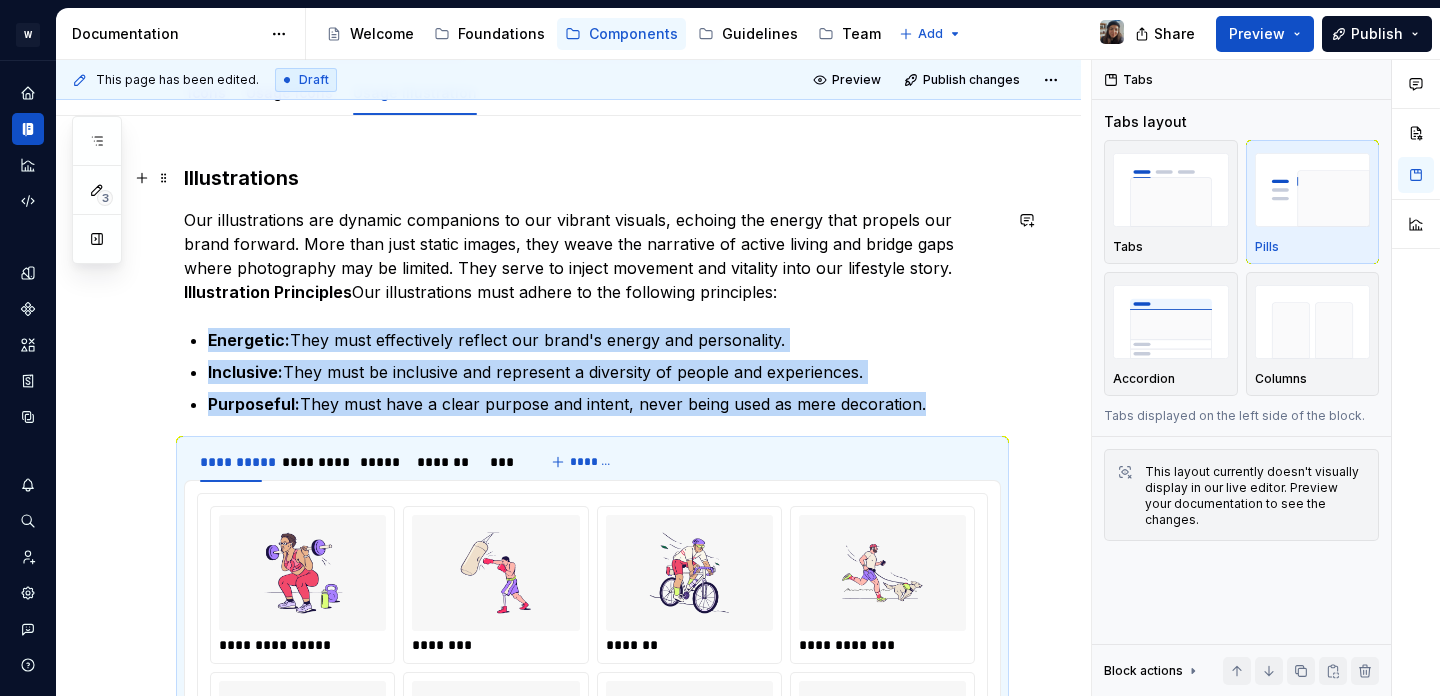 scroll, scrollTop: 326, scrollLeft: 0, axis: vertical 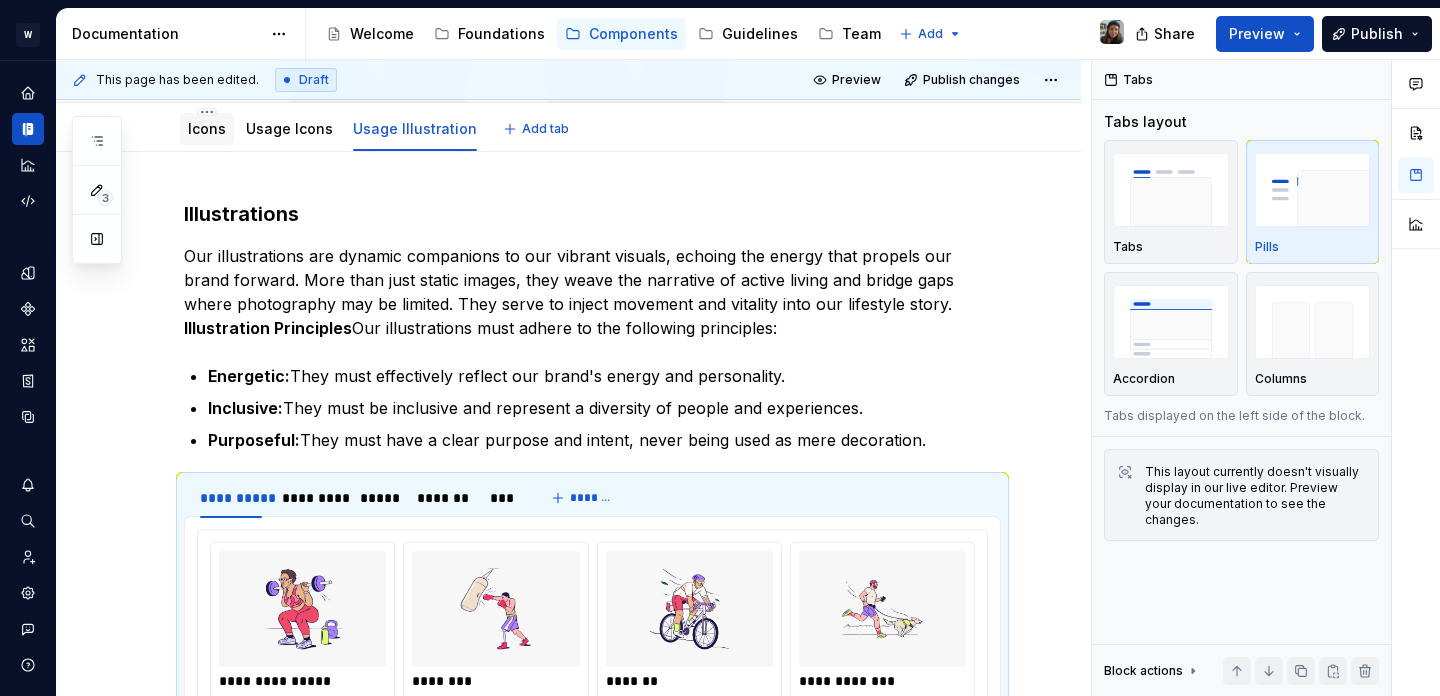 click on "Icons" at bounding box center [207, 129] 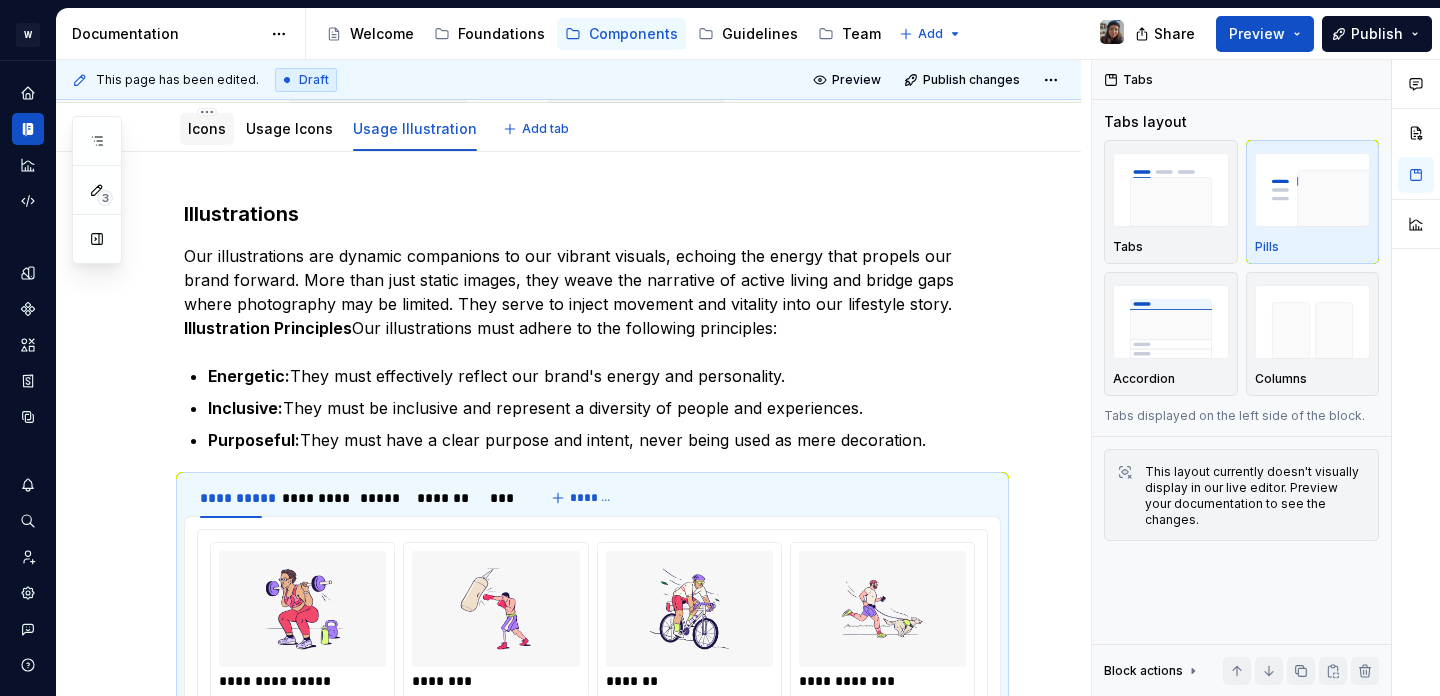 click on "Icons" at bounding box center (207, 128) 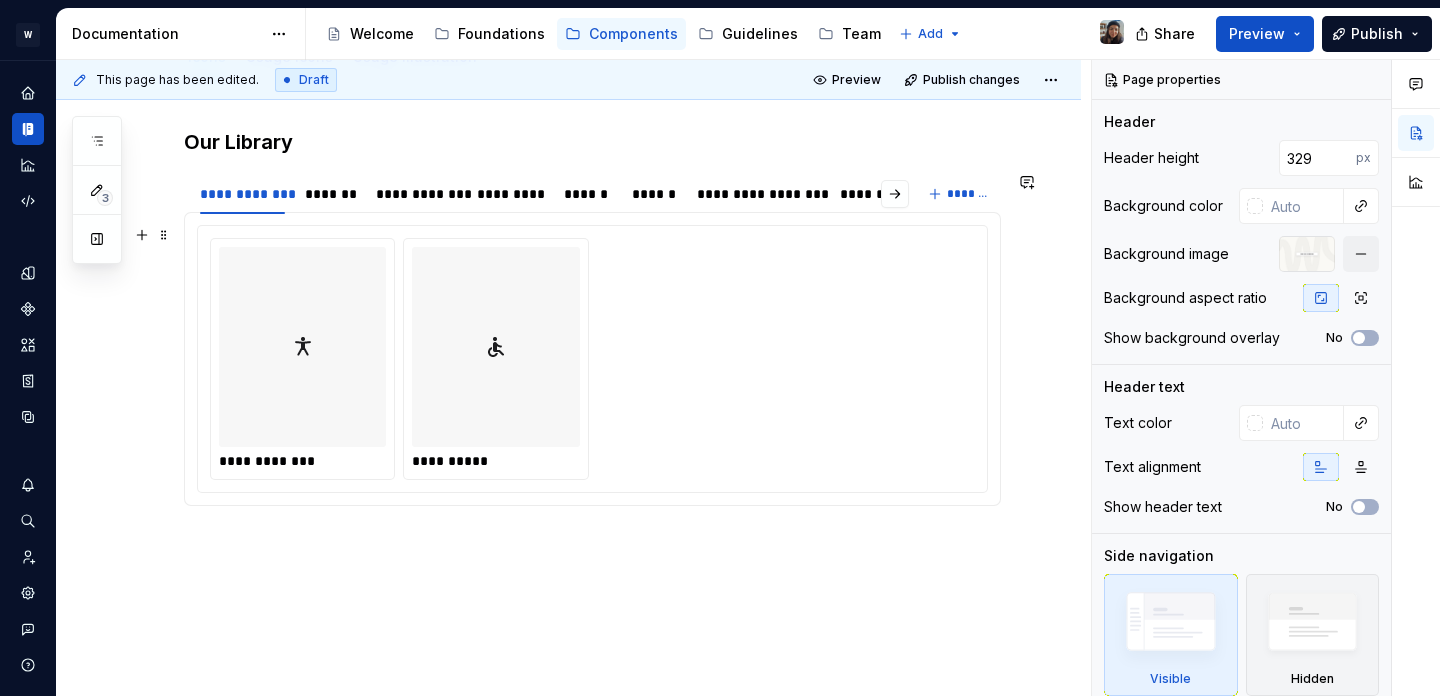 scroll, scrollTop: 489, scrollLeft: 0, axis: vertical 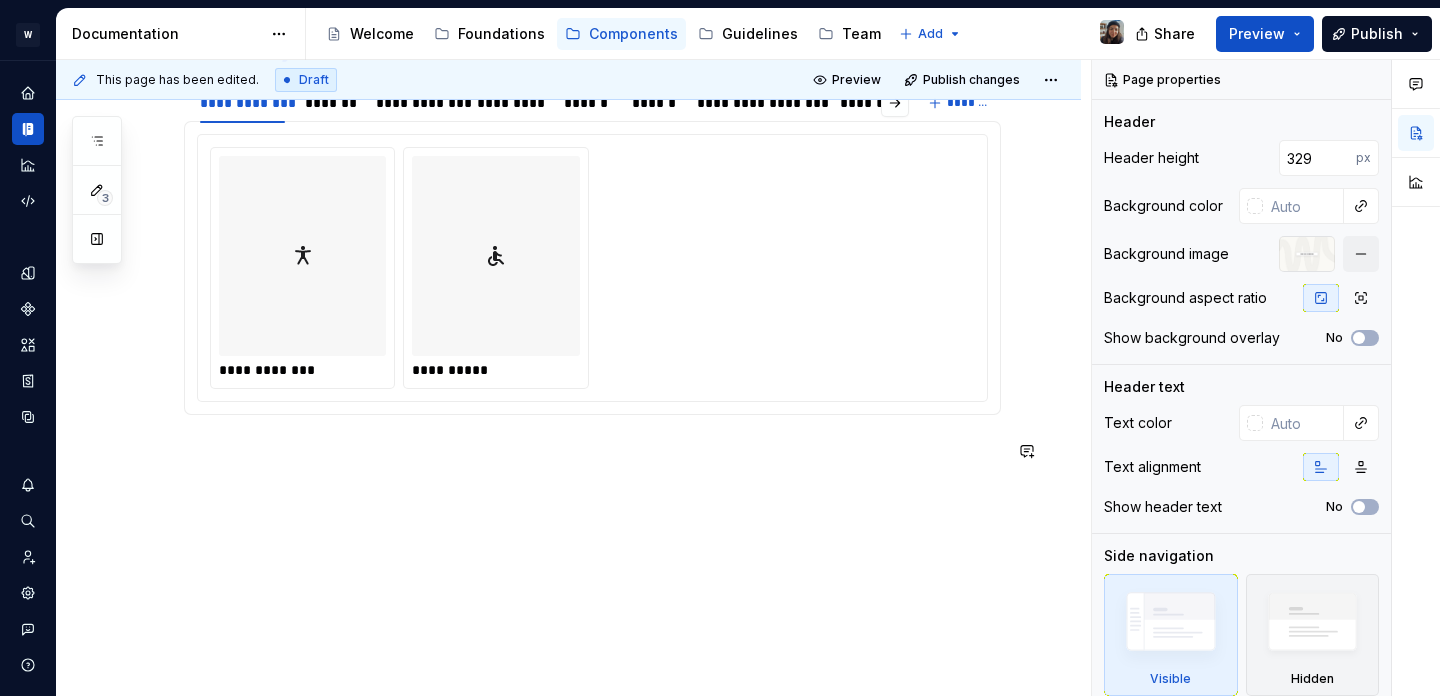 click on "**********" at bounding box center [568, 342] 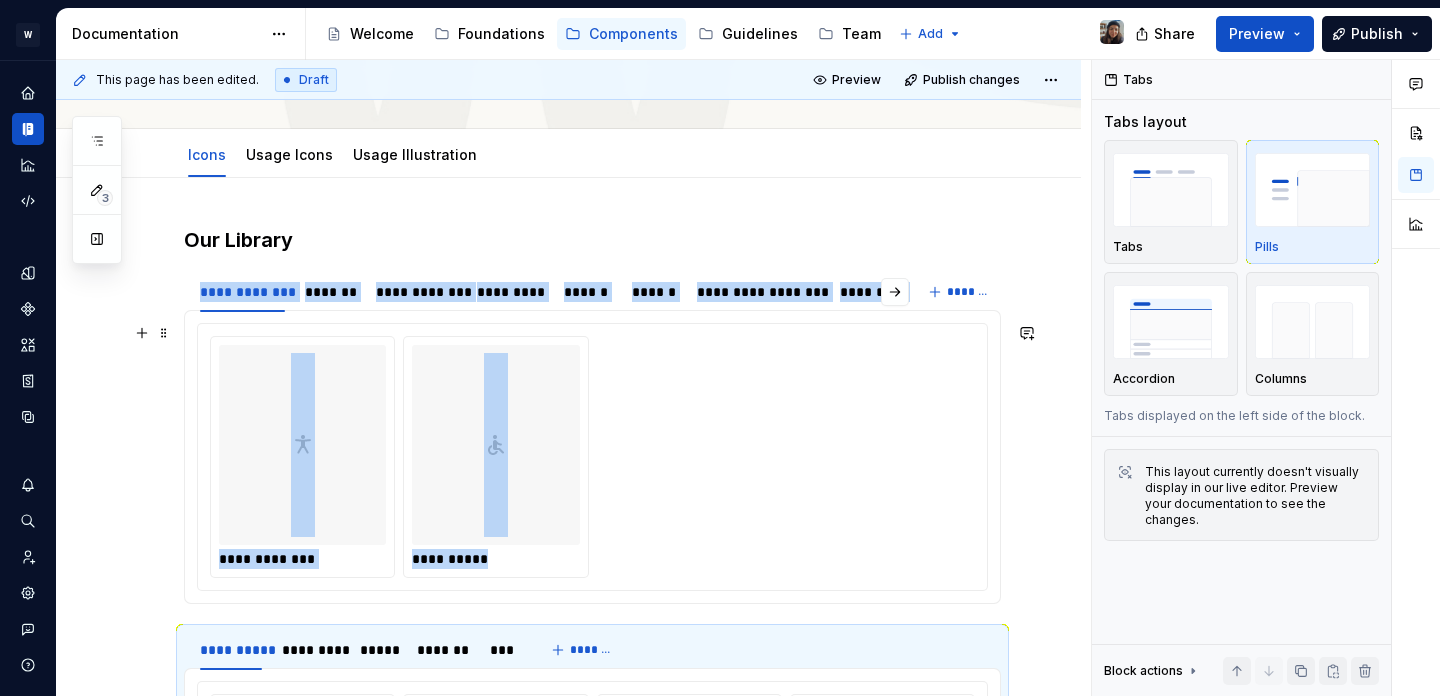 scroll, scrollTop: 186, scrollLeft: 0, axis: vertical 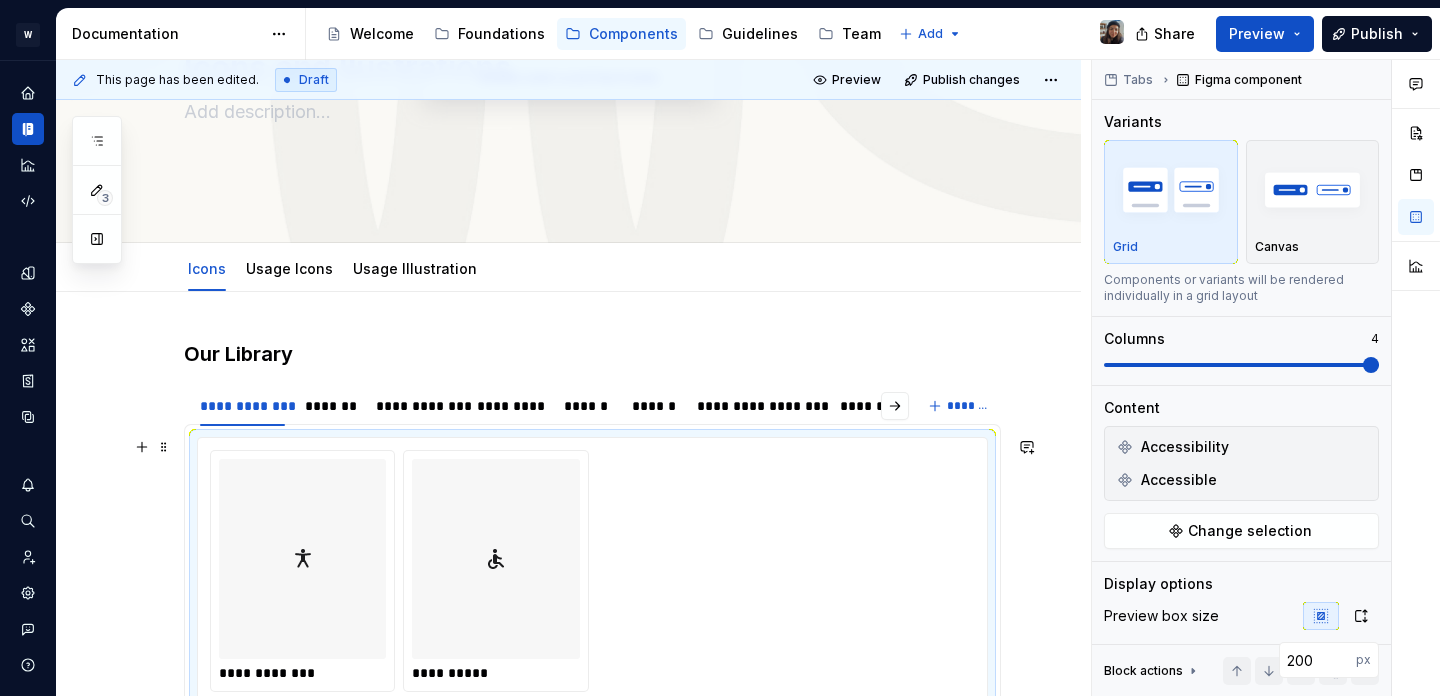 click on "**********" at bounding box center [592, 571] 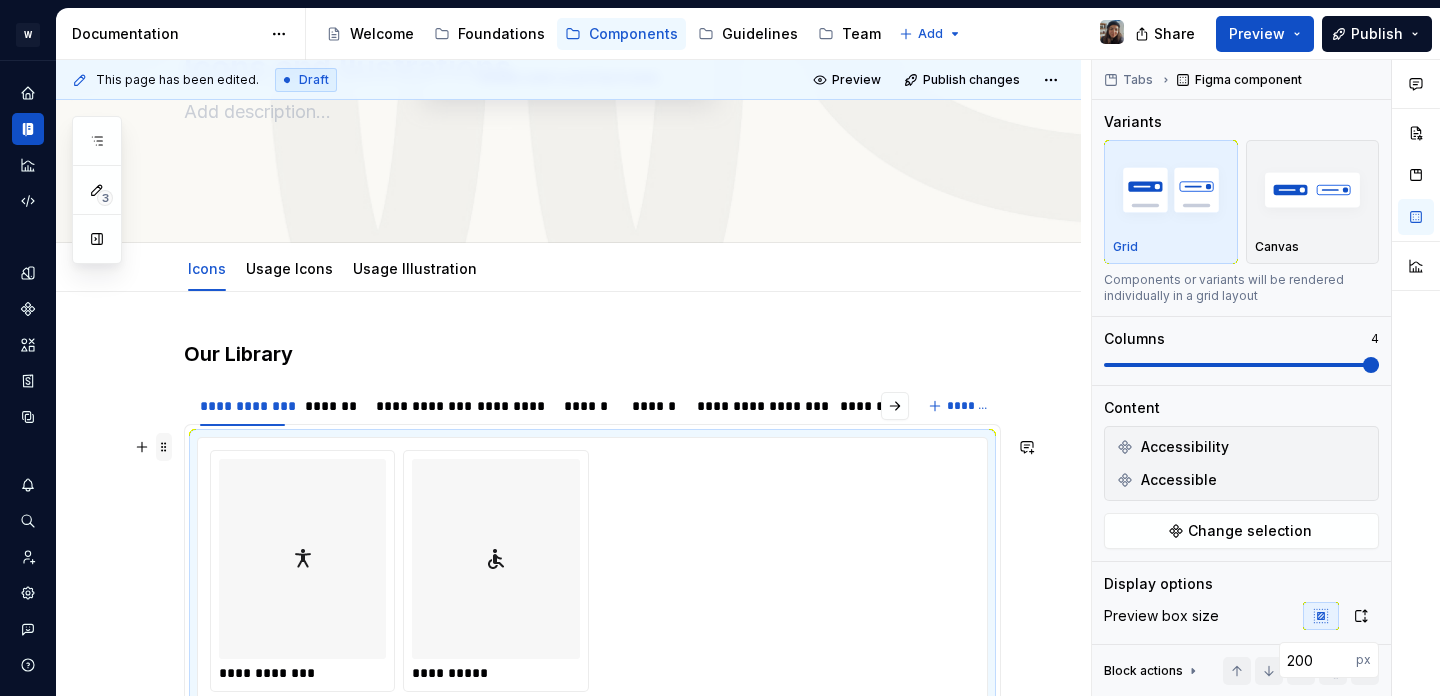 click at bounding box center (164, 447) 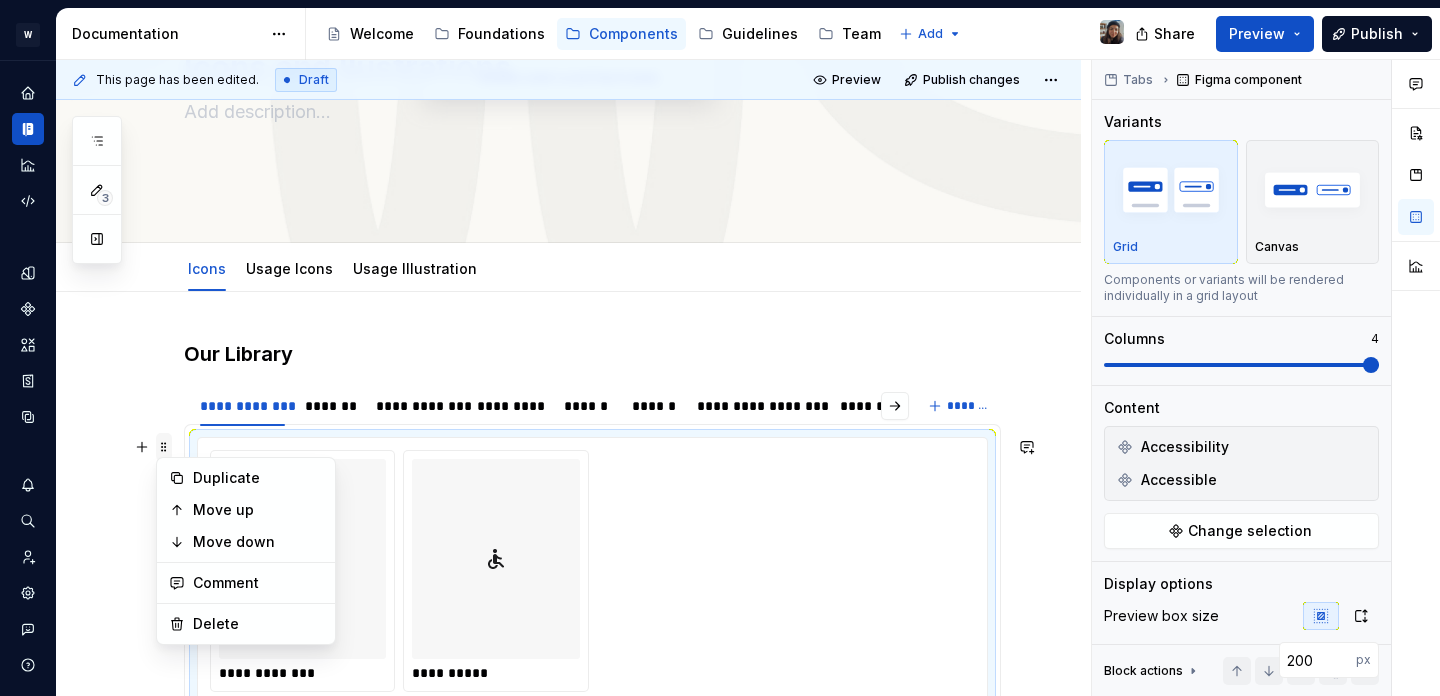 click at bounding box center [164, 447] 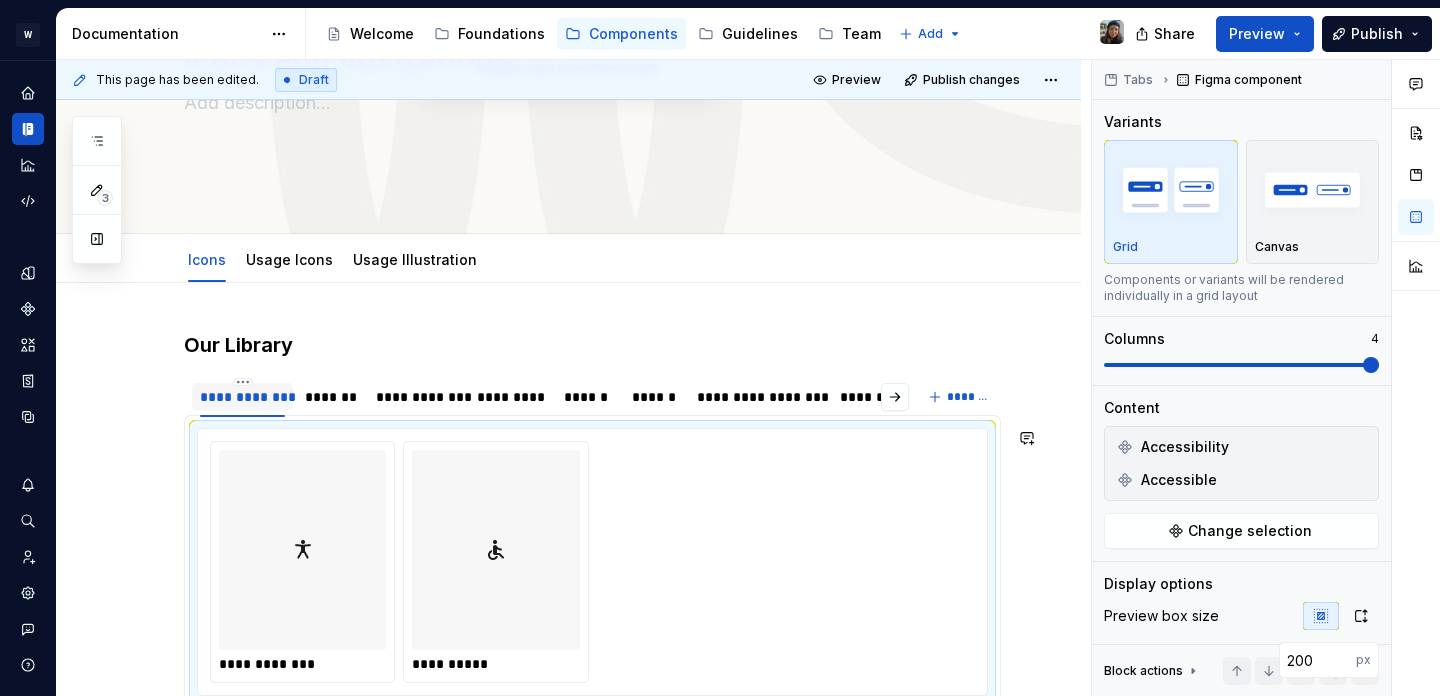 click on "**********" at bounding box center [242, 397] 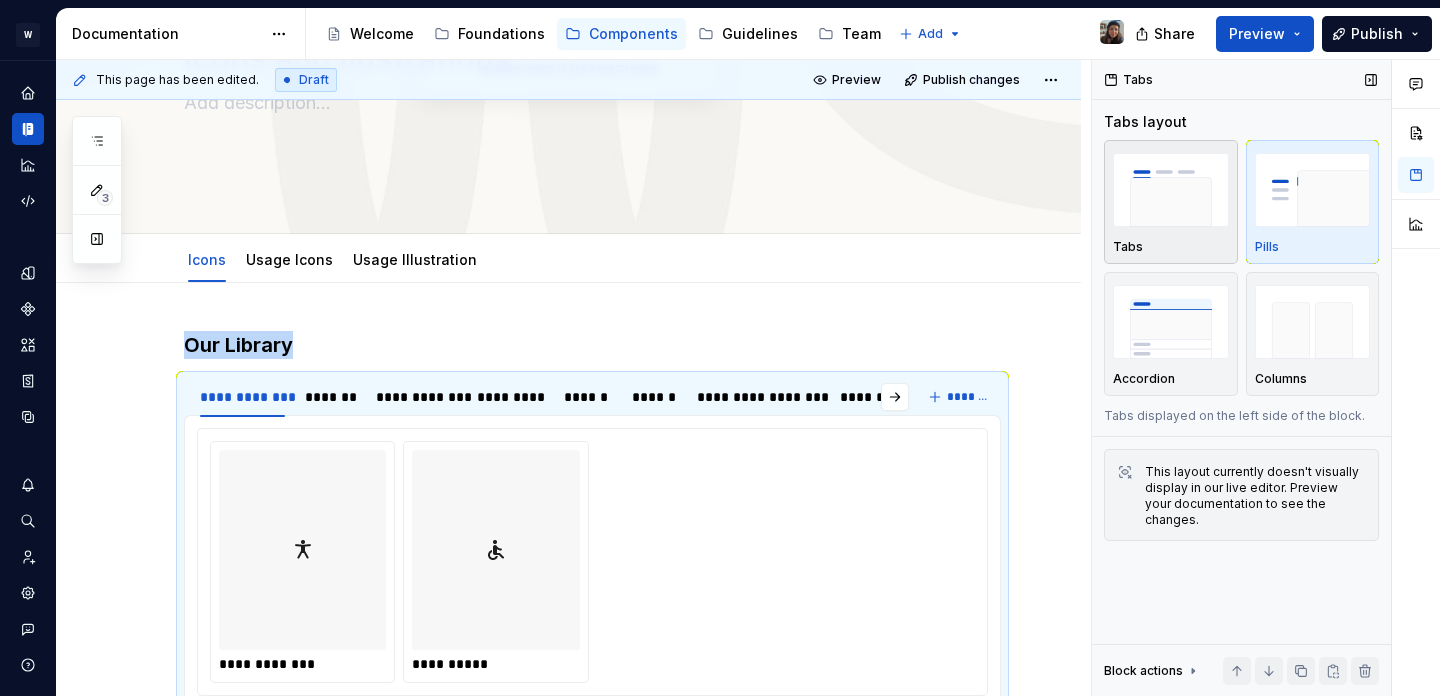 click at bounding box center [1171, 189] 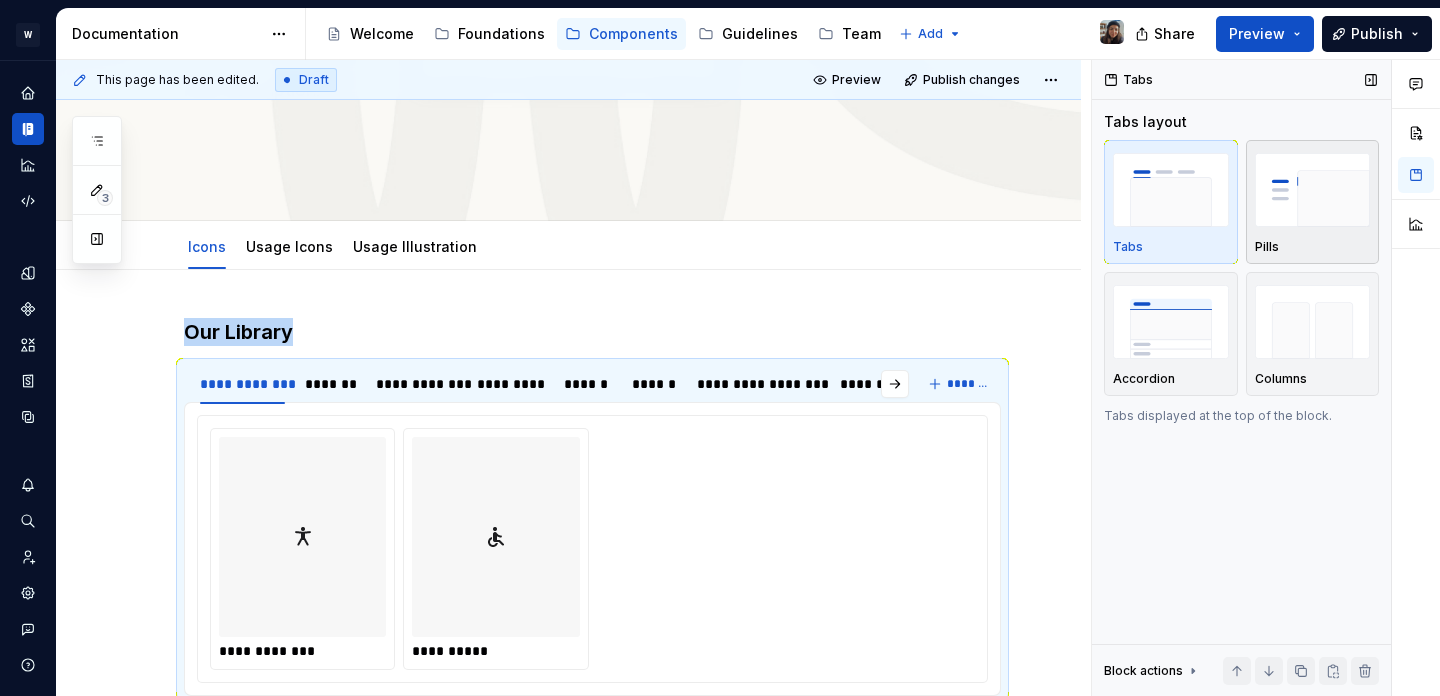 click at bounding box center (1313, 189) 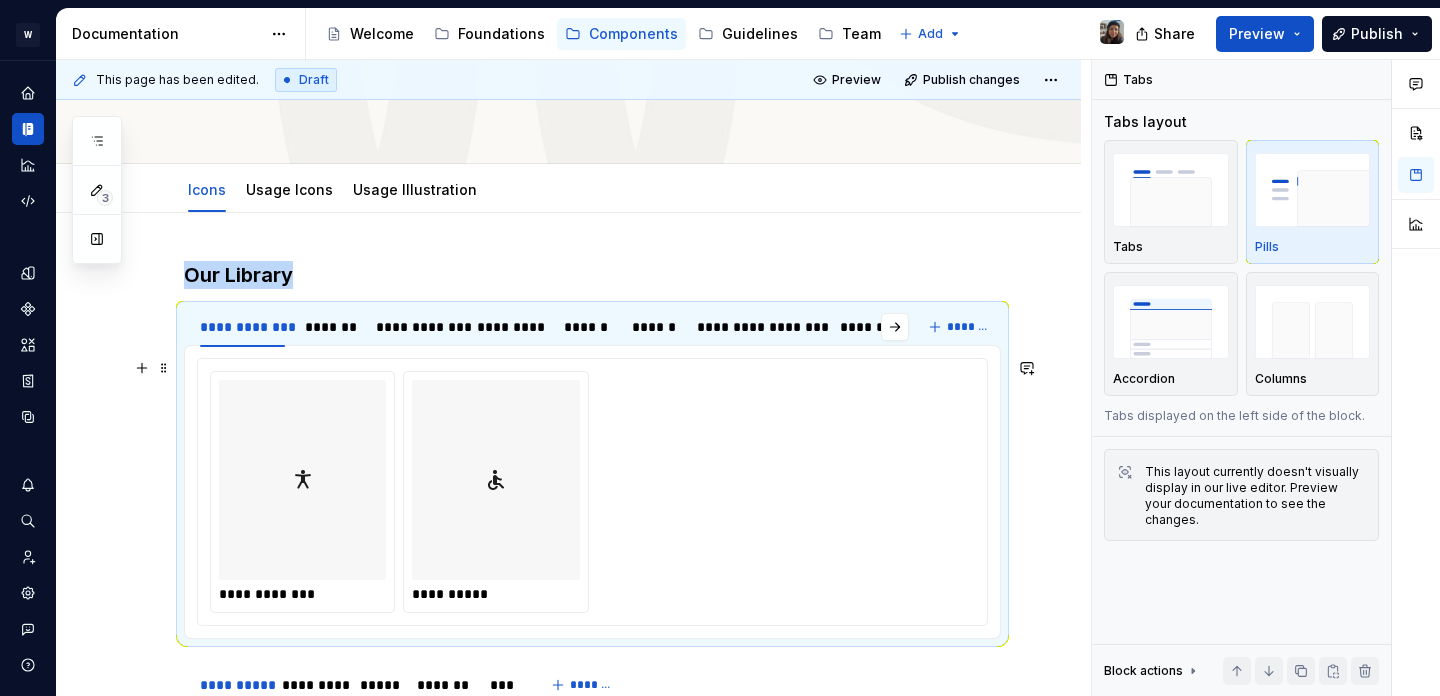 scroll, scrollTop: 255, scrollLeft: 0, axis: vertical 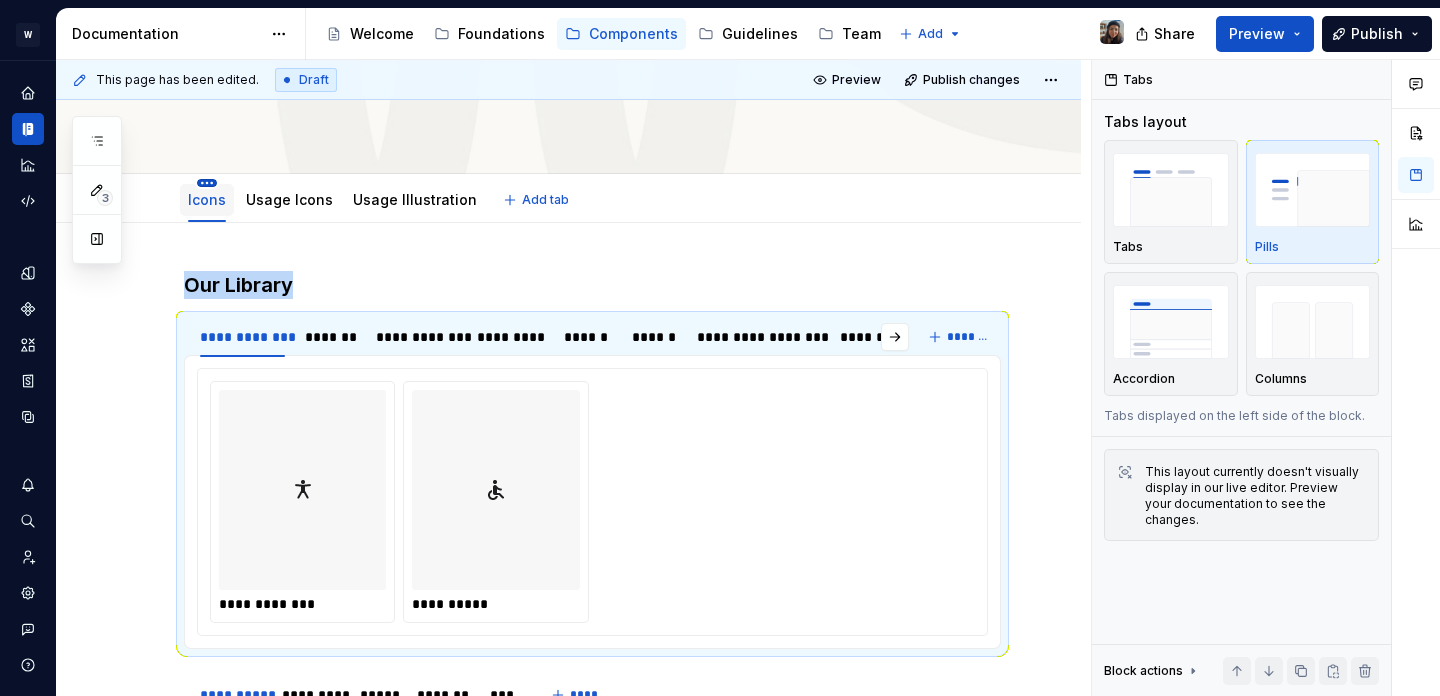 click on "W Yoga Design system data Documentation
Accessibility guide for tree Page tree.
Navigate the tree with the arrow keys. Common tree hotkeys apply. Further keybindings are available:
enter to execute primary action on focused item
f2 to start renaming the focused item
escape to abort renaming an item
control+d to start dragging selected items
Welcome Foundations Components Guidelines Team Add Share Preview Publish 3 Pages Add
Accessibility guide for tree Page tree.
Navigate the tree with the arrow keys. Common tree hotkeys apply. Further keybindings are available:
enter to execute primary action on focused item
f2 to start renaming the focused item
escape to abort renaming an item
control+d to start dragging selected items
Overview Buttons Description Usage Code Writing  Accessibility Props Migration guide Chips Text Usage Code Accessibility Icons and Ilustrations Icons" at bounding box center (720, 348) 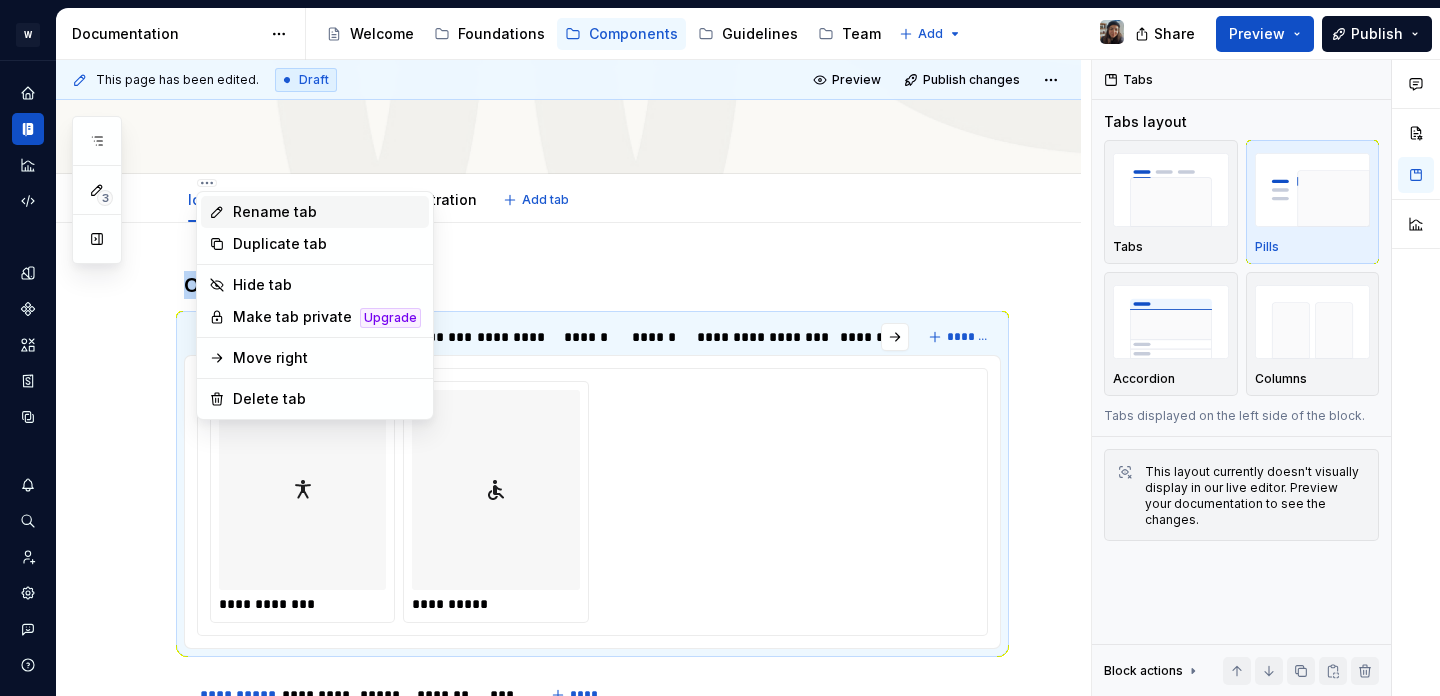 click on "Rename tab" at bounding box center (327, 212) 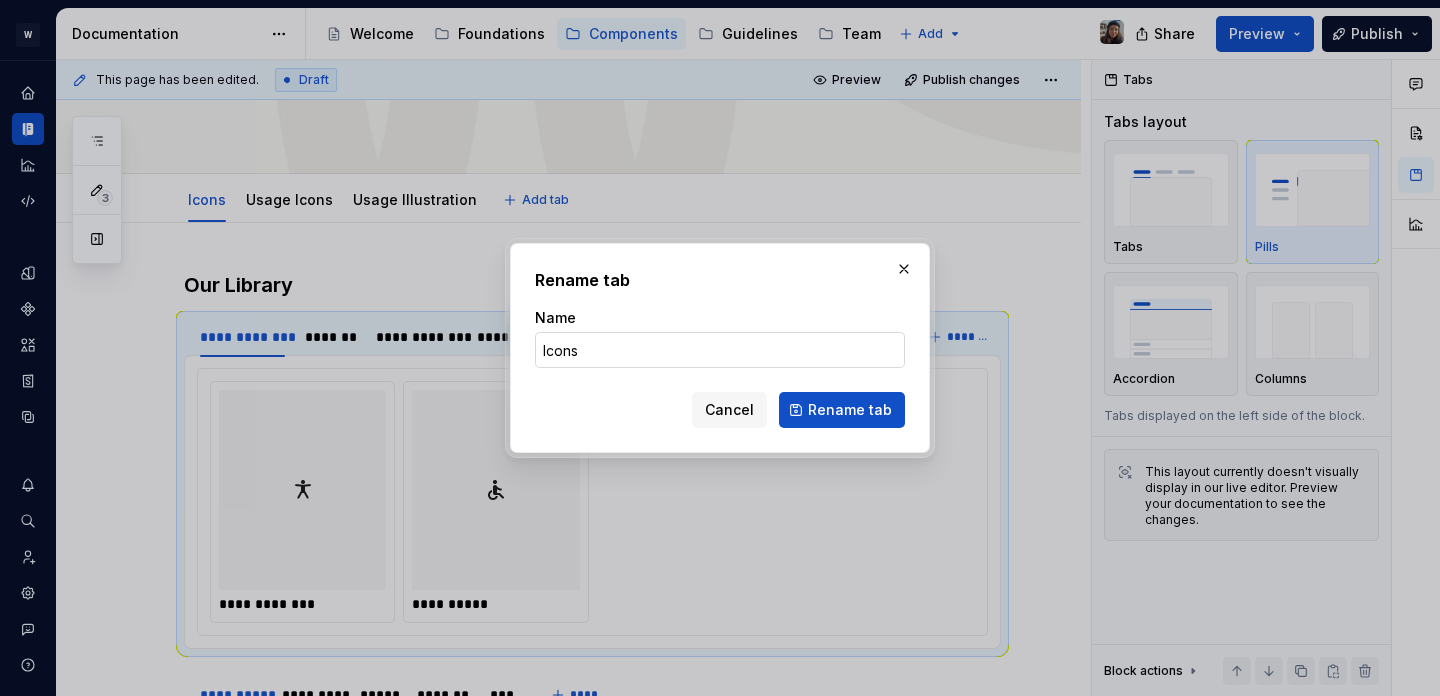 click on "Icons" at bounding box center (720, 350) 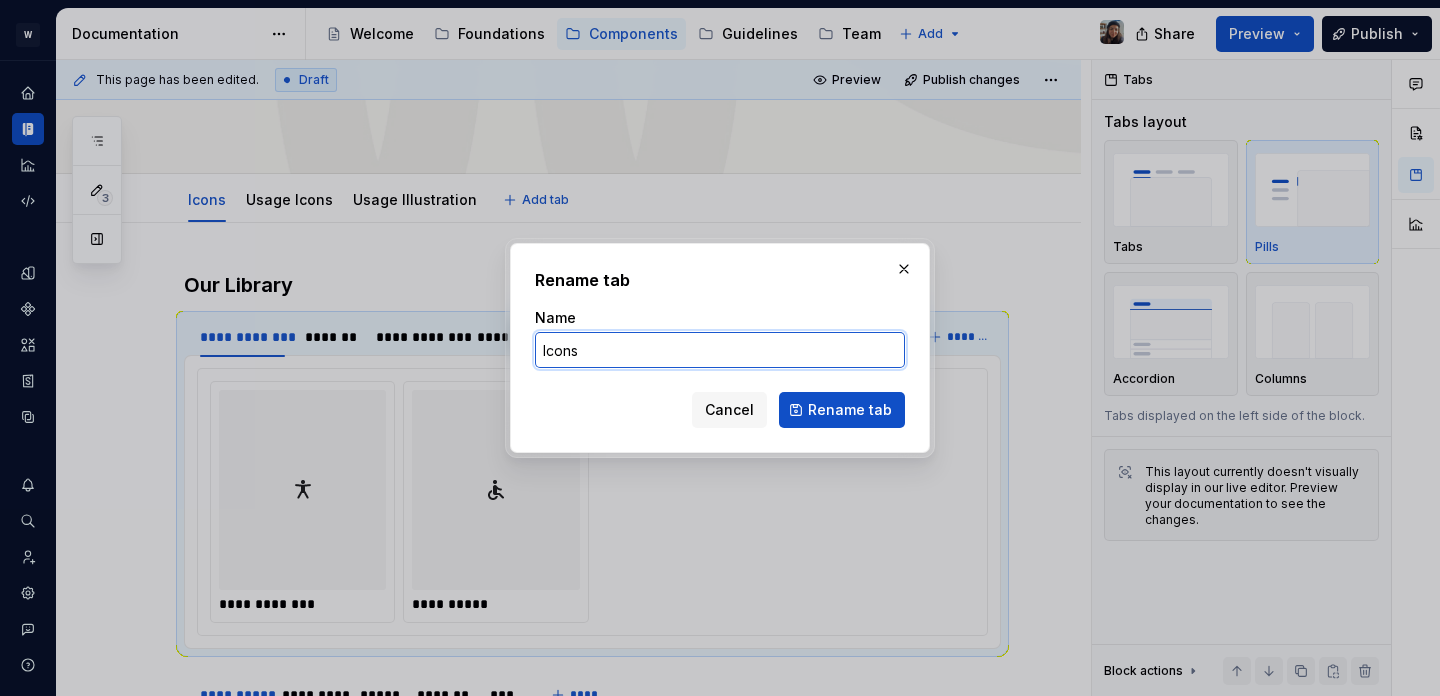 type on "*" 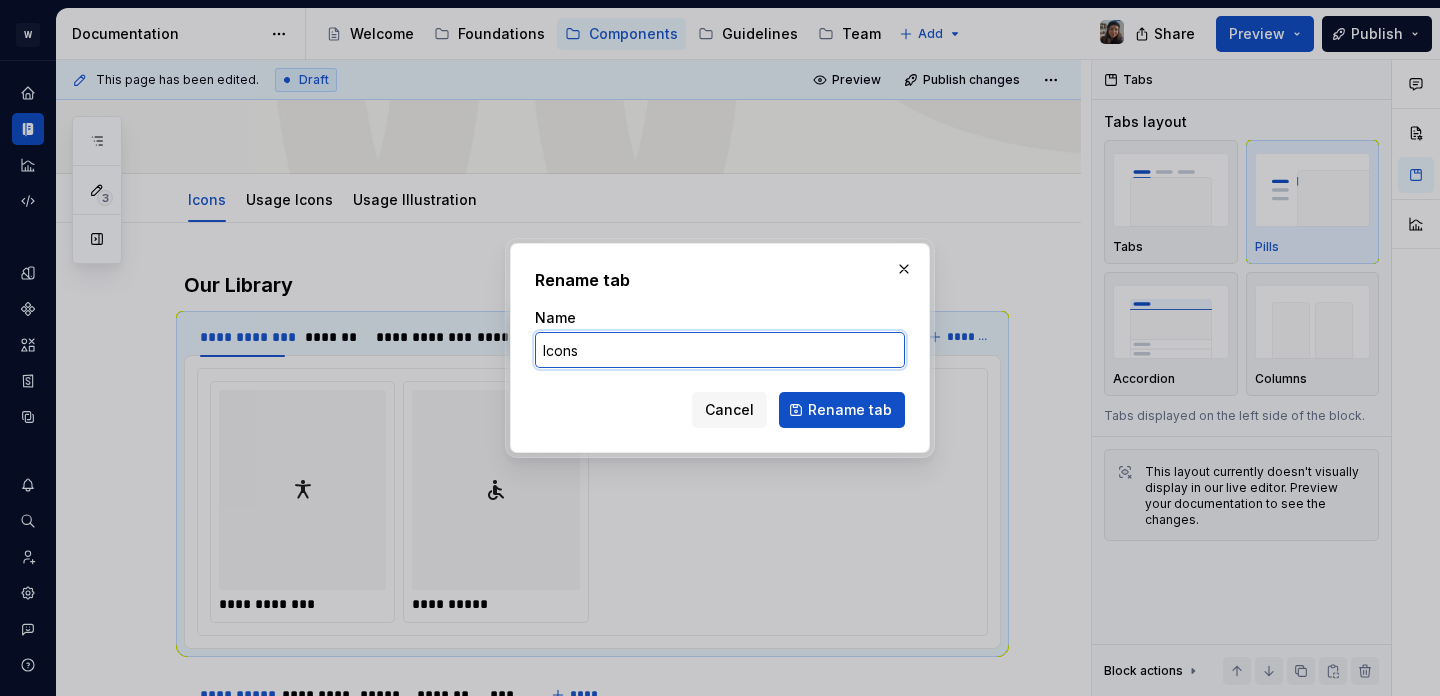 type on "Icons and Ilustrations" 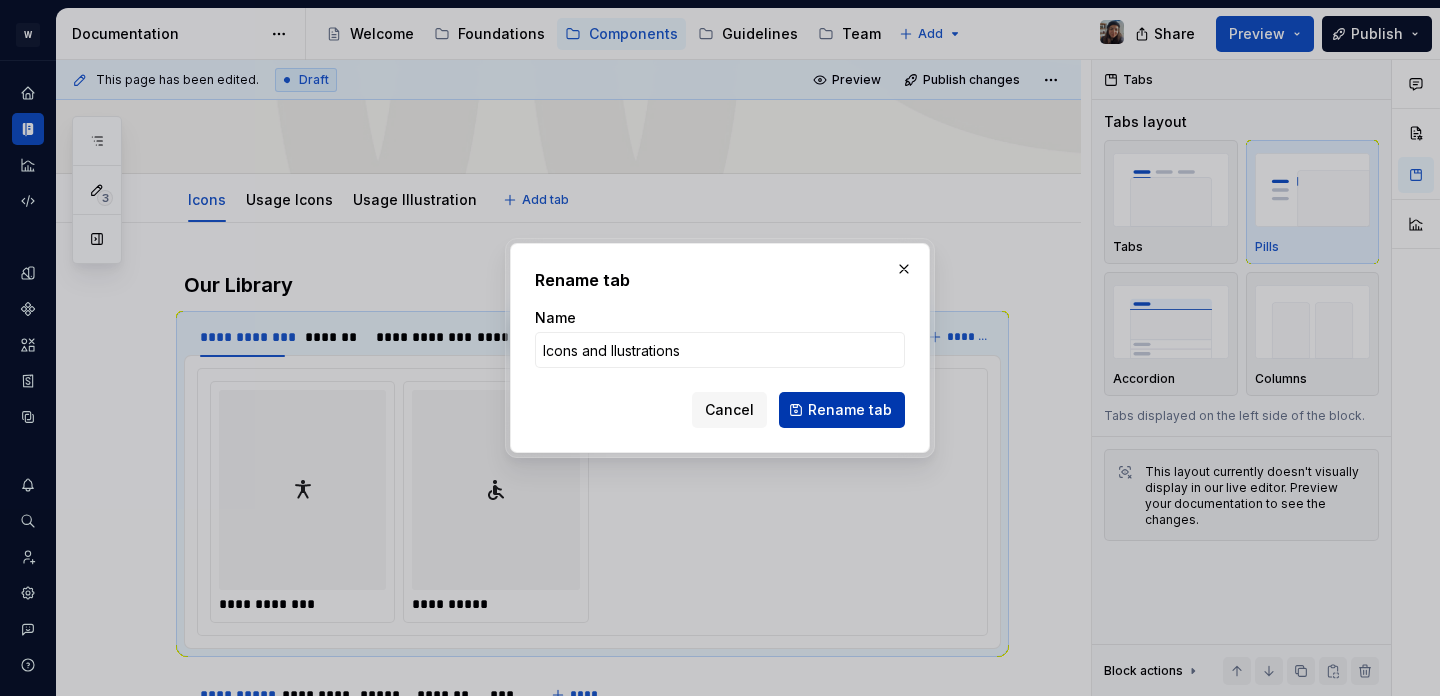 click on "Rename tab" at bounding box center [850, 410] 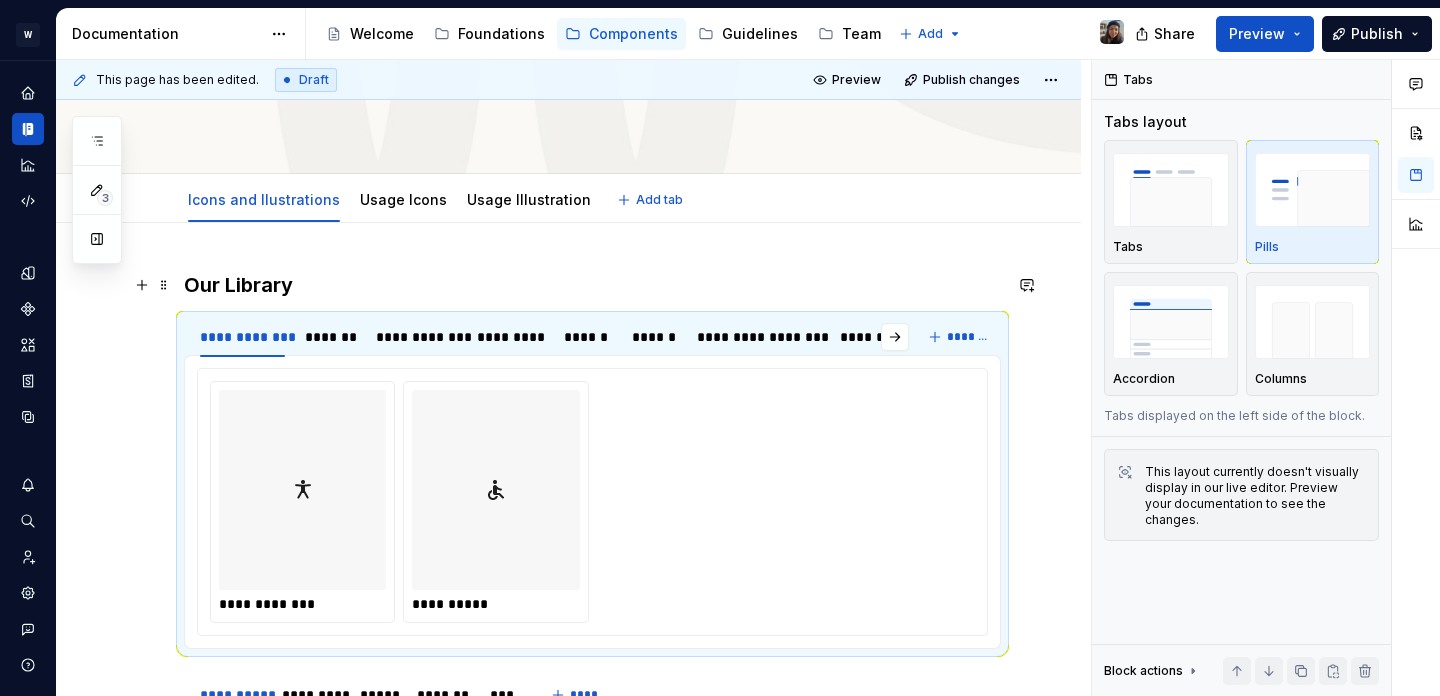 click on "Our Library" at bounding box center [592, 285] 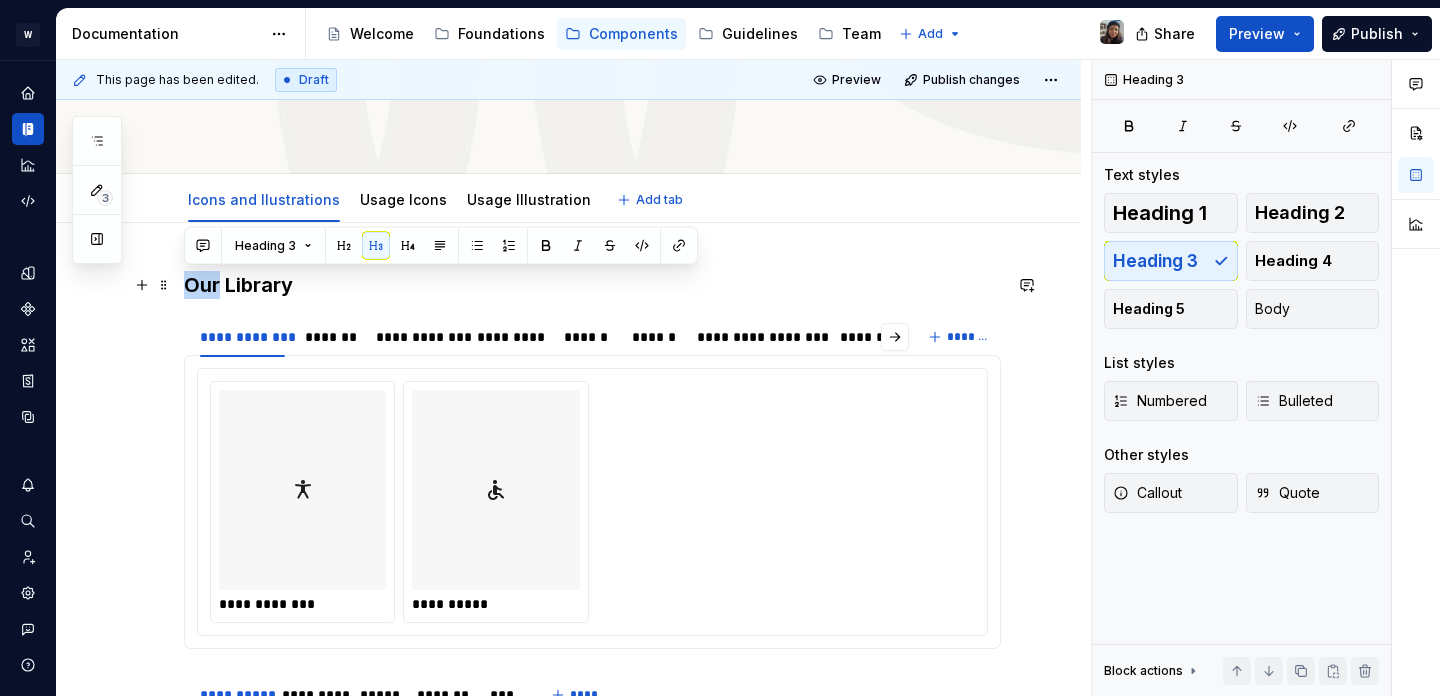 click on "Our Library" at bounding box center [592, 285] 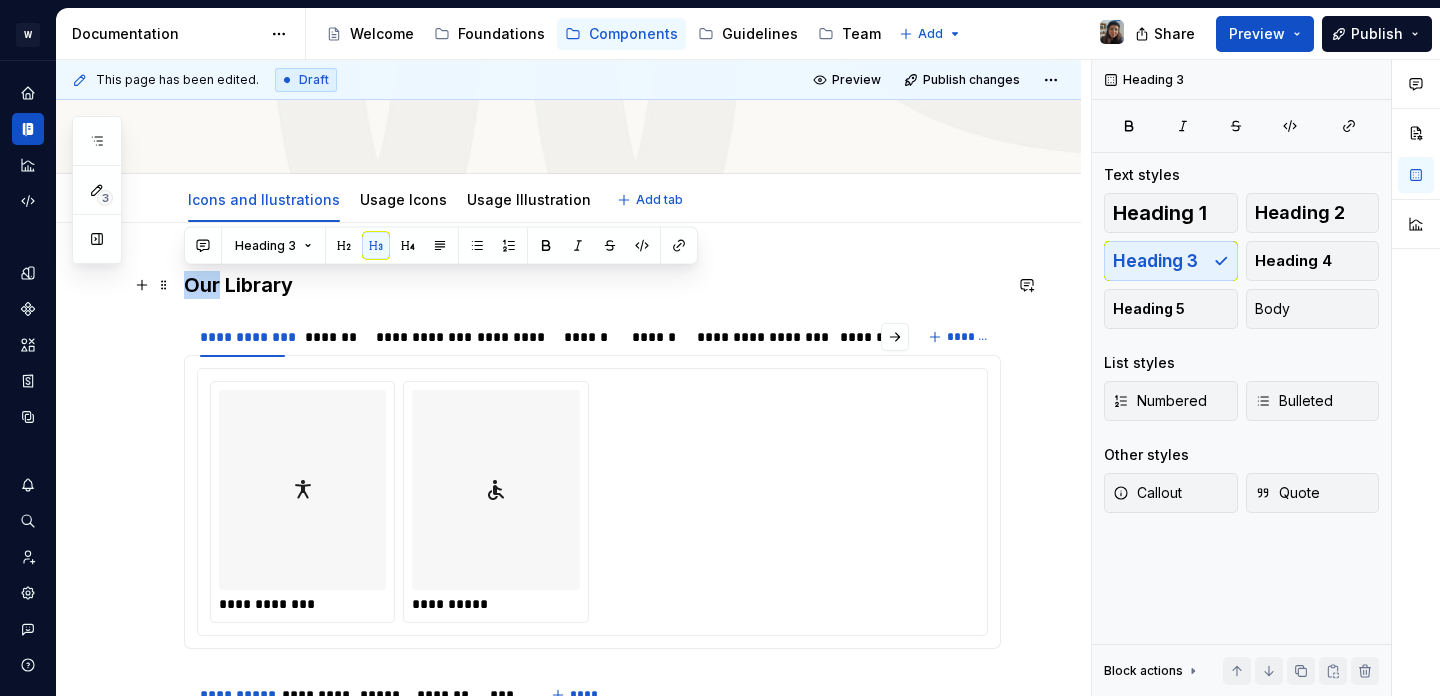 click on "Our Library" at bounding box center [592, 285] 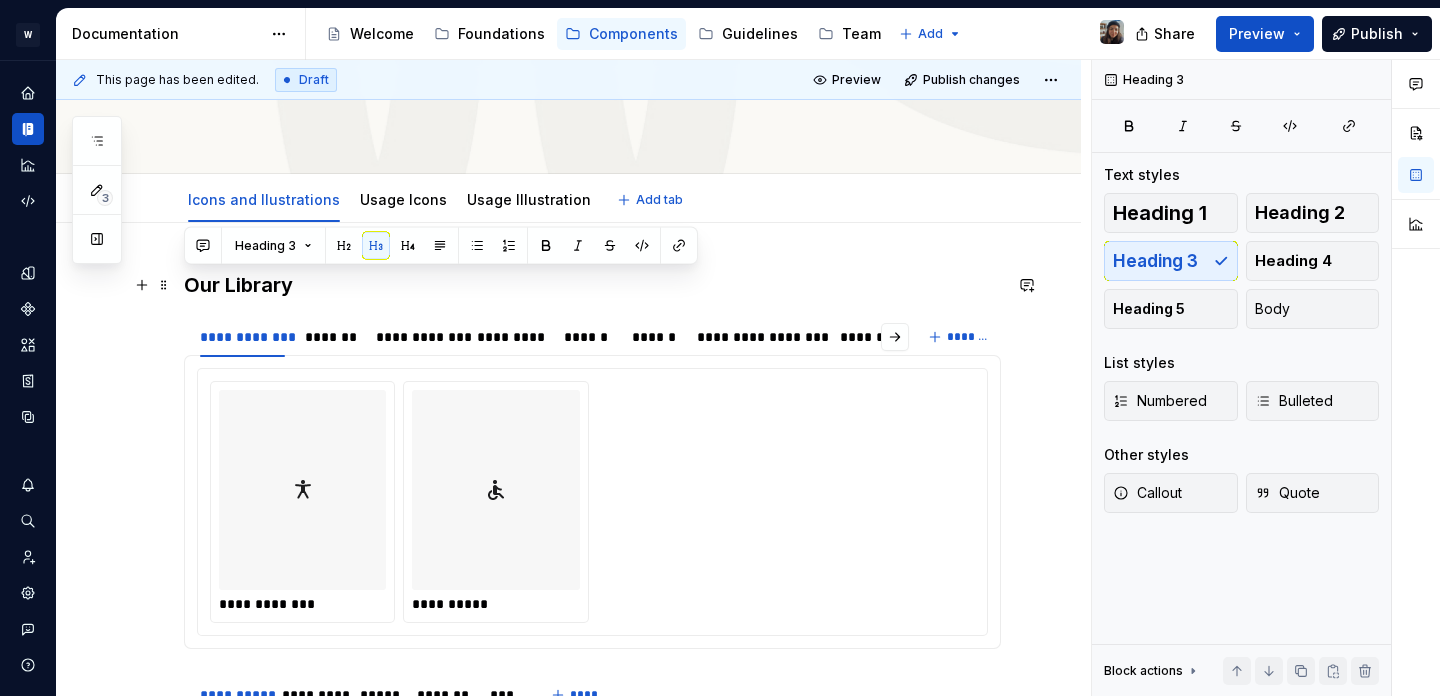 type on "*" 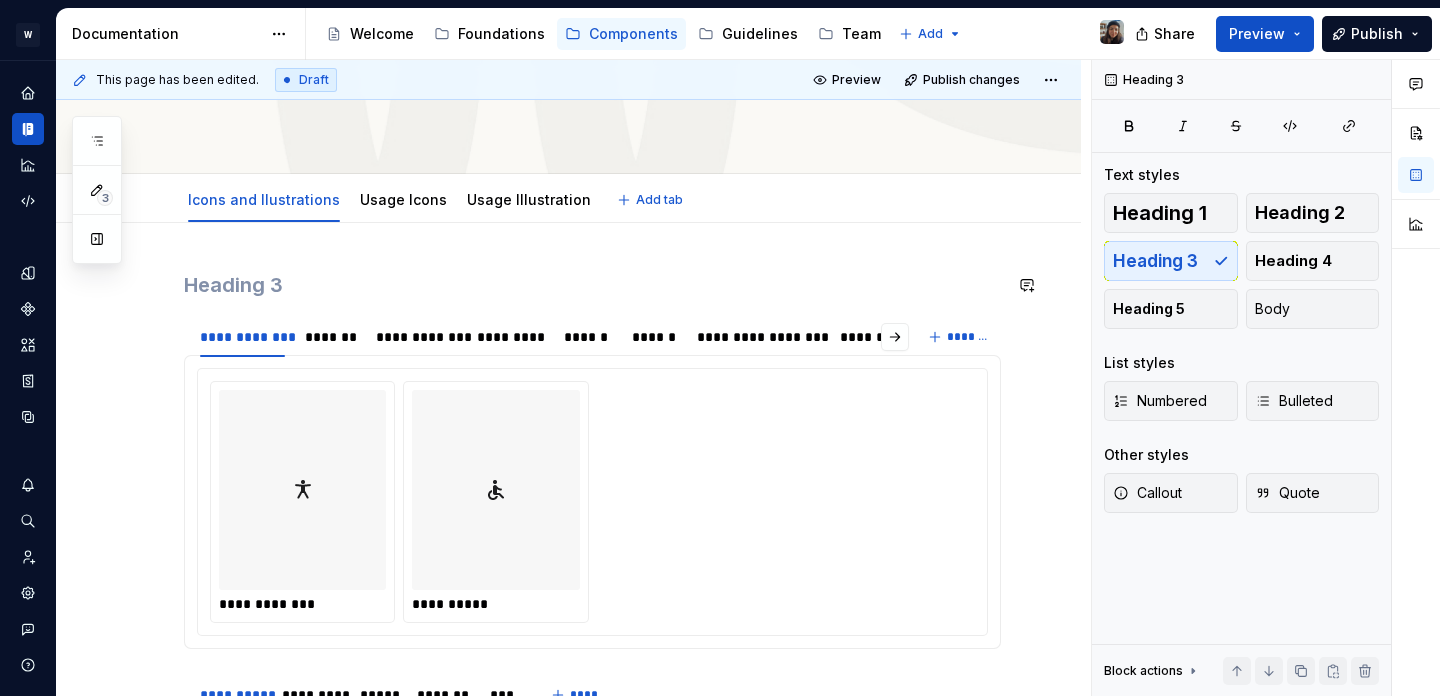 type 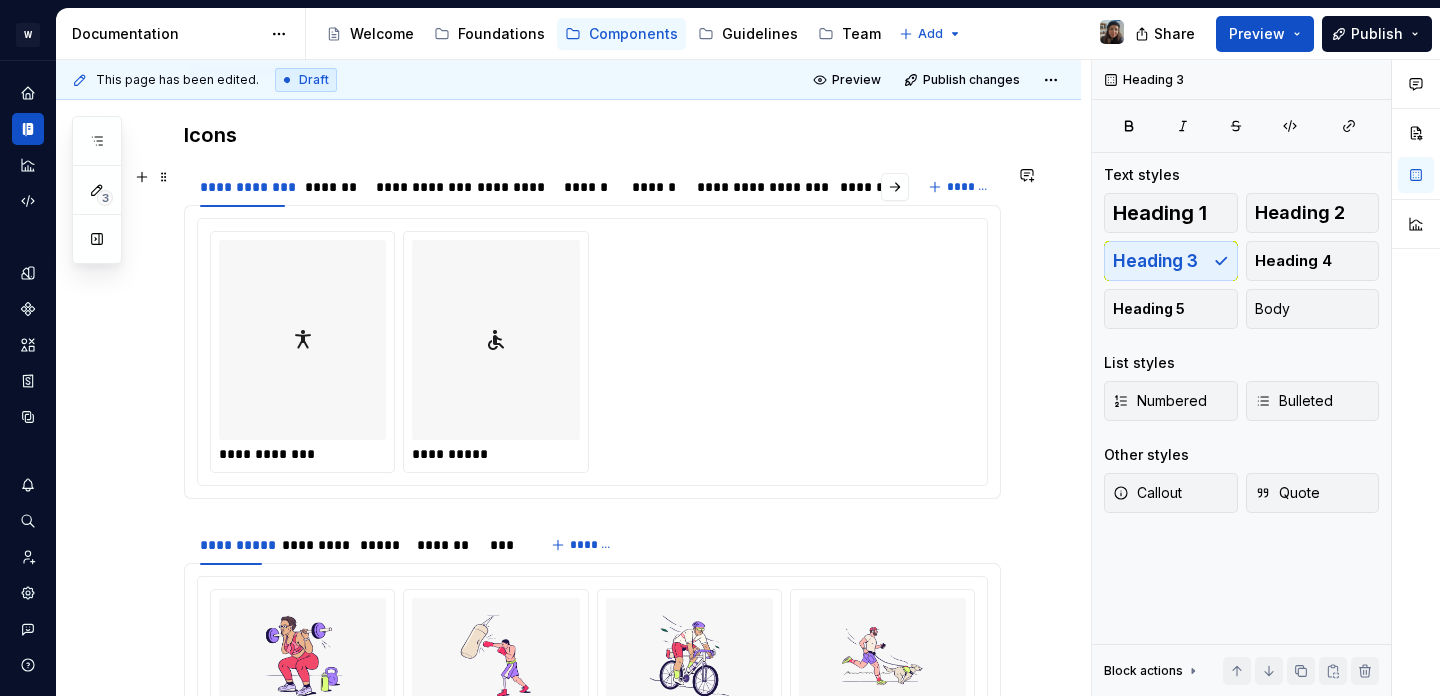 scroll, scrollTop: 440, scrollLeft: 0, axis: vertical 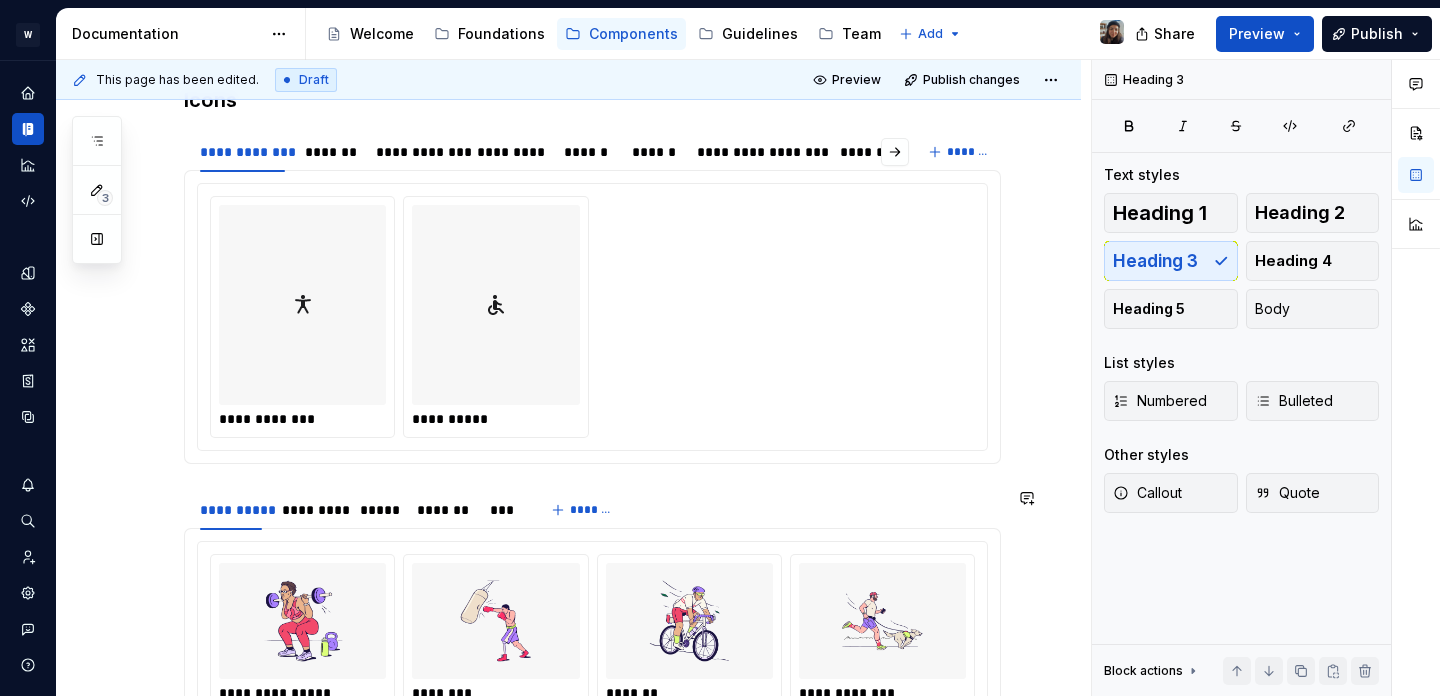 click on "**********" at bounding box center (592, 862) 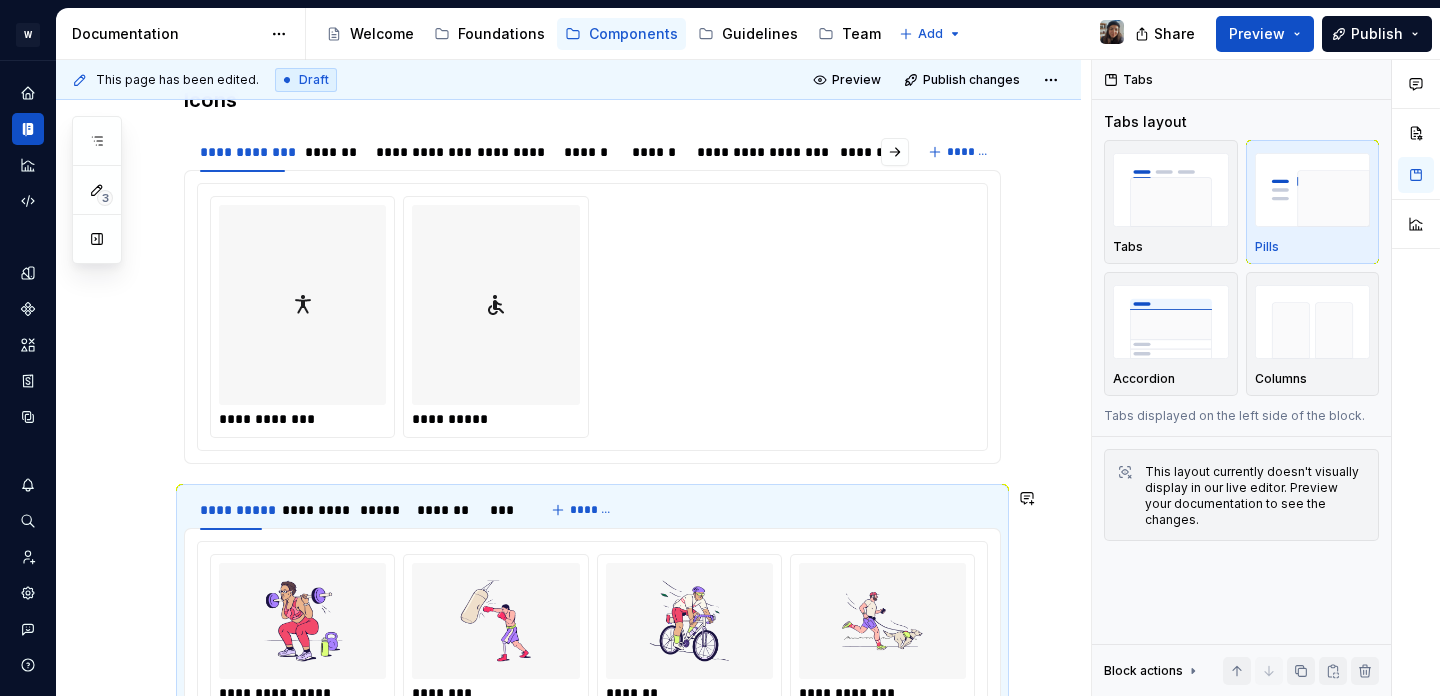 click on "**********" at bounding box center [592, 669] 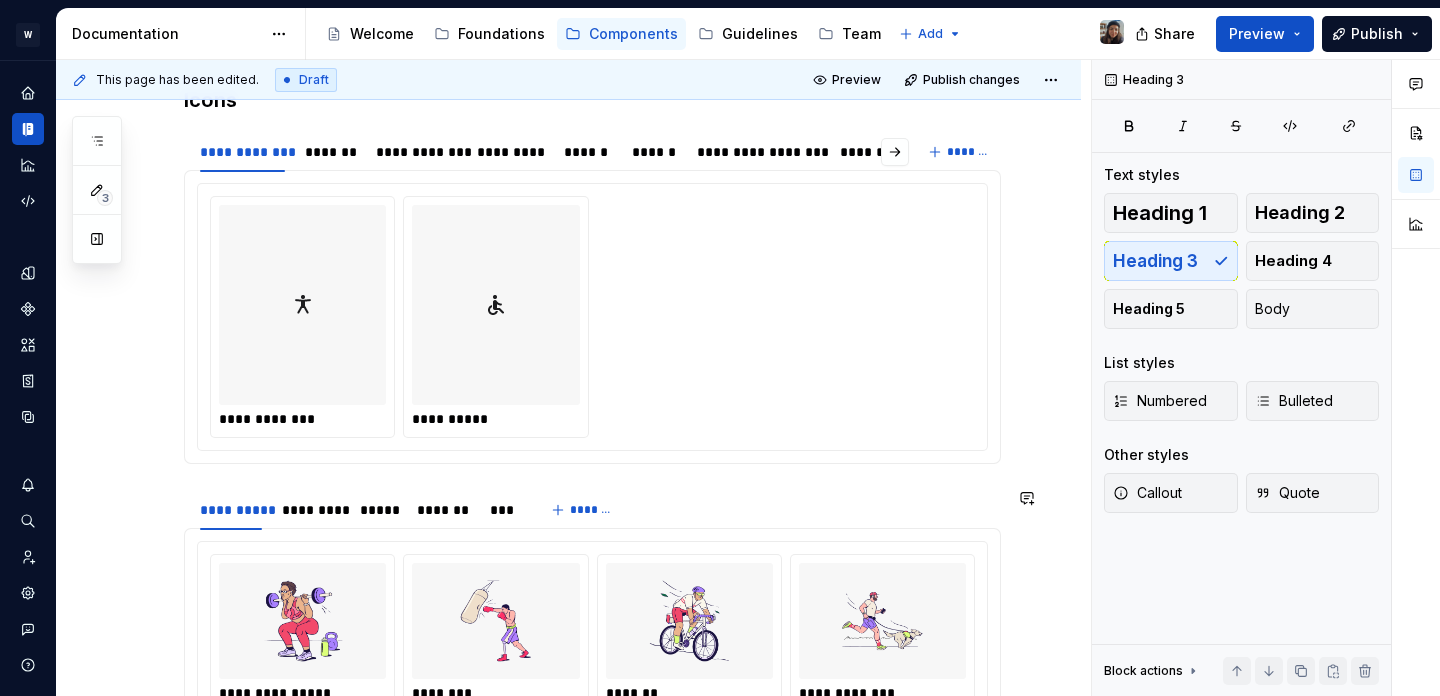 click on "**********" at bounding box center (592, 669) 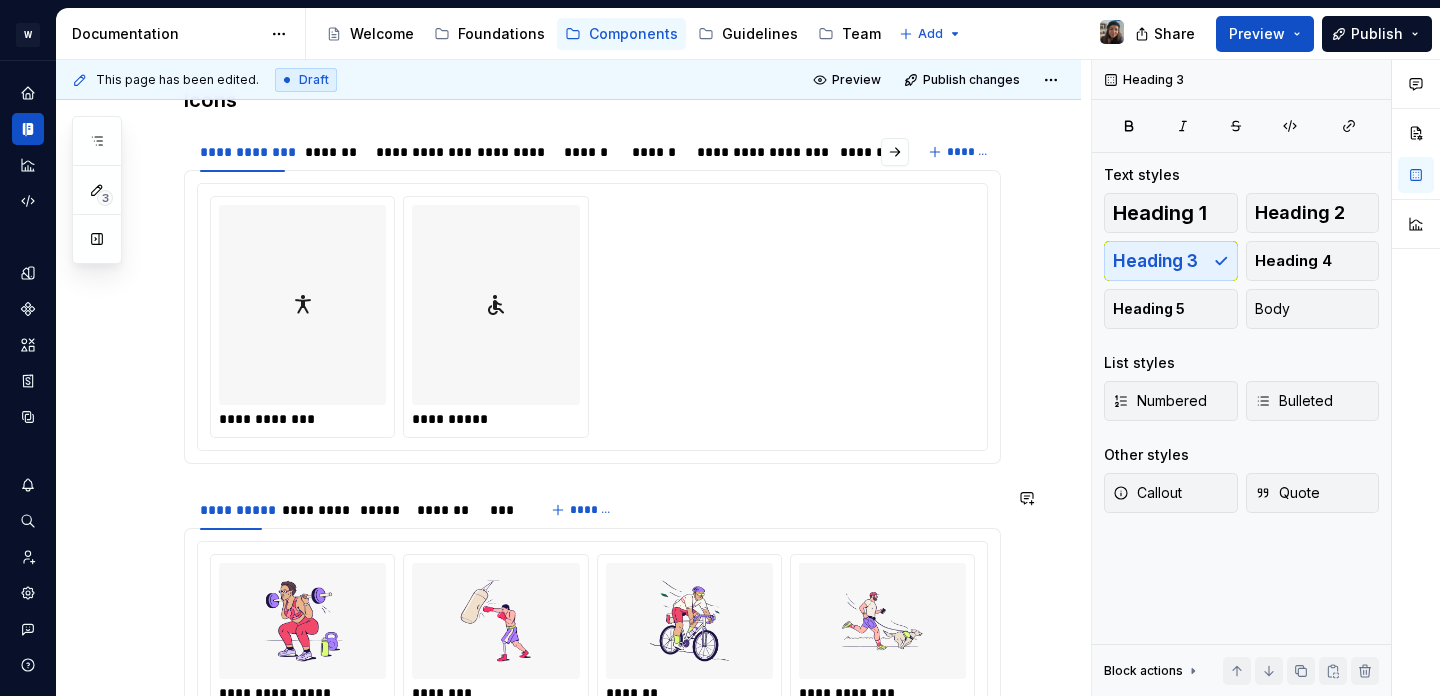 click on "**********" at bounding box center (592, 669) 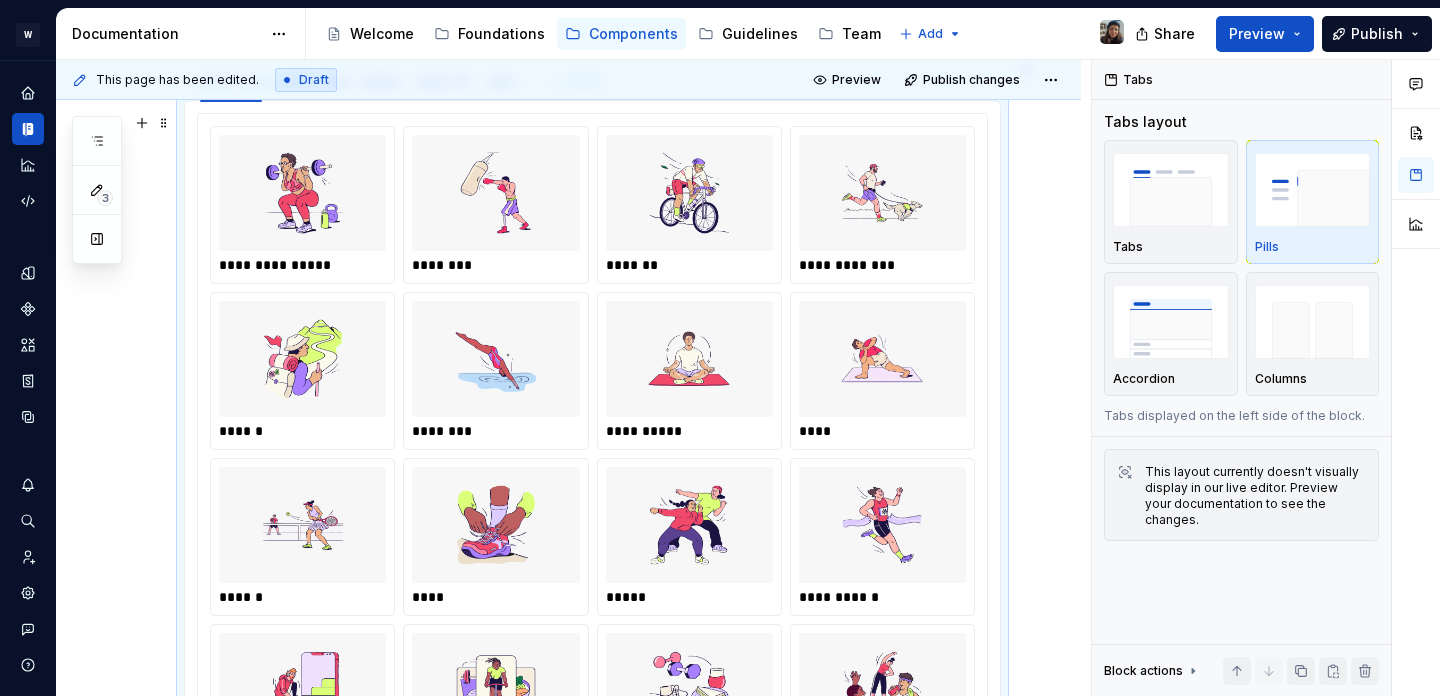 scroll, scrollTop: 1229, scrollLeft: 0, axis: vertical 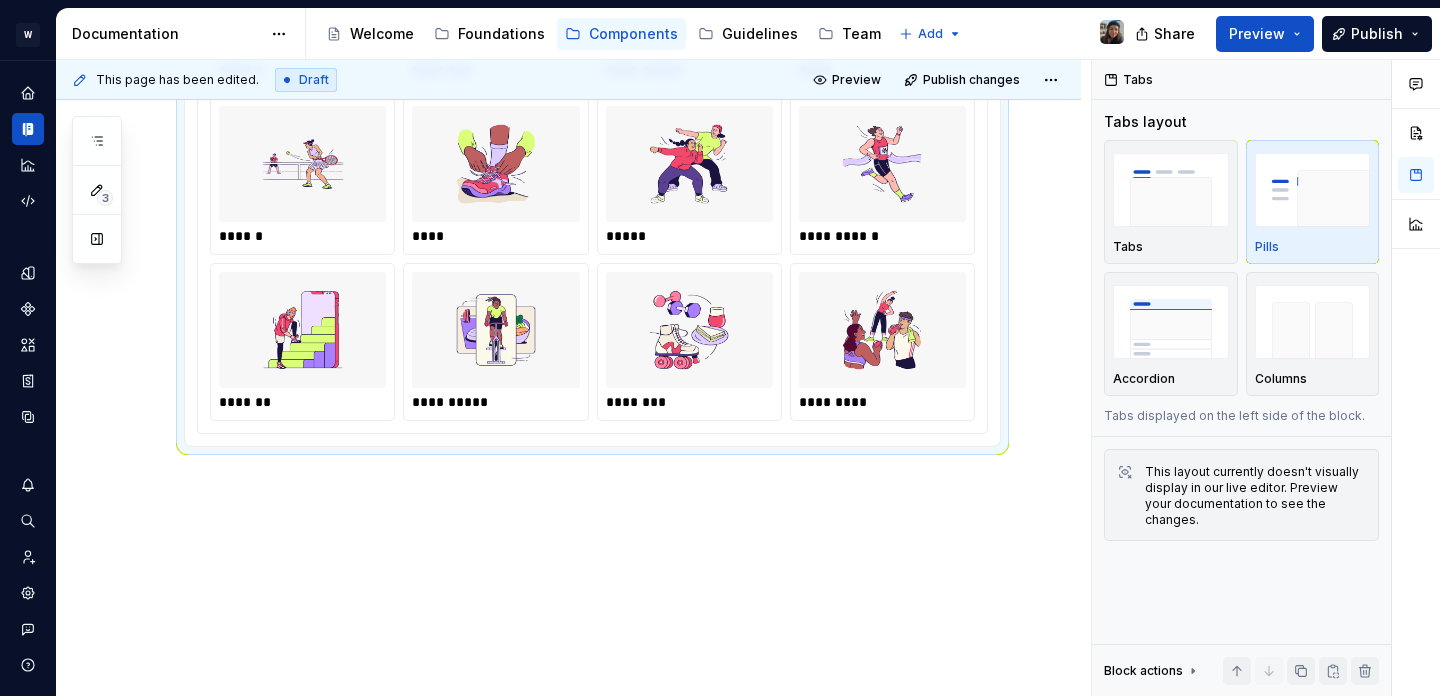 click on "**********" at bounding box center (568, -28) 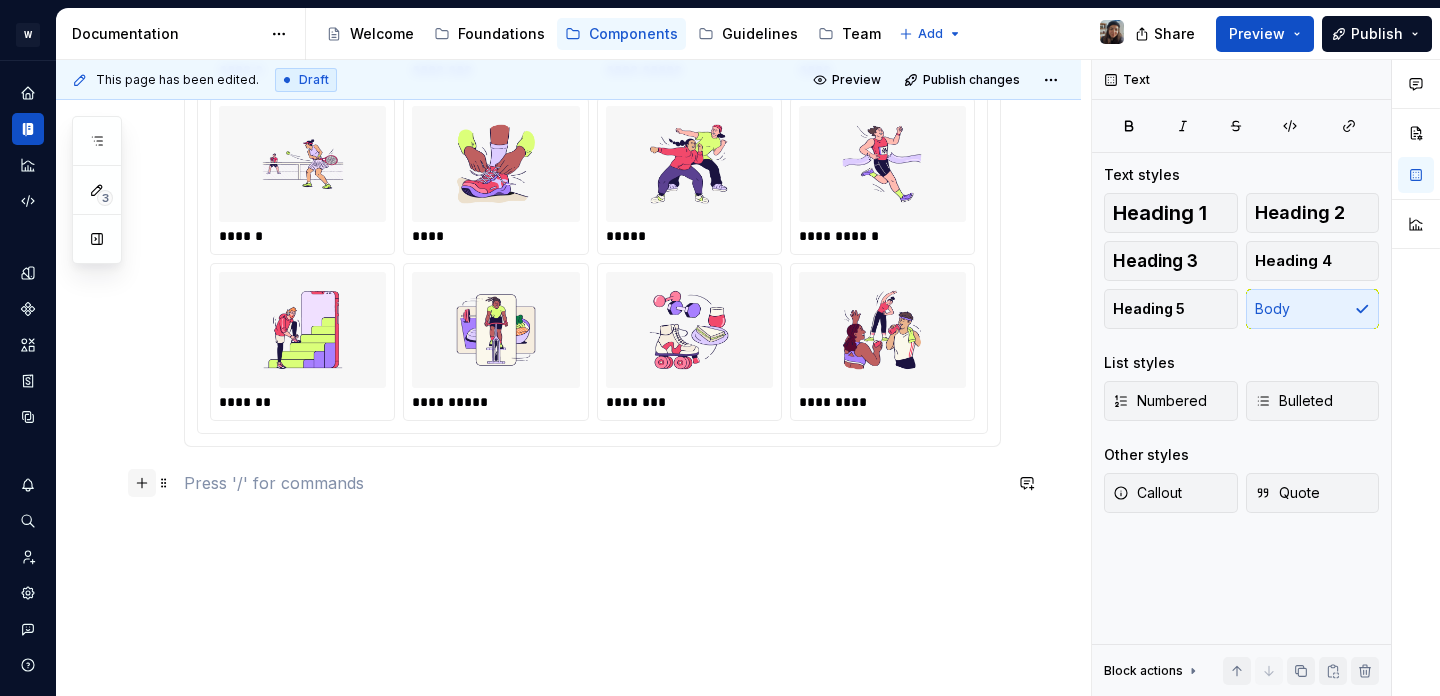 click at bounding box center (142, 483) 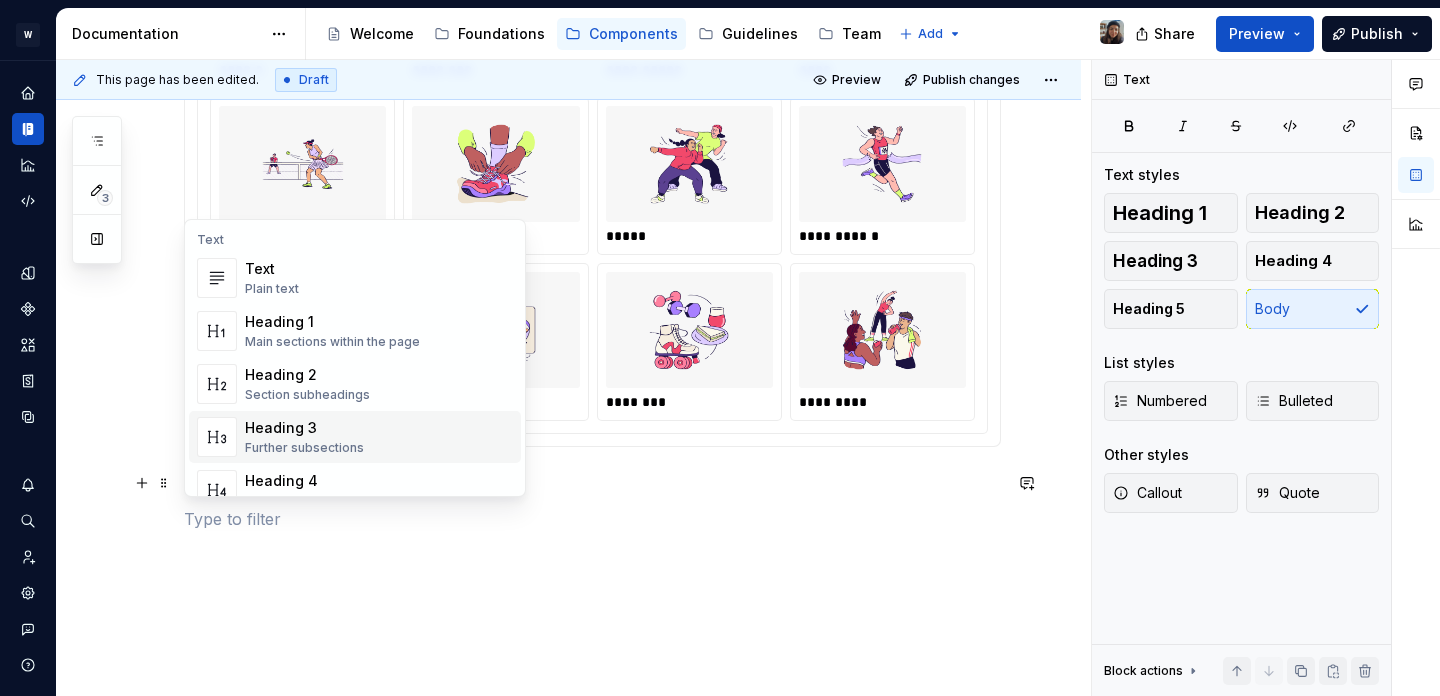 click on "Further subsections" at bounding box center (304, 448) 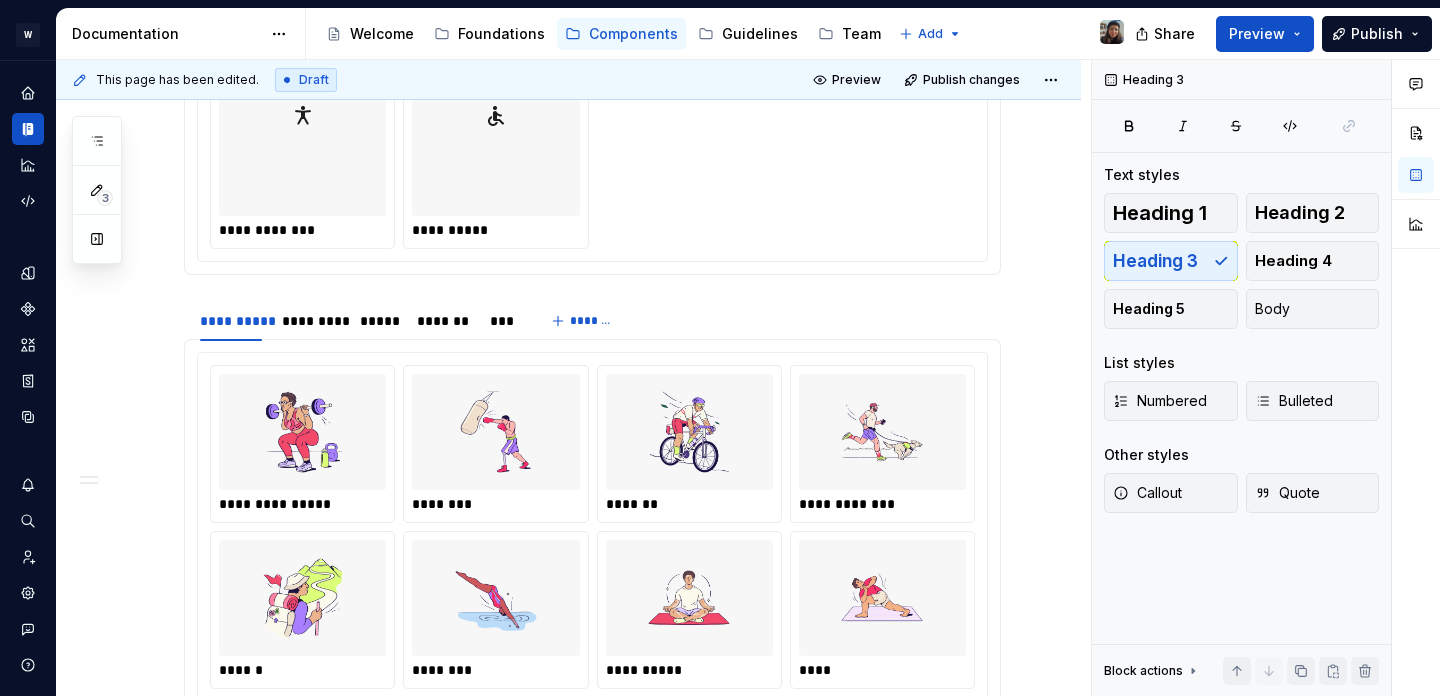 scroll, scrollTop: 538, scrollLeft: 0, axis: vertical 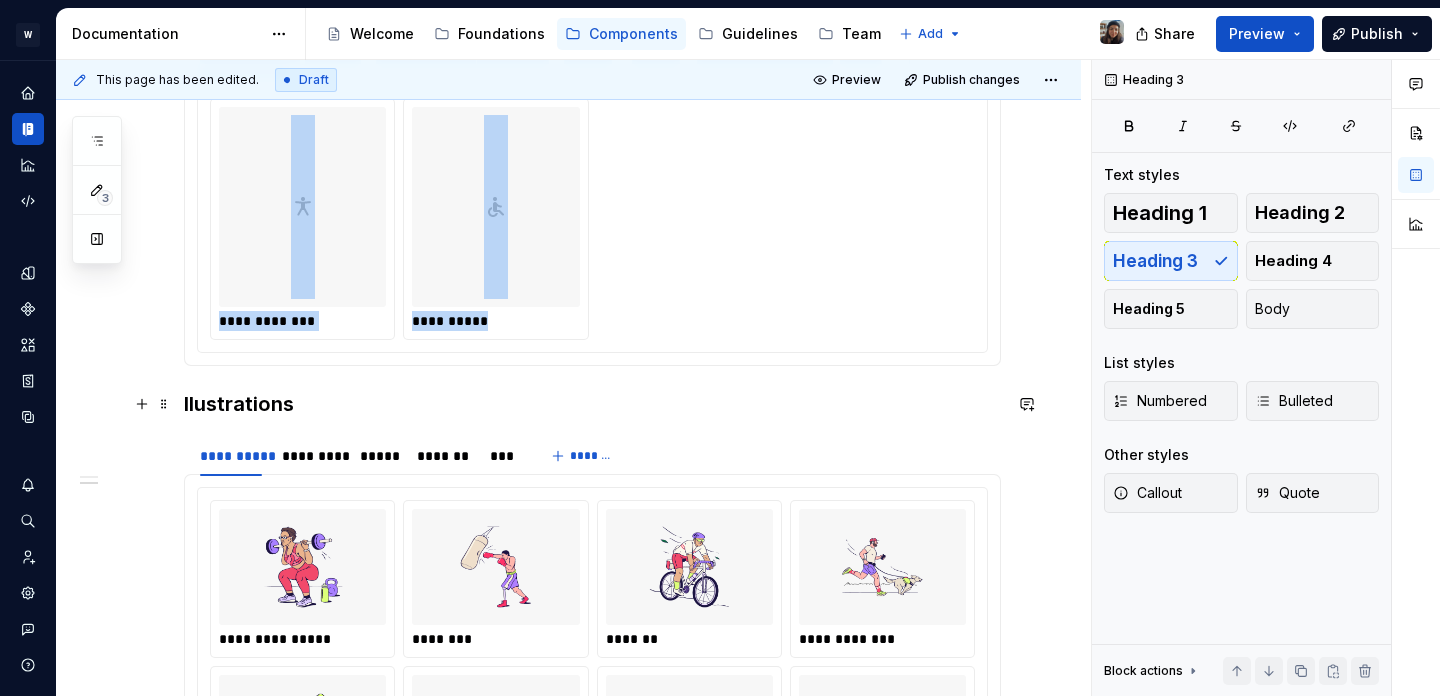 click on "Ilustrations" at bounding box center [592, 404] 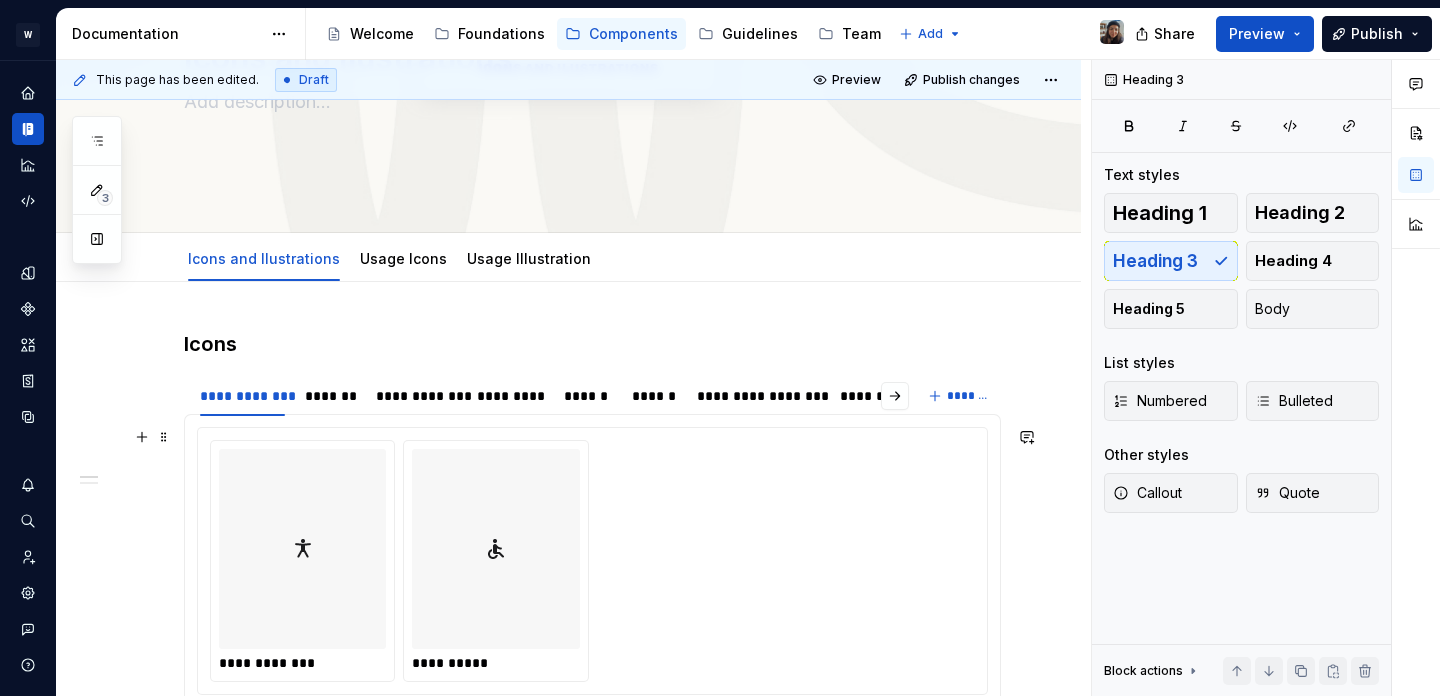scroll, scrollTop: 139, scrollLeft: 0, axis: vertical 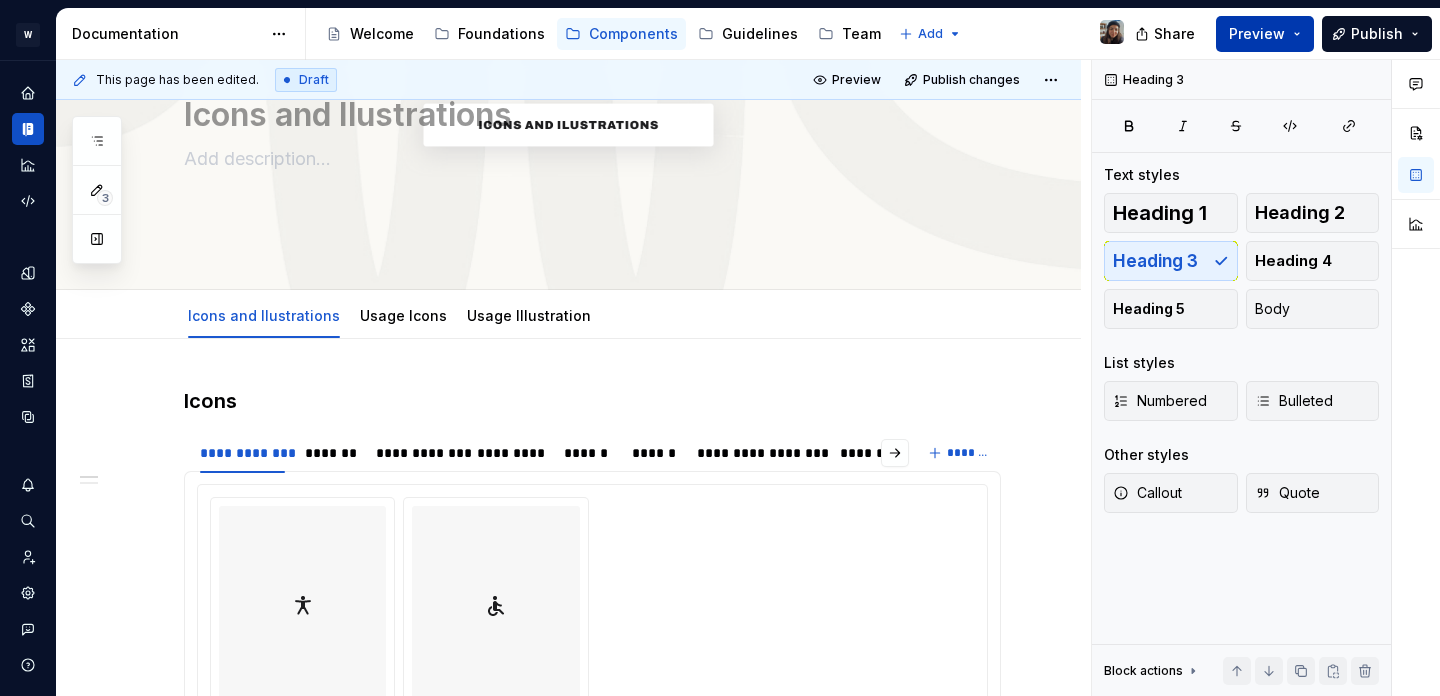 click on "Preview" at bounding box center (1257, 34) 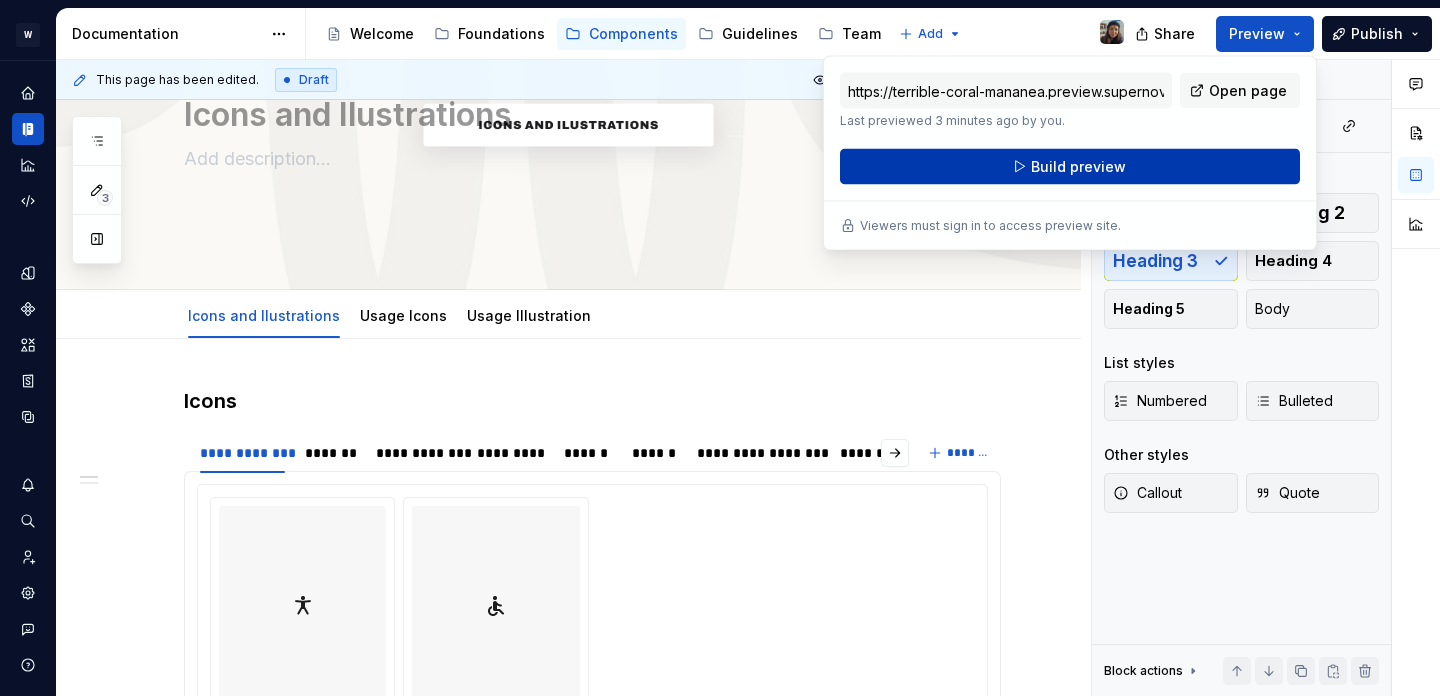 click on "Build preview" at bounding box center (1070, 167) 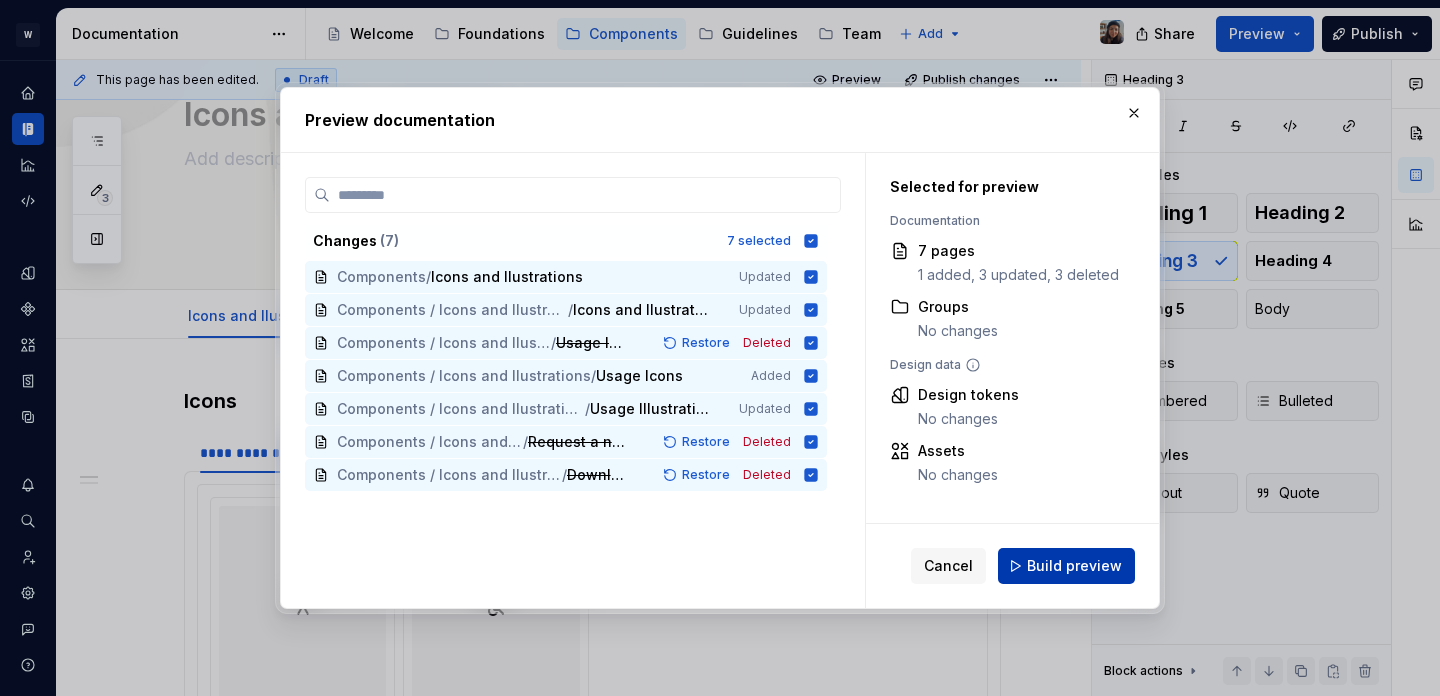 click on "Build preview" at bounding box center [1074, 566] 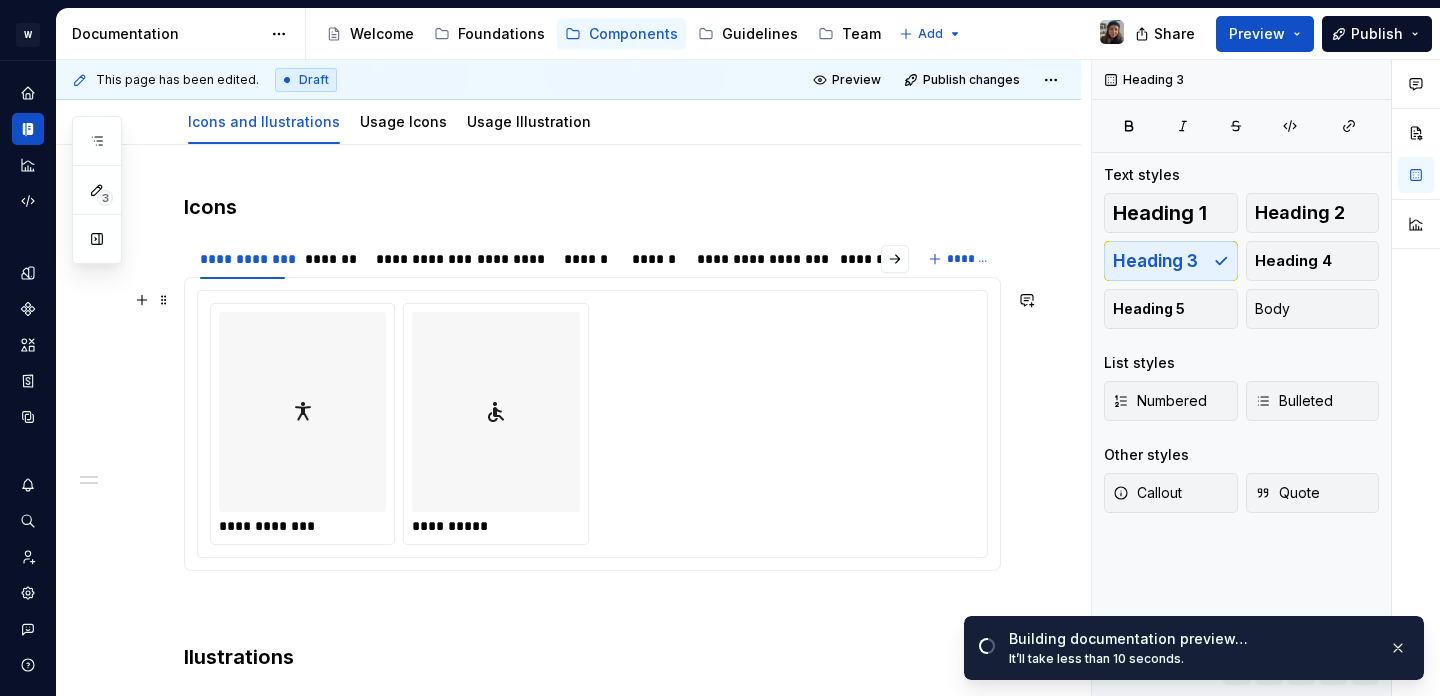 scroll, scrollTop: 336, scrollLeft: 0, axis: vertical 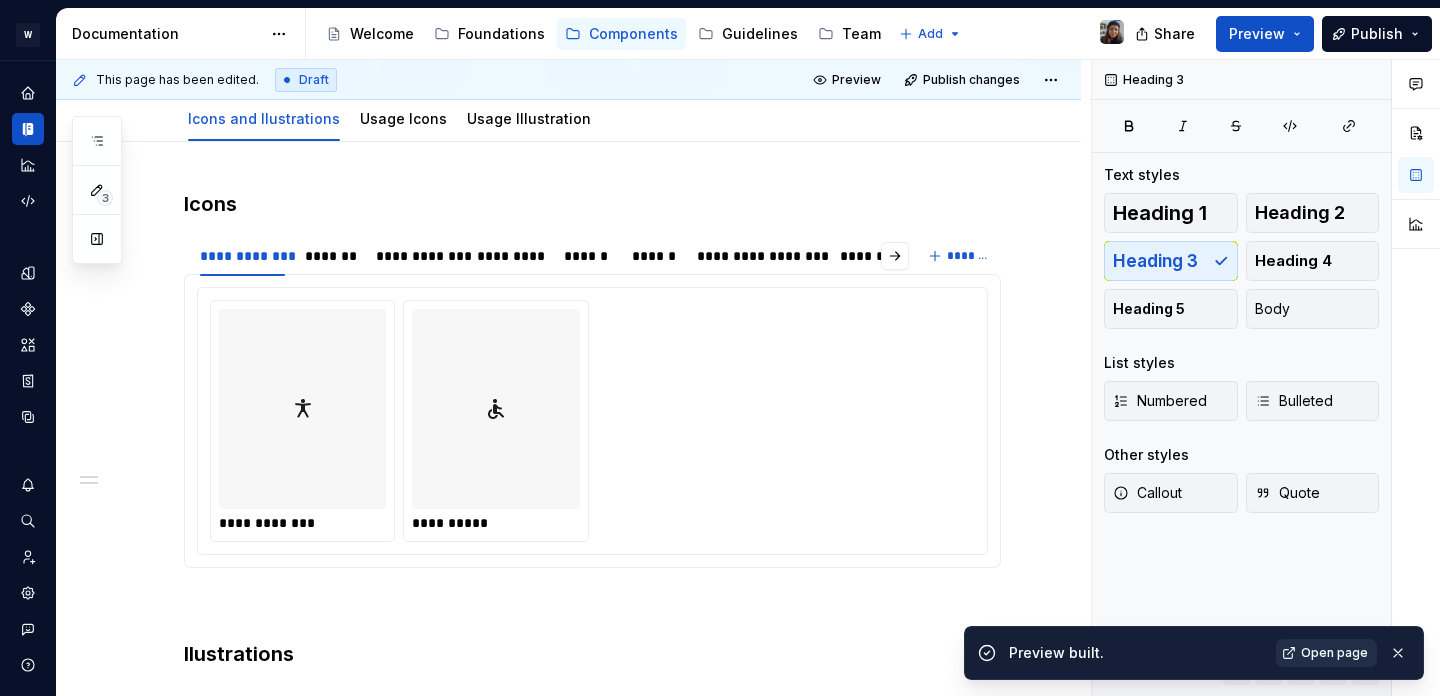 click on "Open page" at bounding box center [1334, 653] 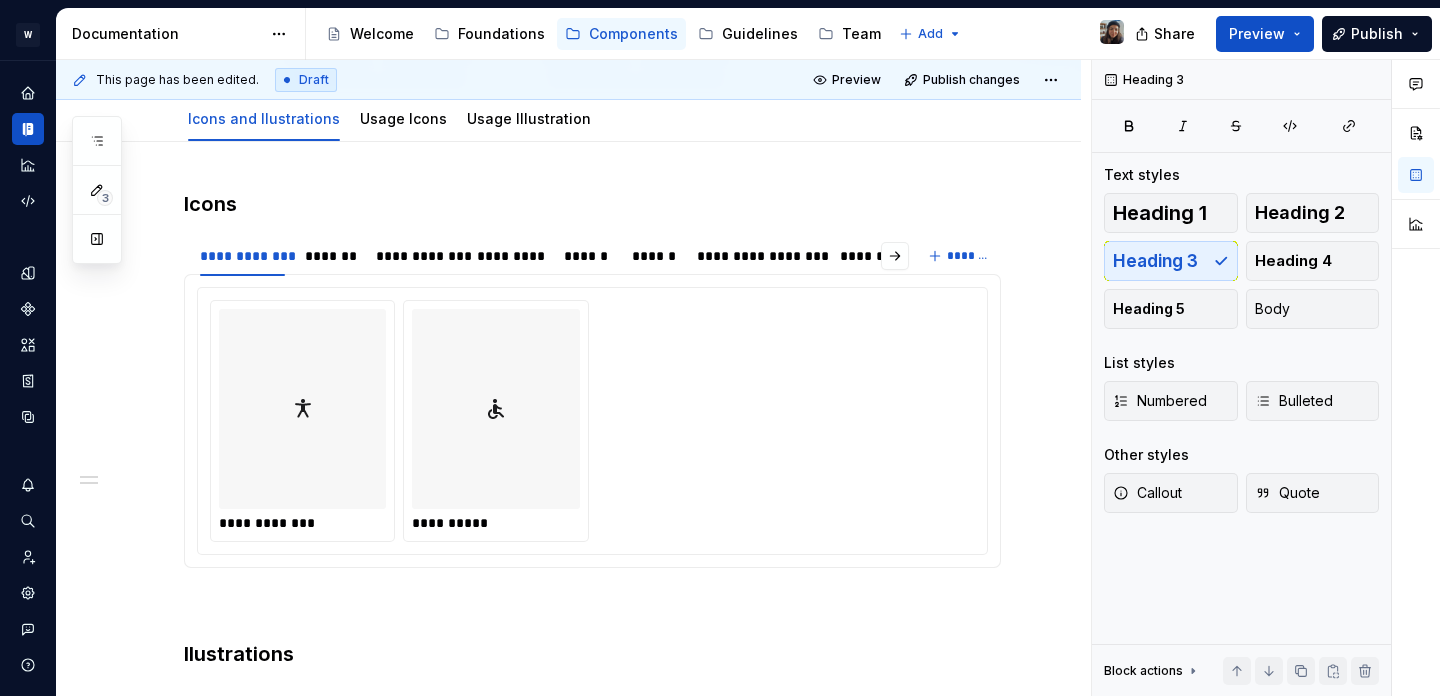 type on "*" 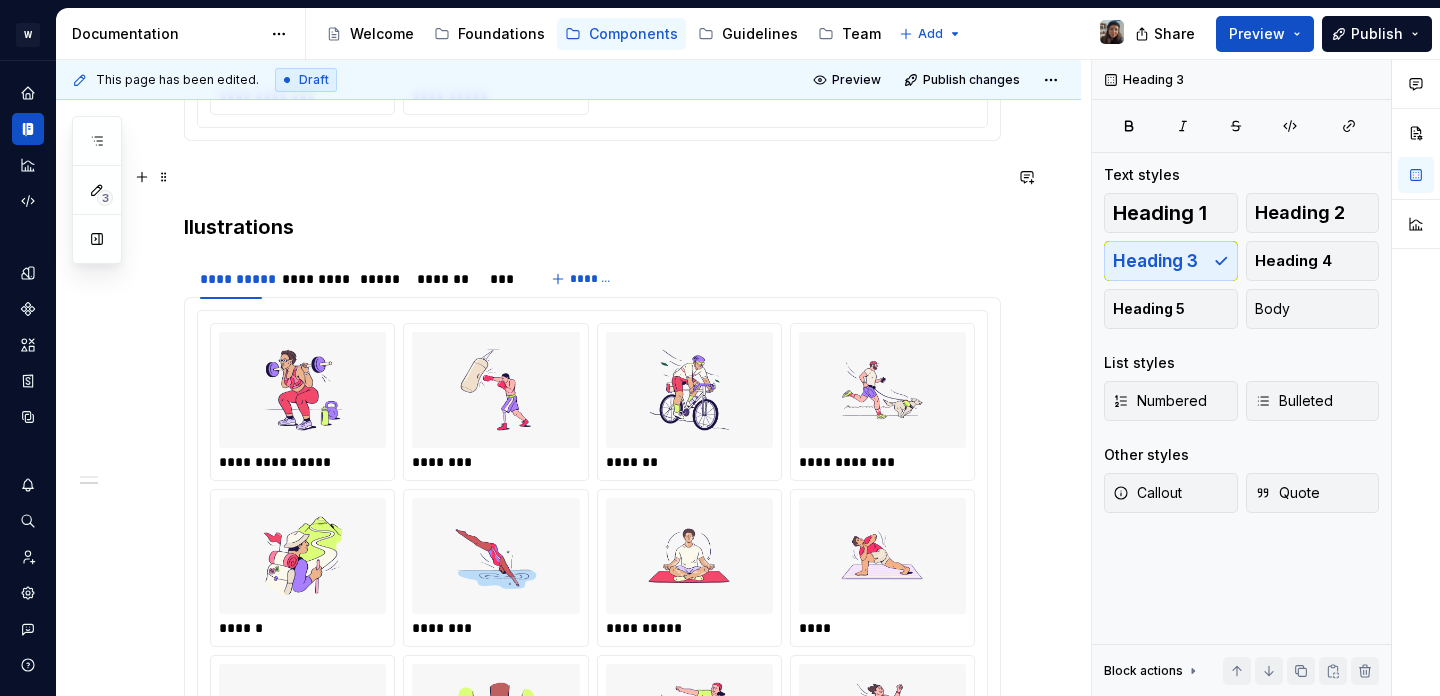 scroll, scrollTop: 931, scrollLeft: 0, axis: vertical 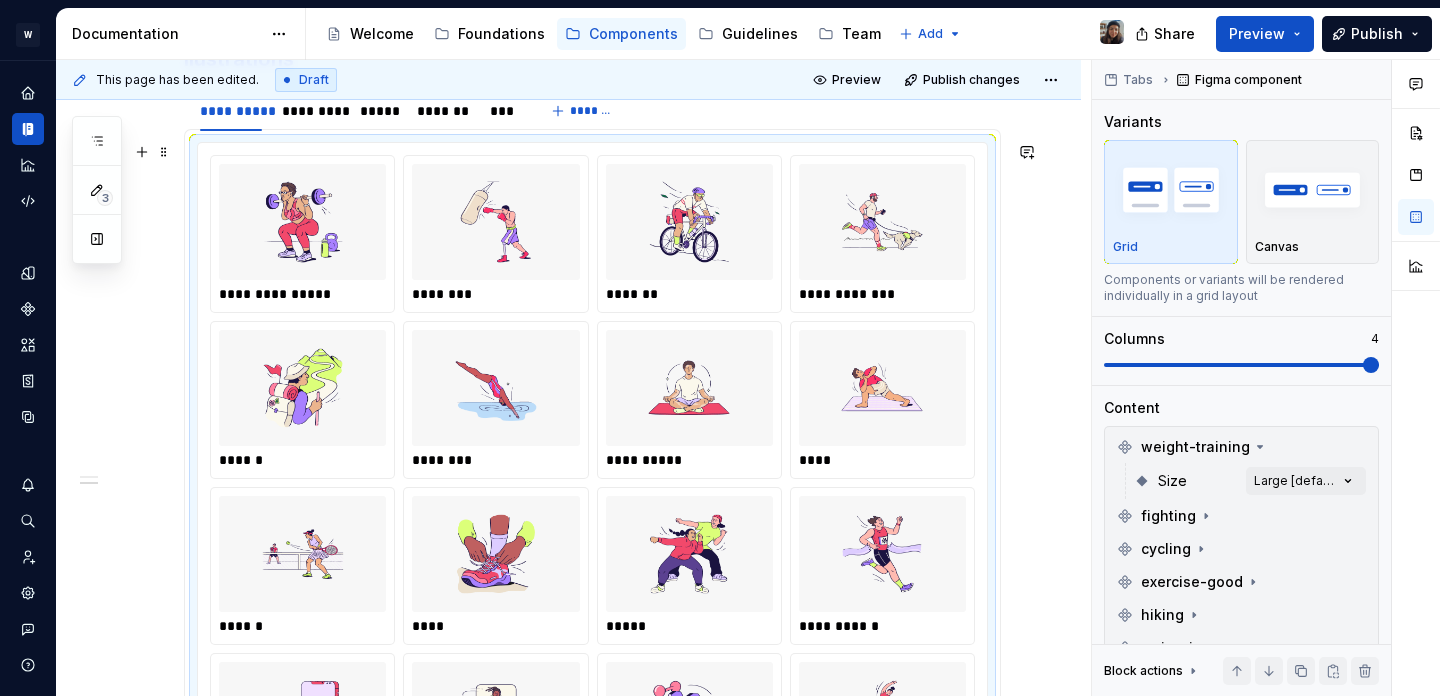click at bounding box center [495, 388] 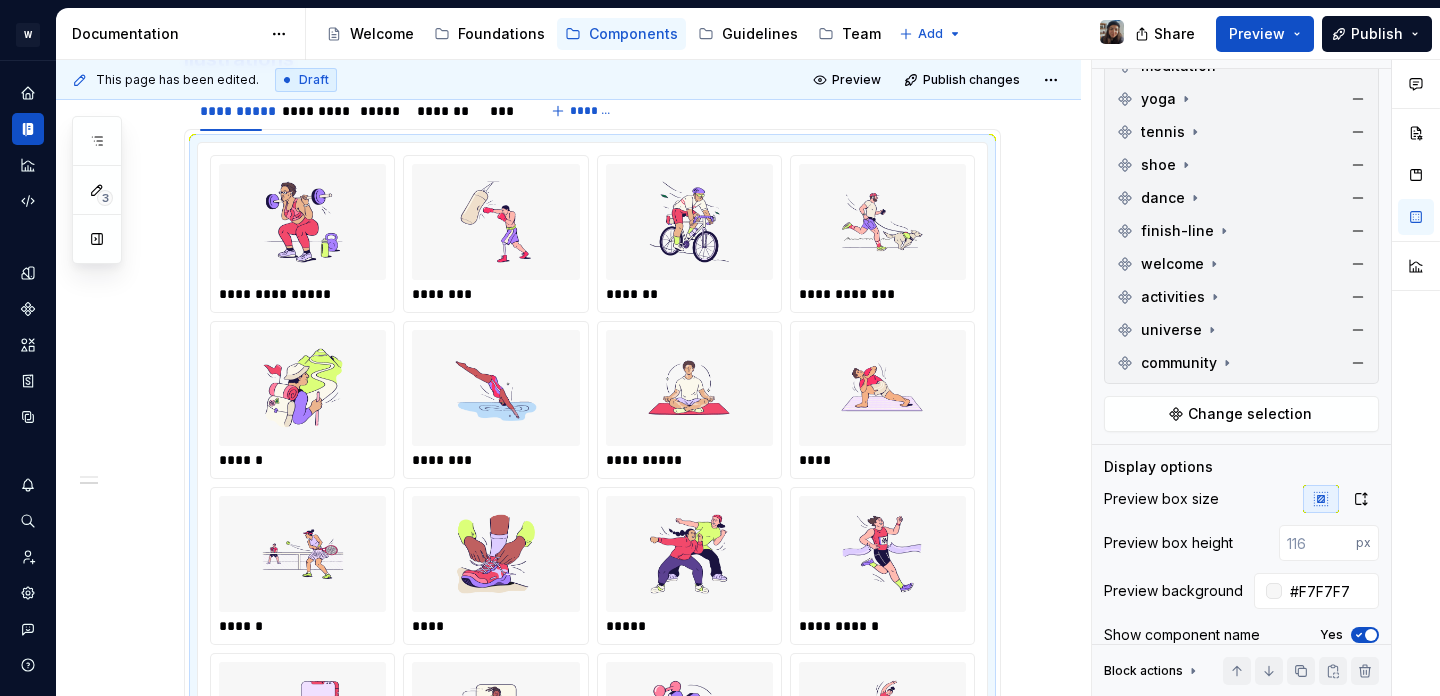 scroll, scrollTop: 708, scrollLeft: 0, axis: vertical 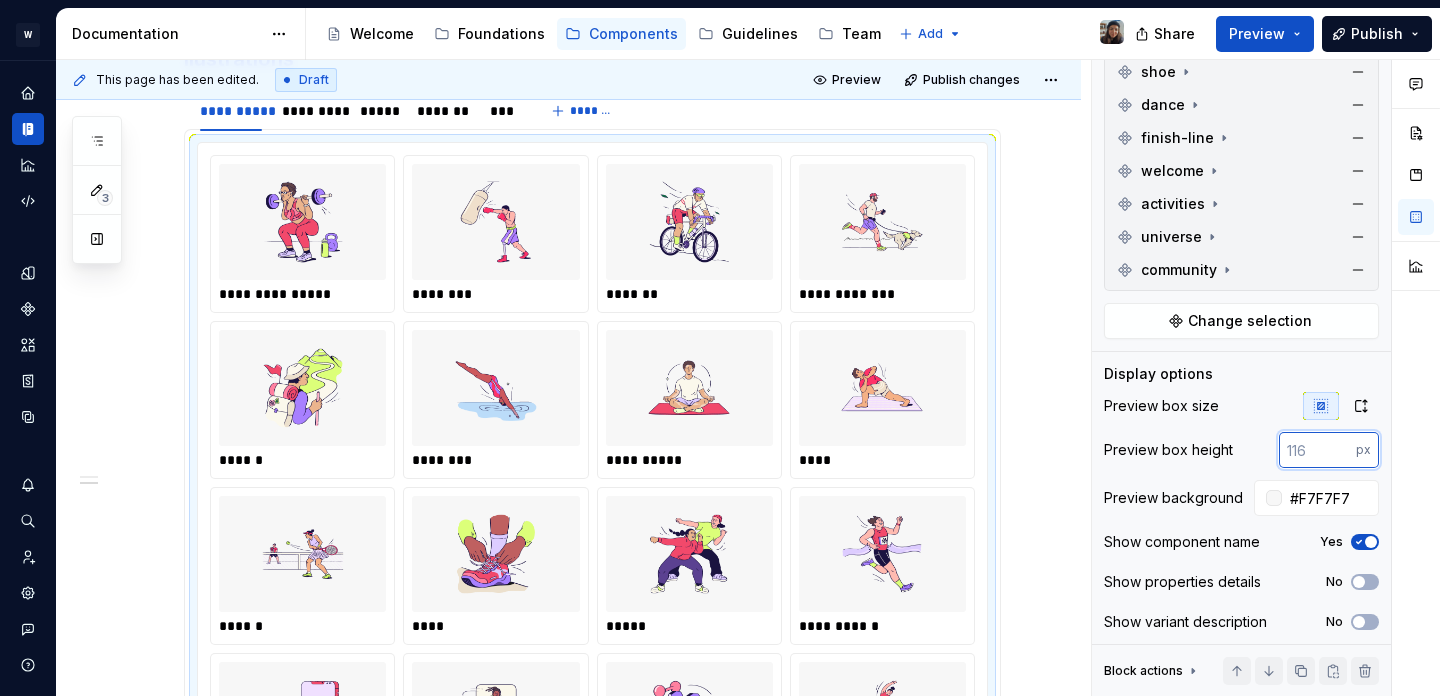 click at bounding box center [1317, 450] 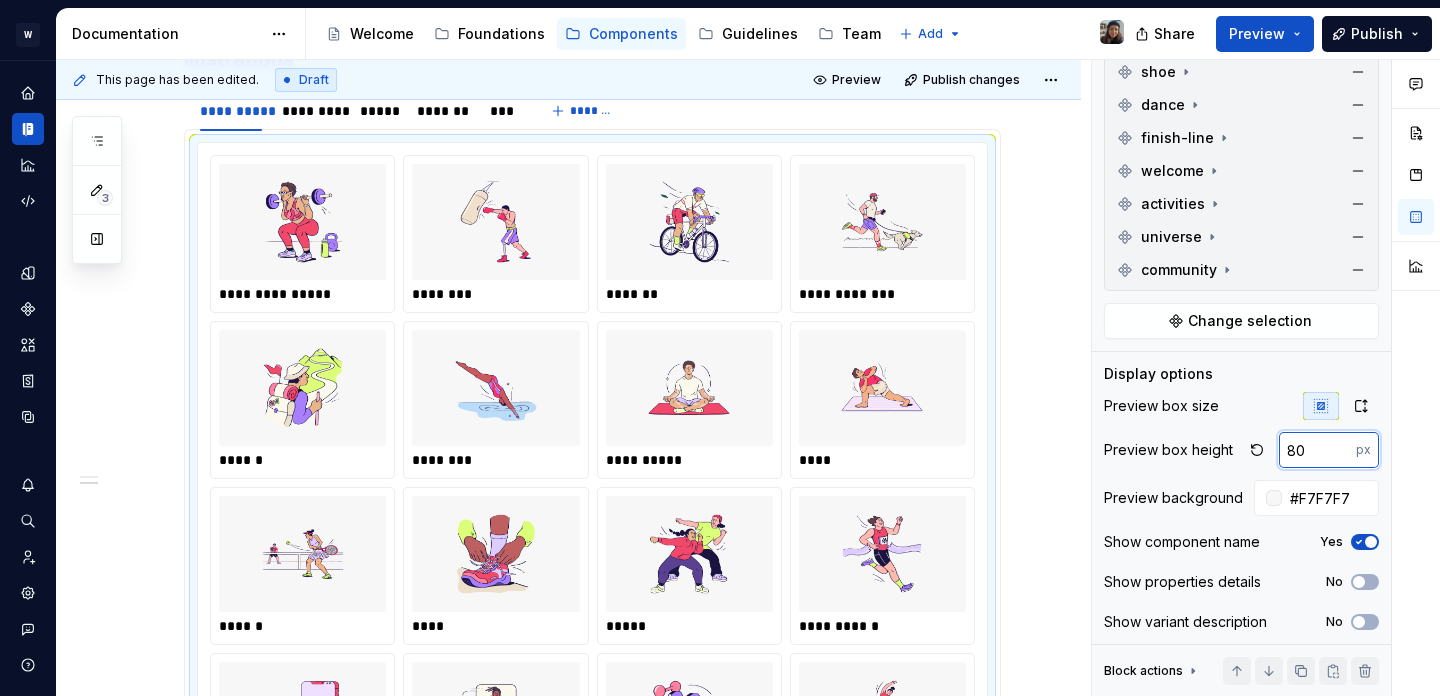 click on "80" at bounding box center (1317, 450) 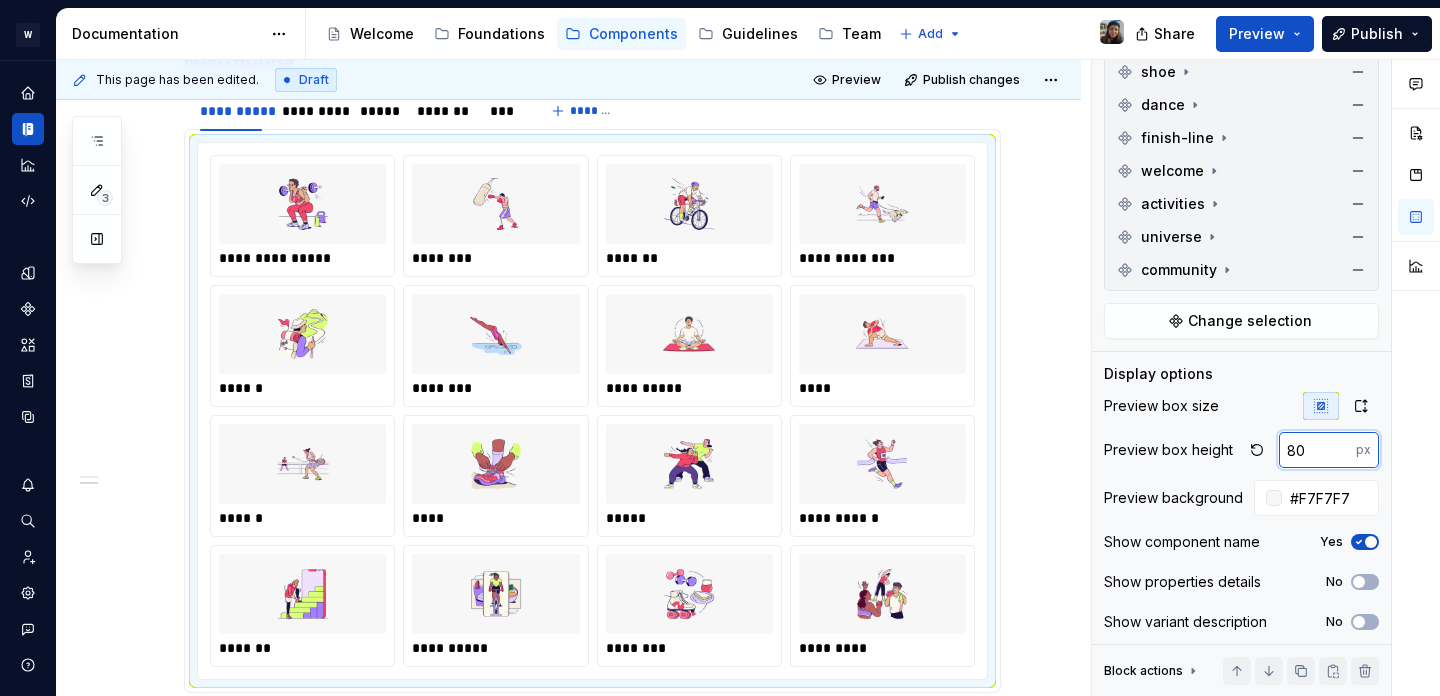click on "80" at bounding box center (1317, 450) 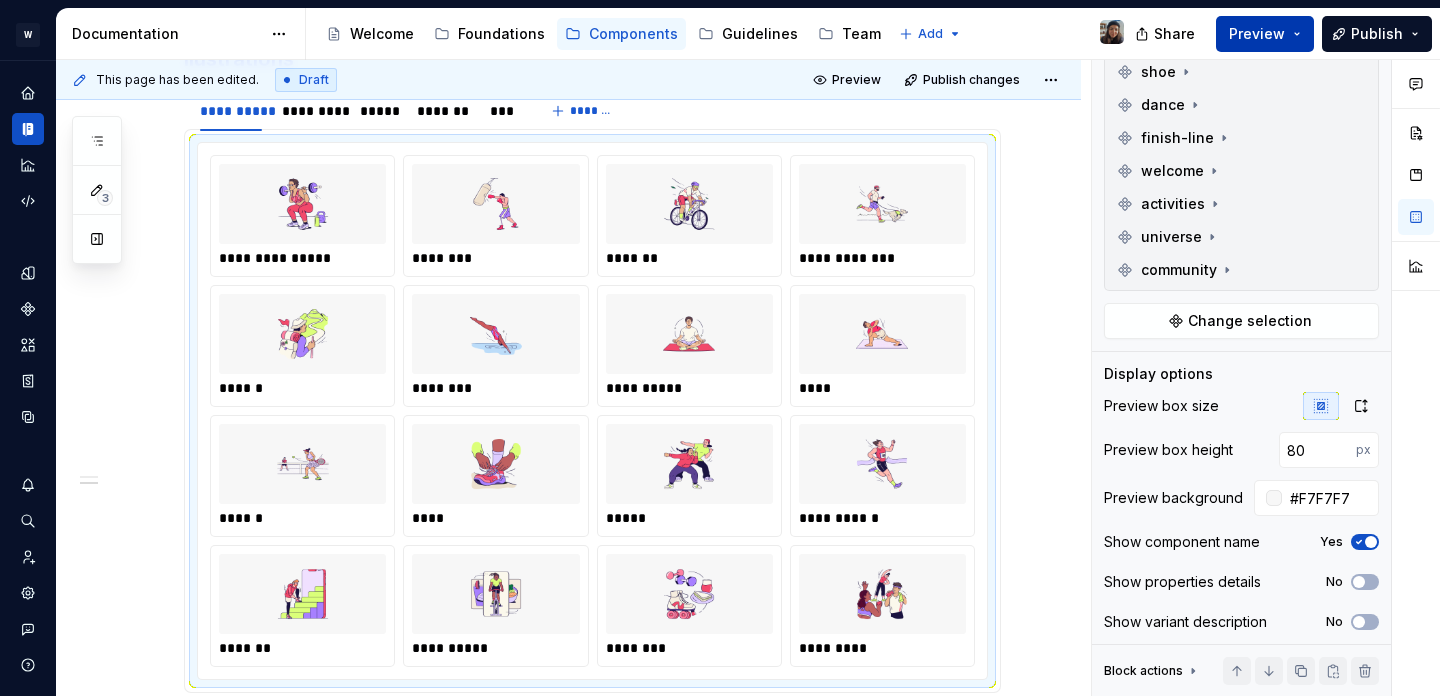 click on "Preview" at bounding box center [1257, 34] 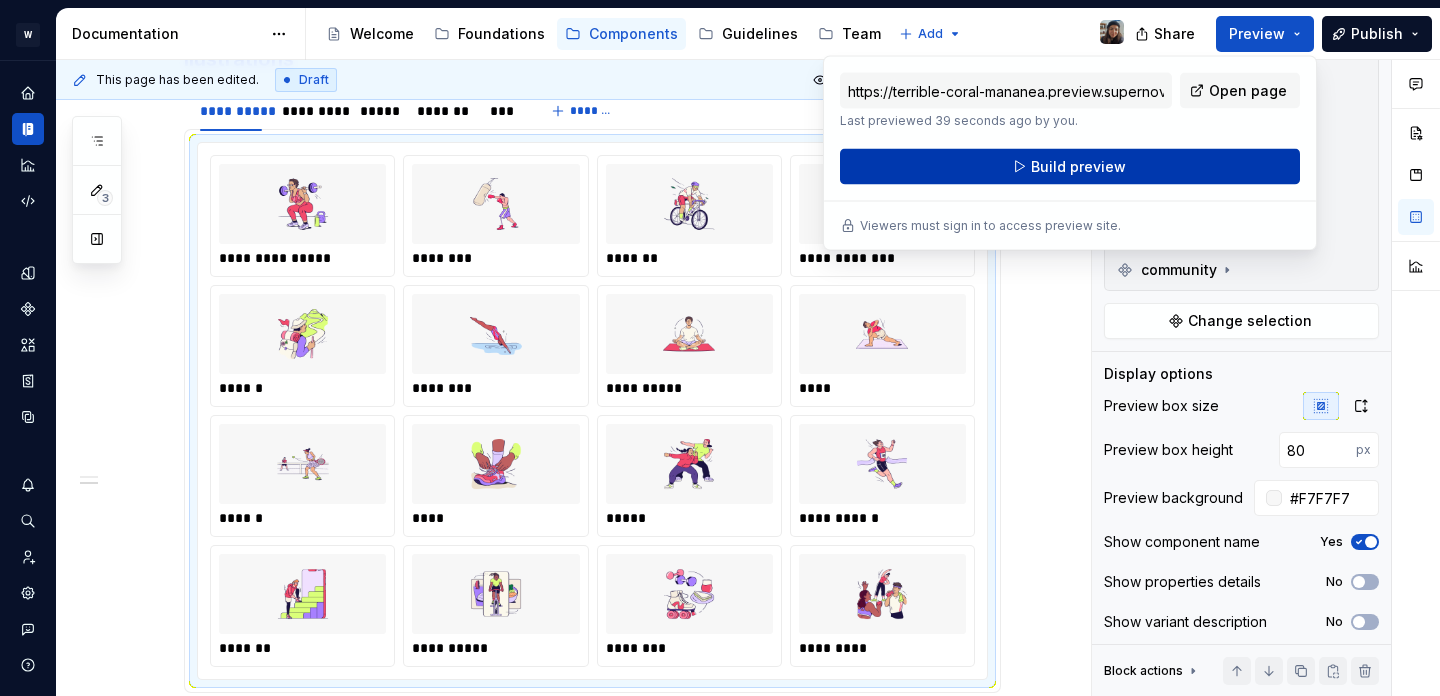 click on "Build preview" at bounding box center (1078, 167) 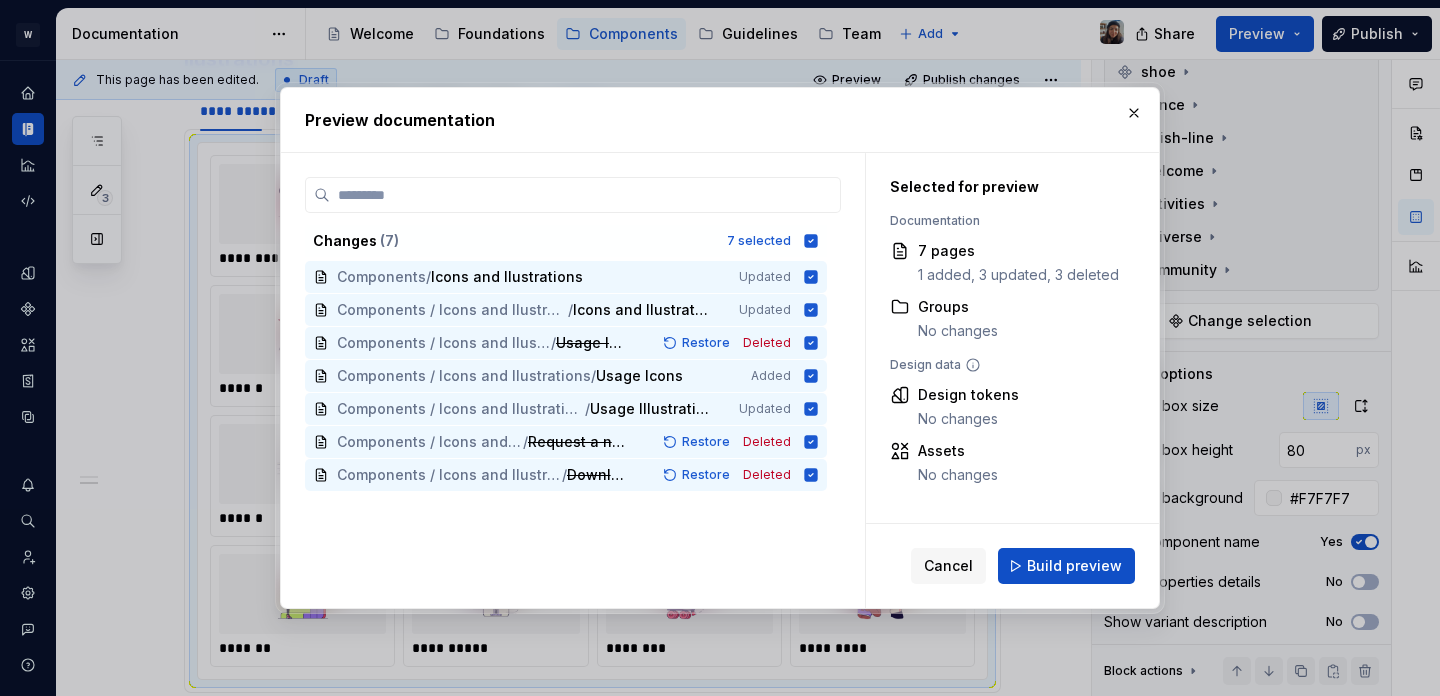 click on "Cancel Build preview" at bounding box center [1012, 566] 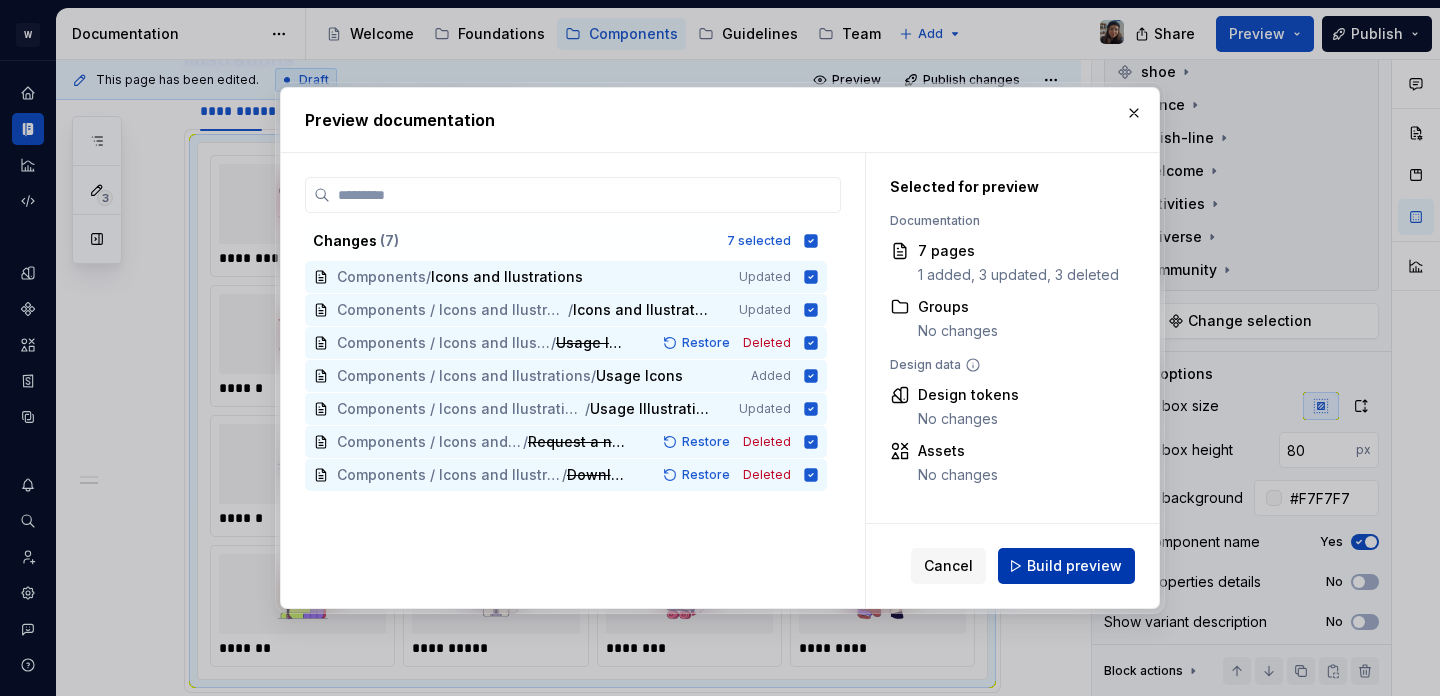 click on "Build preview" at bounding box center [1074, 566] 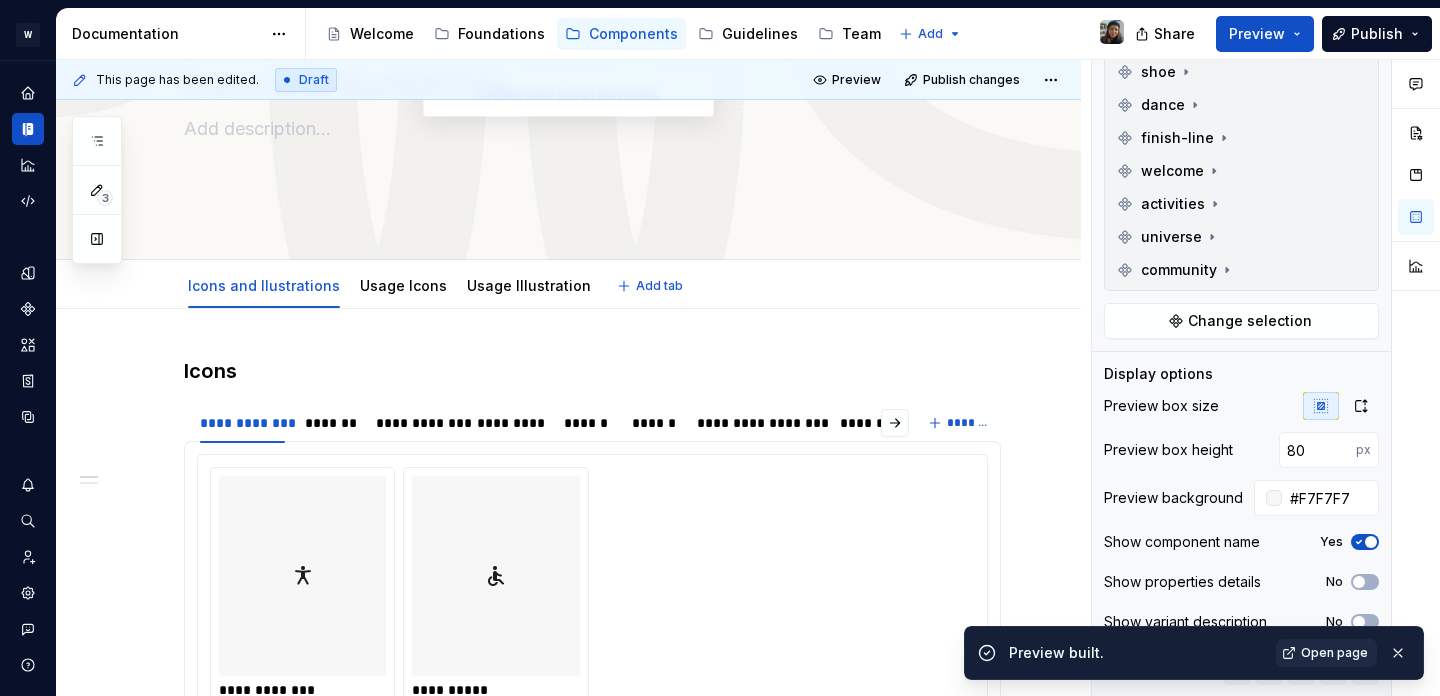 scroll, scrollTop: 205, scrollLeft: 0, axis: vertical 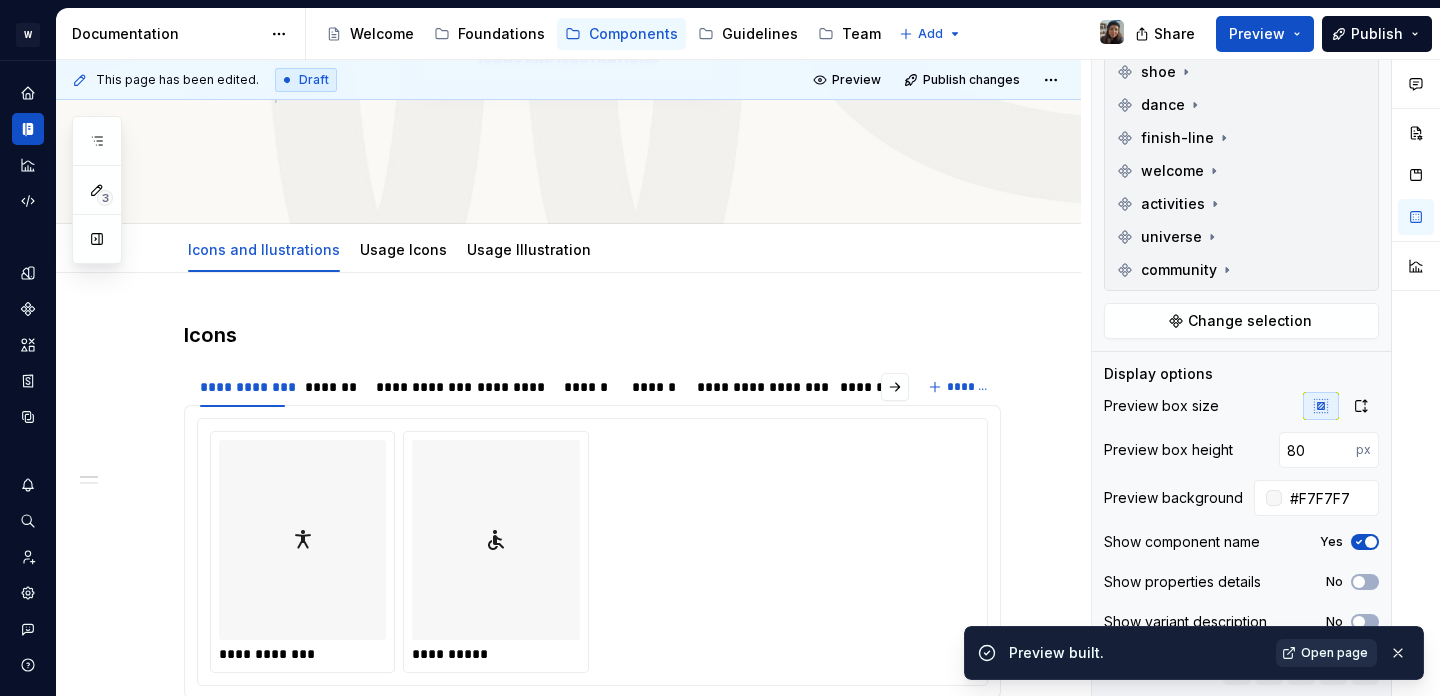 click on "Open page" at bounding box center [1334, 653] 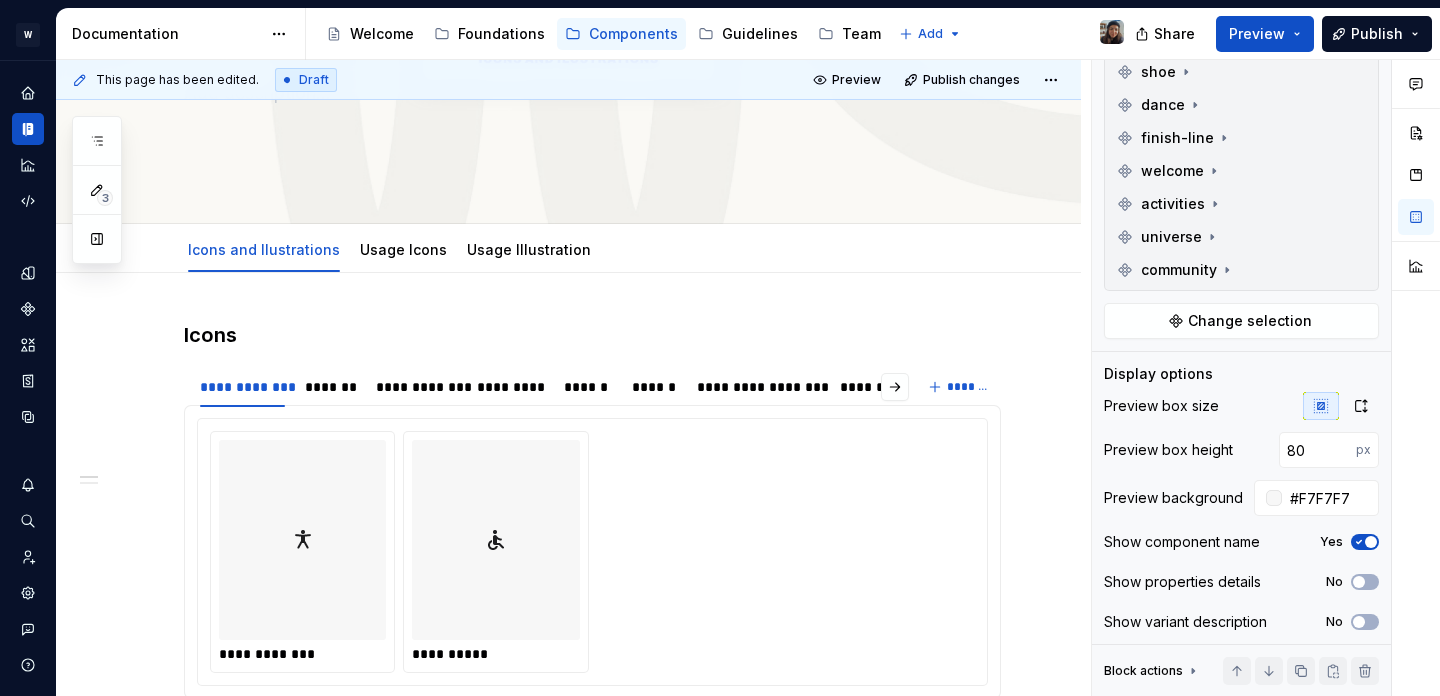 type on "*" 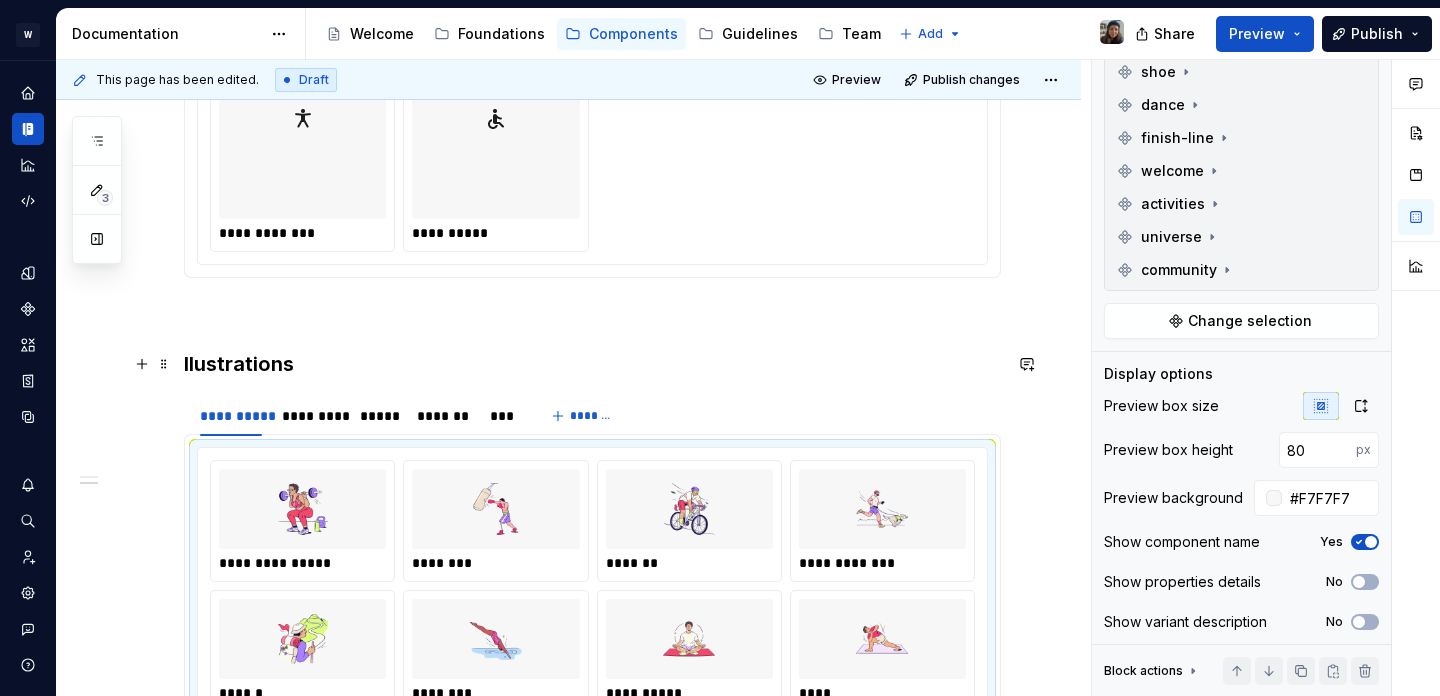 scroll, scrollTop: 659, scrollLeft: 0, axis: vertical 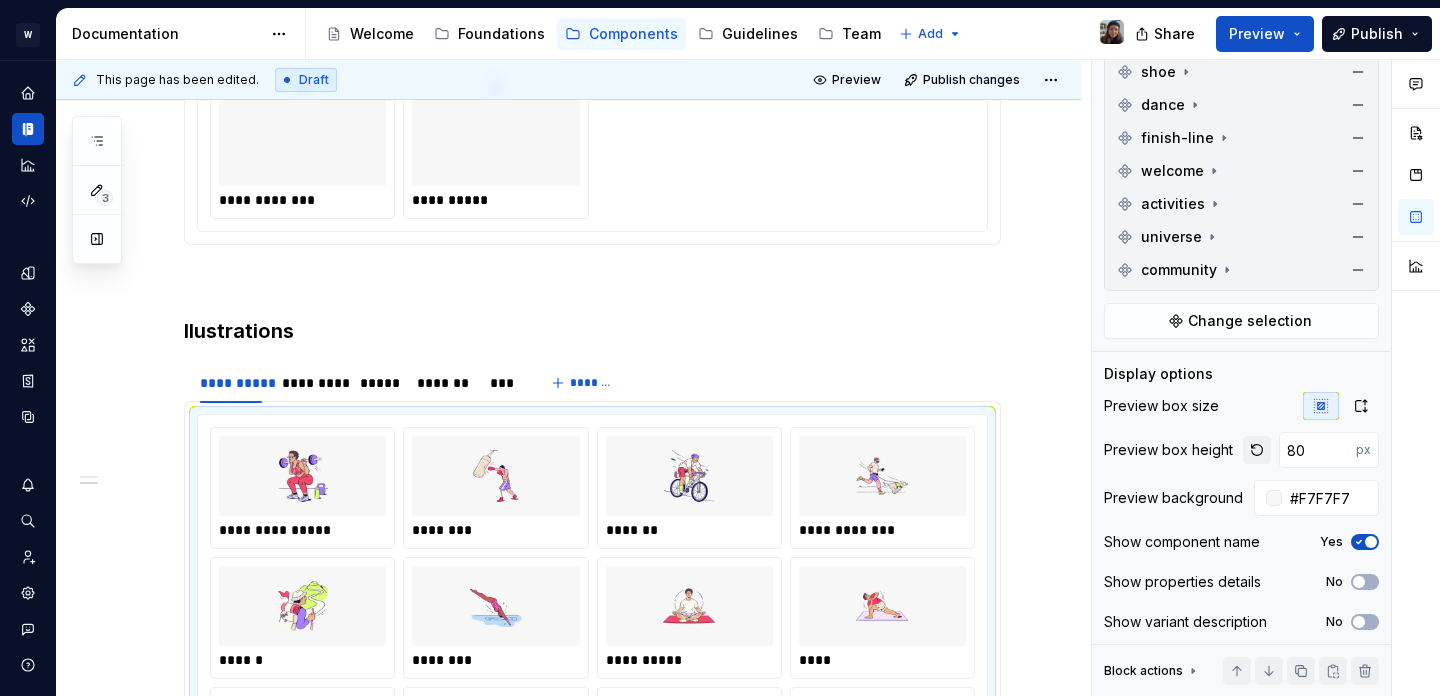 click at bounding box center (1257, 450) 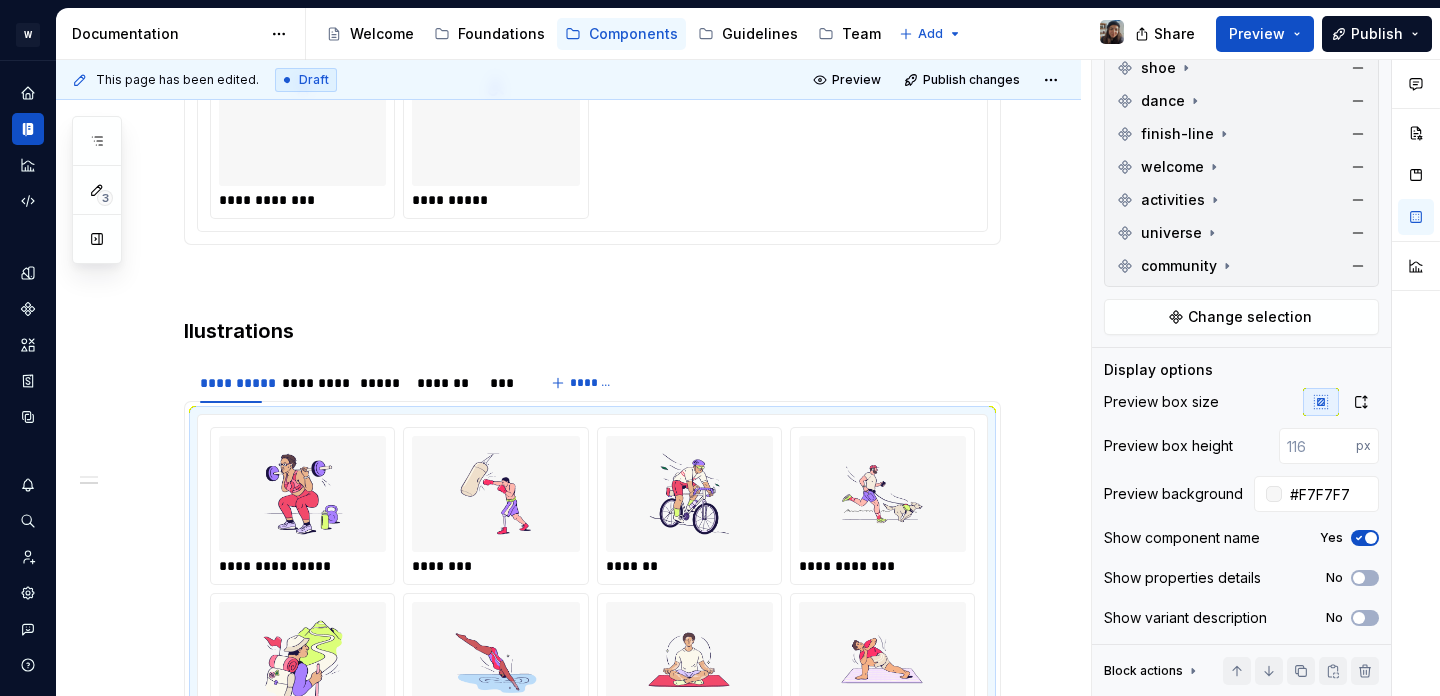 scroll, scrollTop: 708, scrollLeft: 0, axis: vertical 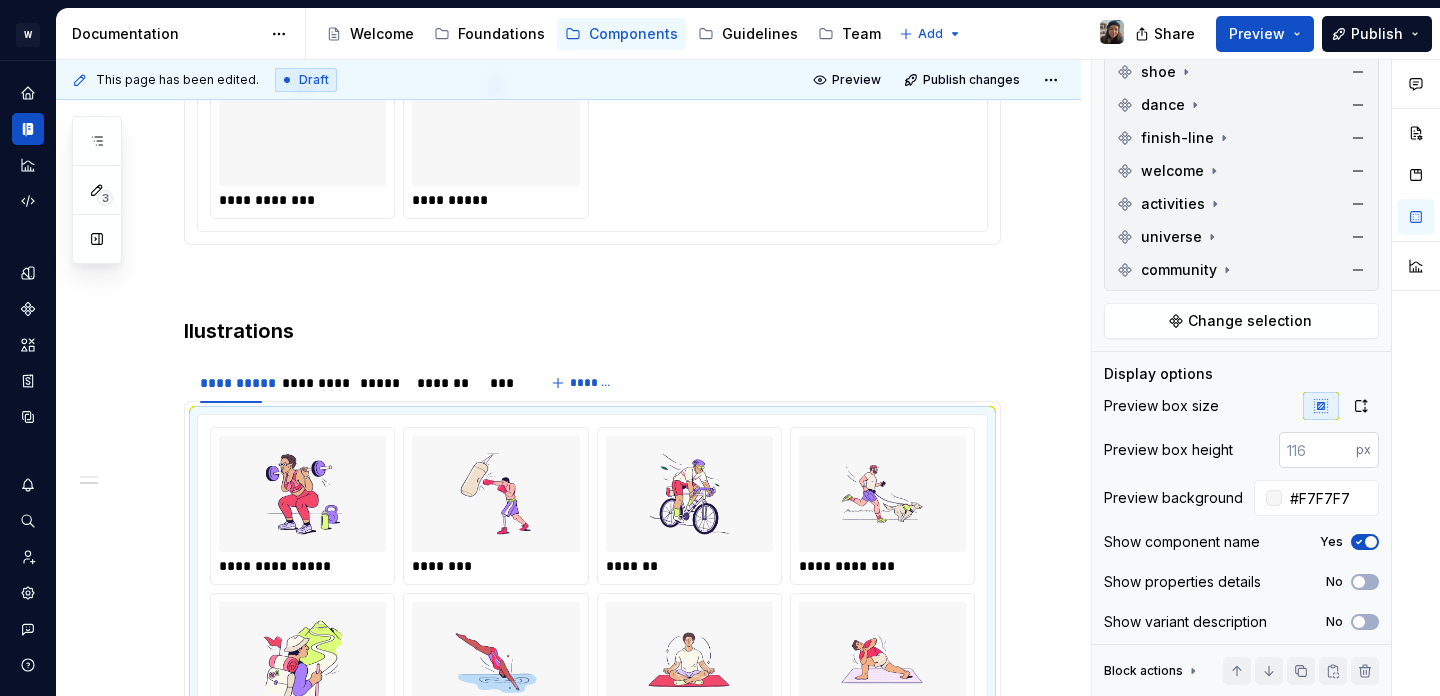 click at bounding box center (1317, 450) 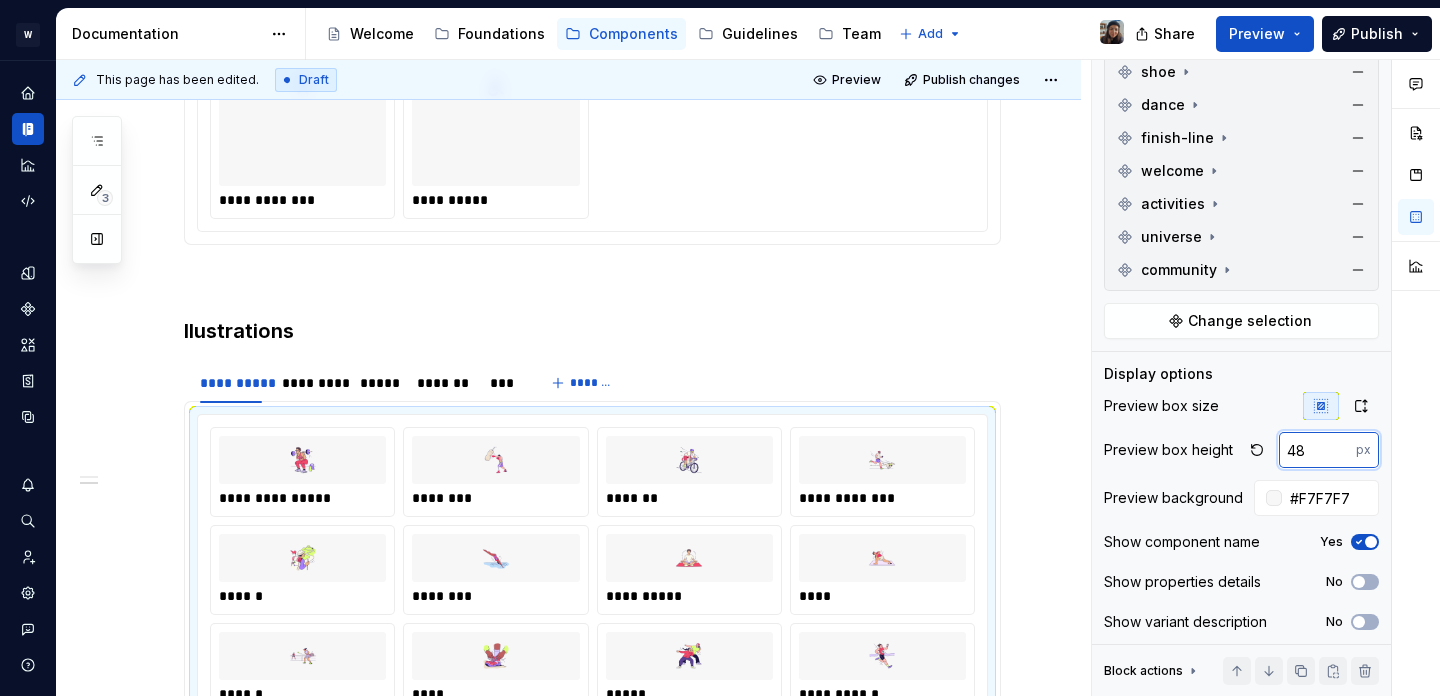 click on "48" at bounding box center [1317, 450] 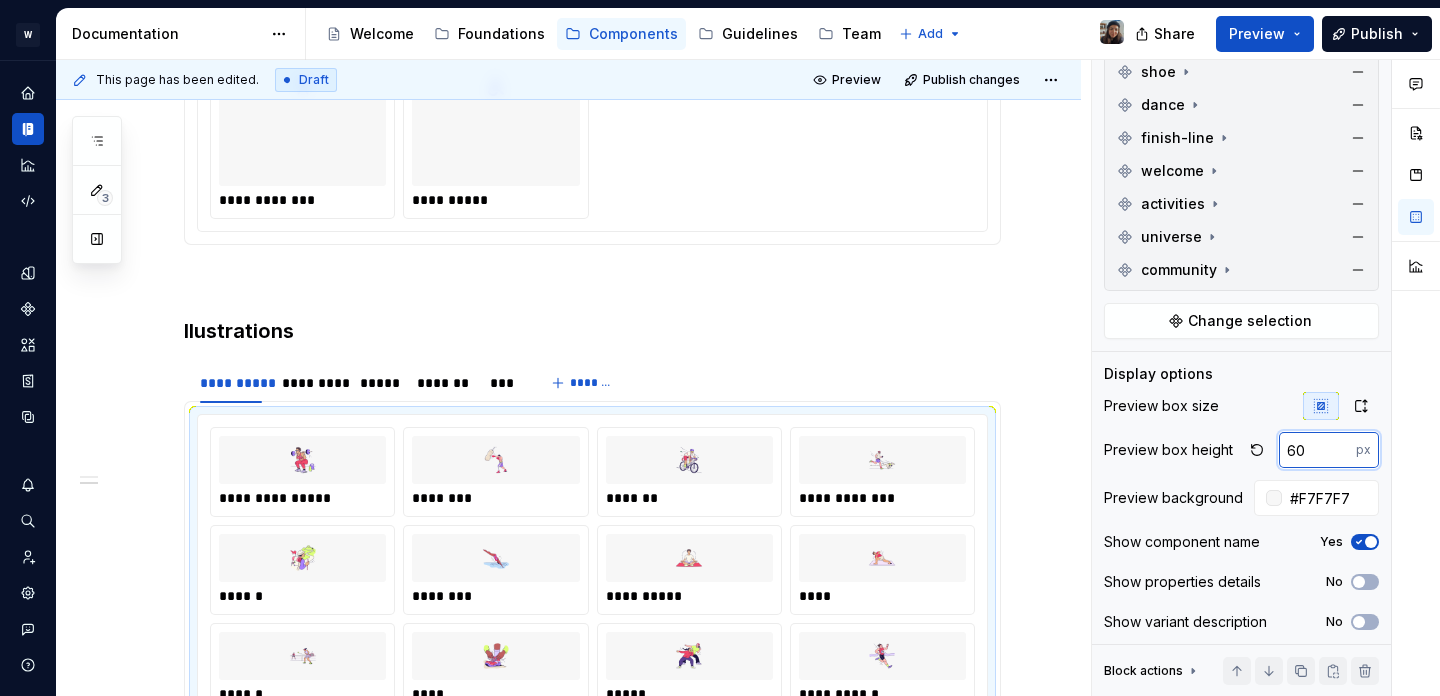 type on "60" 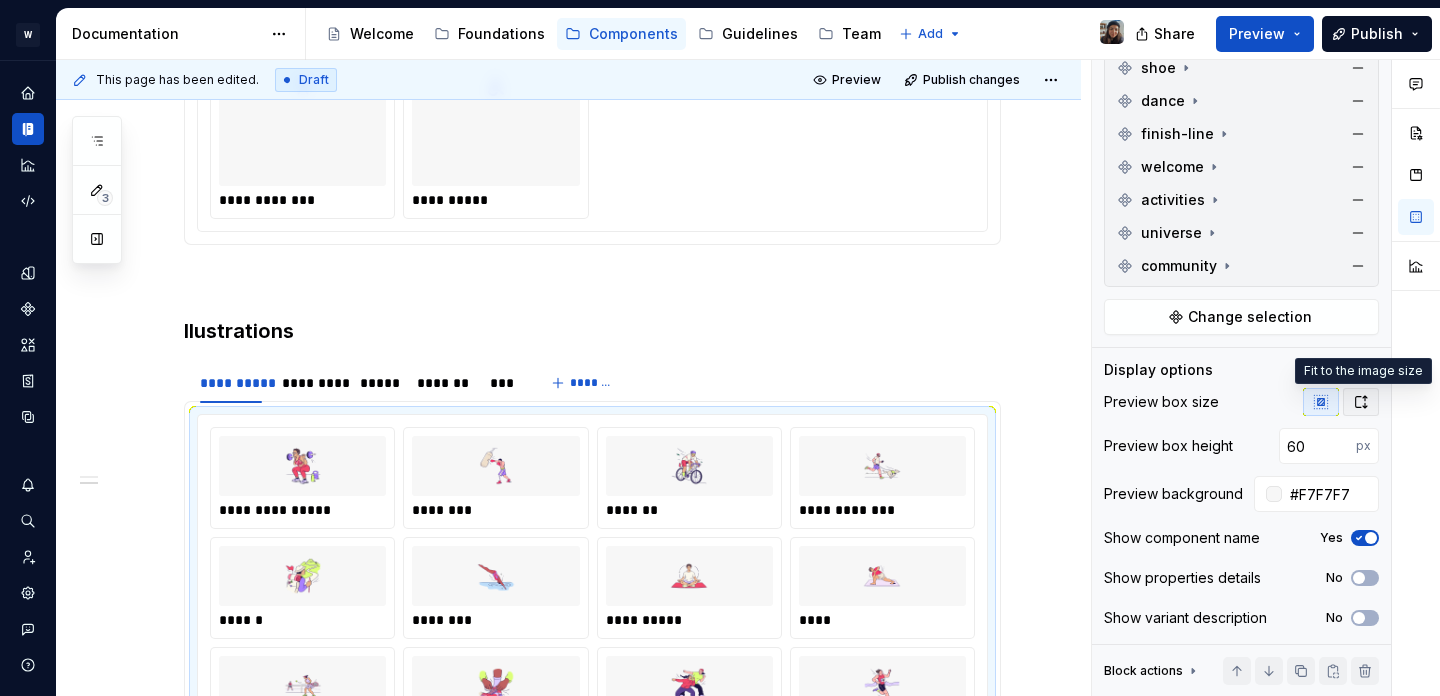 click at bounding box center [1361, 402] 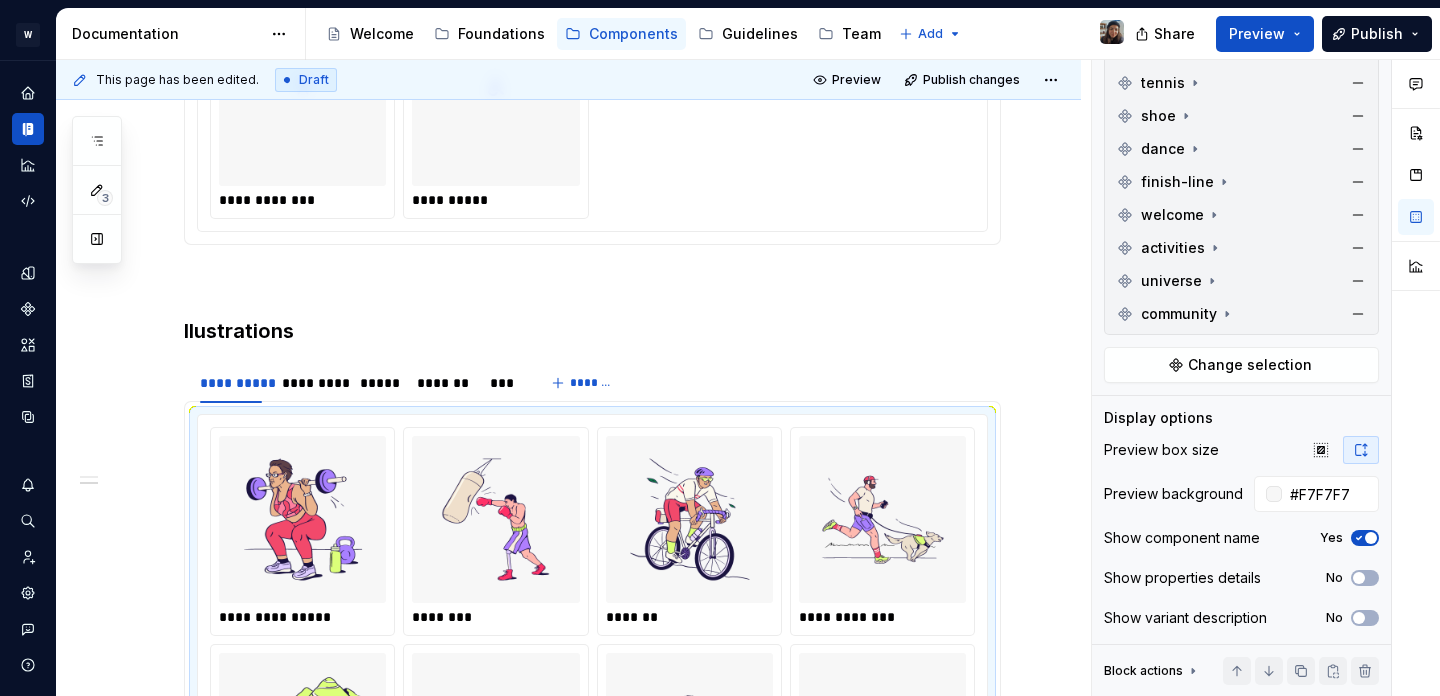 scroll, scrollTop: 664, scrollLeft: 0, axis: vertical 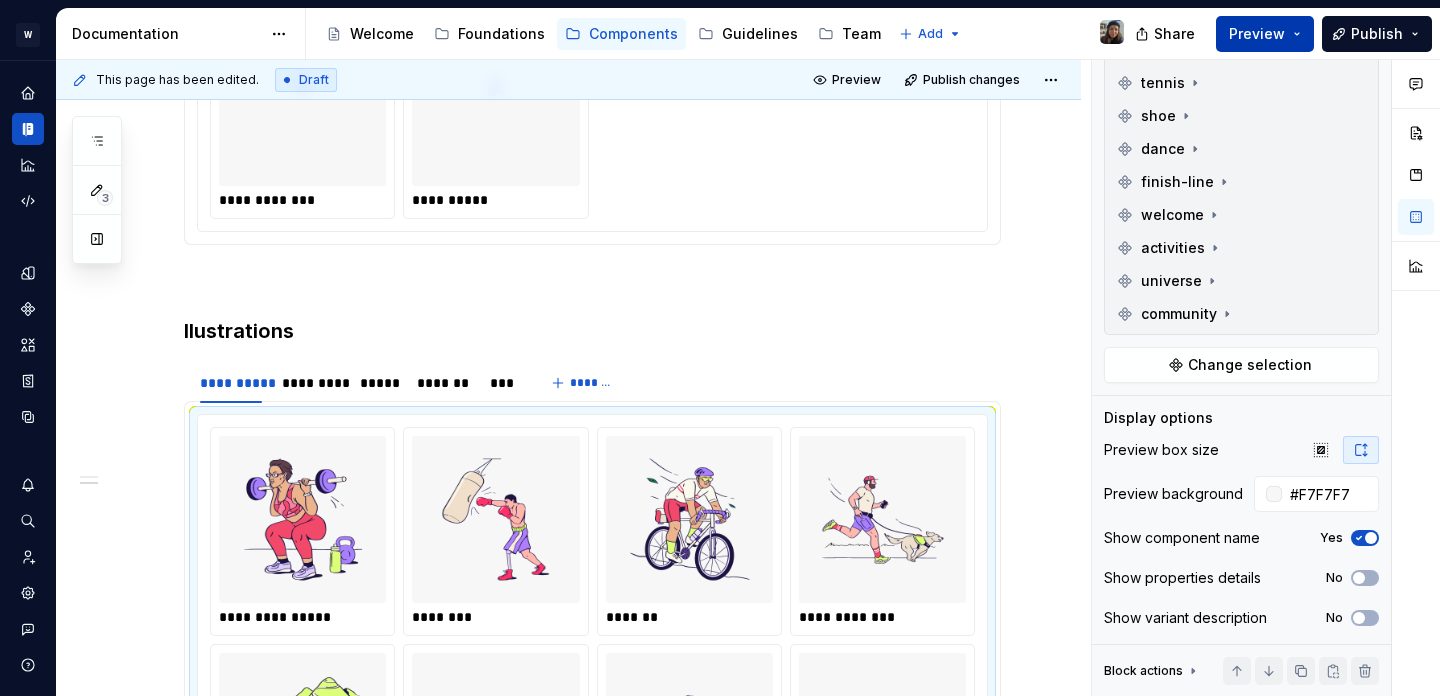 click on "Preview" at bounding box center [1257, 34] 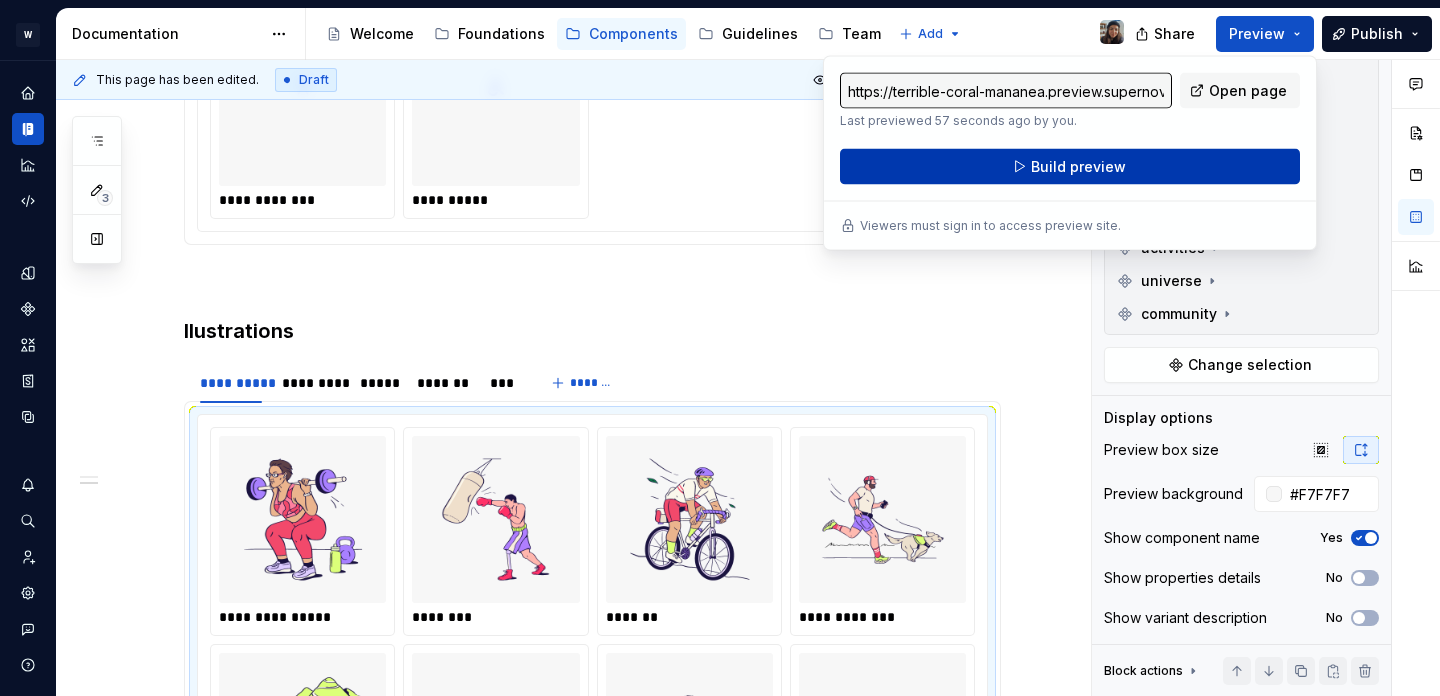 click on "Build preview" at bounding box center (1070, 167) 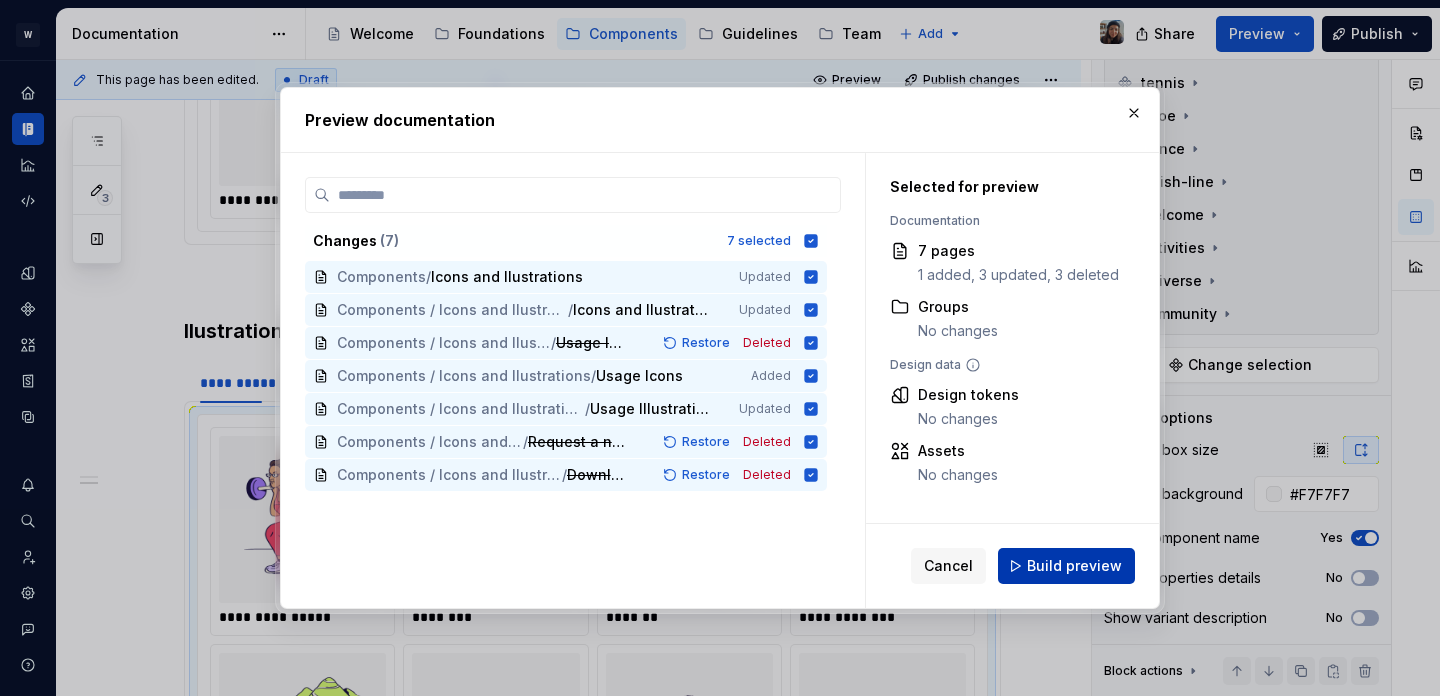 click on "Build preview" at bounding box center (1074, 566) 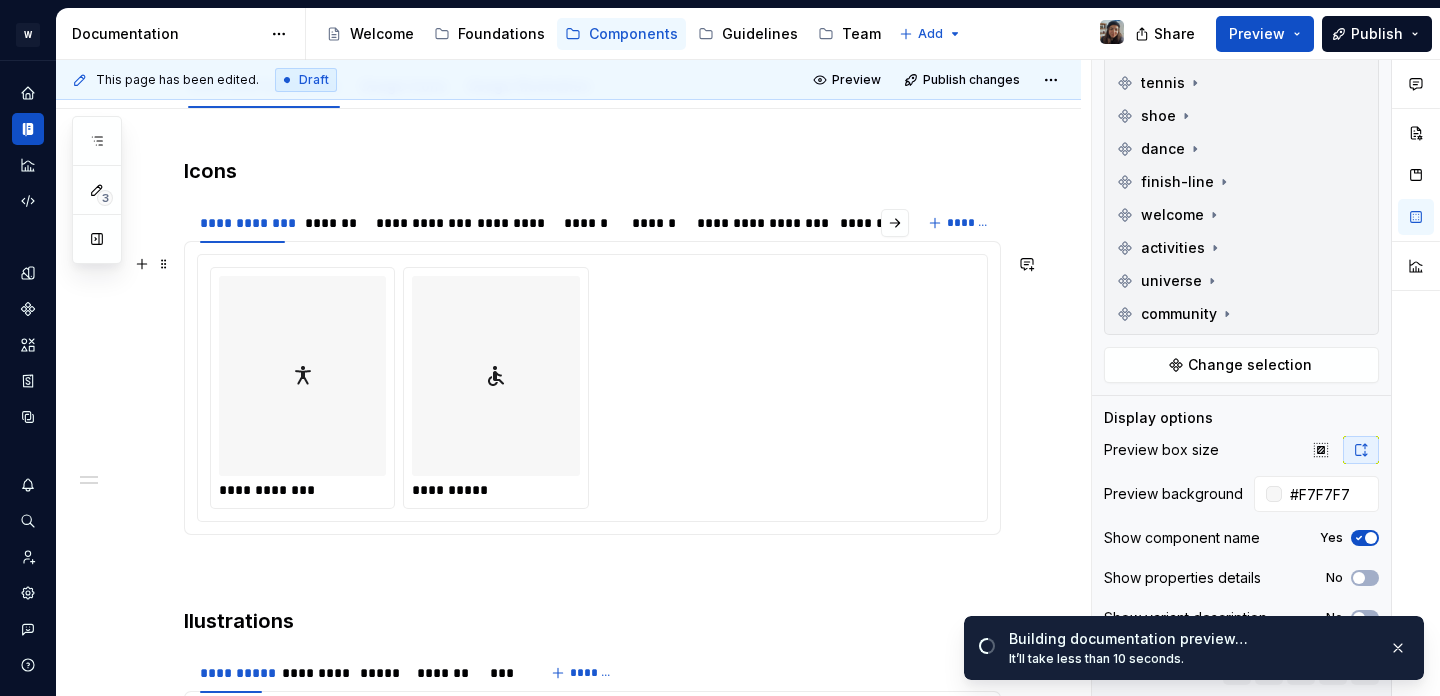 scroll, scrollTop: 342, scrollLeft: 0, axis: vertical 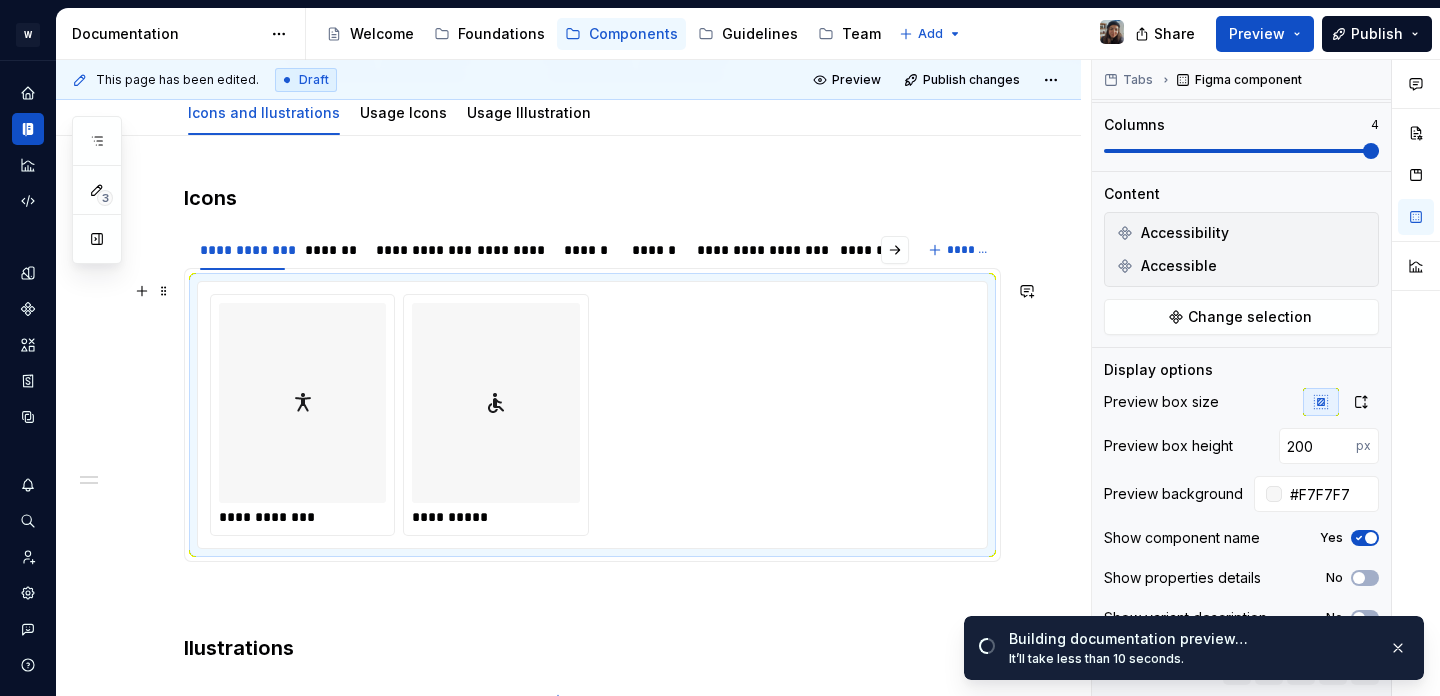 click on "**********" at bounding box center [592, 415] 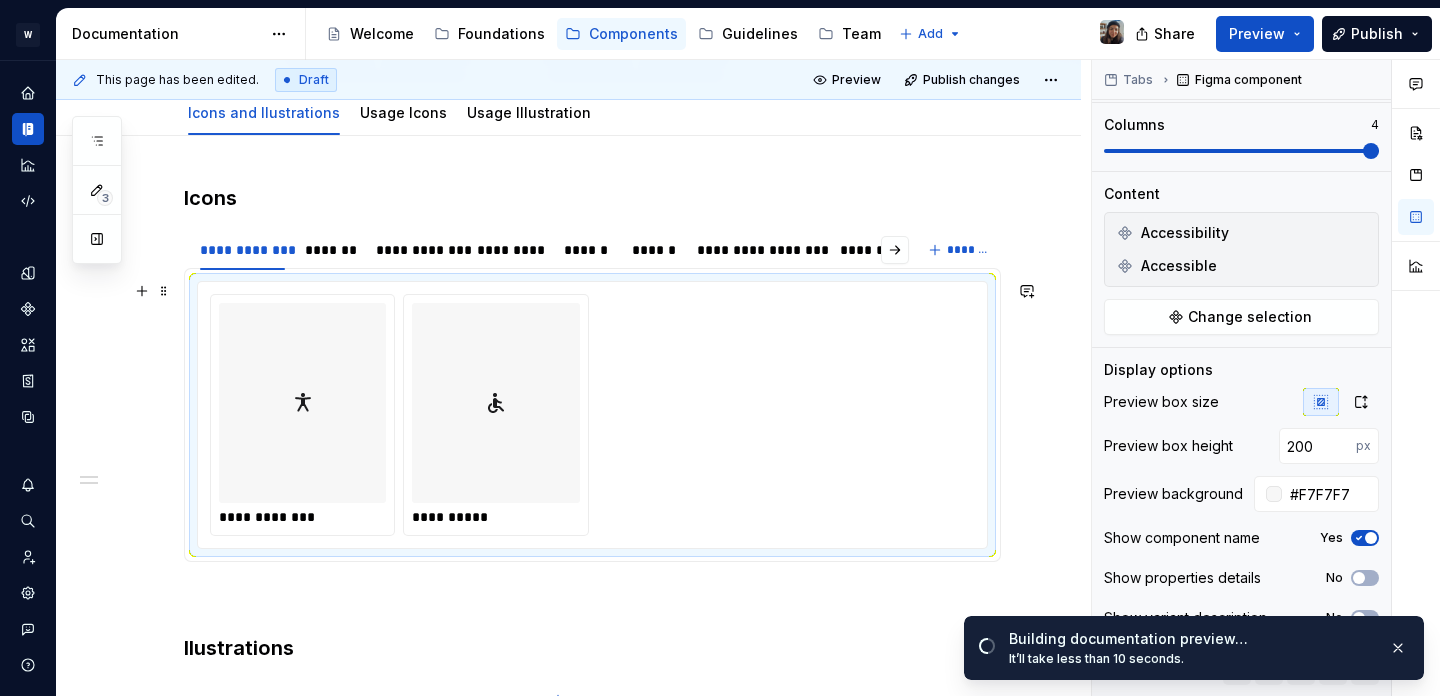 scroll, scrollTop: 214, scrollLeft: 0, axis: vertical 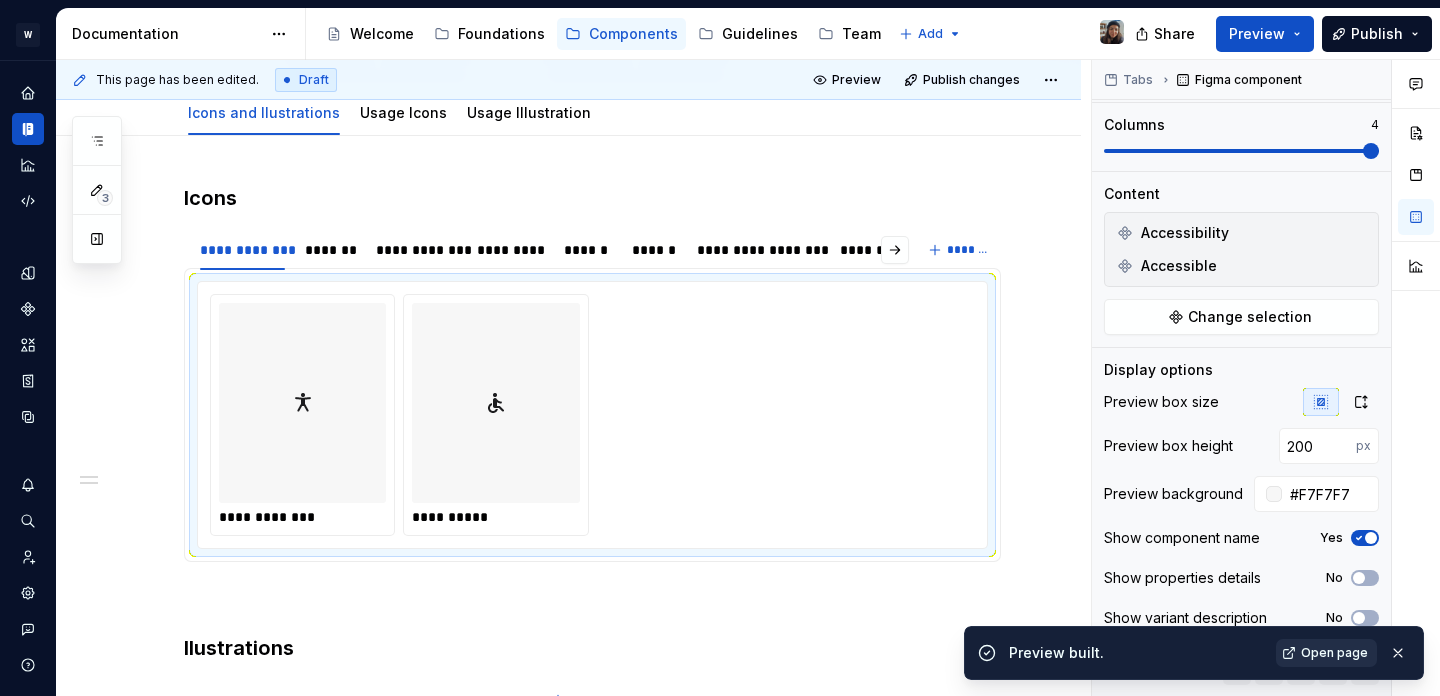 click on "Open page" at bounding box center [1334, 653] 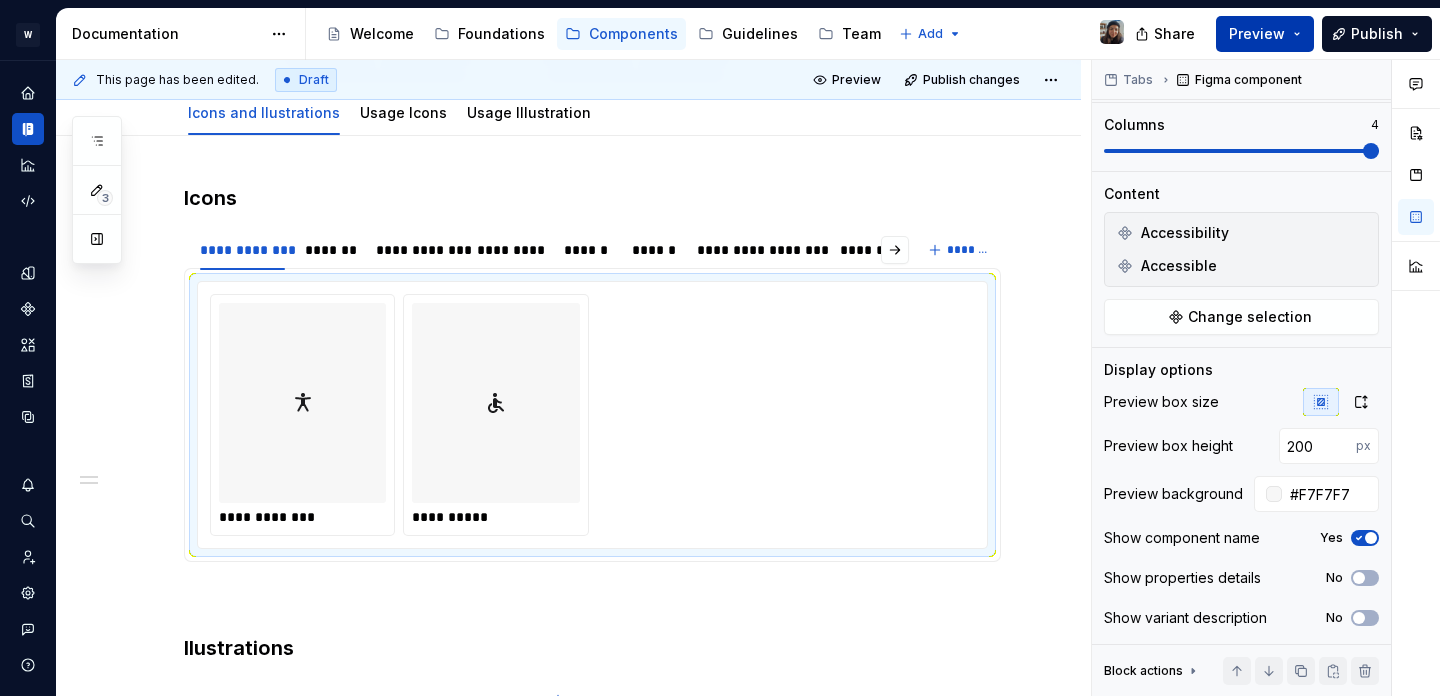 click on "Preview" at bounding box center [1257, 34] 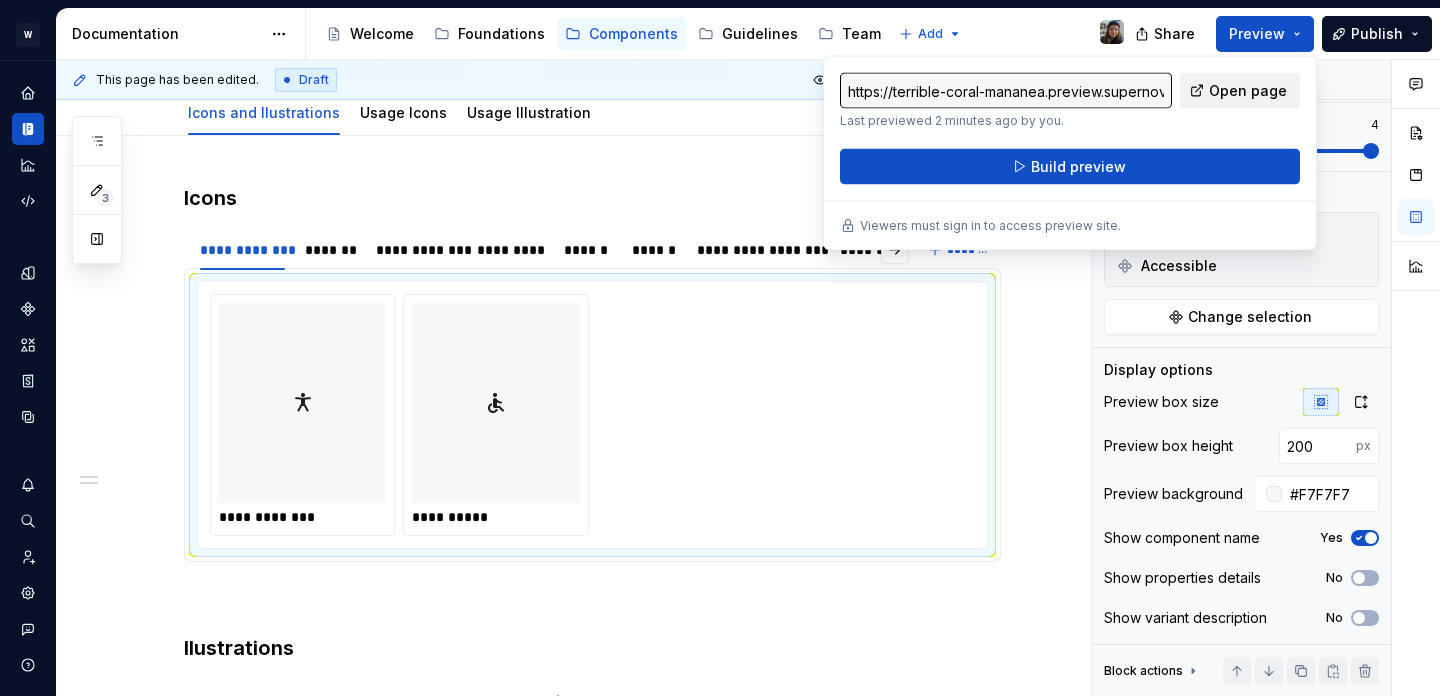click on "Open page" at bounding box center [1240, 91] 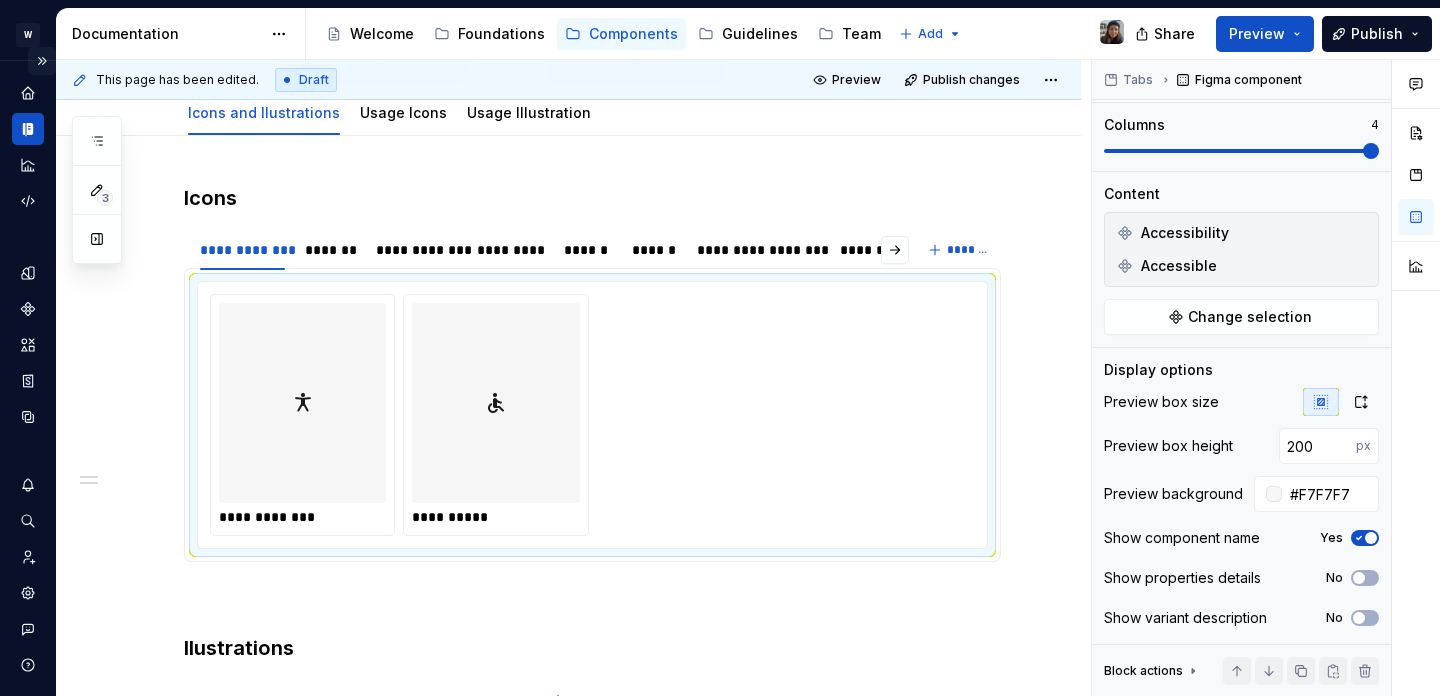 click at bounding box center [42, 61] 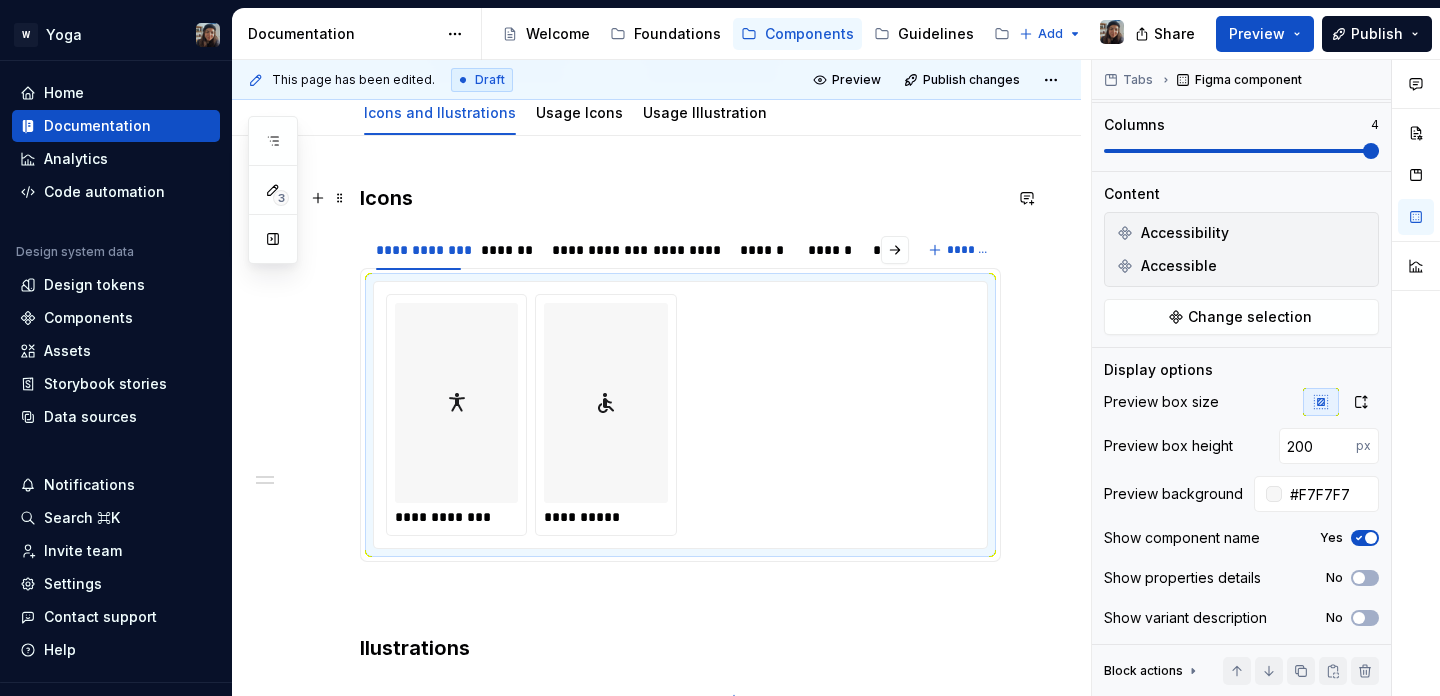 scroll, scrollTop: 0, scrollLeft: 0, axis: both 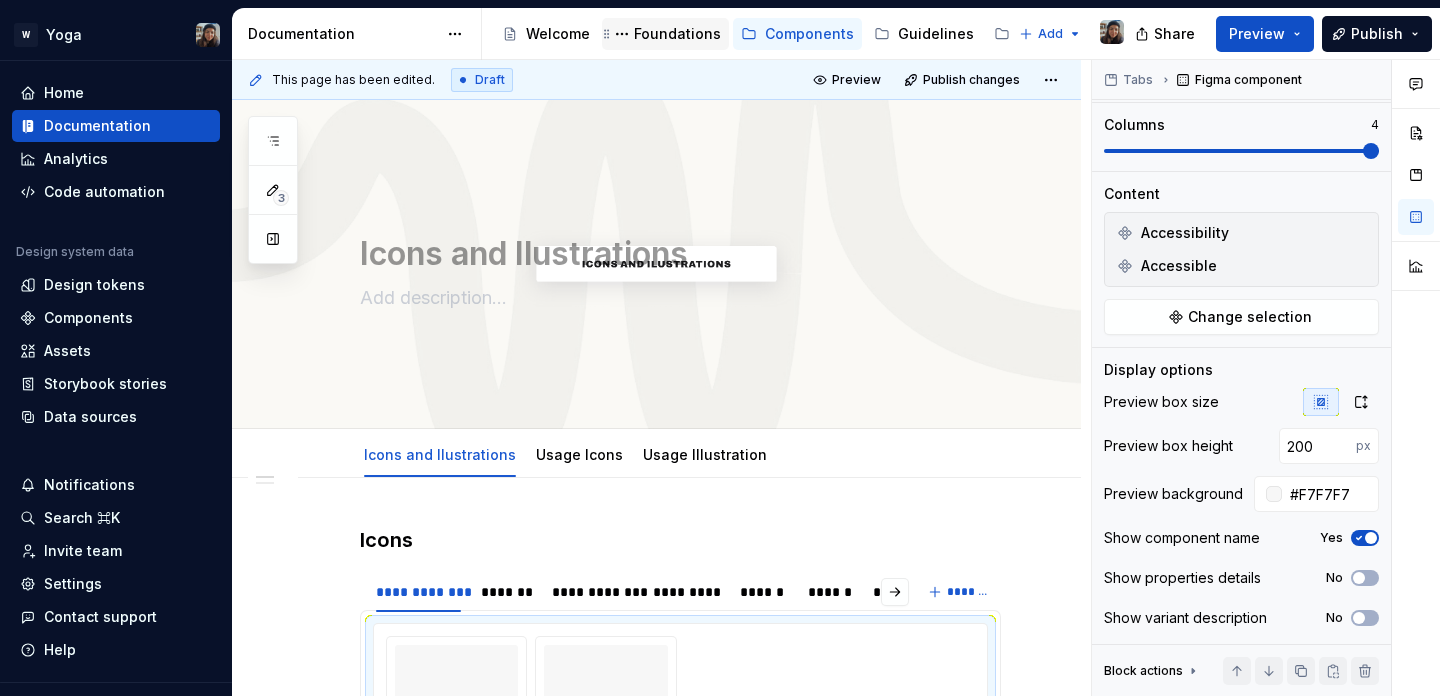 click on "Foundations" at bounding box center (665, 34) 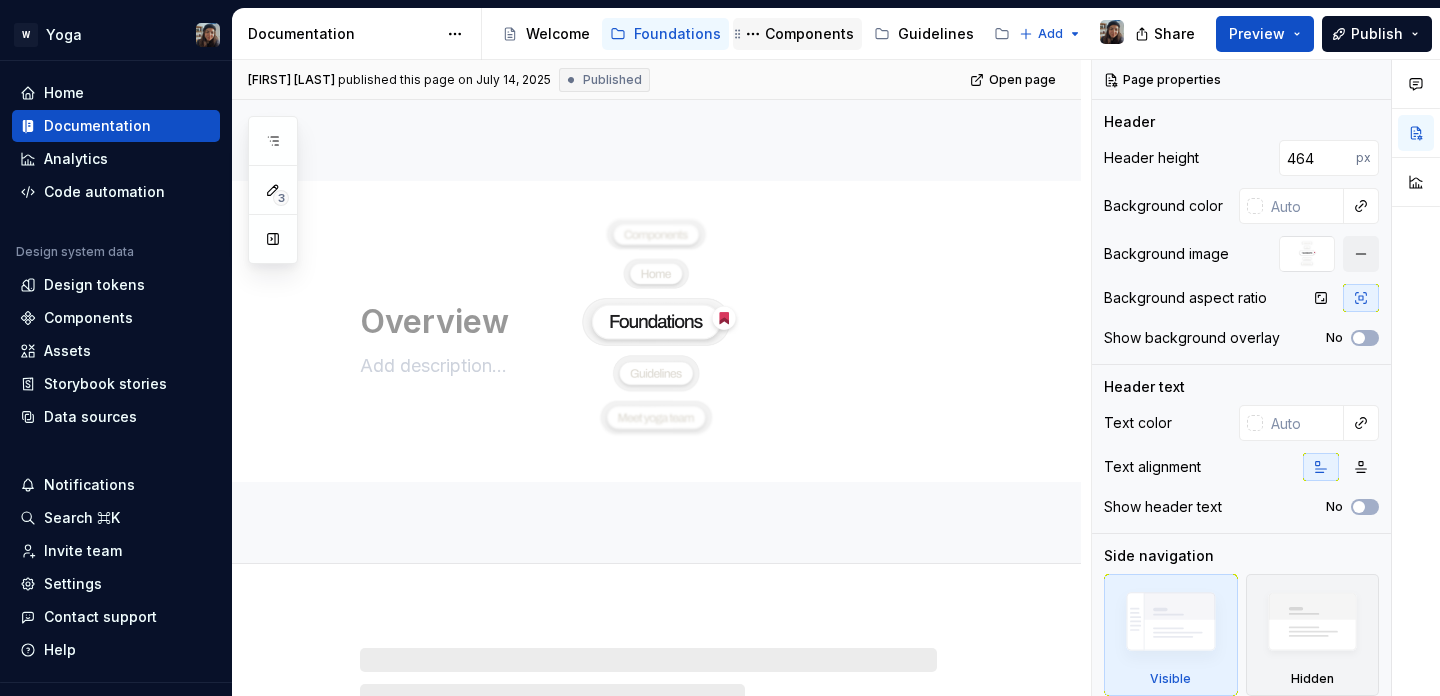 click on "Components" at bounding box center (797, 34) 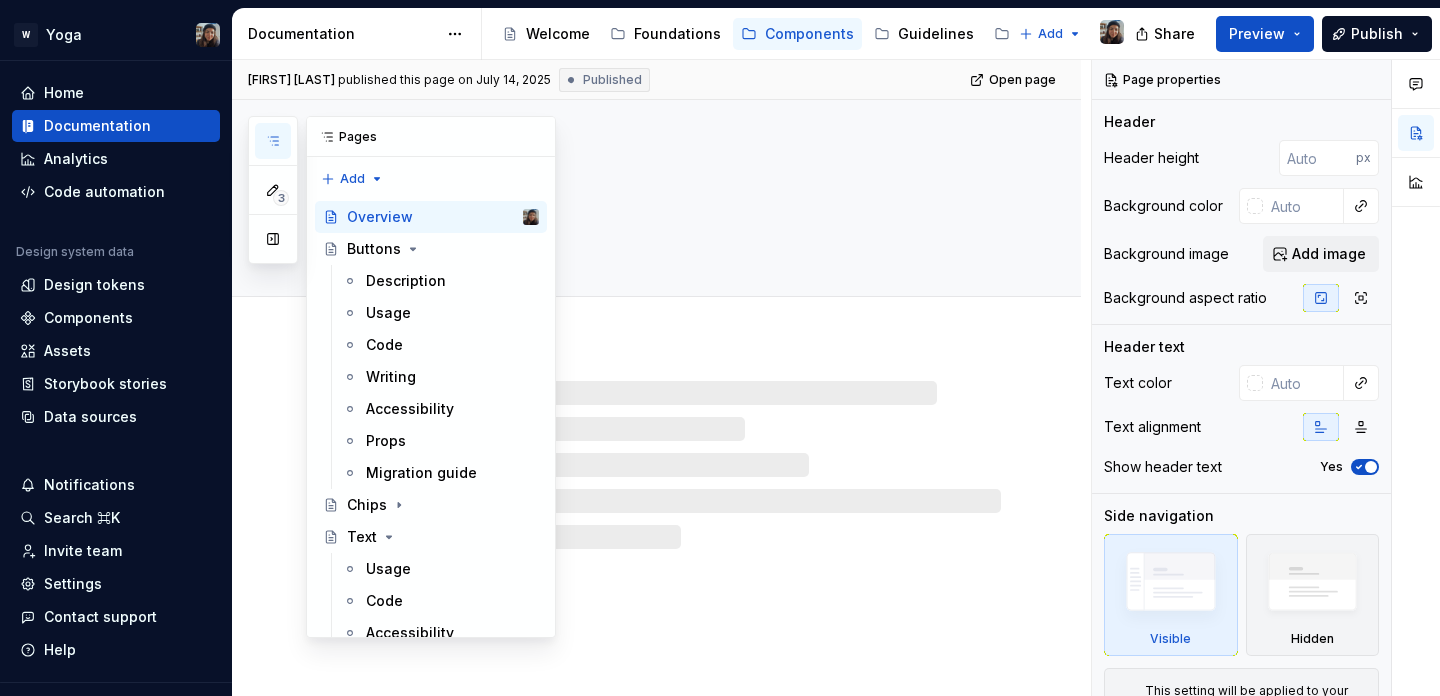 click 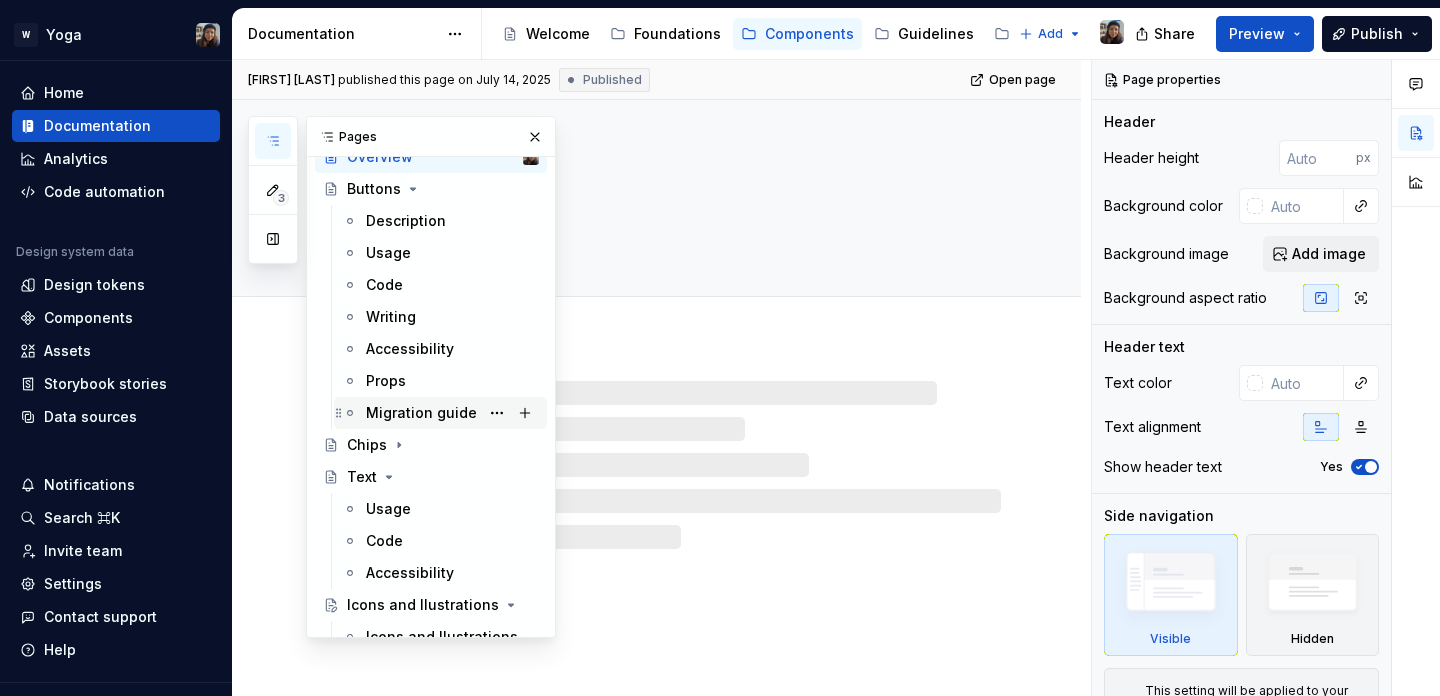 scroll, scrollTop: 144, scrollLeft: 0, axis: vertical 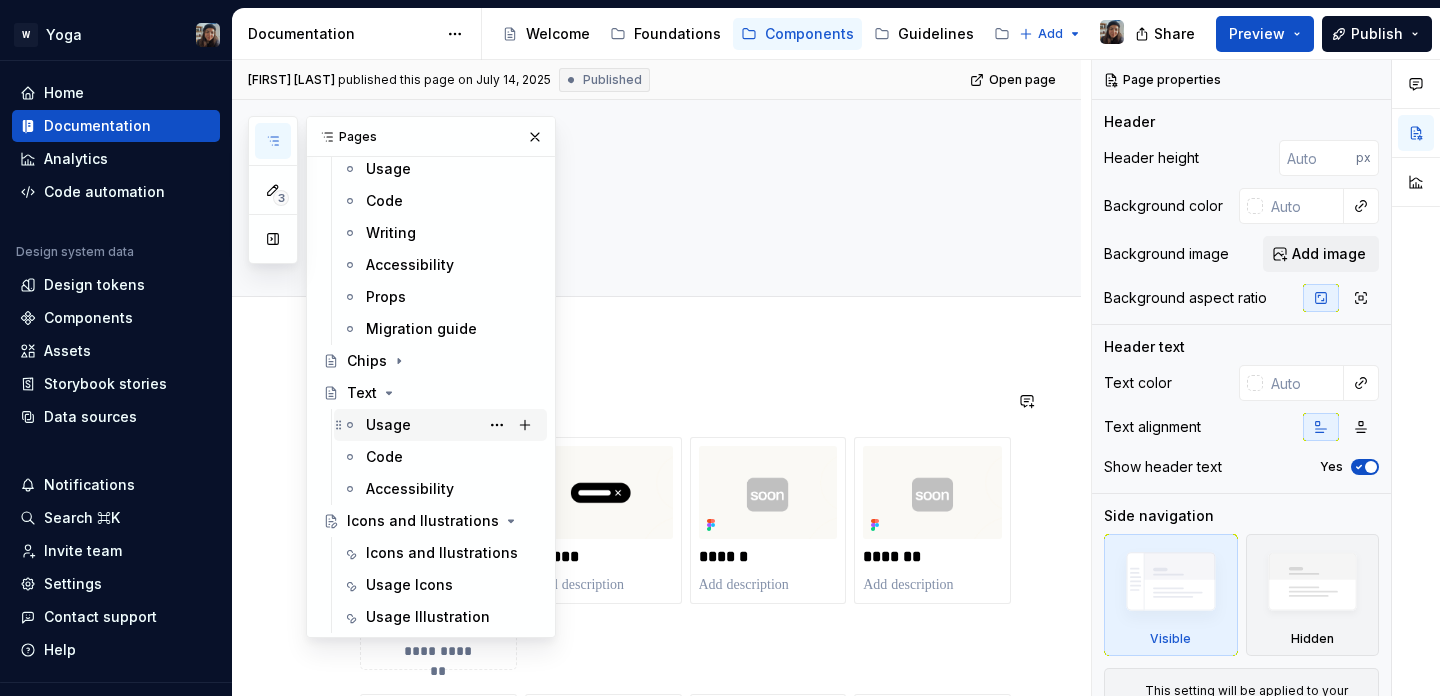 click on "Usage" at bounding box center (452, 425) 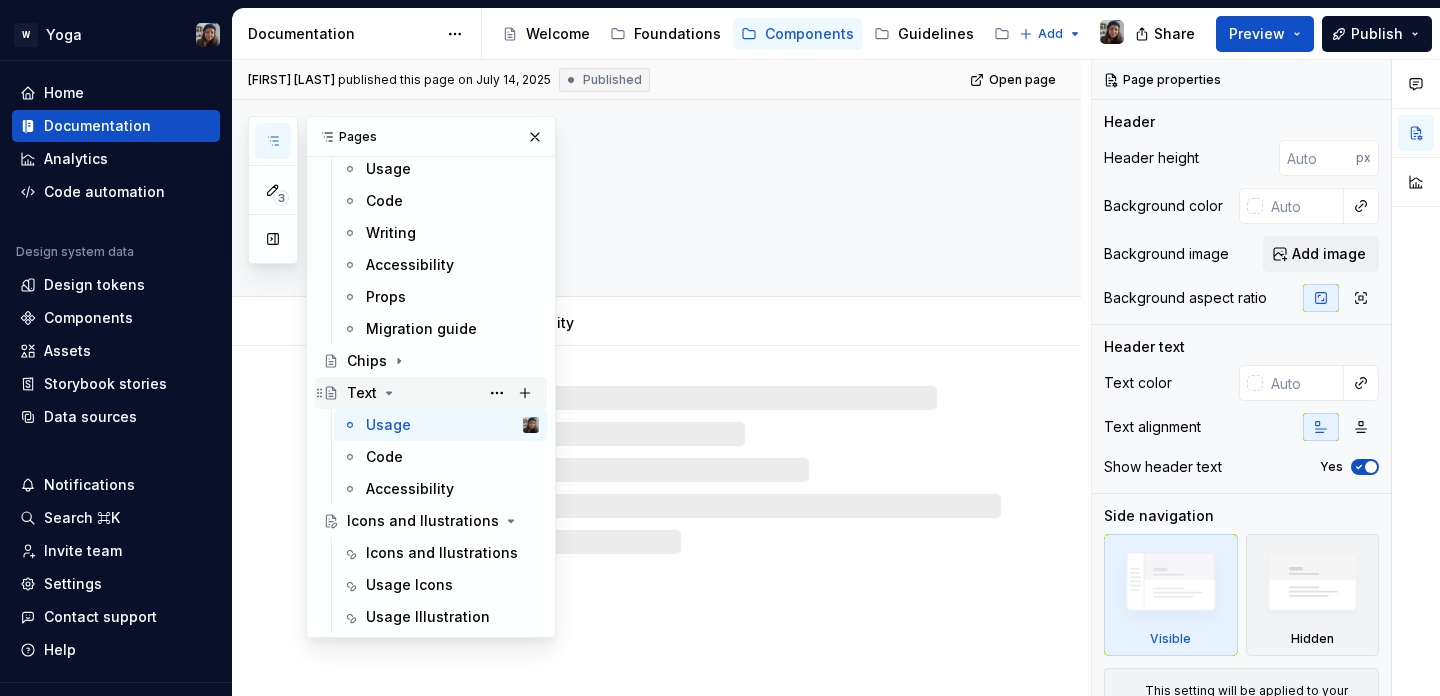 click on "Text" at bounding box center (362, 393) 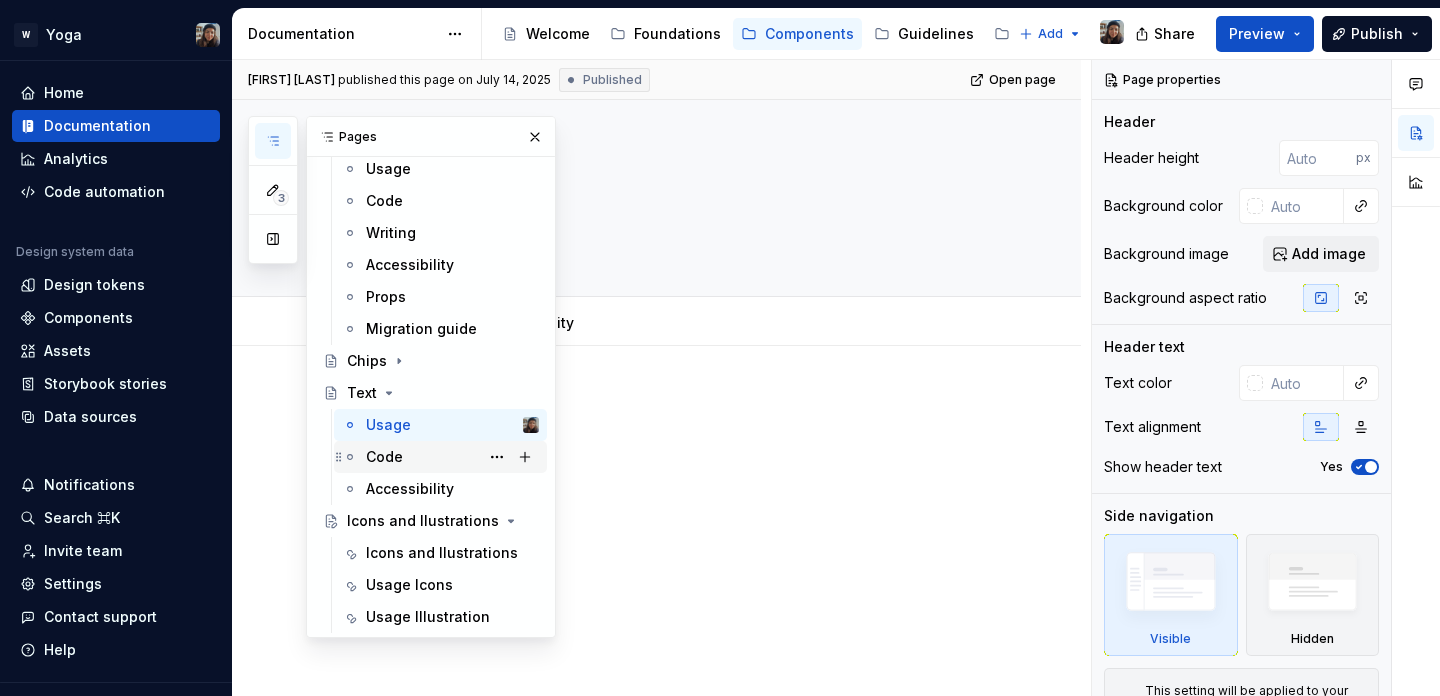 click on "Code" at bounding box center (452, 457) 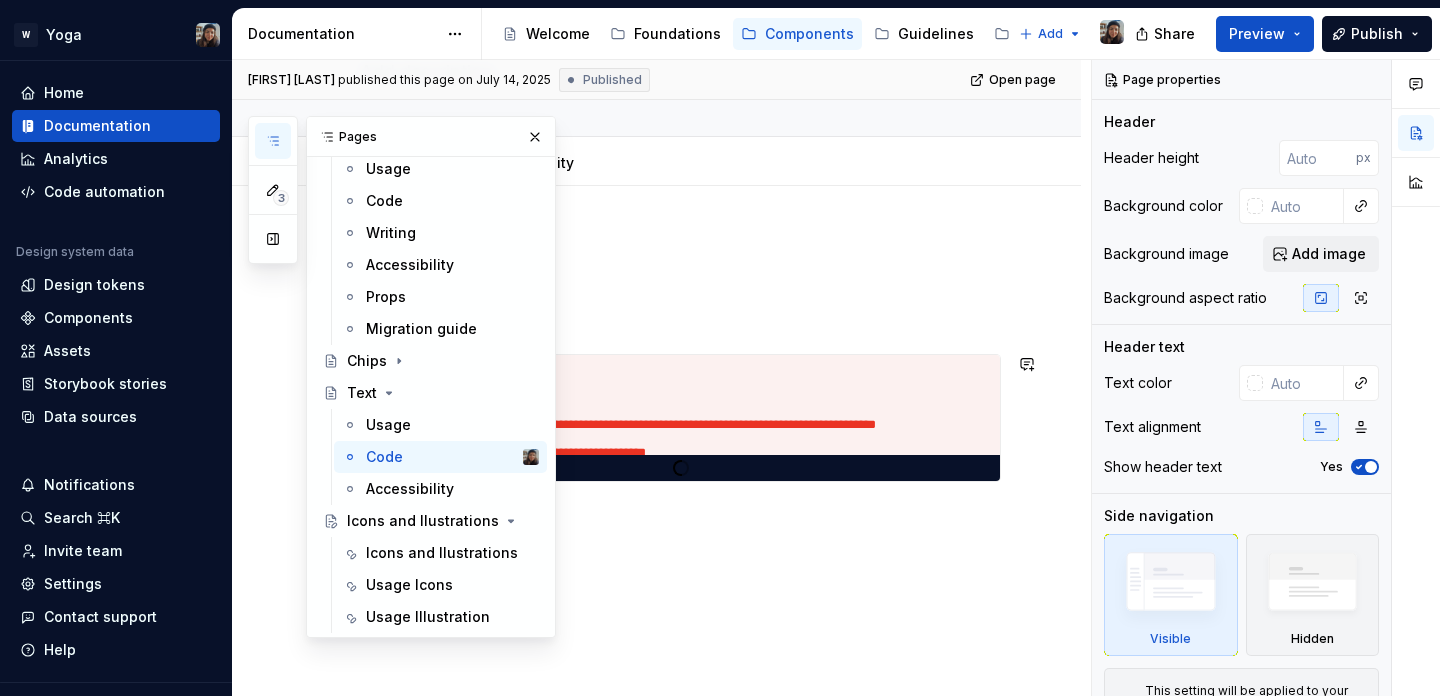scroll, scrollTop: 156, scrollLeft: 0, axis: vertical 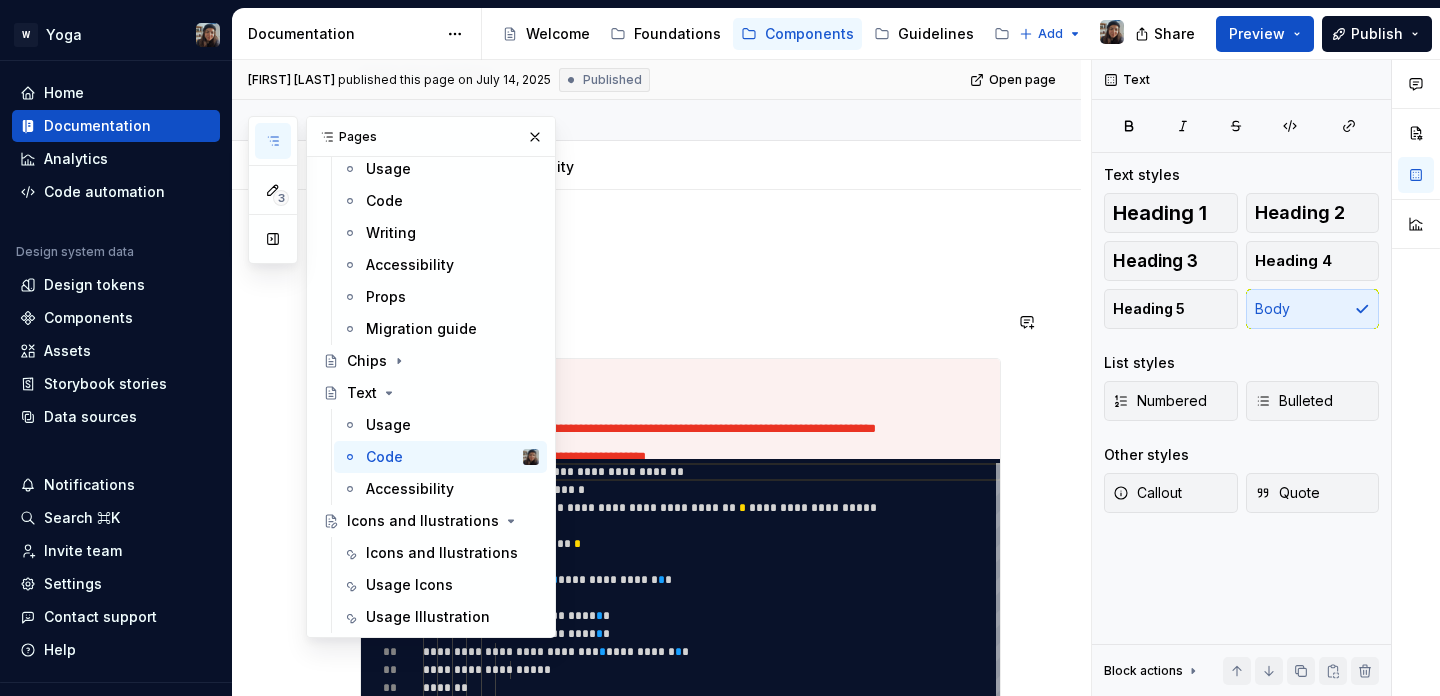 click at bounding box center [680, 322] 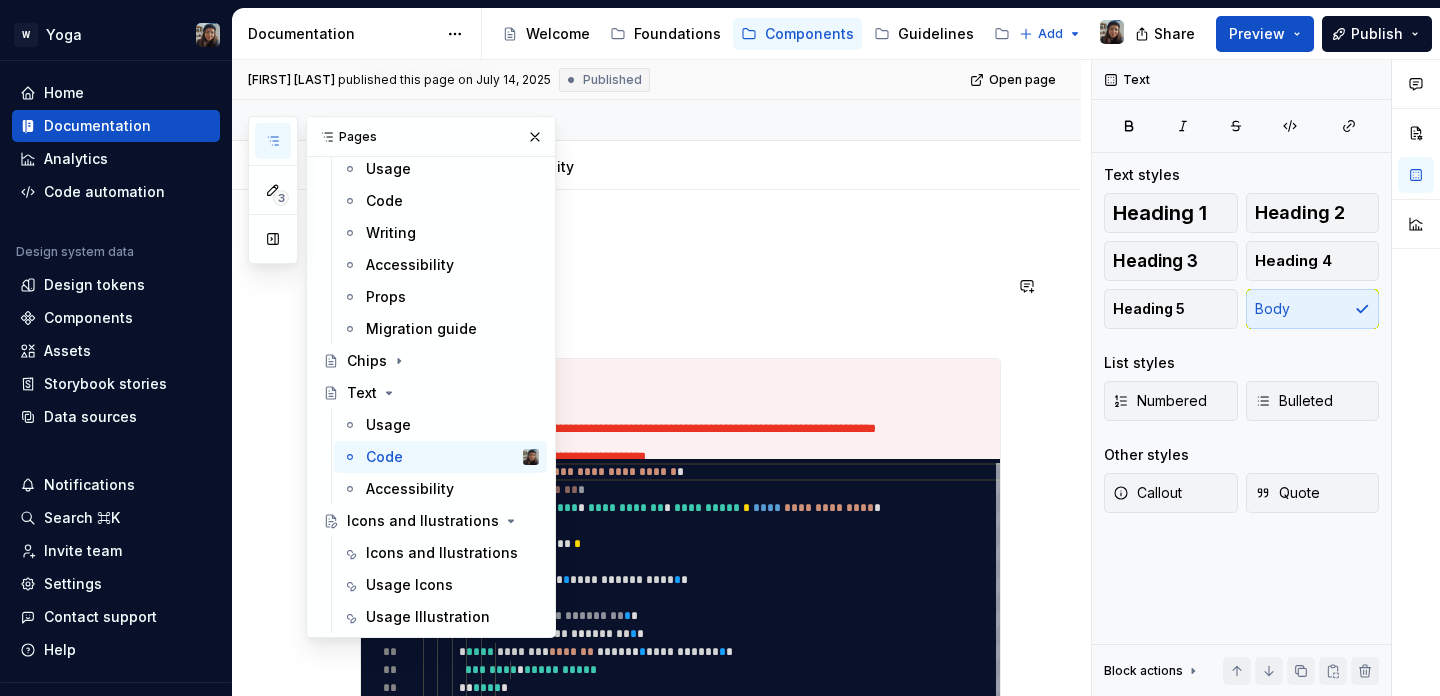 scroll, scrollTop: 175, scrollLeft: 0, axis: vertical 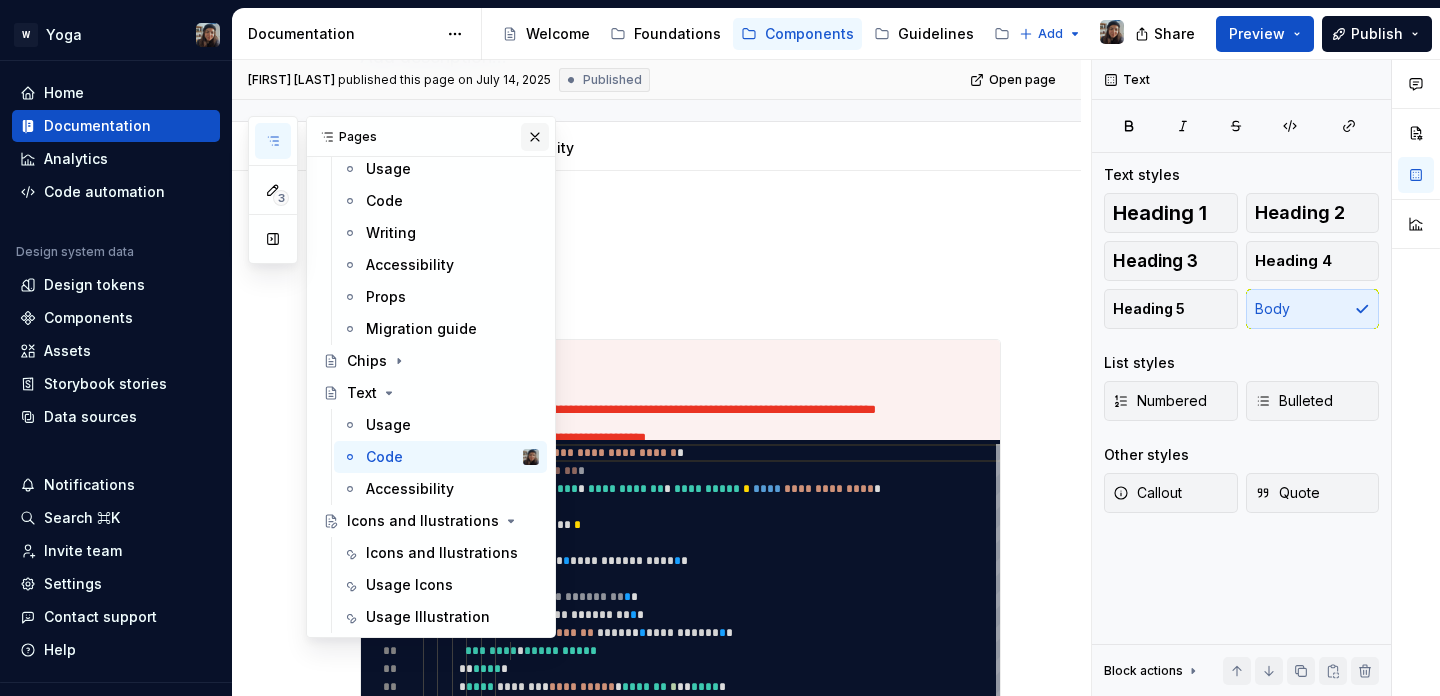 click at bounding box center (535, 137) 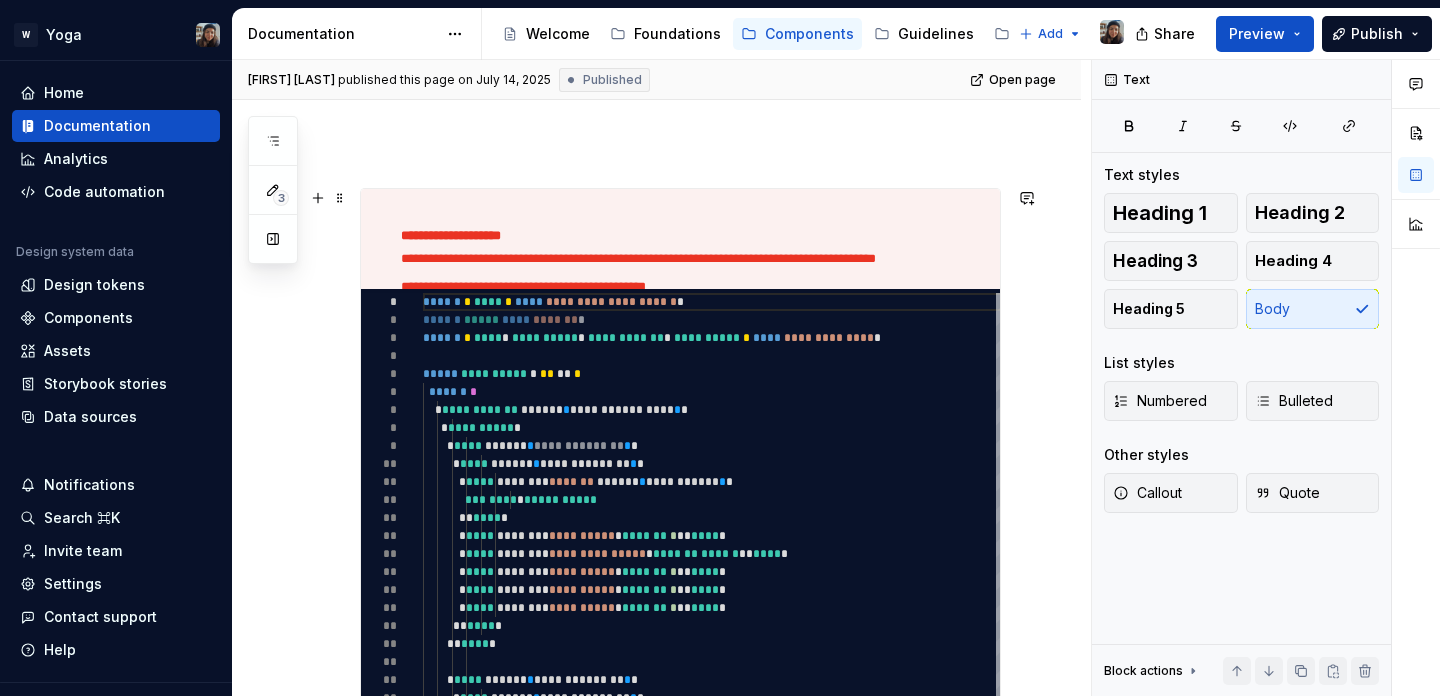 scroll, scrollTop: 0, scrollLeft: 0, axis: both 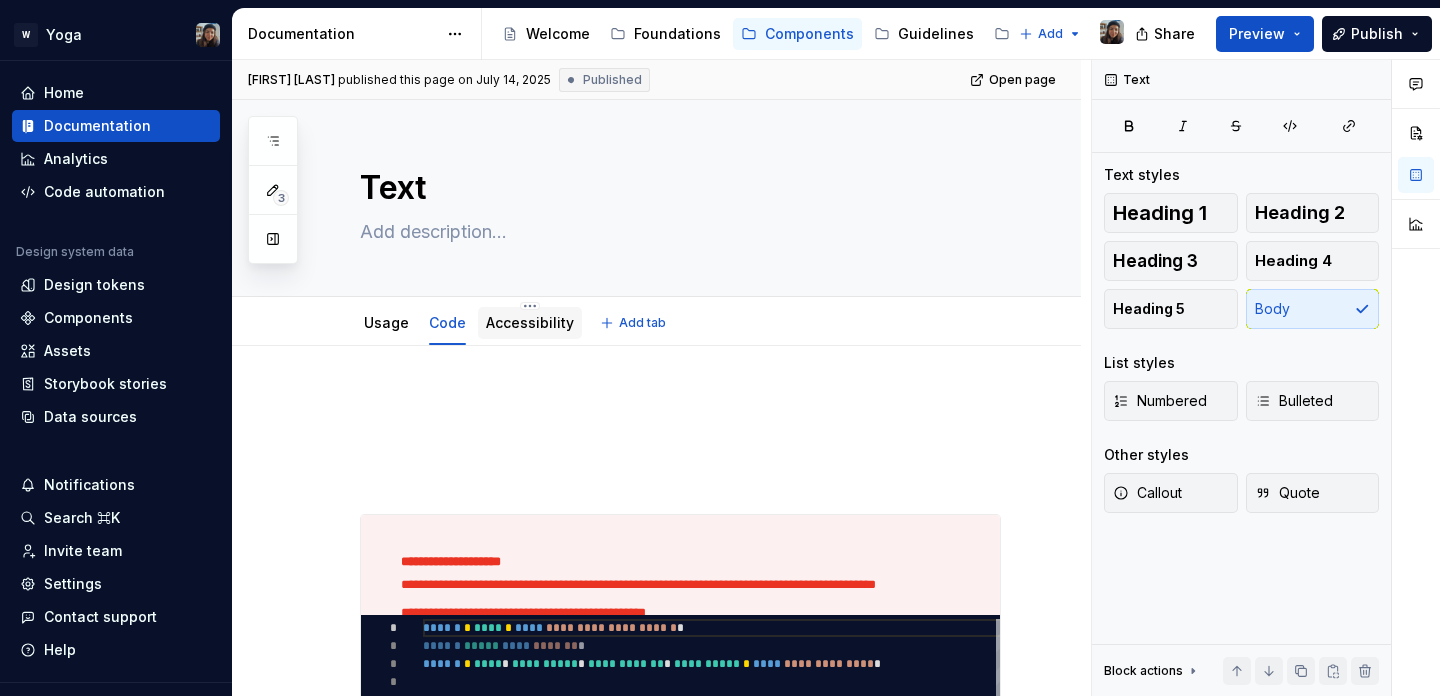 click on "Accessibility" at bounding box center (530, 322) 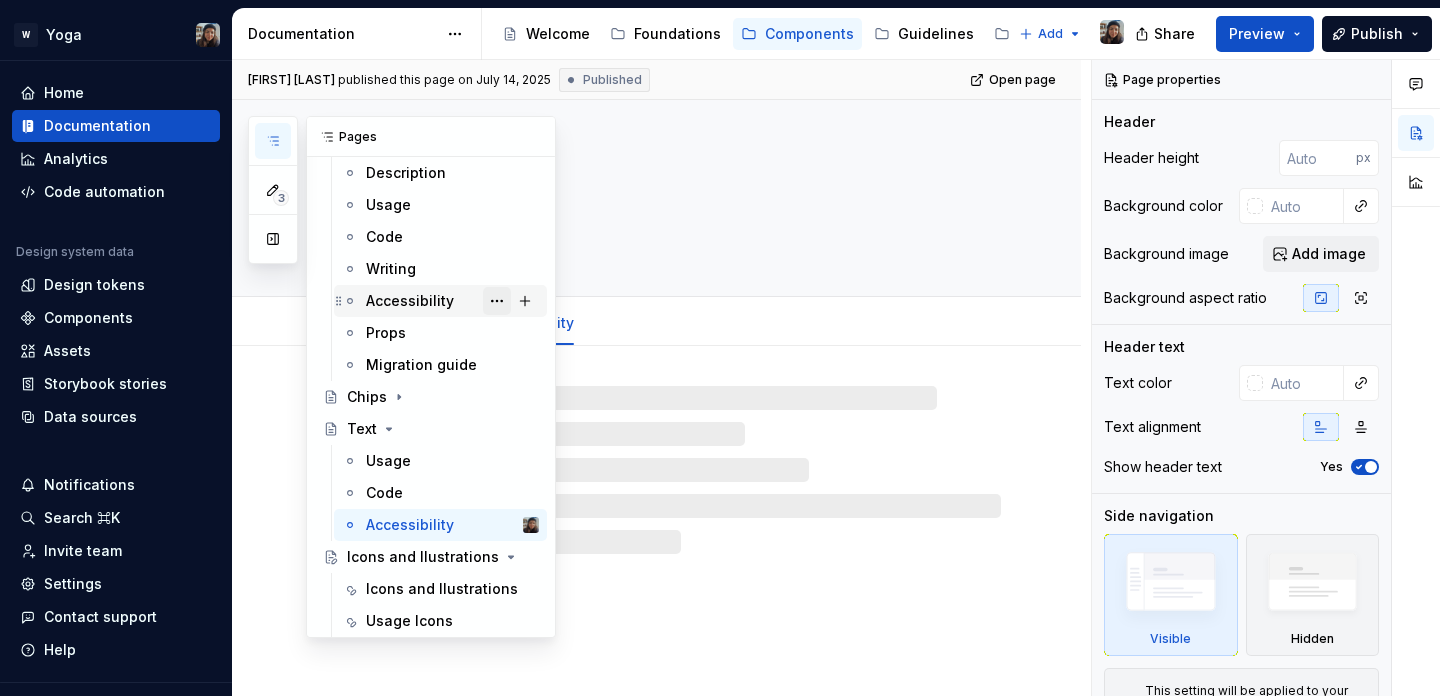 scroll, scrollTop: 137, scrollLeft: 0, axis: vertical 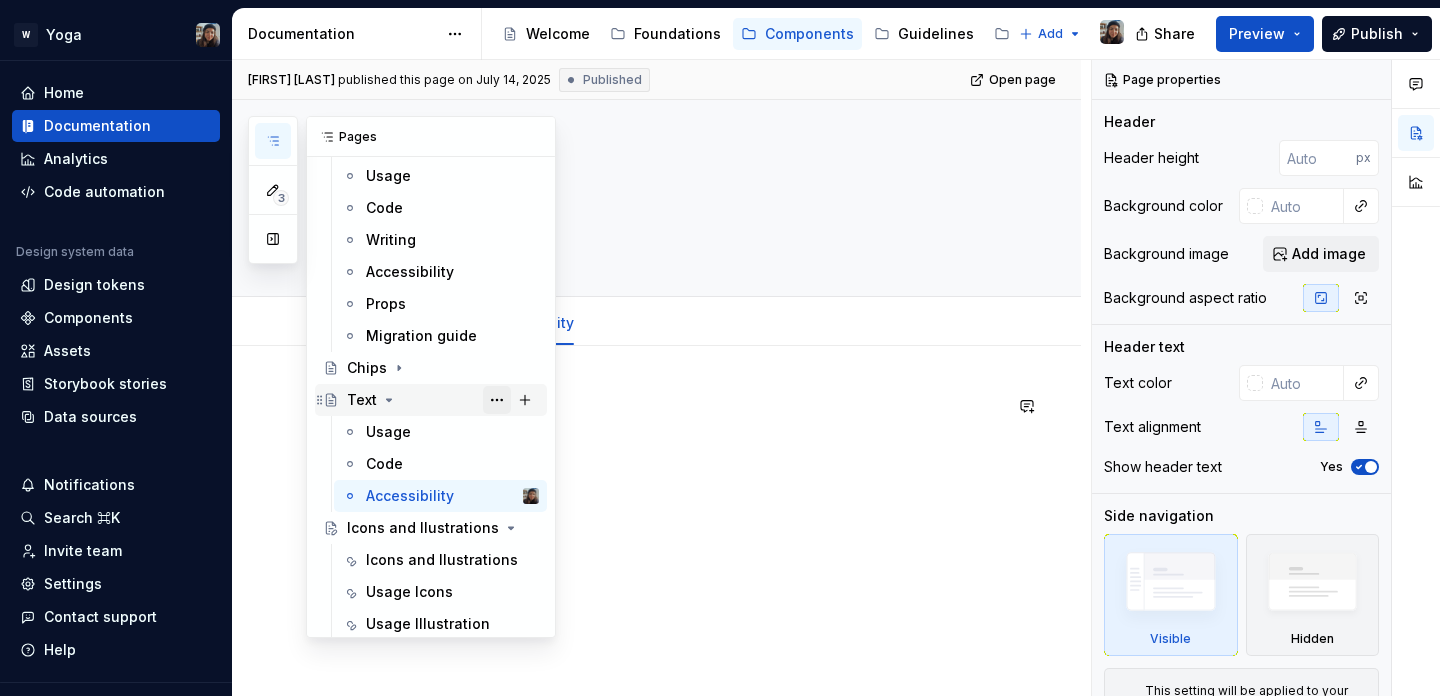 click at bounding box center (497, 400) 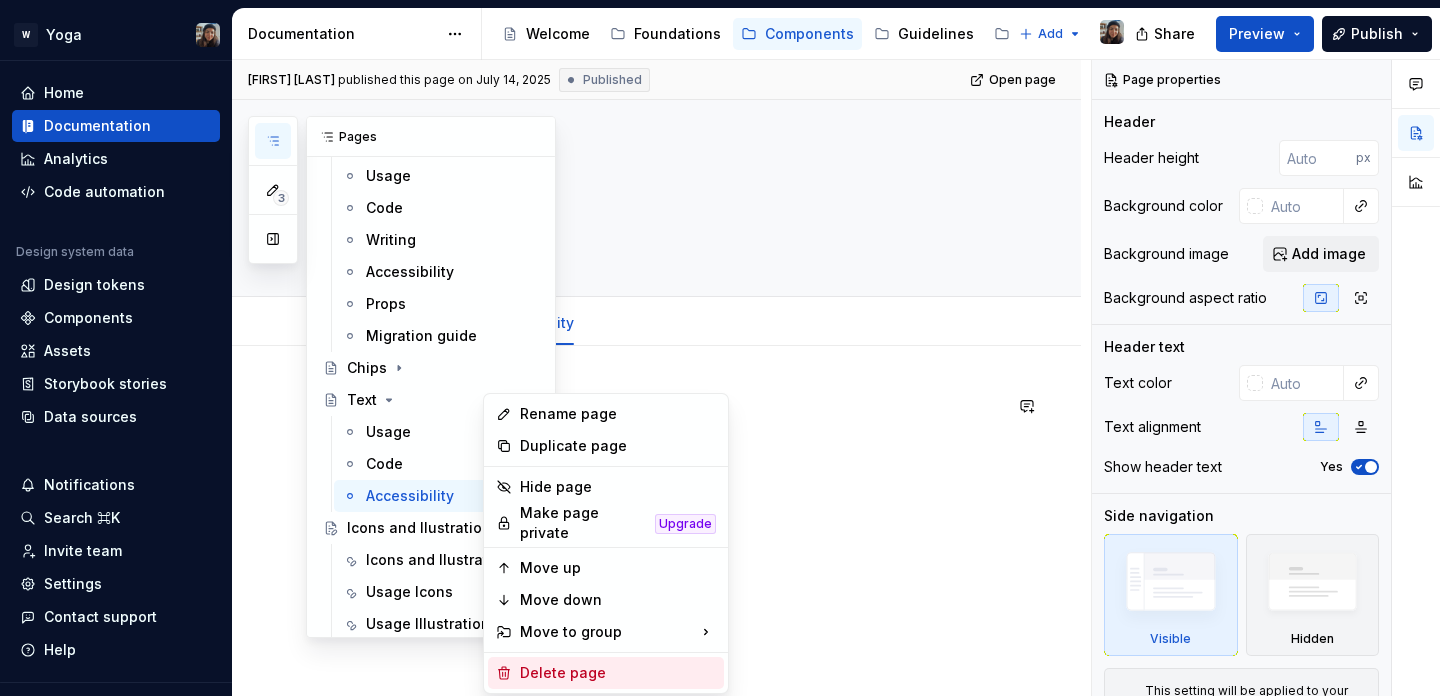 click on "Delete page" at bounding box center (618, 673) 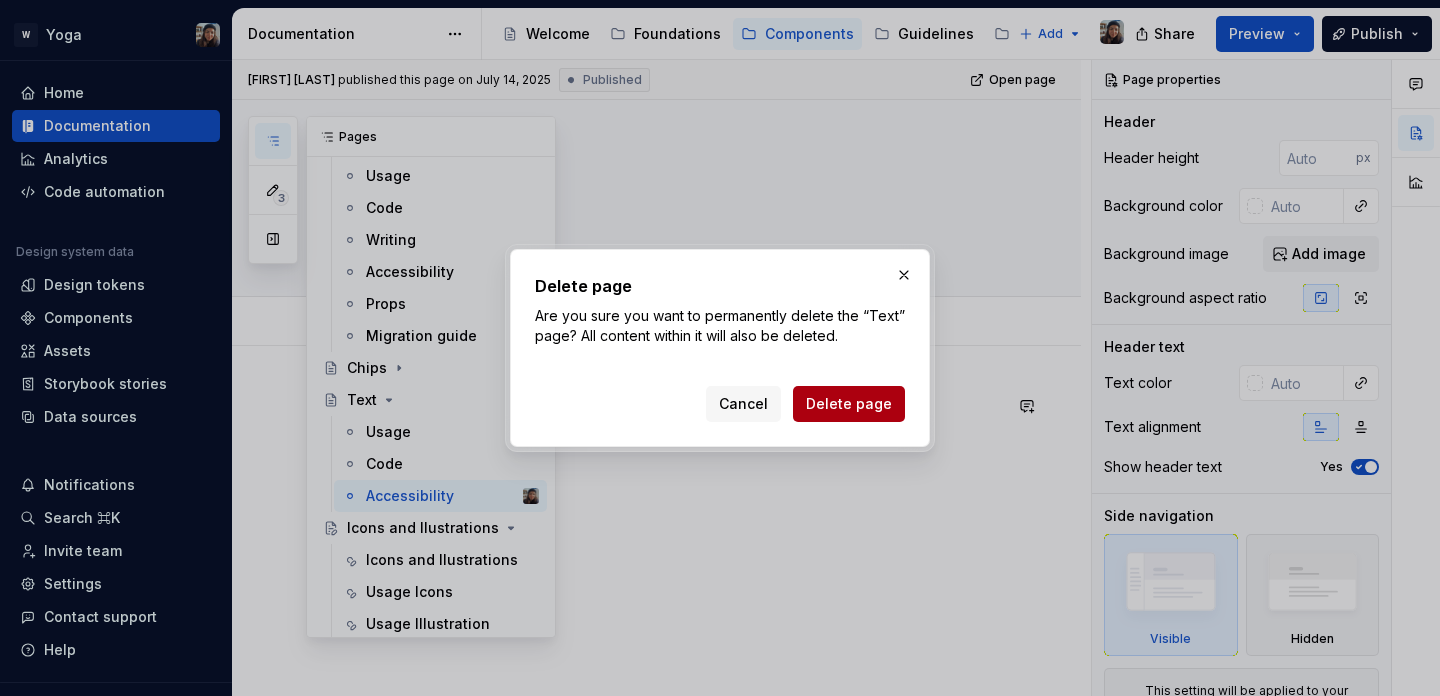 click on "Delete page" at bounding box center [849, 404] 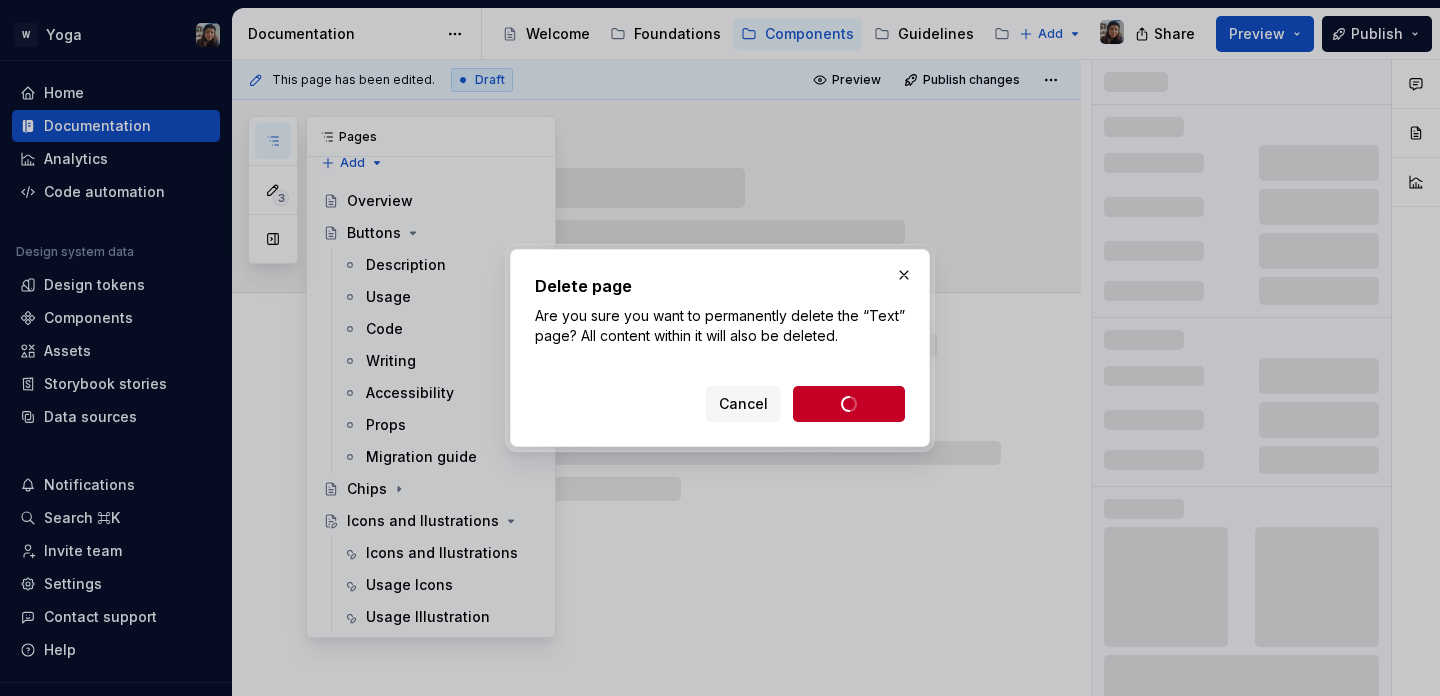 scroll, scrollTop: 16, scrollLeft: 0, axis: vertical 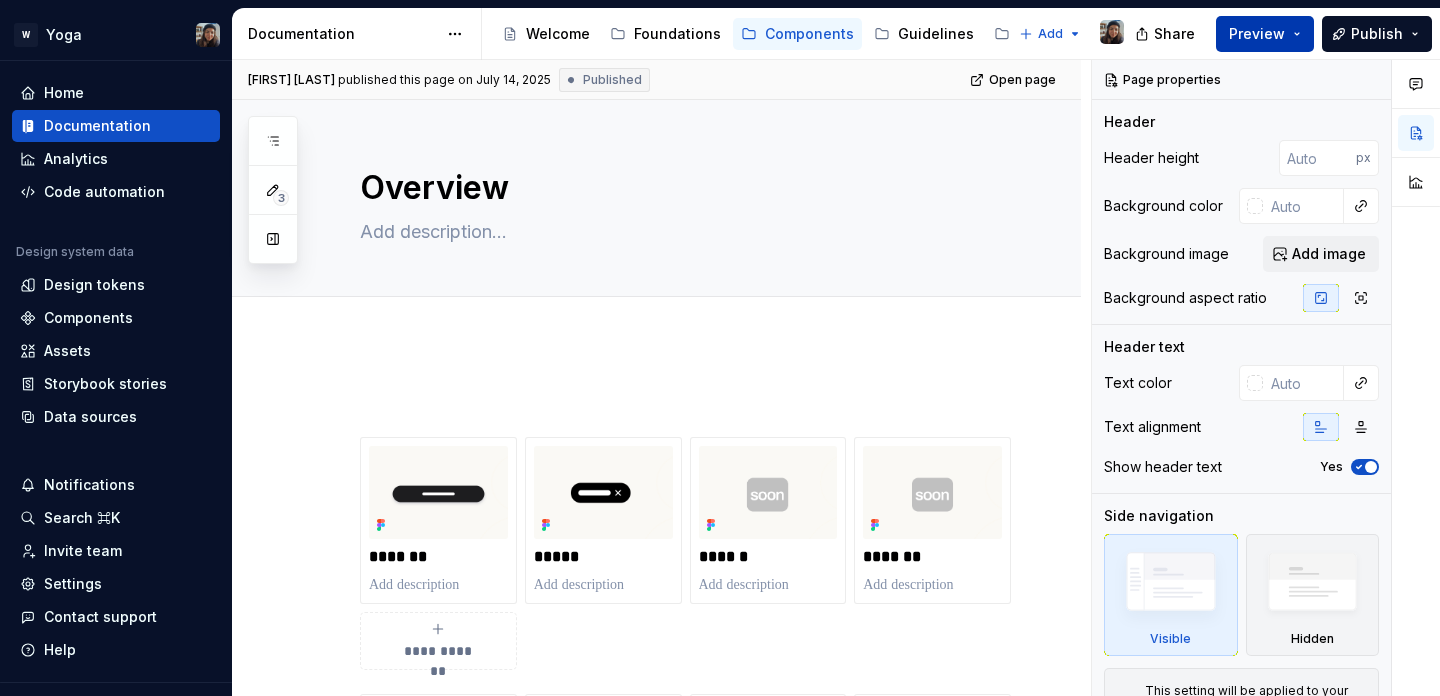 click on "Preview" at bounding box center (1257, 34) 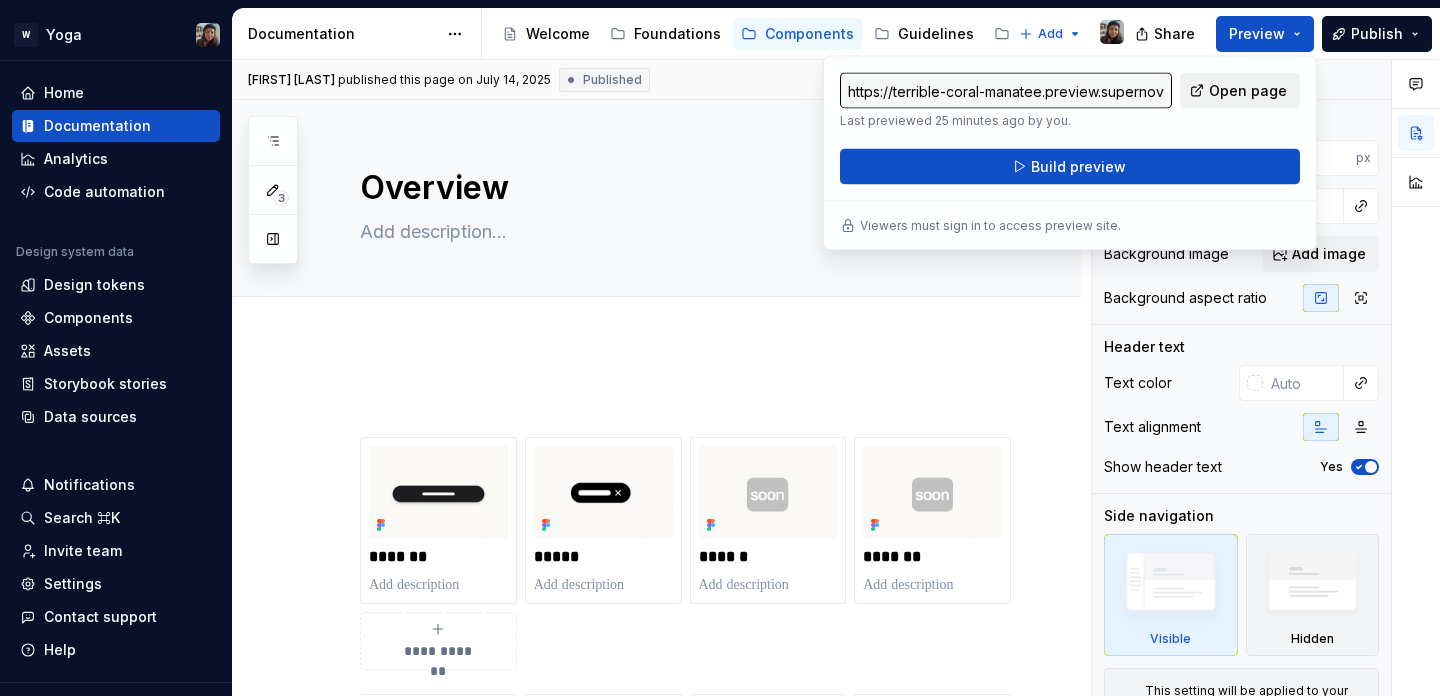 click on "Open page" at bounding box center [1248, 91] 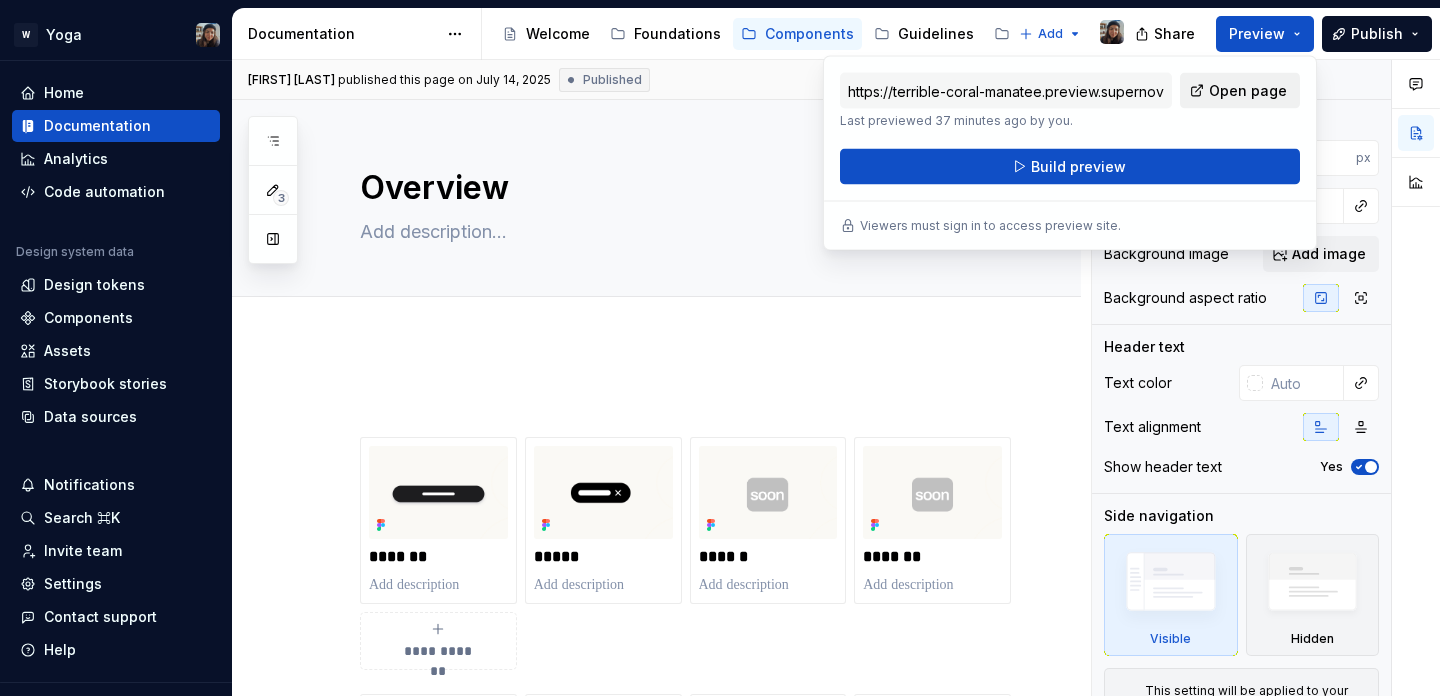 type on "*" 